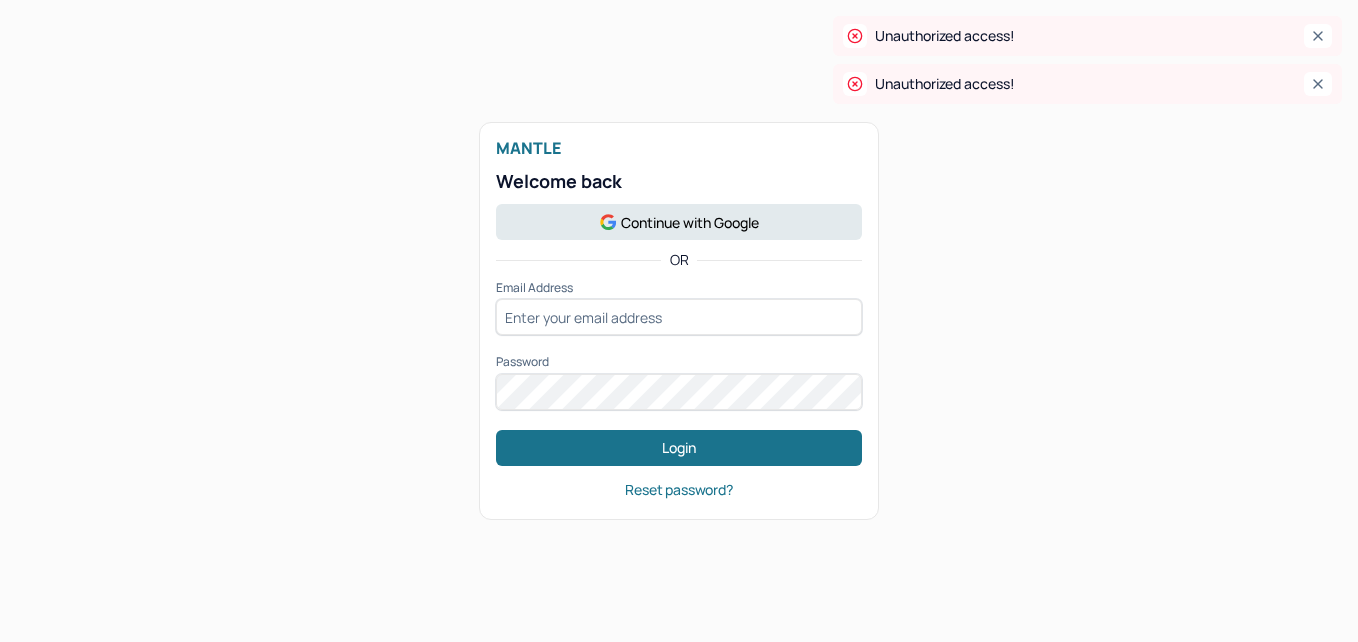 scroll, scrollTop: 0, scrollLeft: 0, axis: both 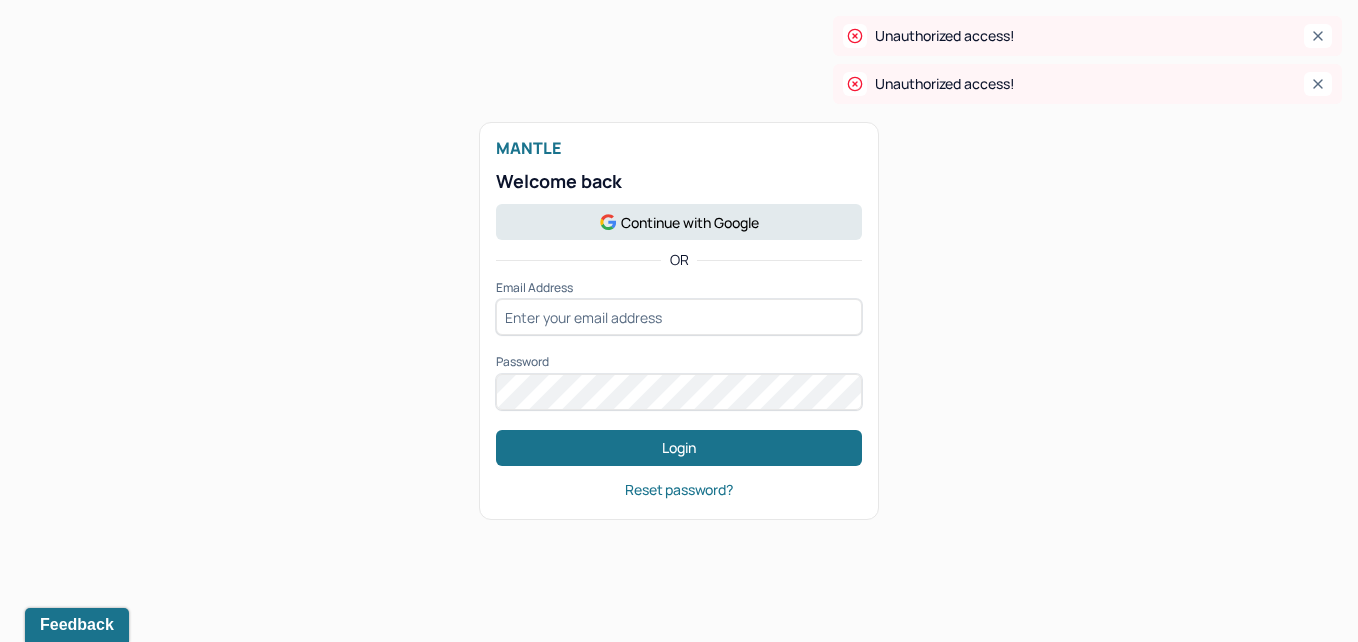 click on "Mantle Welcome back Continue with Google OR Email Address Password Login" at bounding box center [679, 302] 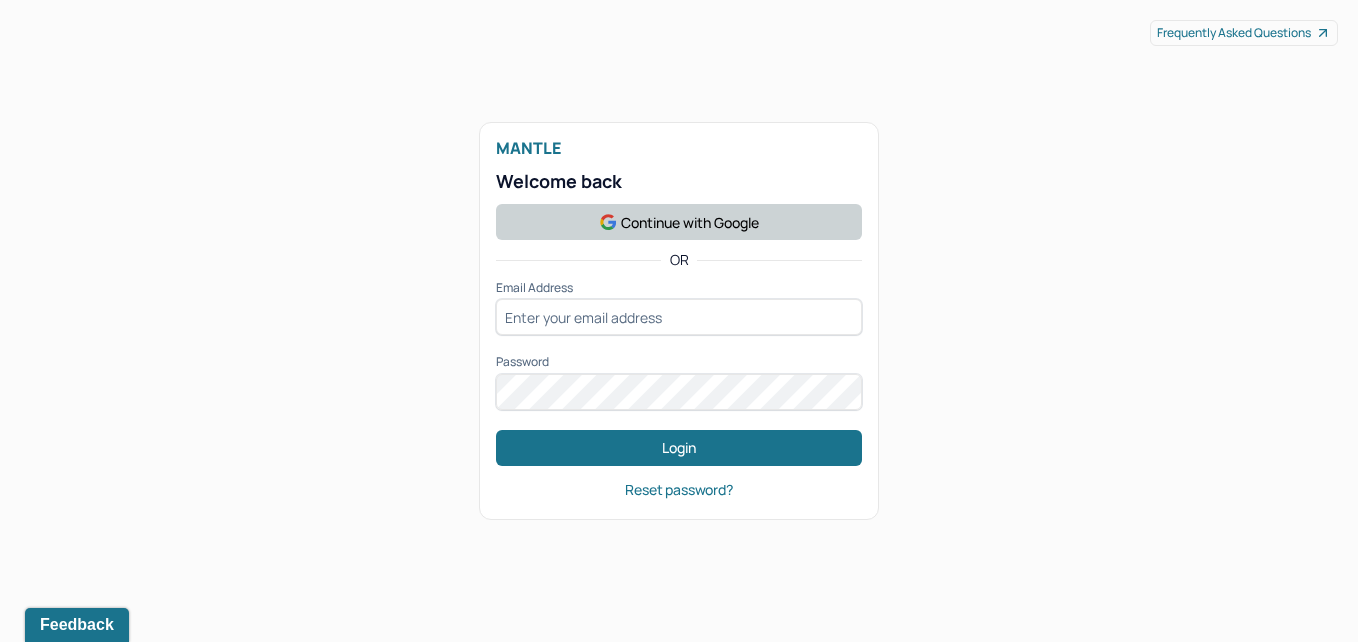 click on "Continue with Google" at bounding box center [679, 222] 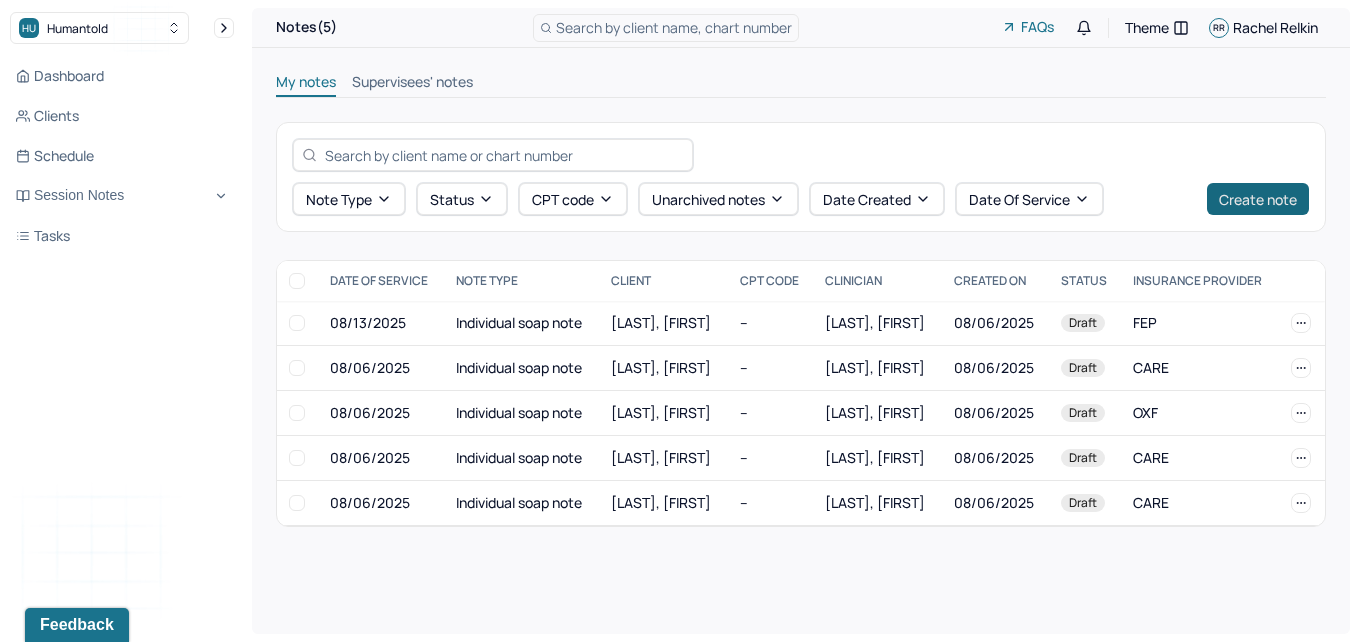 click on "Create note" at bounding box center [1258, 199] 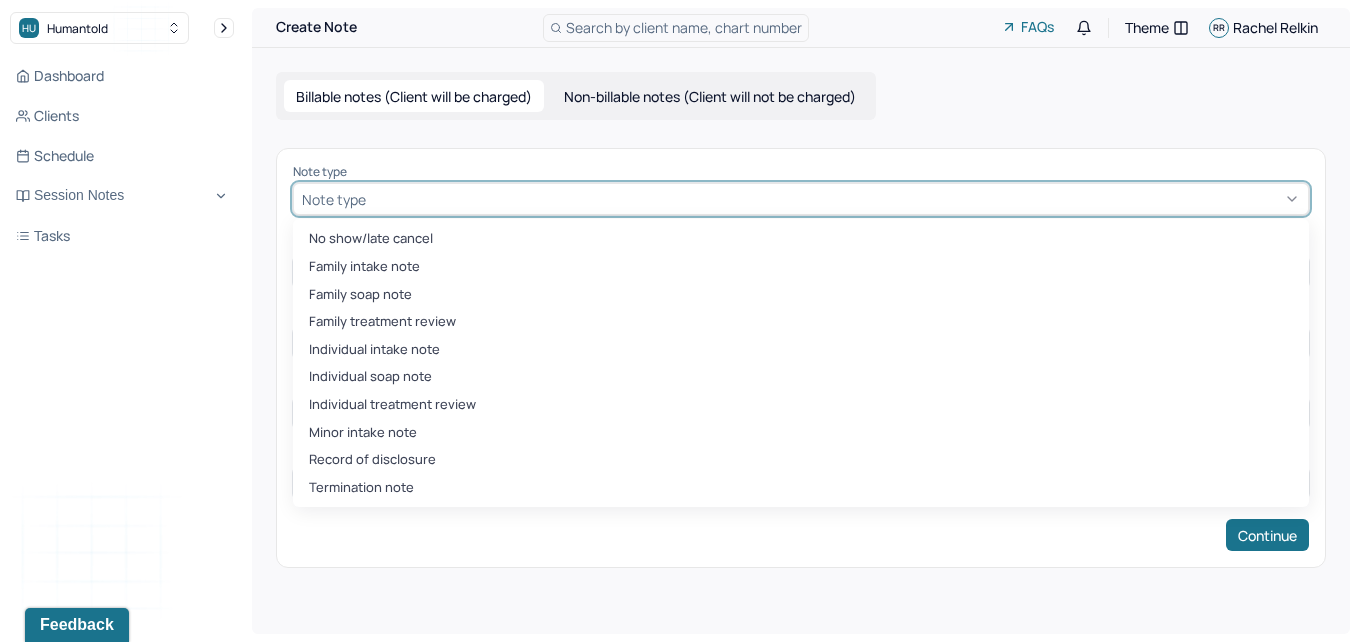 click on "Note type" at bounding box center [334, 199] 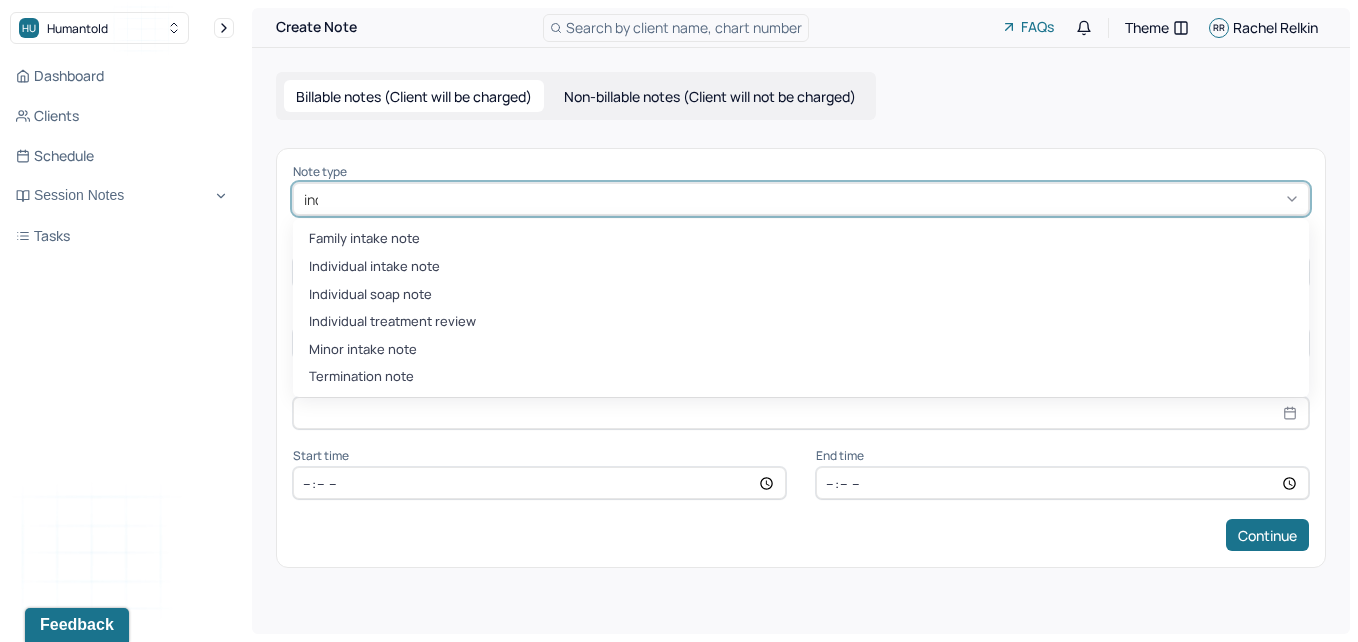 type on "indi" 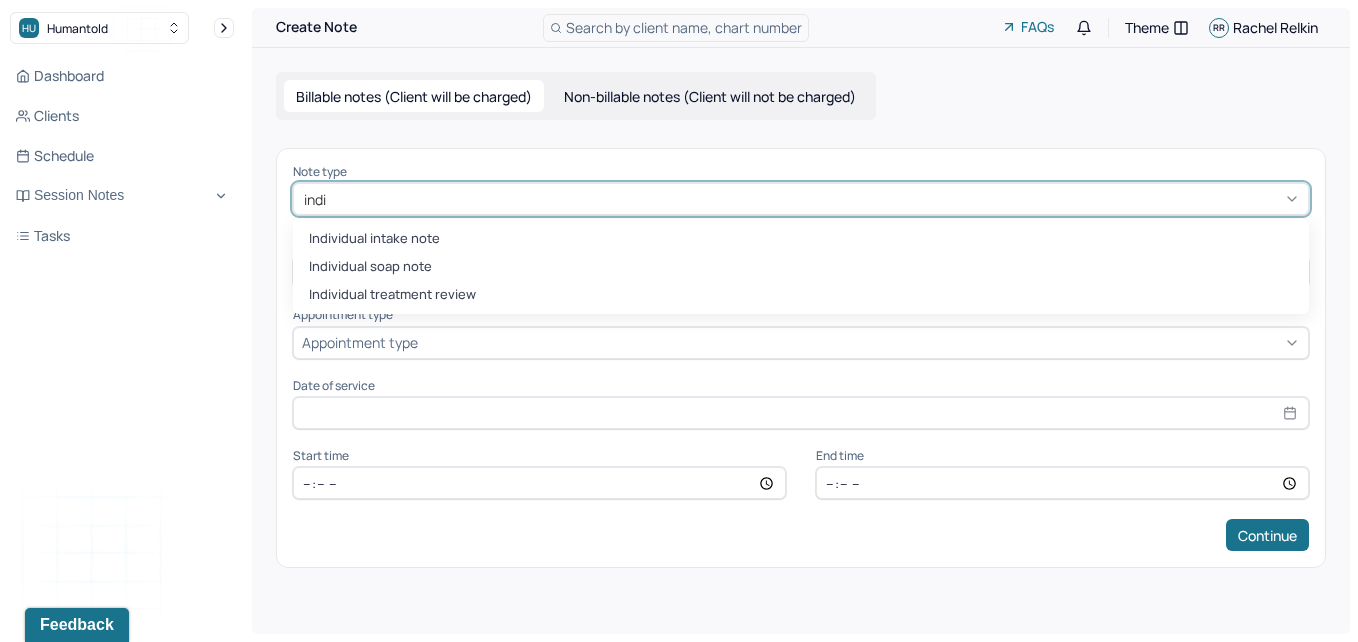 click on "Individual intake note Individual soap note Individual treatment review" at bounding box center (801, 266) 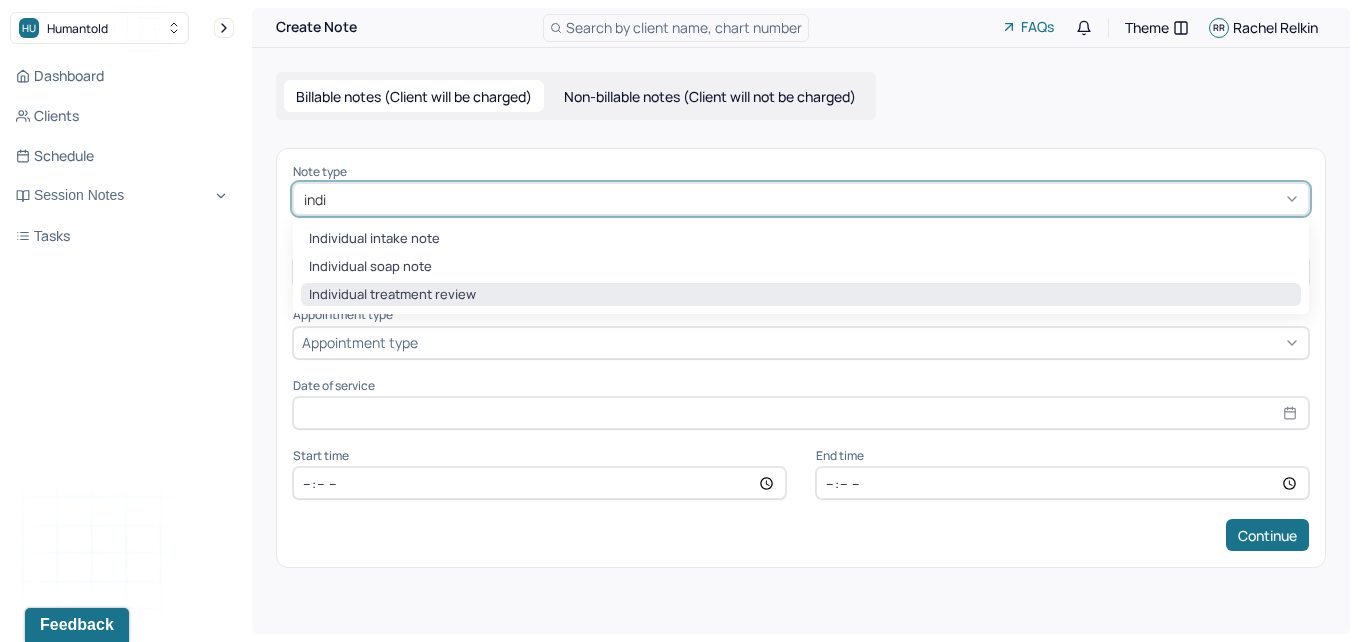 click on "Individual treatment review" at bounding box center (801, 295) 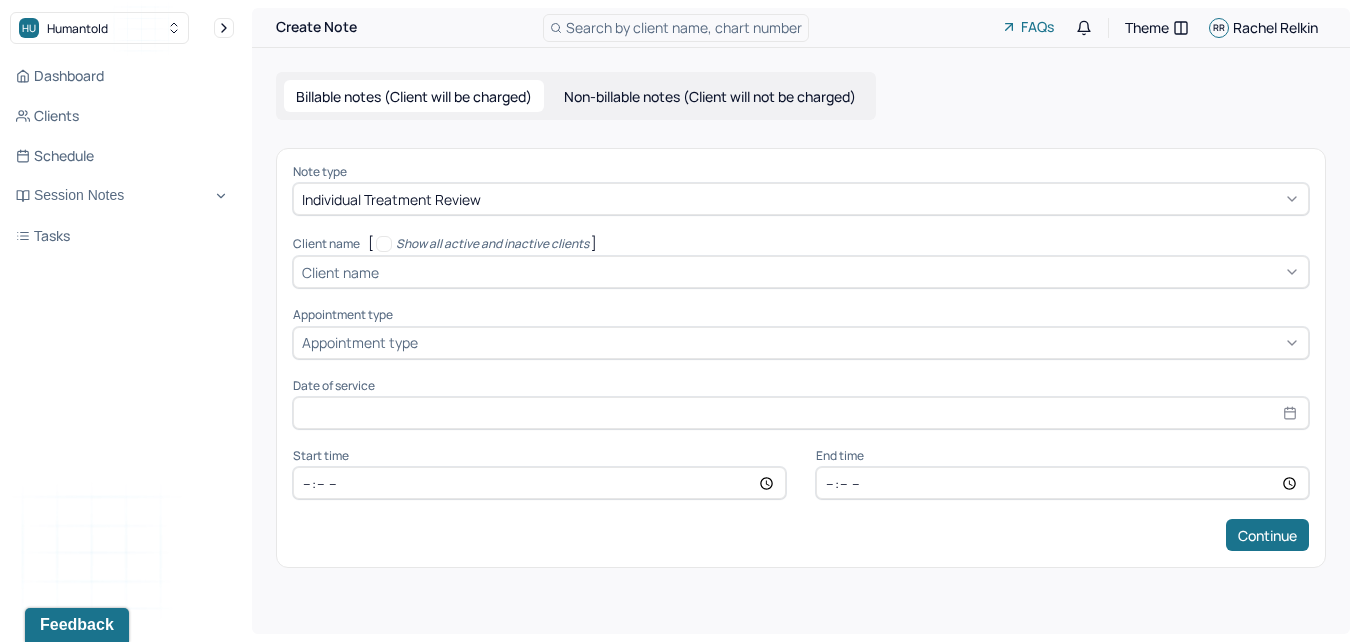 click on "Client name" at bounding box center [326, 244] 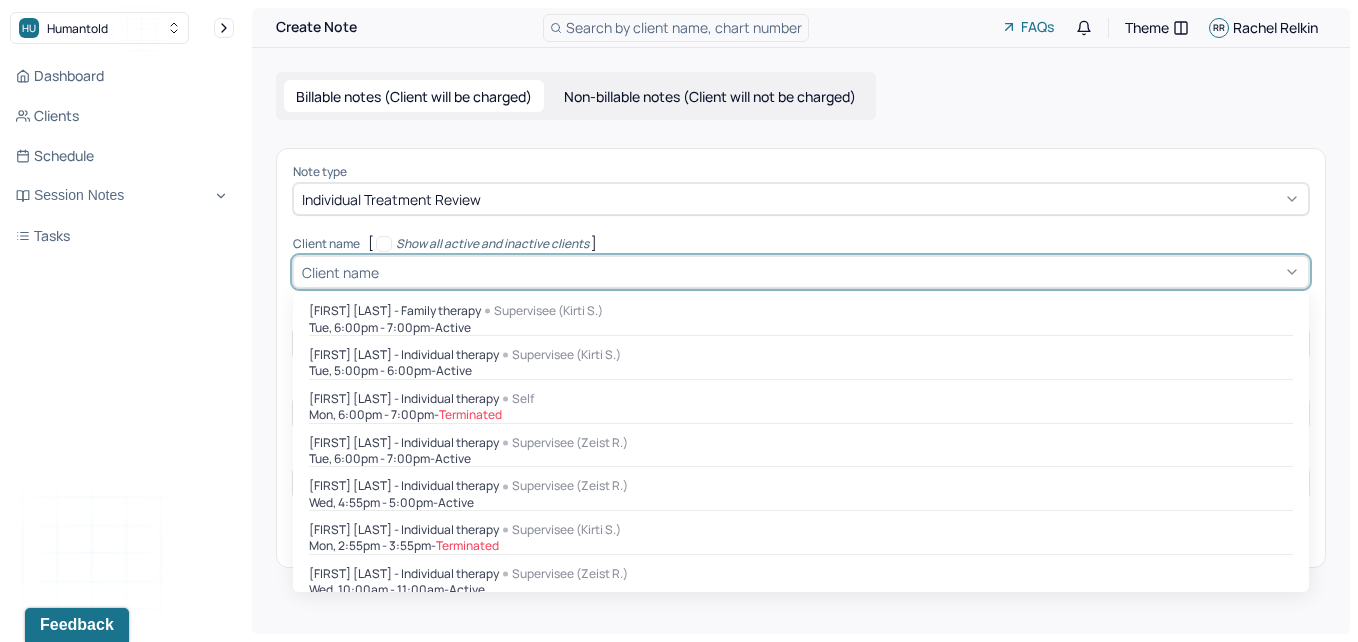 click on "Client name" at bounding box center (340, 272) 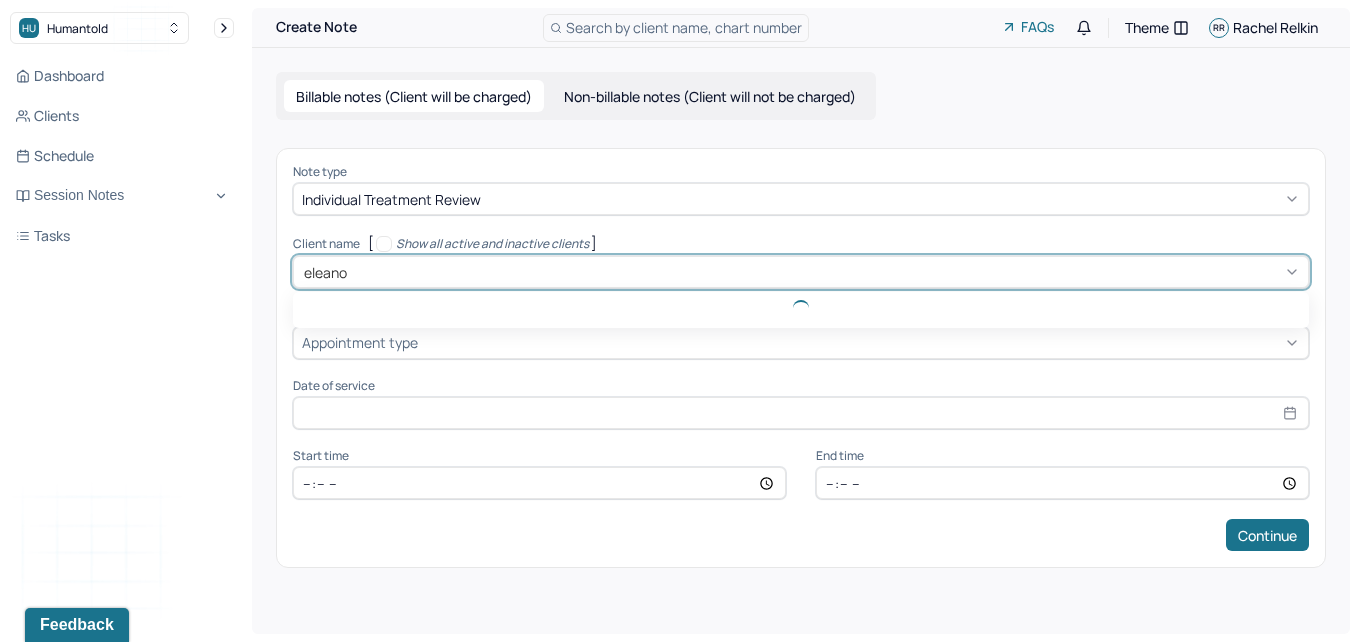 type on "eleanor" 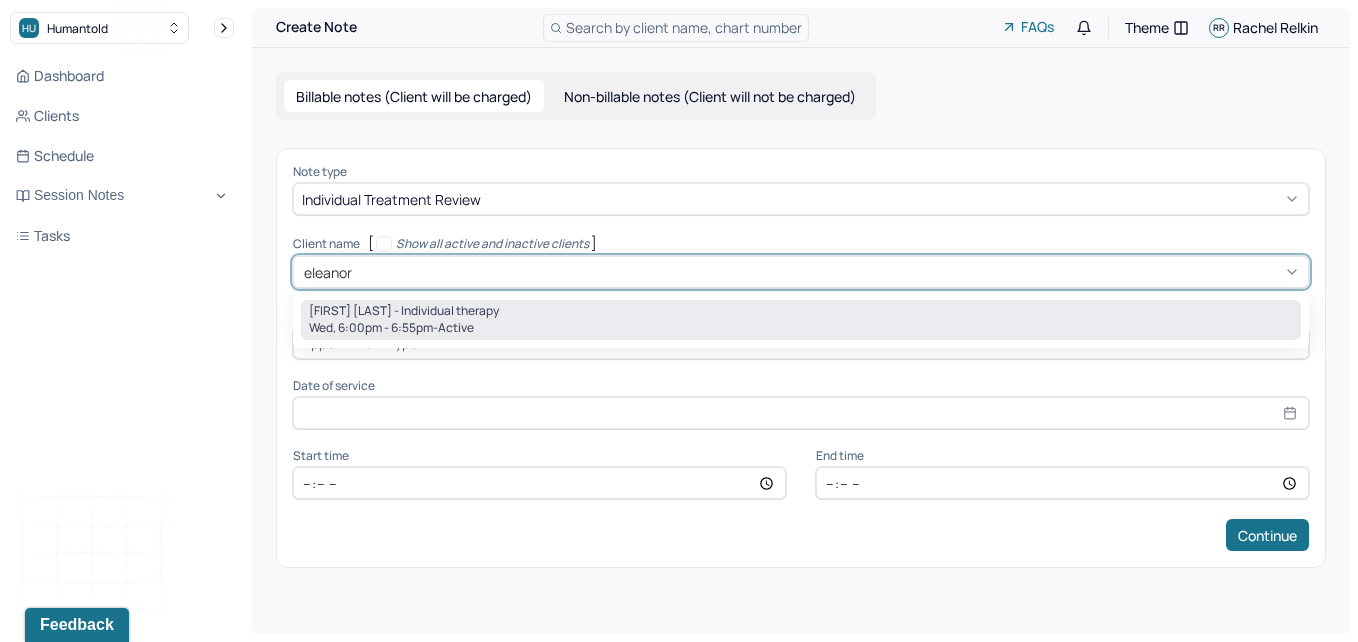 click on "[FIRST] [LAST] - Individual therapy" at bounding box center [404, 311] 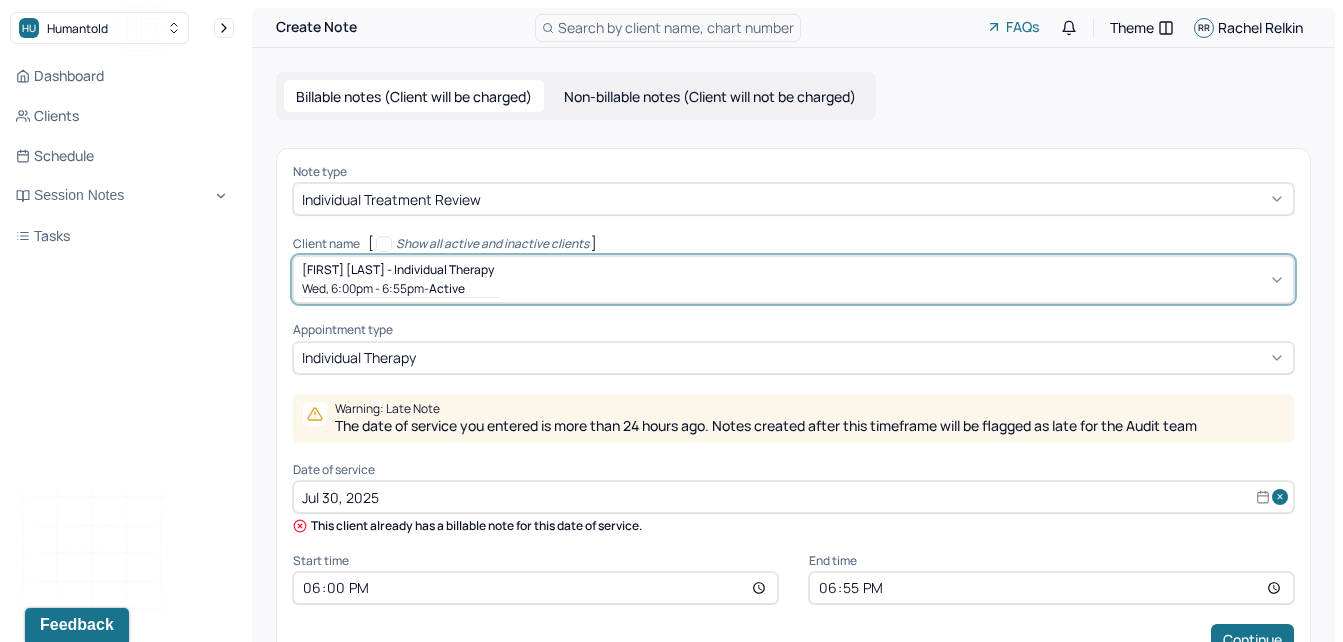 click on "Jul 30, 2025" at bounding box center (793, 497) 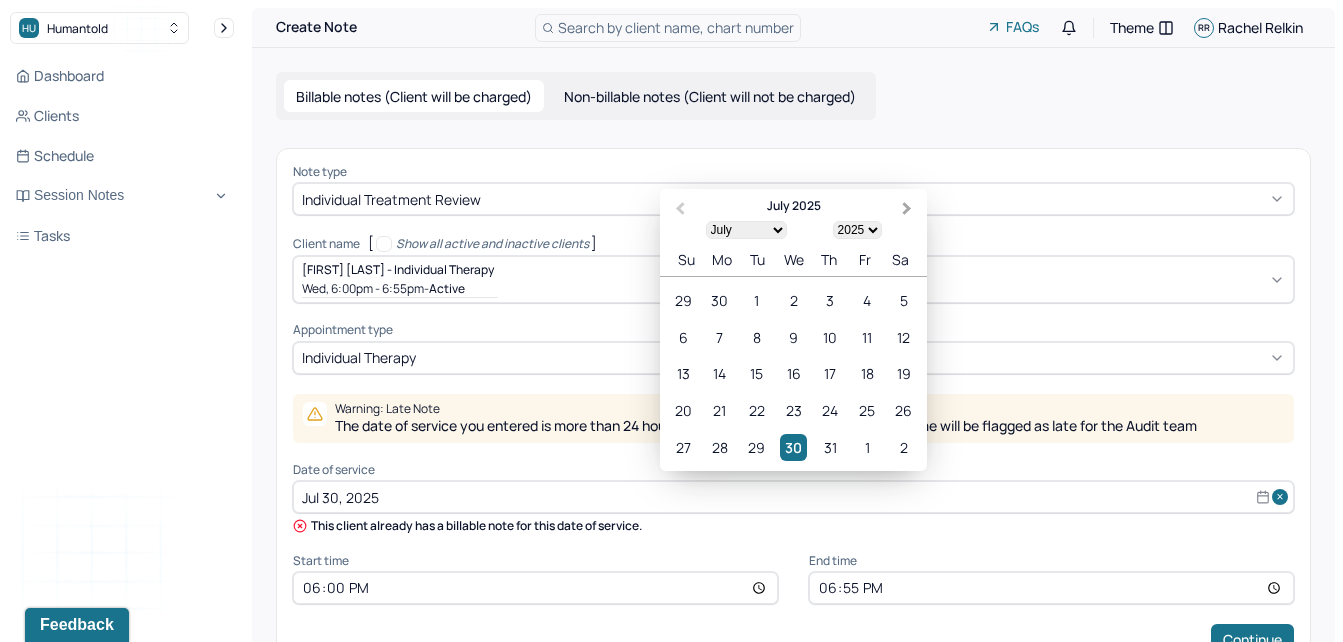 click on "Next Month" at bounding box center (907, 209) 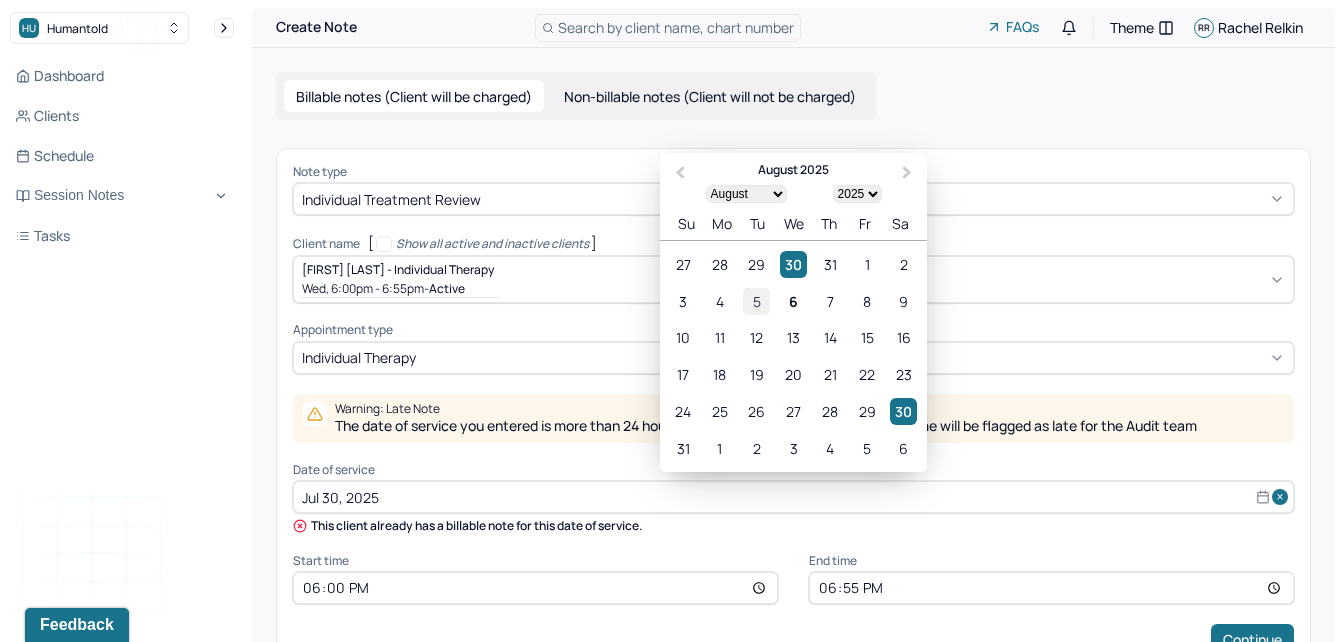 click on "5" at bounding box center [756, 301] 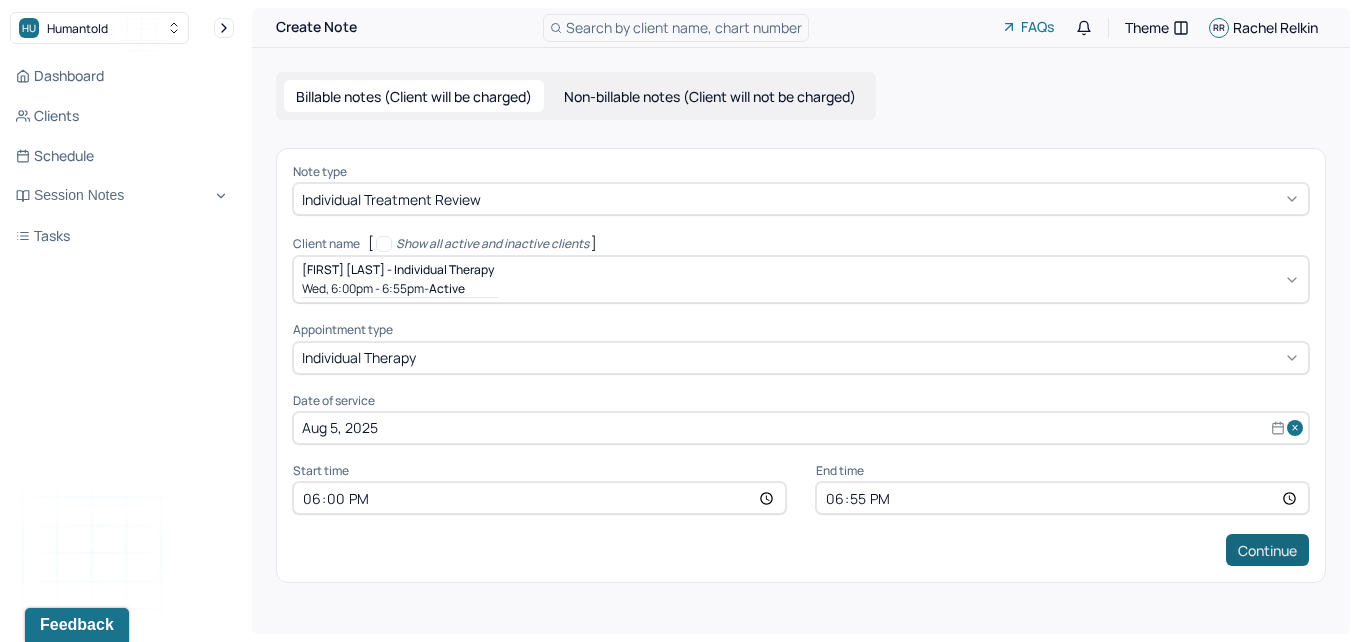 click on "Continue" at bounding box center (1267, 550) 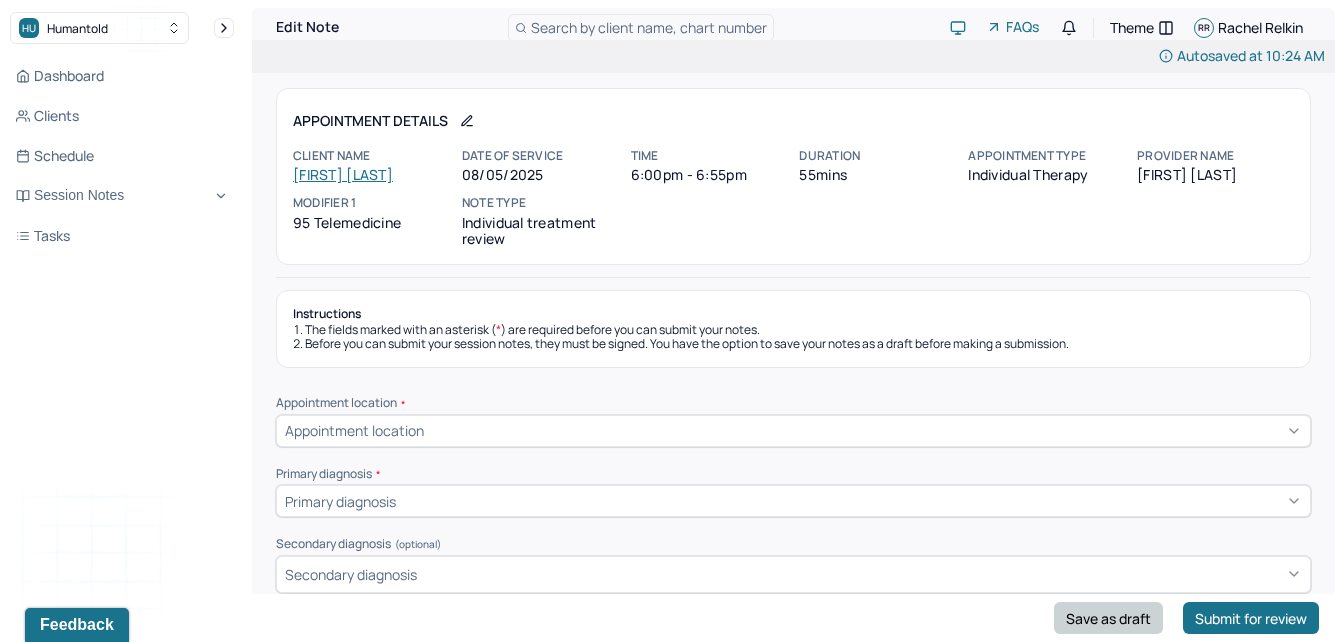 click on "Save as draft" at bounding box center [1108, 618] 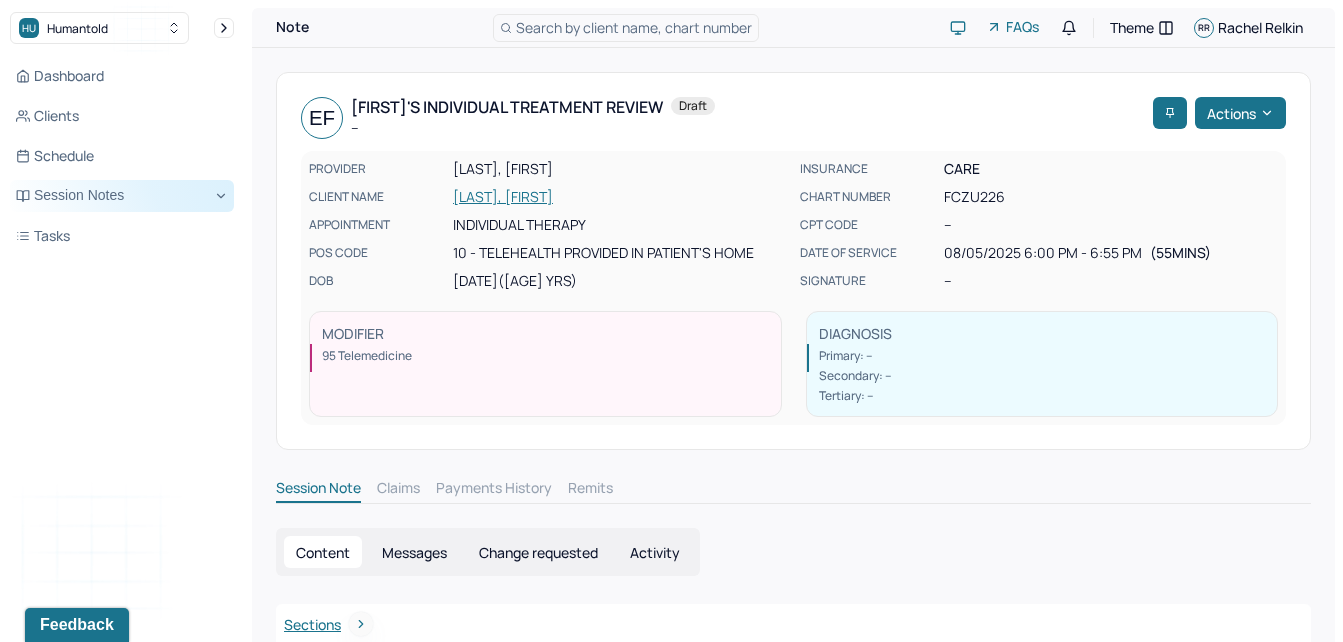 click on "Session Notes" at bounding box center [122, 196] 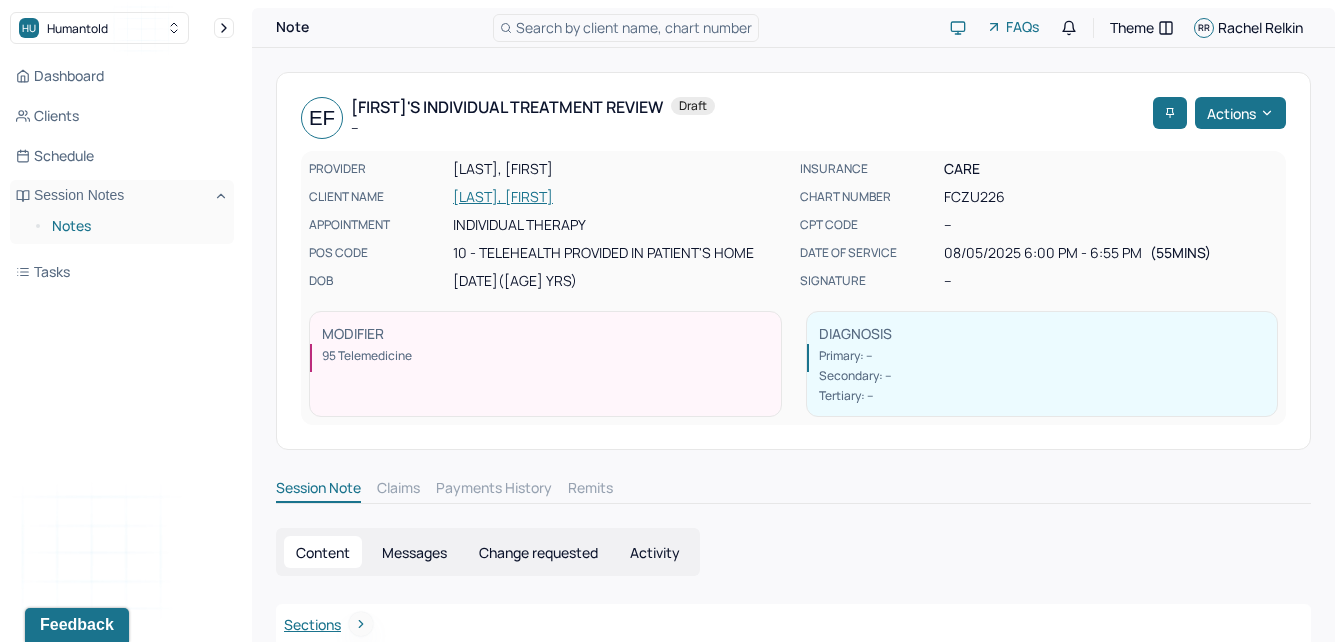 click on "Notes" at bounding box center [135, 226] 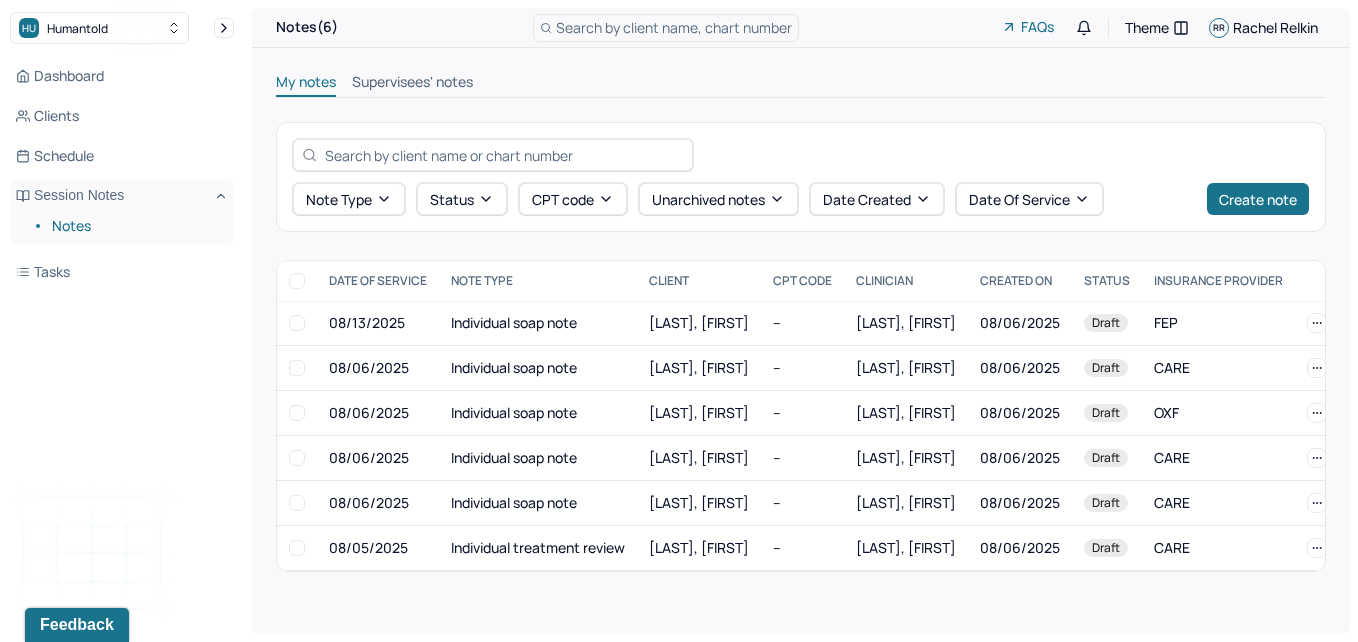 click on "Note type Status CPT code Unarchived notes Date Created Date Of Service Create note" at bounding box center (801, 177) 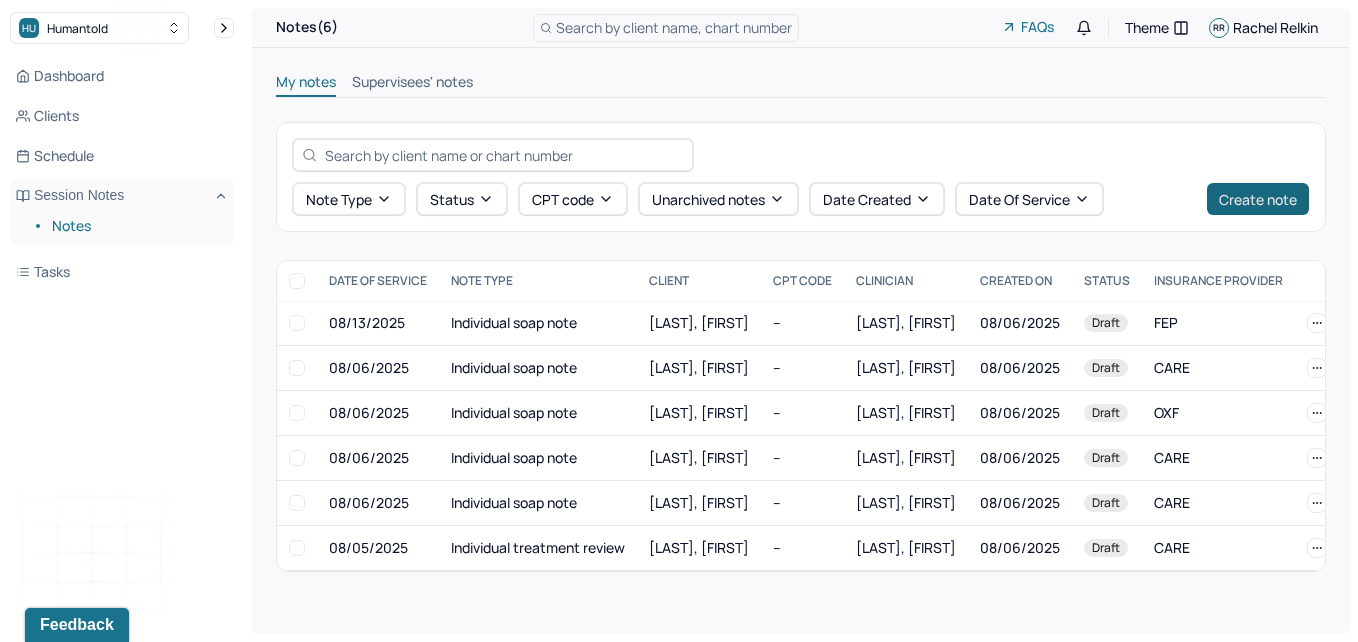 click on "Create note" at bounding box center [1258, 199] 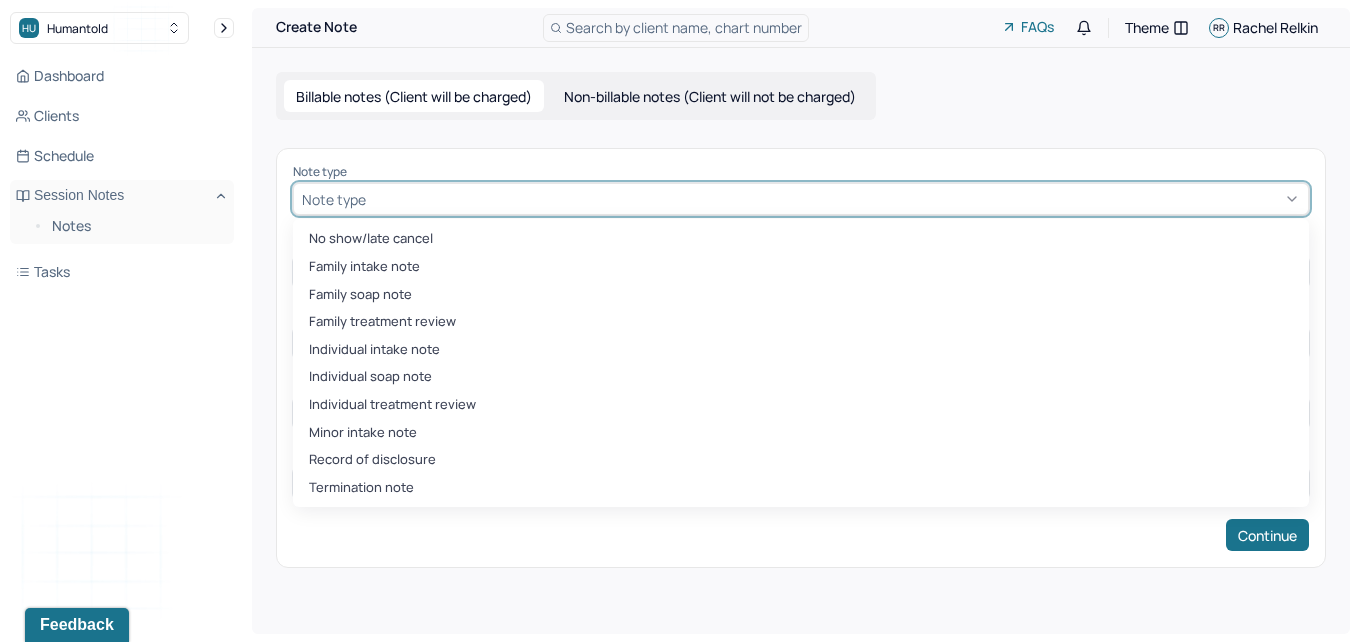 click on "Note type" at bounding box center (334, 199) 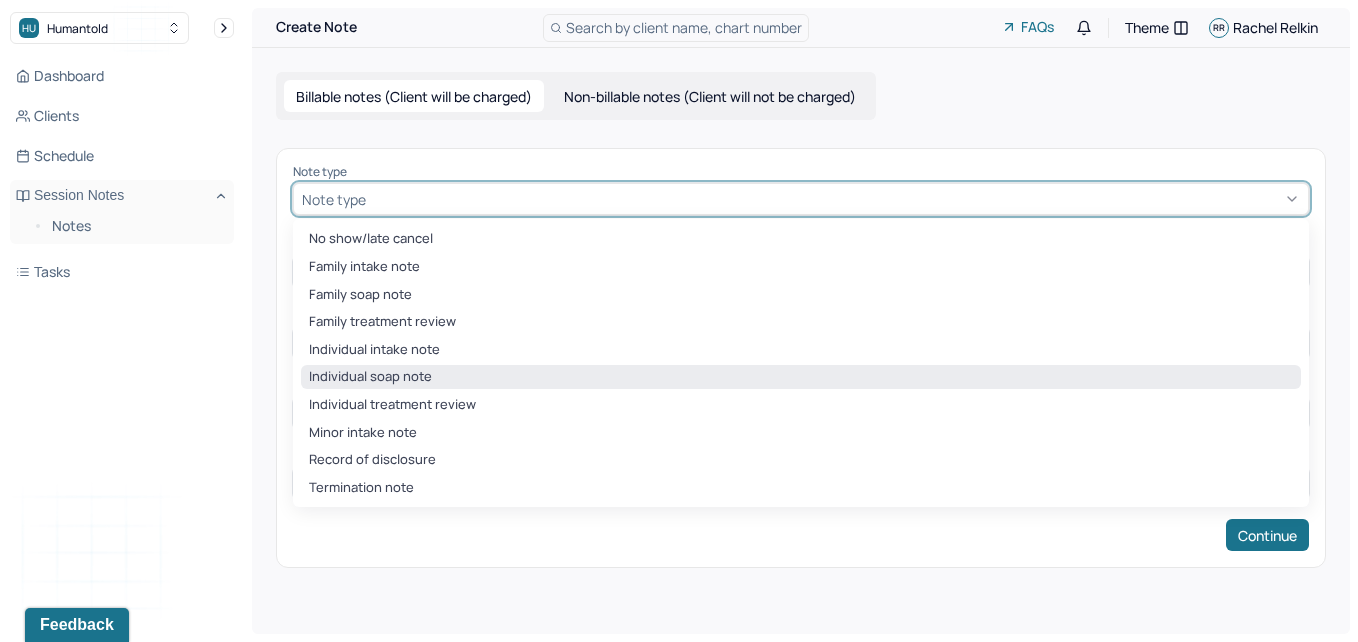 click on "Individual soap note" at bounding box center [801, 377] 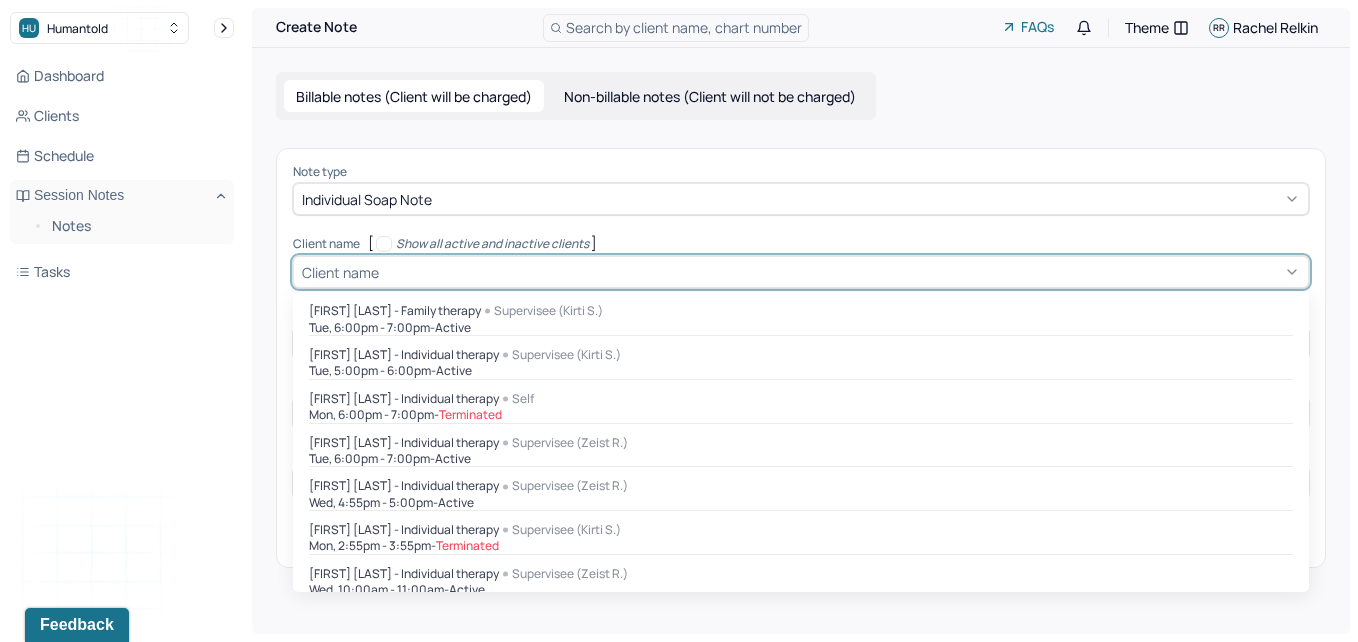 click at bounding box center (386, 272) 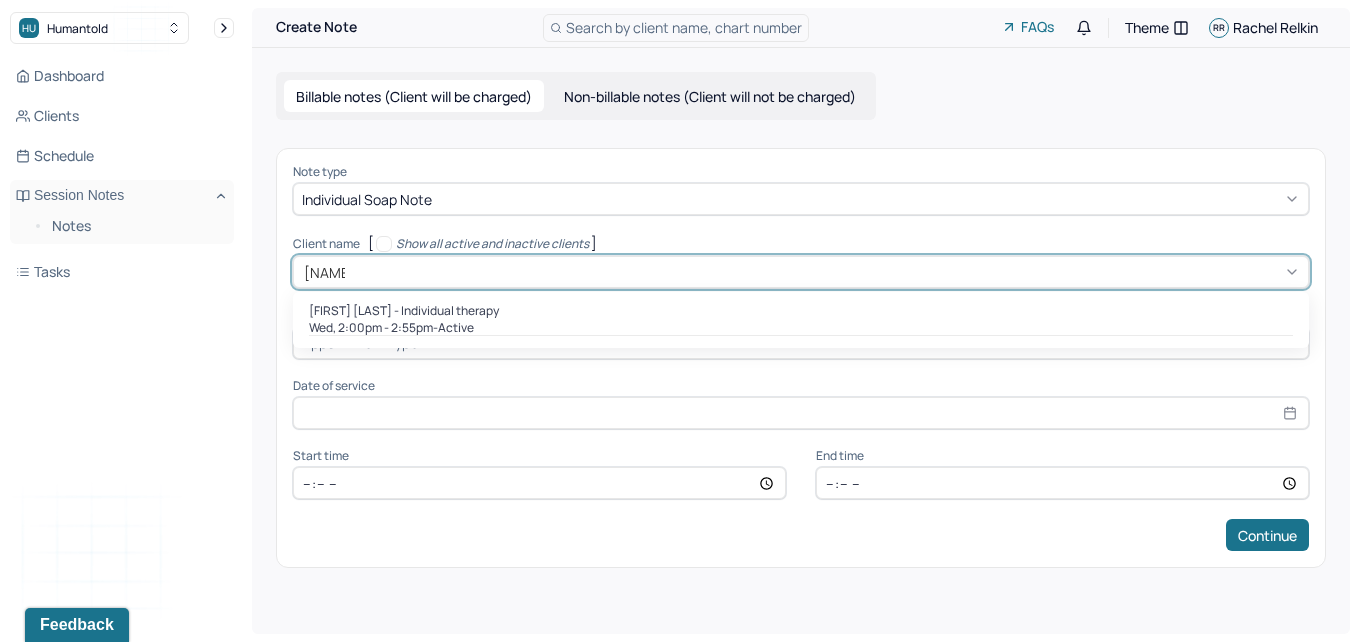 type on "[NAME] [INITIAL]" 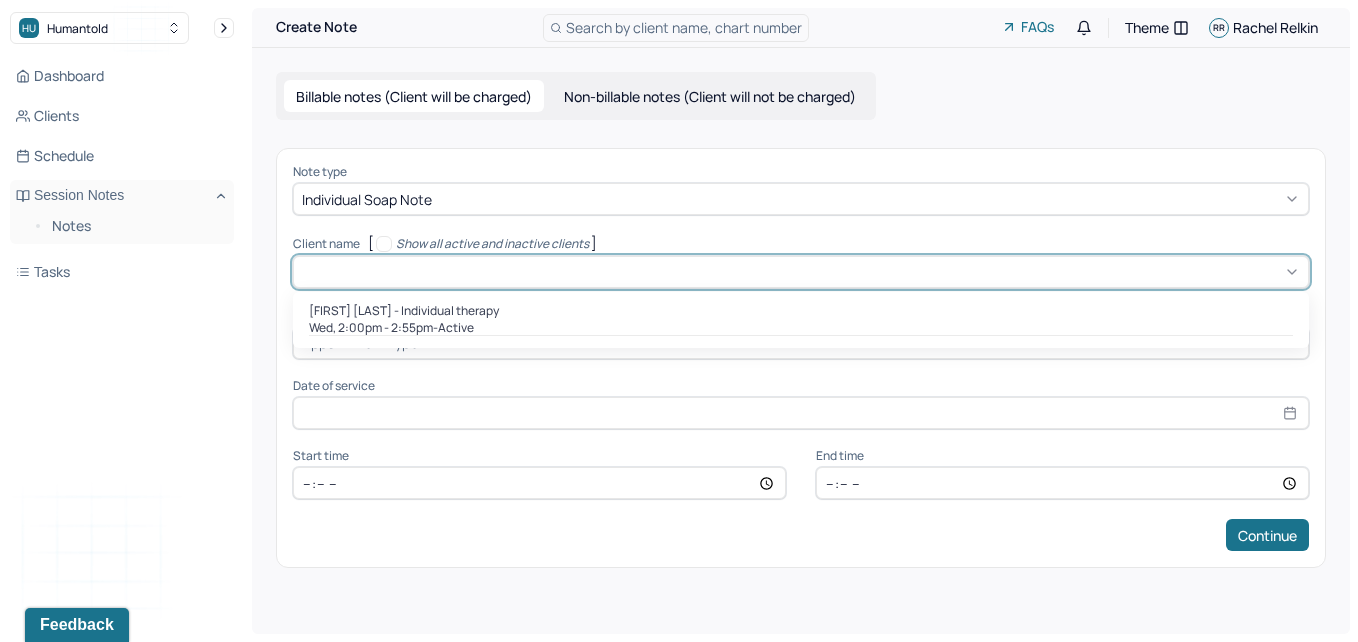 select on "7" 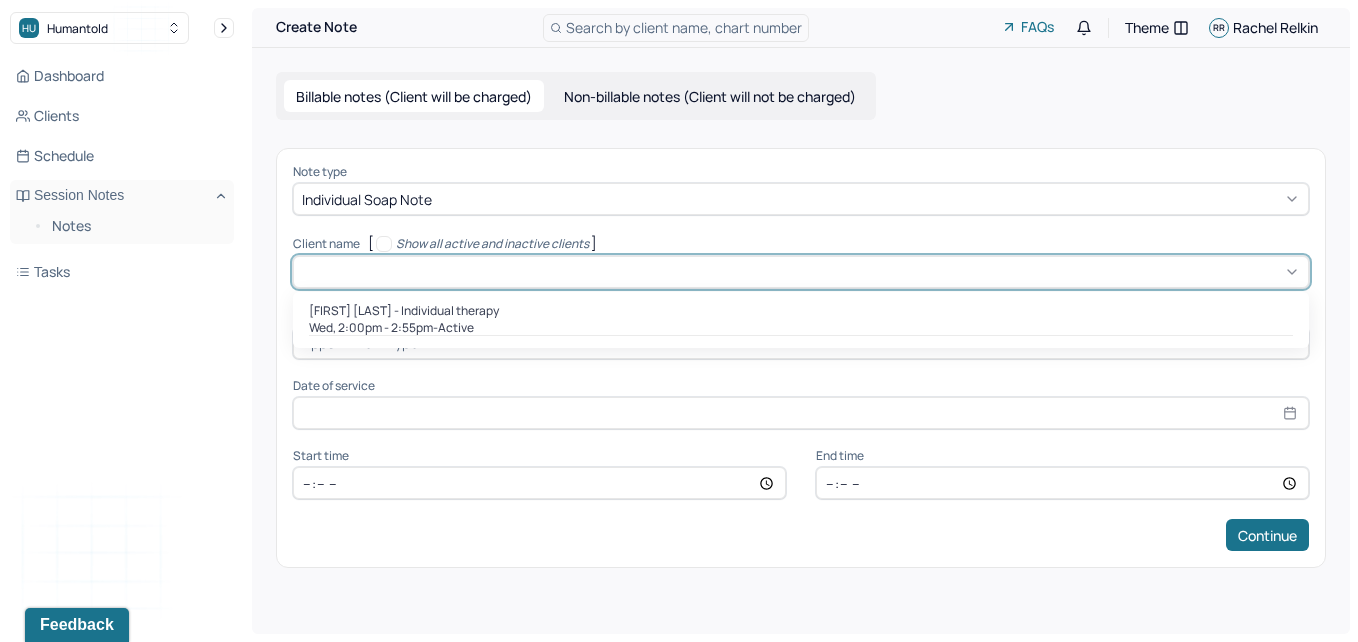 select on "2025" 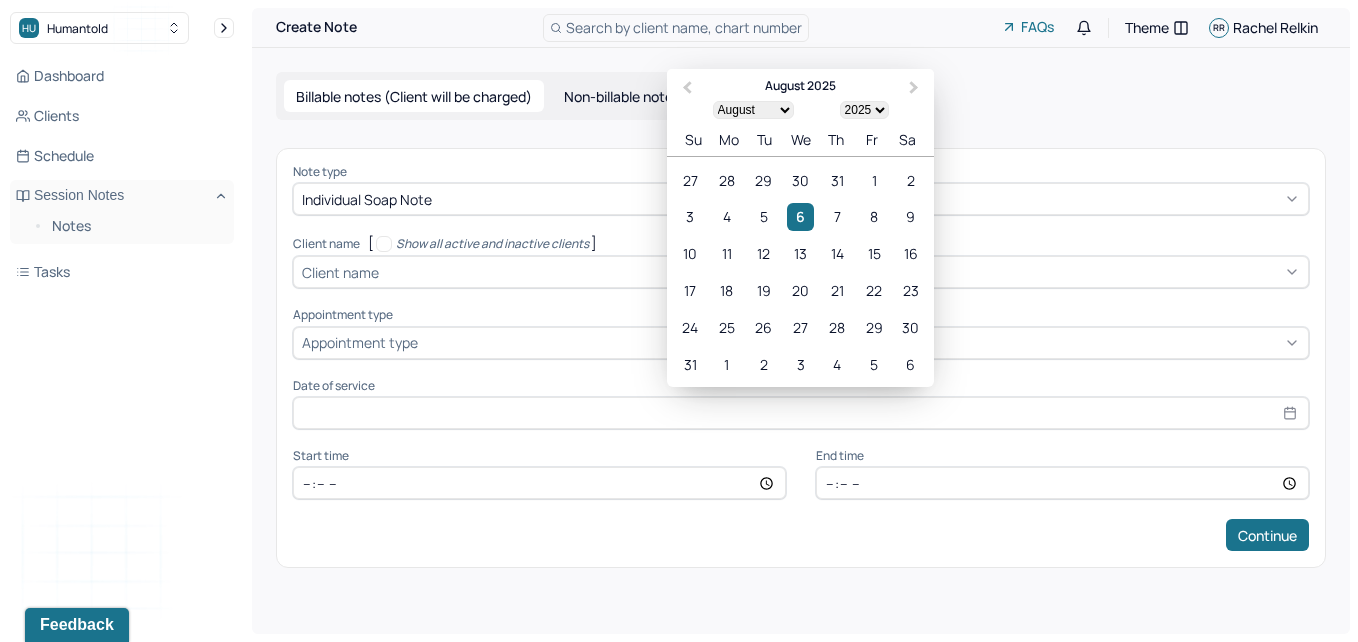 click at bounding box center (801, 413) 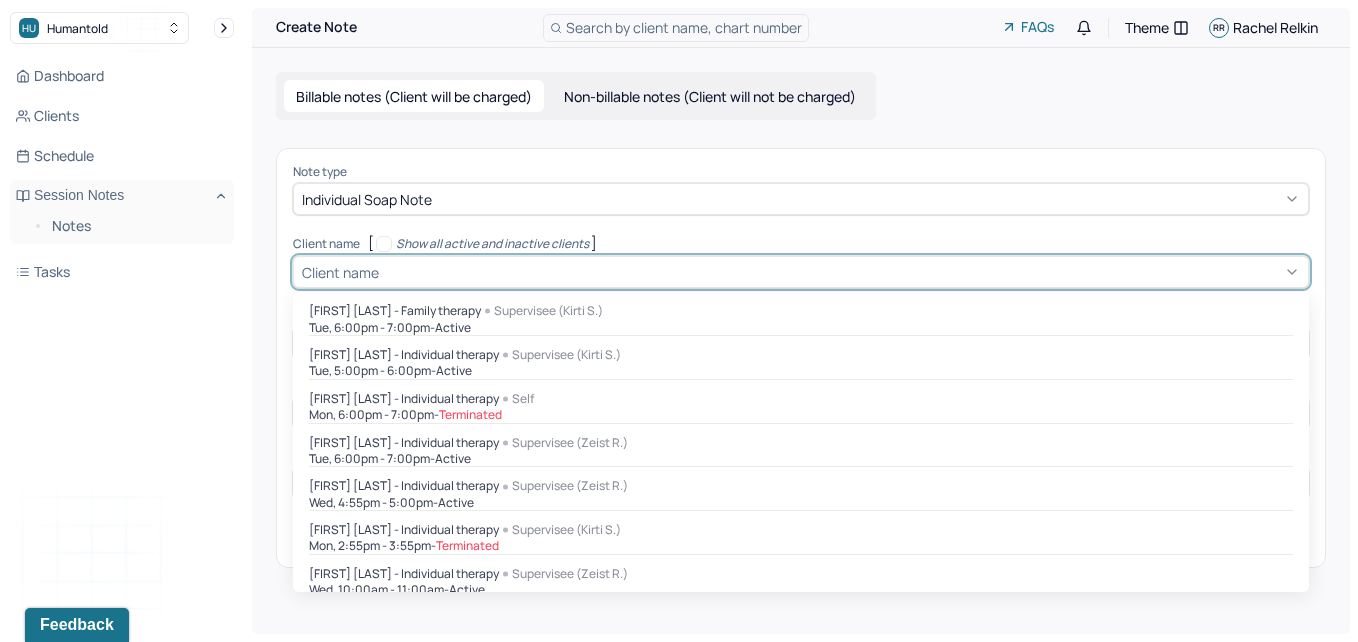 click at bounding box center (841, 272) 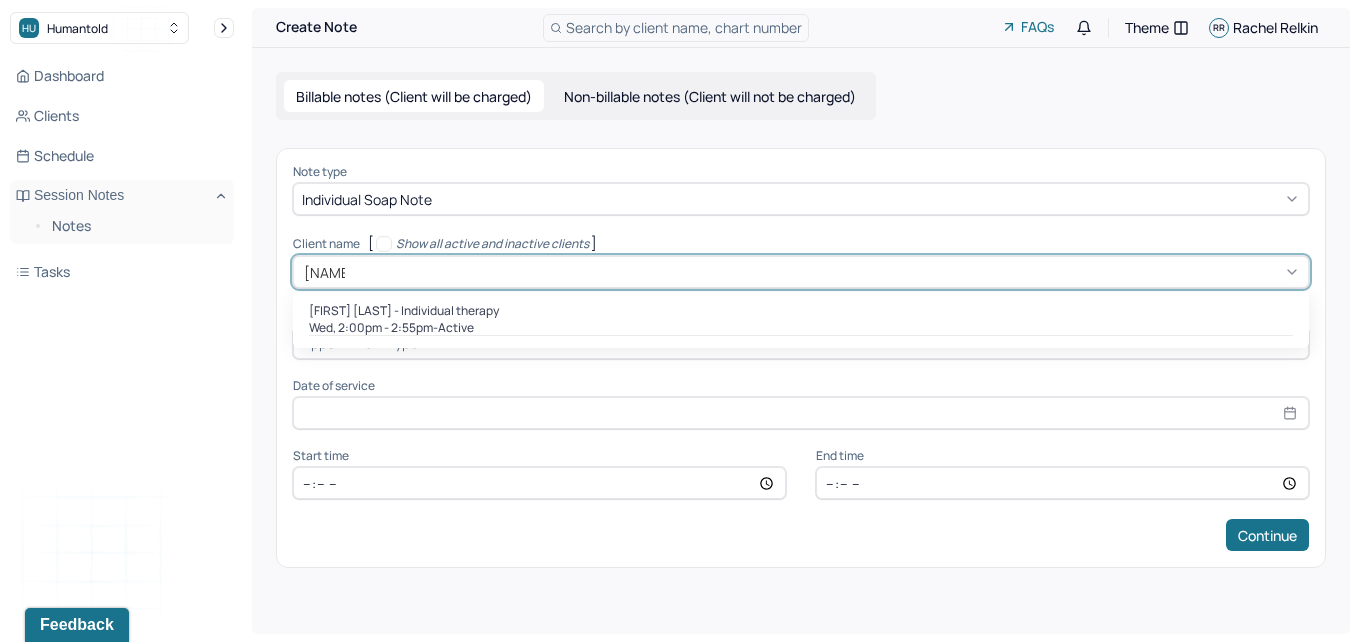 type on "jack ba" 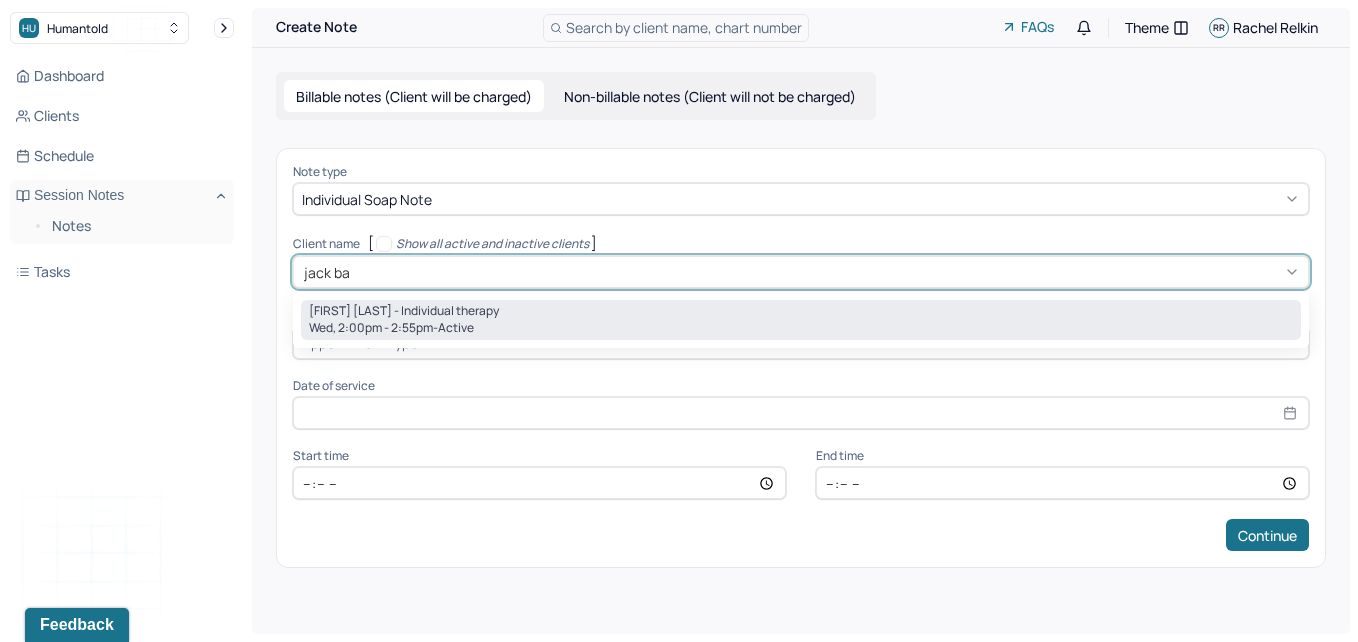 click on "Wed, 2:00pm - 2:55pm  -  active" at bounding box center [801, 328] 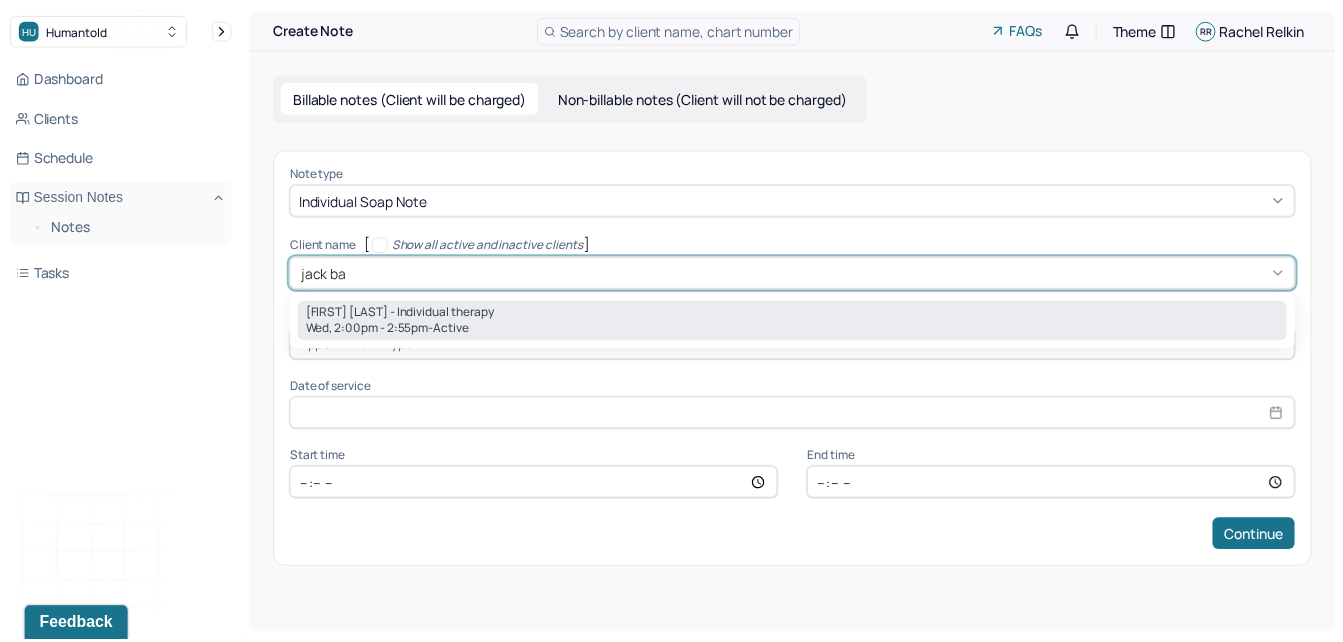 type 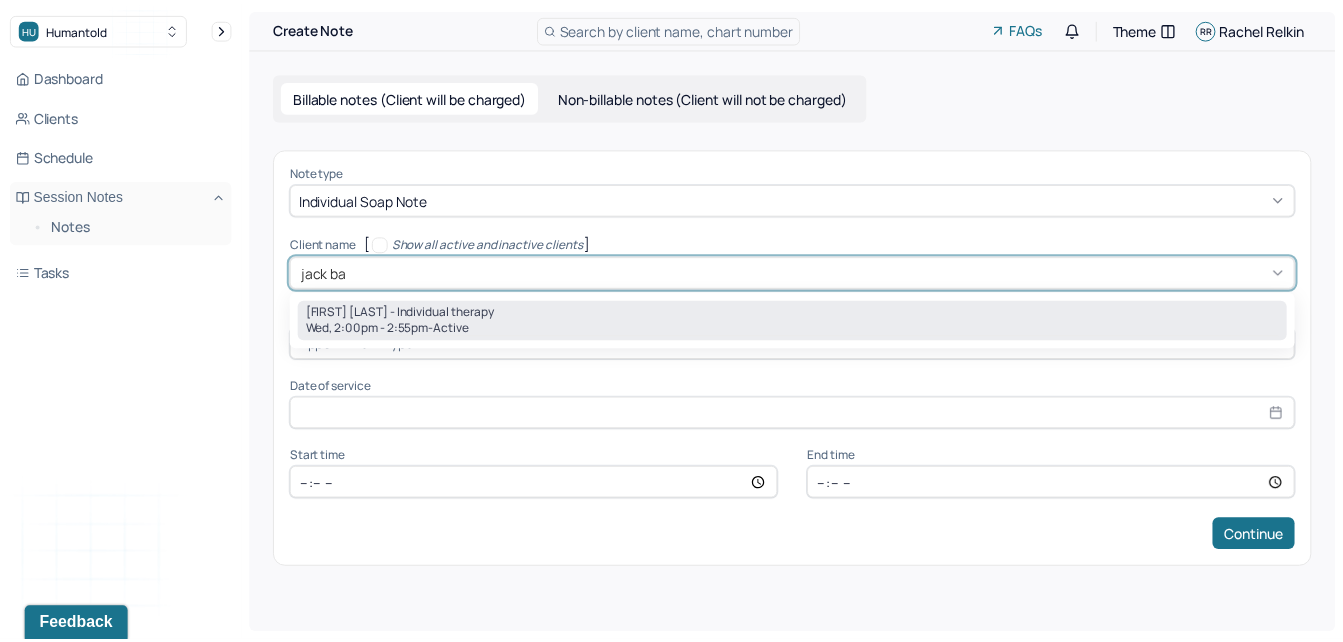 type on "[DATE]" 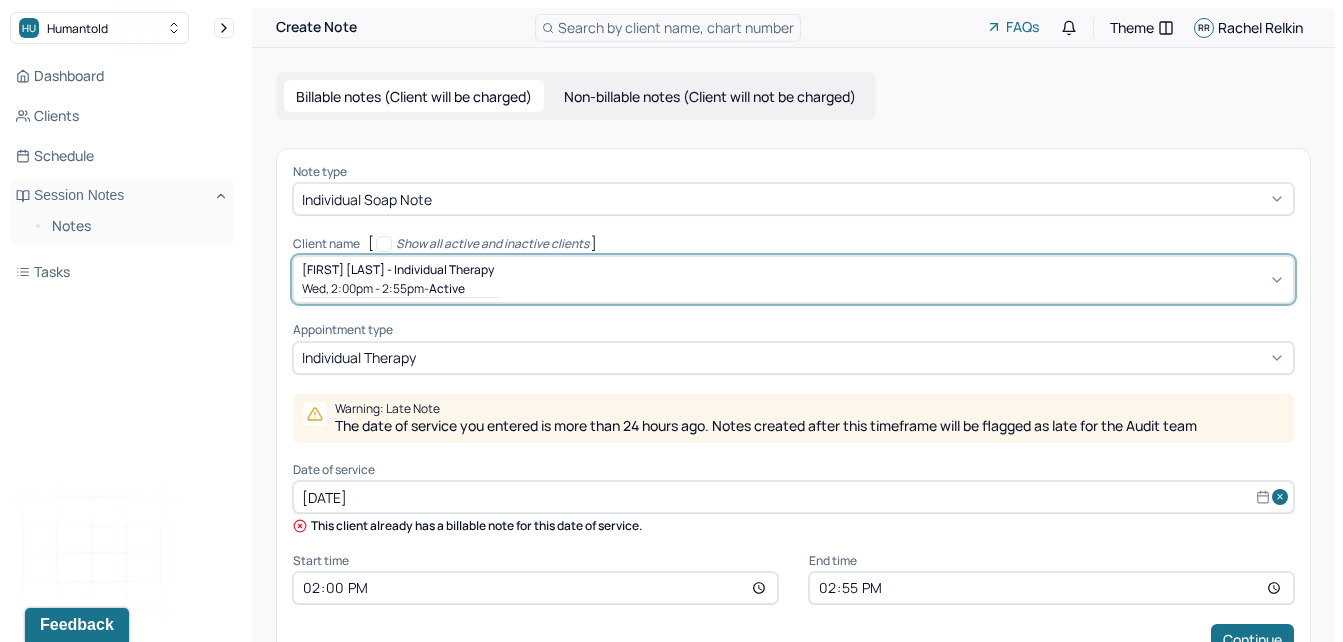 select on "6" 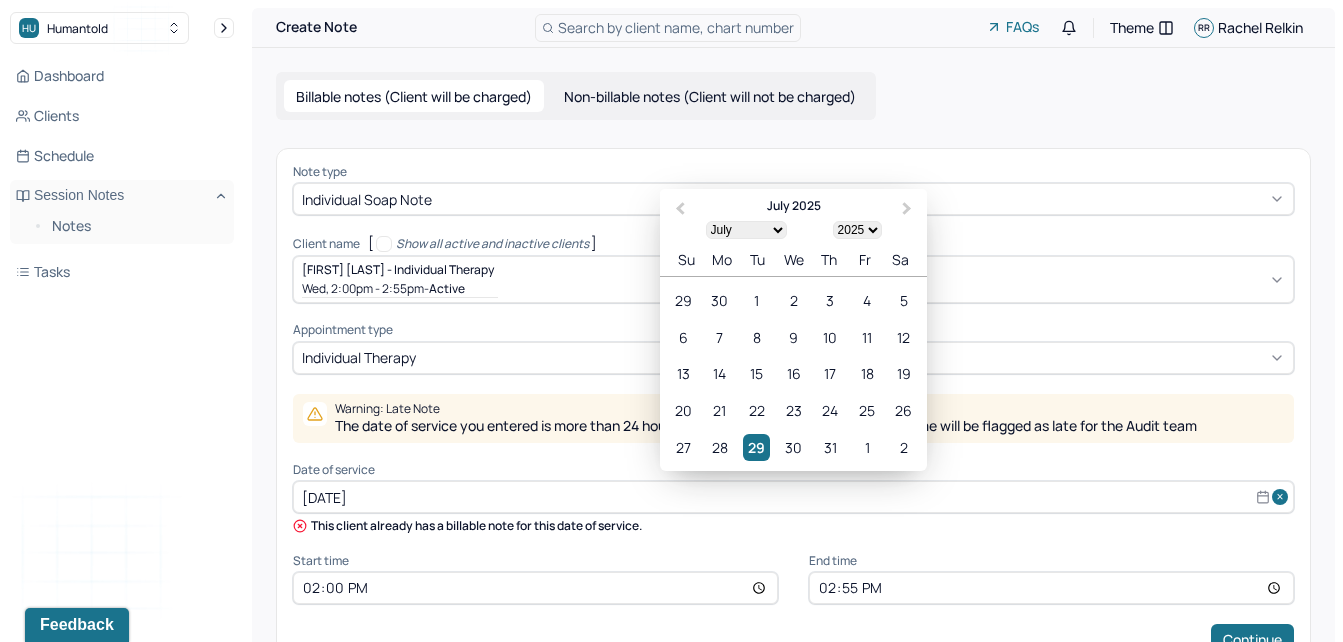 click on "[DATE]" at bounding box center [793, 497] 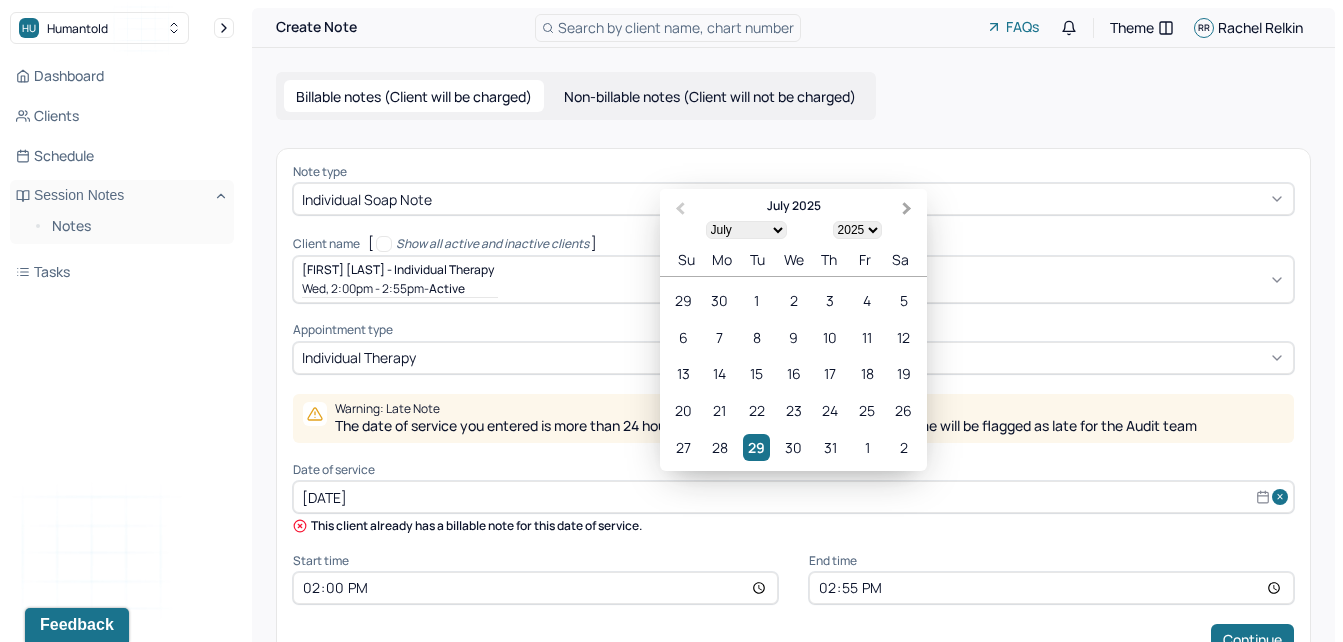 click on "Next Month" at bounding box center [907, 209] 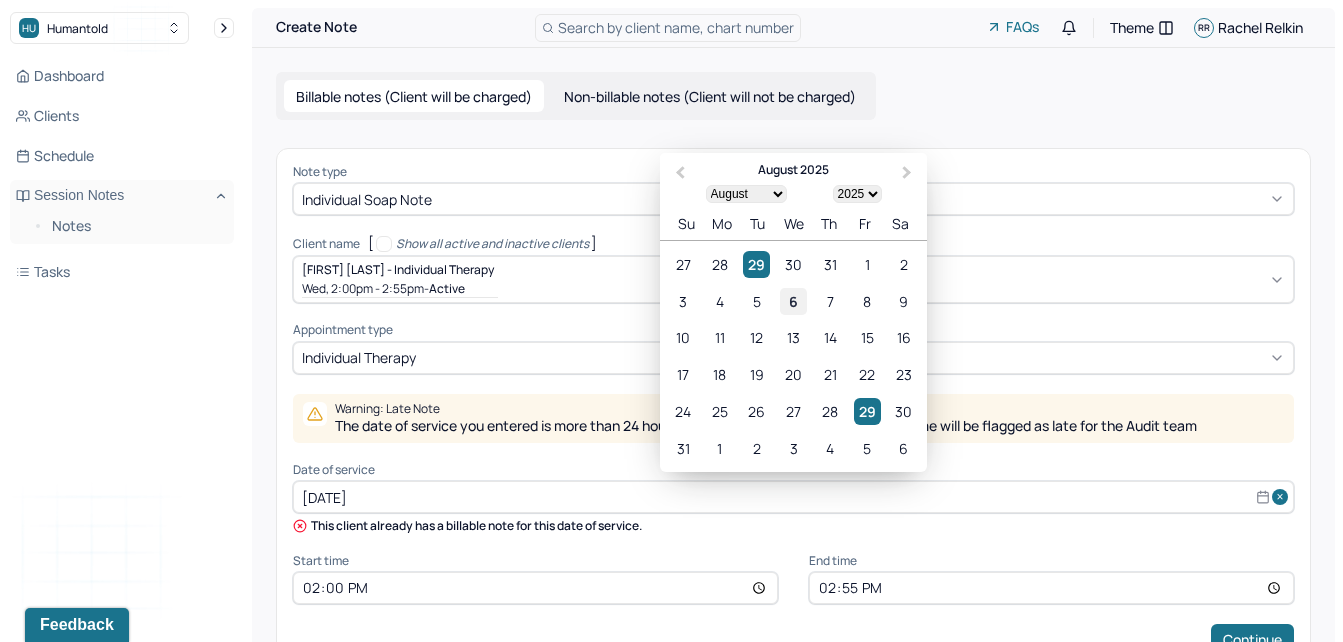 click on "6" at bounding box center (793, 301) 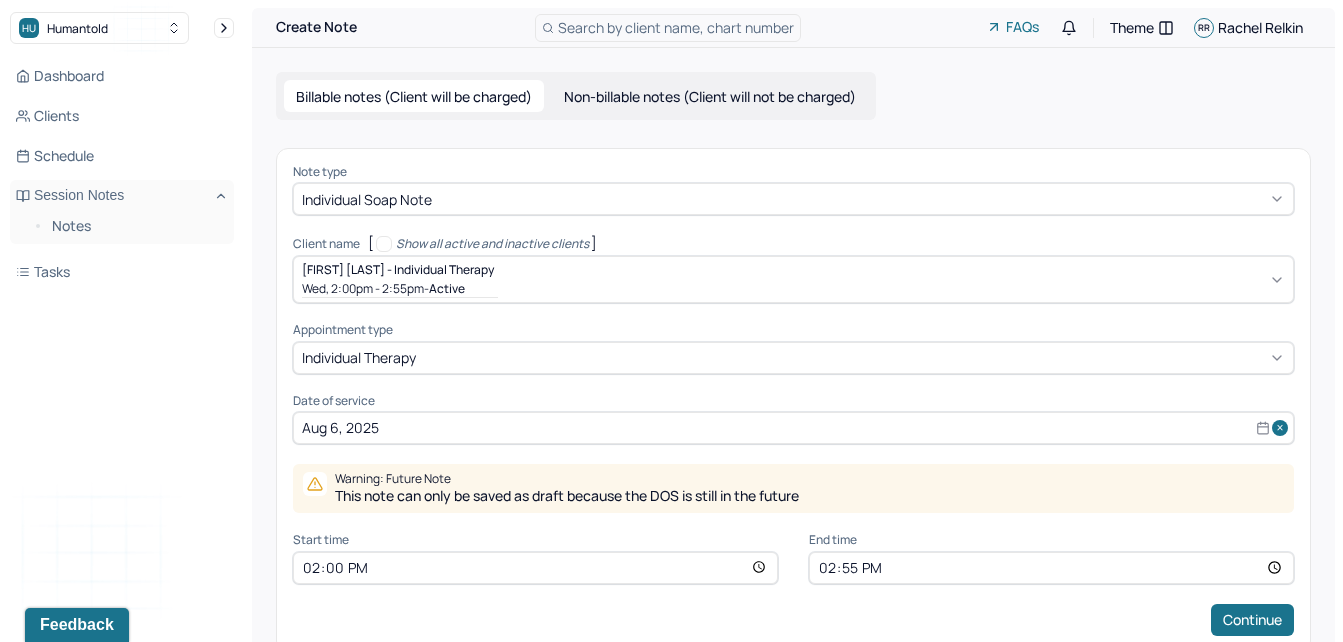 drag, startPoint x: 1357, startPoint y: 221, endPoint x: 874, endPoint y: 33, distance: 518.29816 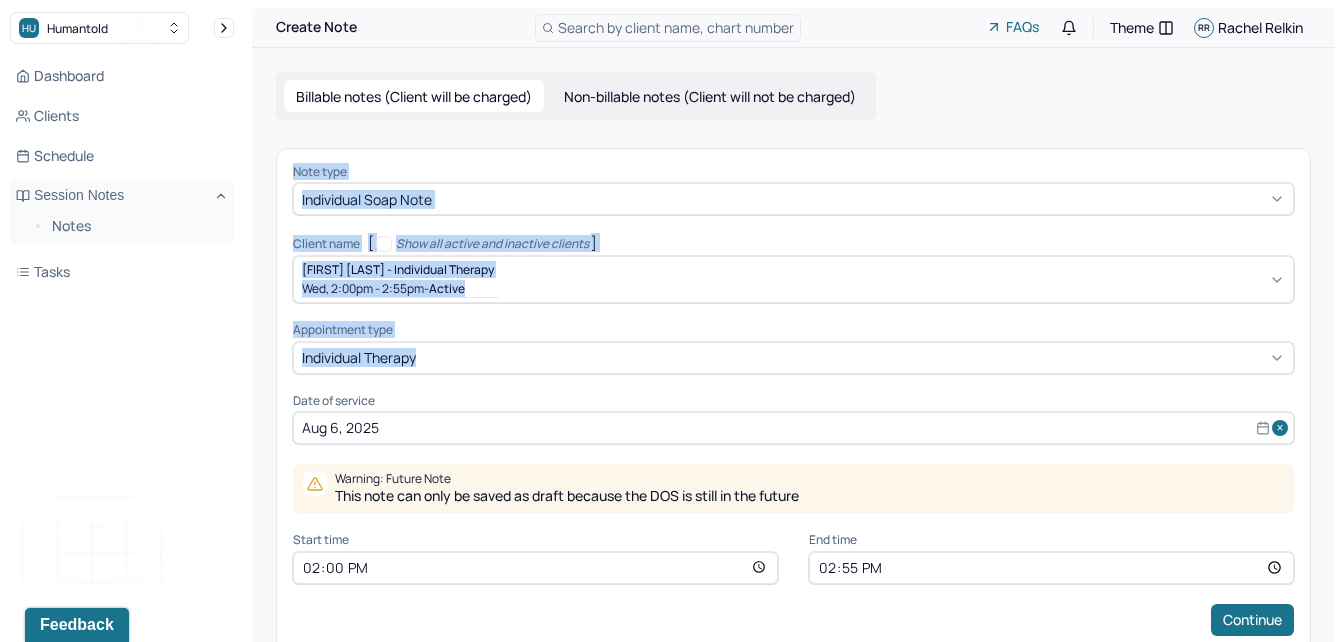 drag, startPoint x: 1342, startPoint y: 73, endPoint x: 1359, endPoint y: 351, distance: 278.5193 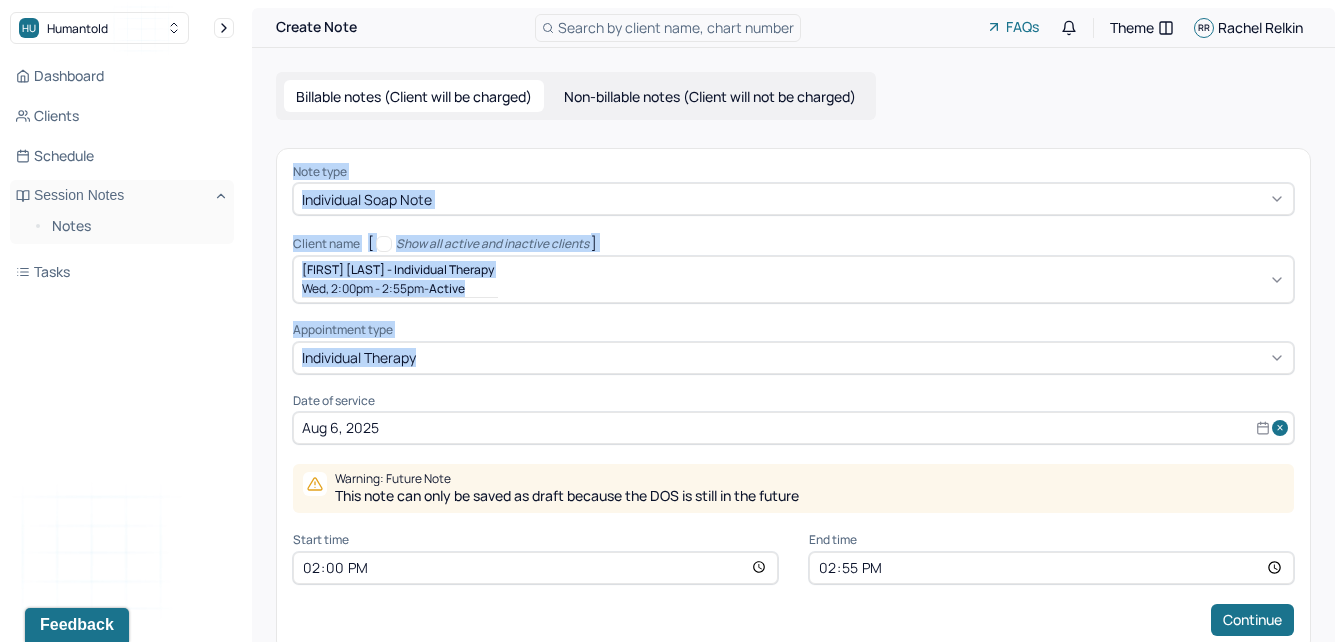 click on "Billable notes (Client will be charged) Non-billable notes (Client will not be charged) Note type Individual soap note Client name [ Show all active and inactive clients ] [FIRST] [LAST] - Individual therapy Wed, 2:00pm - 2:55pm  -  active Supervisee name Rachel Relkin Appointment type individual therapy Date of service Aug 6, 2025 Warning: Future Note This note can only be saved as draft because the DOS is still in the future Start time 14:00 End time 14:55 Continue" at bounding box center [793, 362] 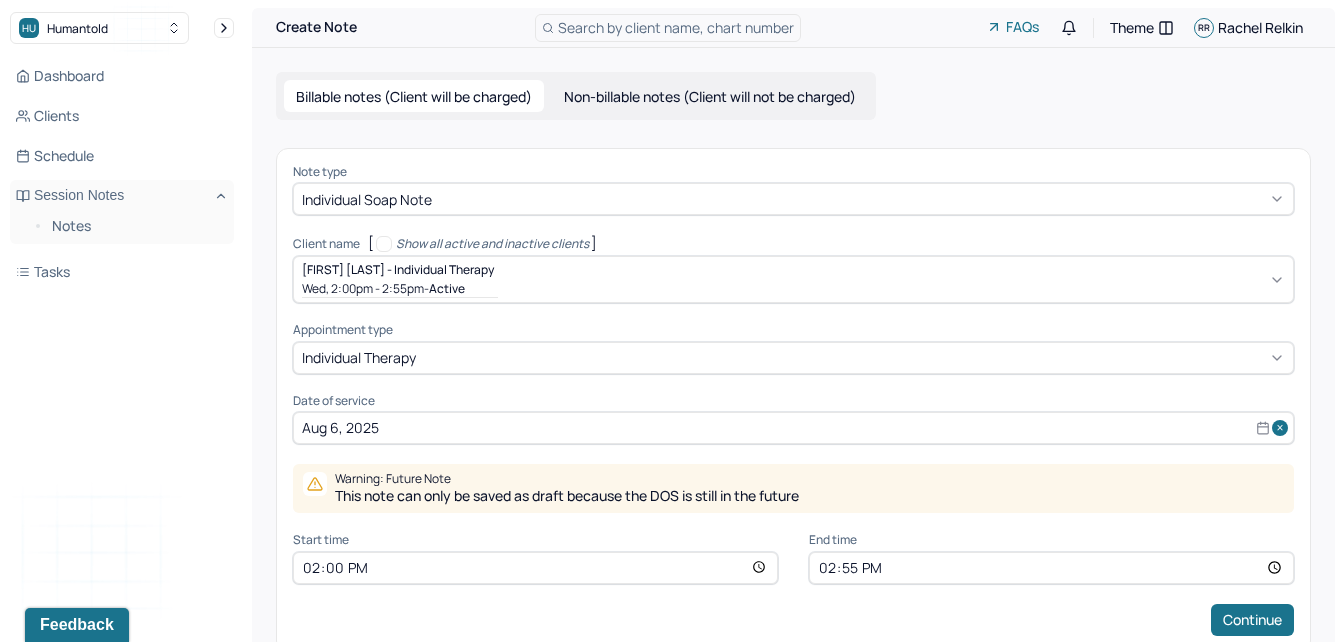 scroll, scrollTop: 43, scrollLeft: 0, axis: vertical 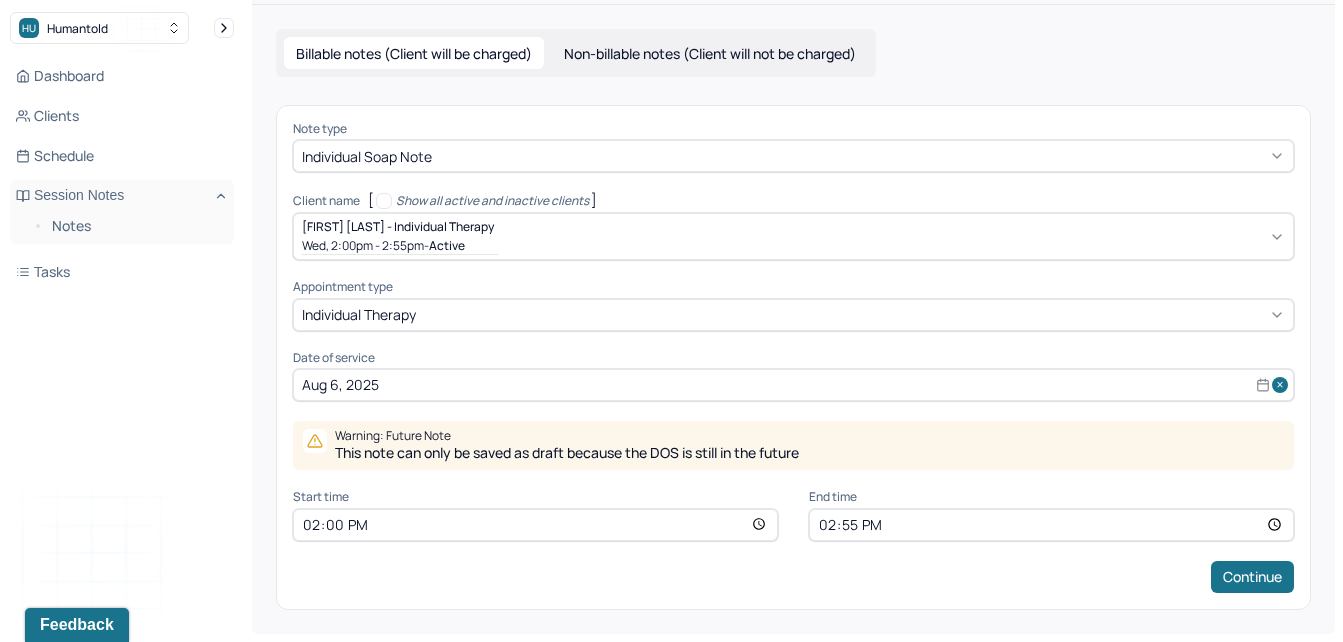 click on "14:00" at bounding box center [535, 525] 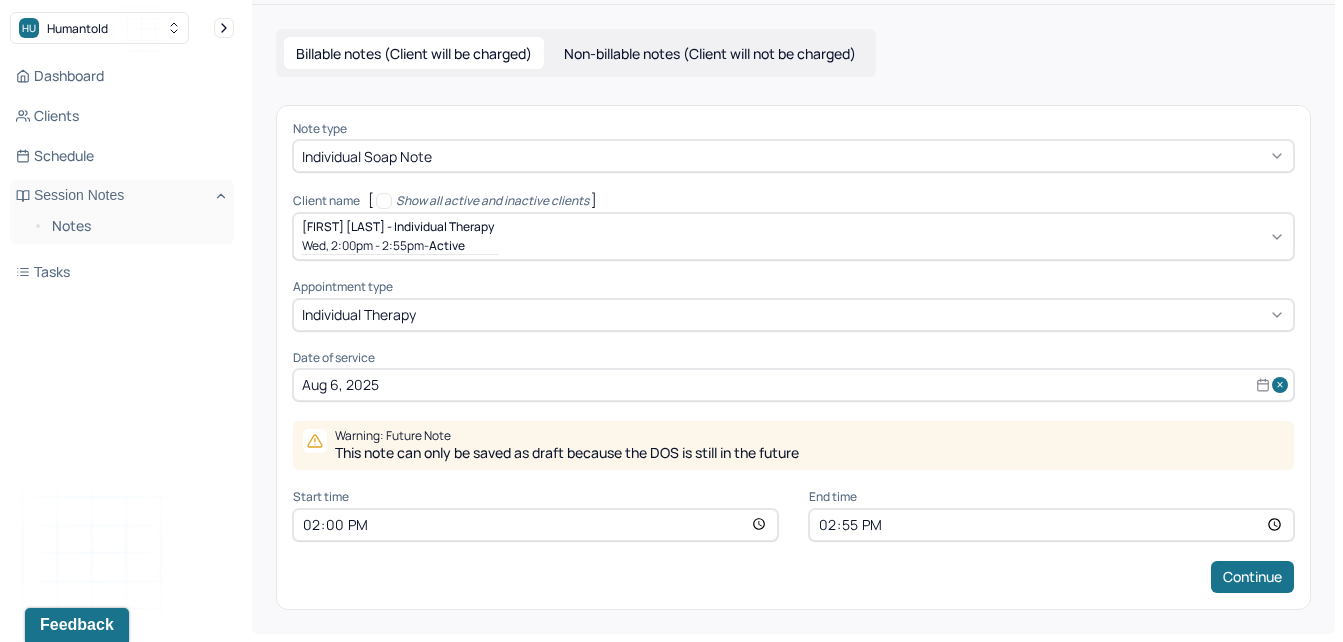 type on "17:00" 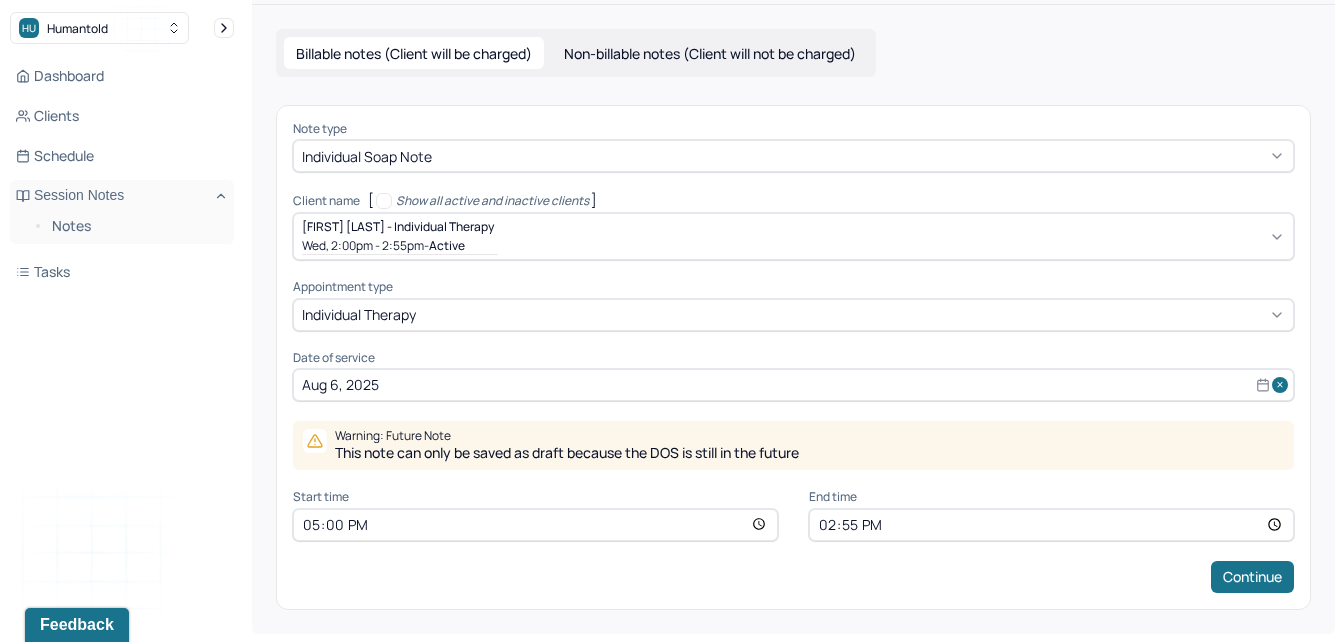 click on "14:55" at bounding box center (1051, 525) 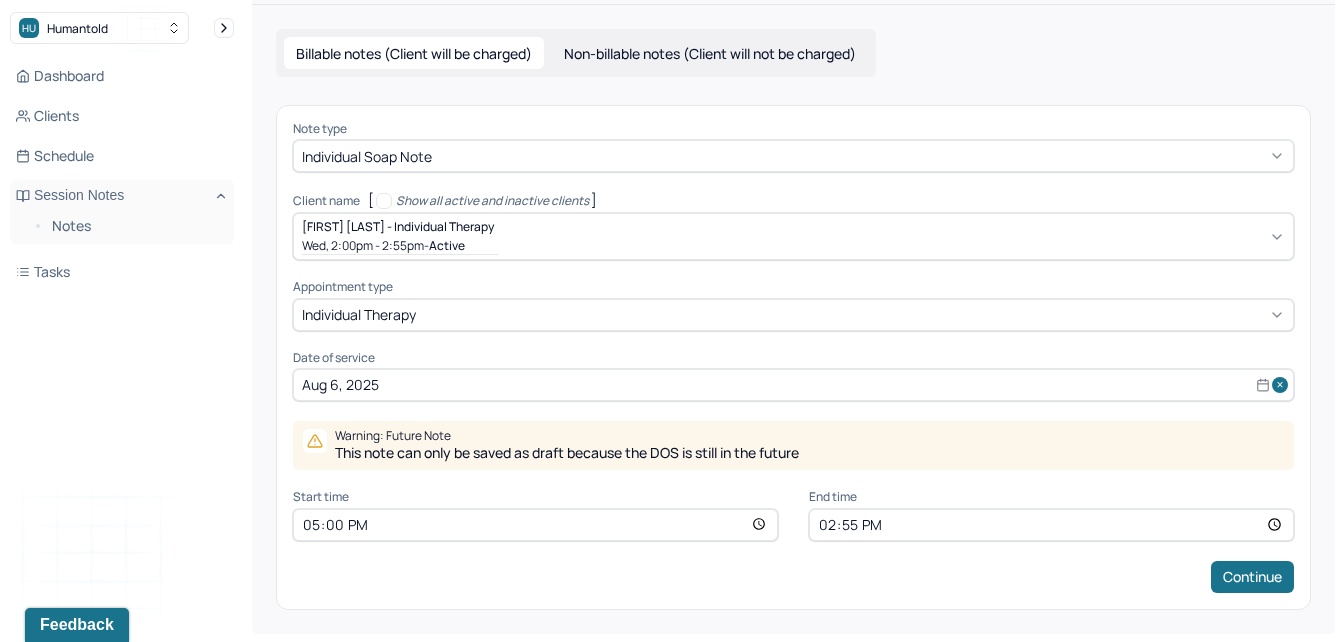 type on "17:55" 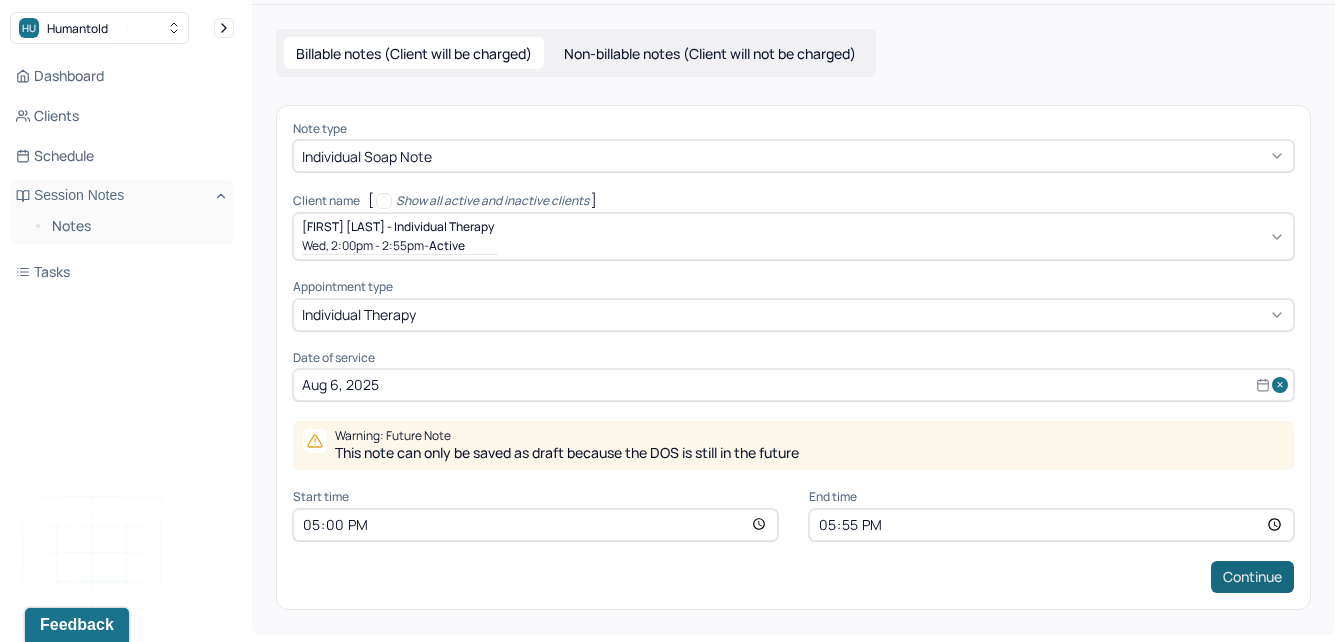 click on "Continue" at bounding box center (1252, 577) 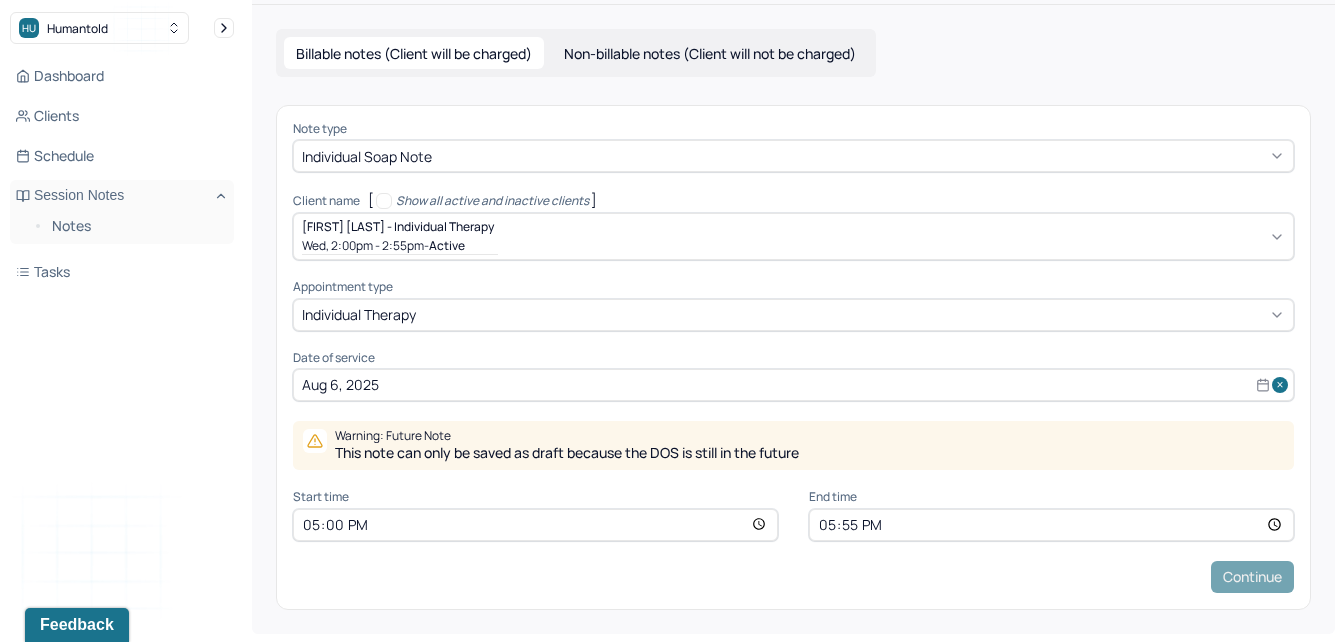 scroll, scrollTop: 0, scrollLeft: 0, axis: both 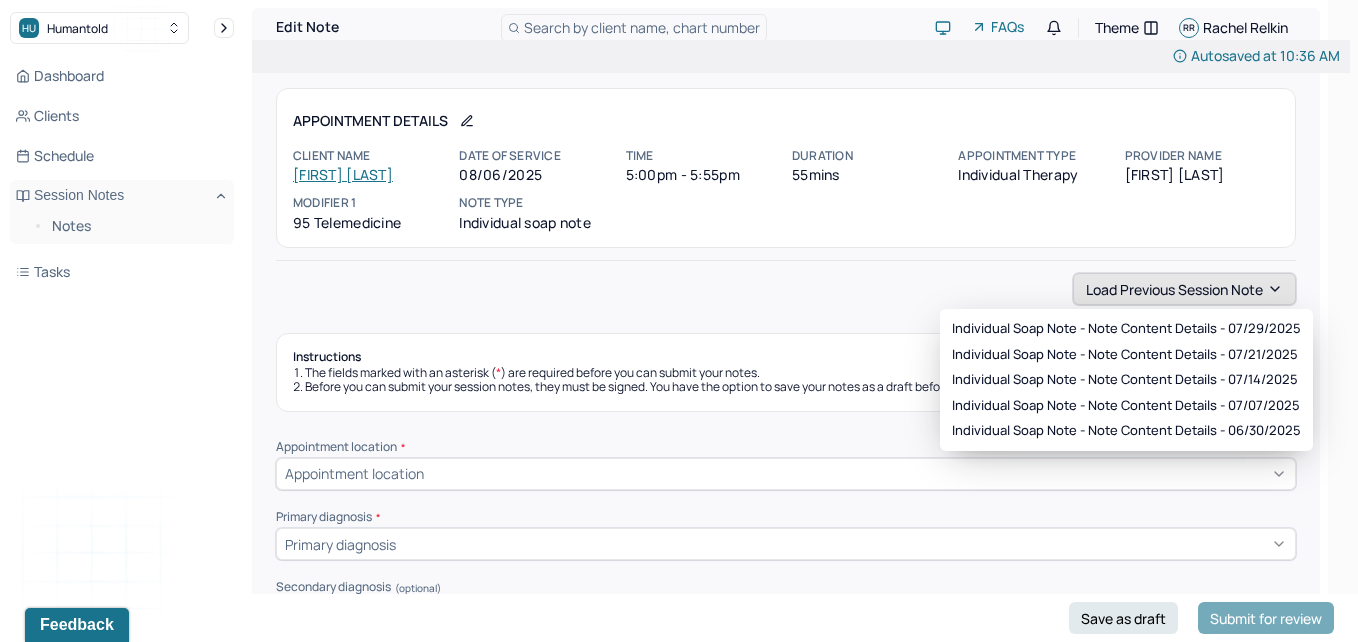 click on "Load previous session note" at bounding box center [1184, 289] 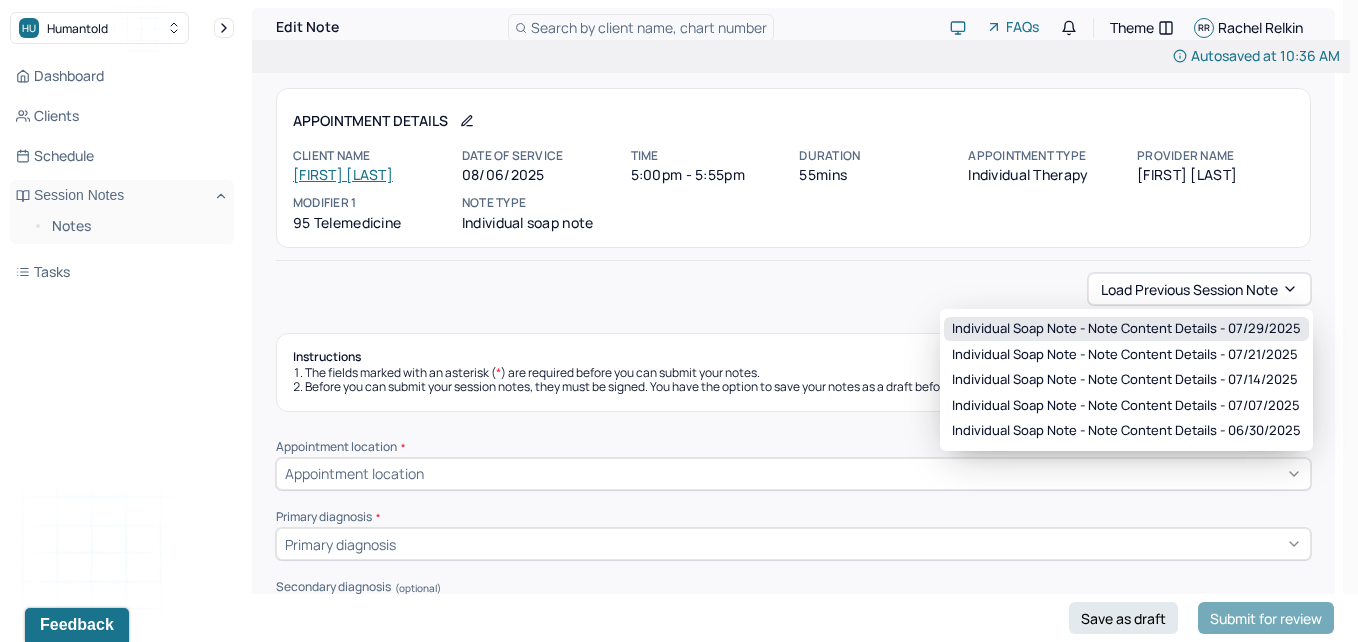 click on "Individual soap note   - Note content Details -   07/29/2025" at bounding box center (1126, 329) 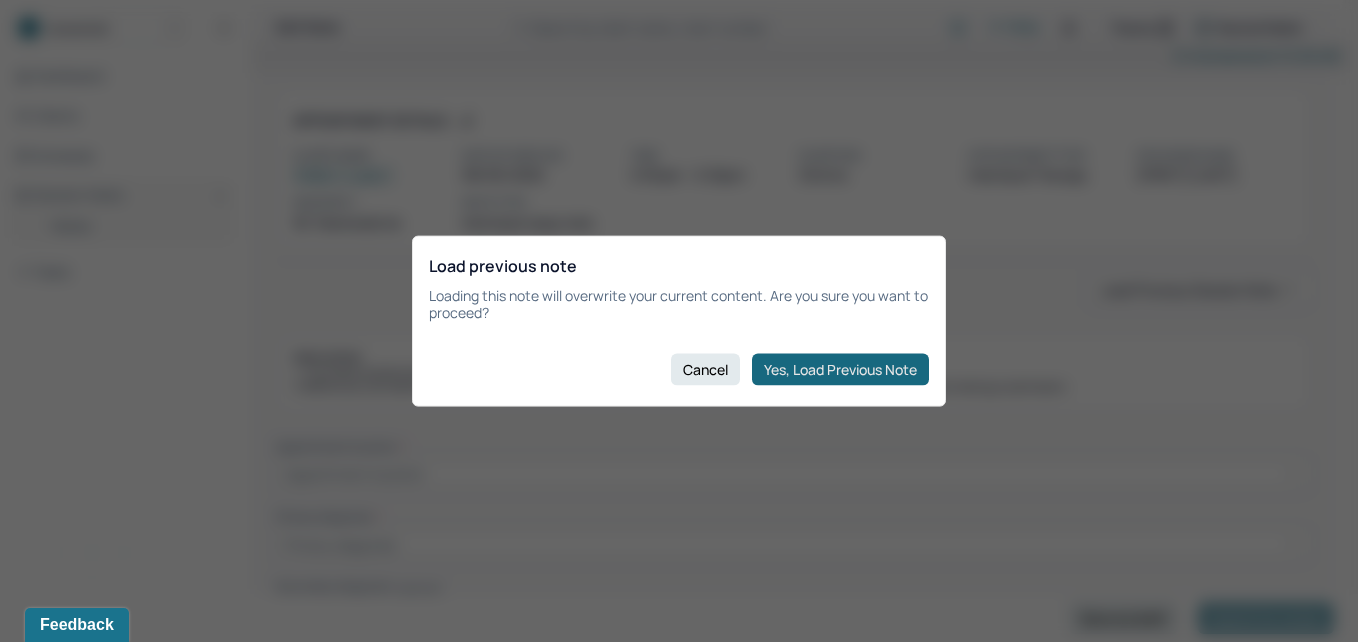 click on "Yes, Load Previous Note" at bounding box center (840, 369) 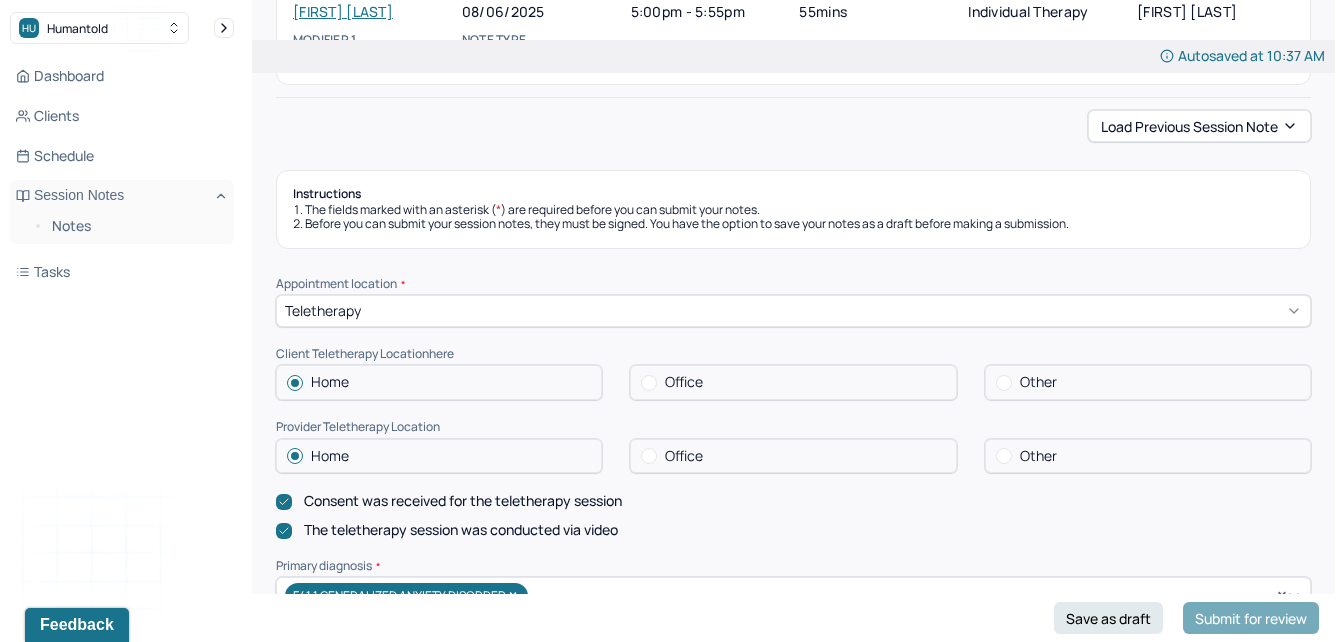 scroll, scrollTop: 187, scrollLeft: 0, axis: vertical 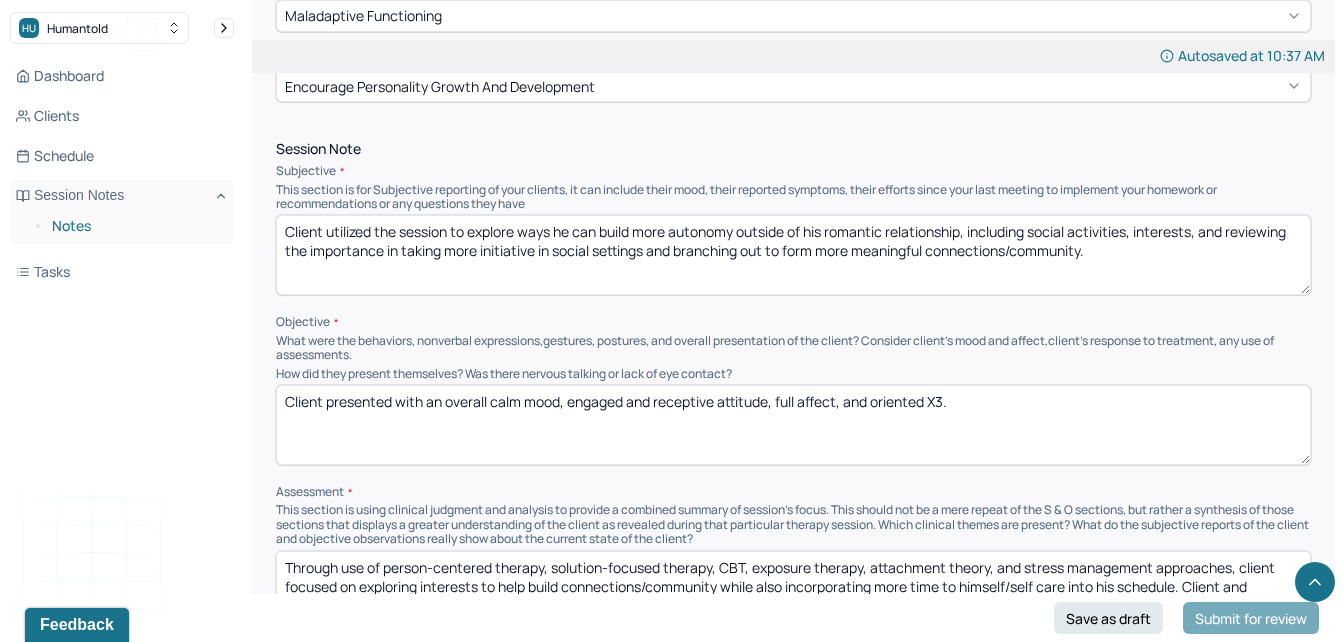 drag, startPoint x: 1126, startPoint y: 261, endPoint x: 197, endPoint y: 226, distance: 929.65906 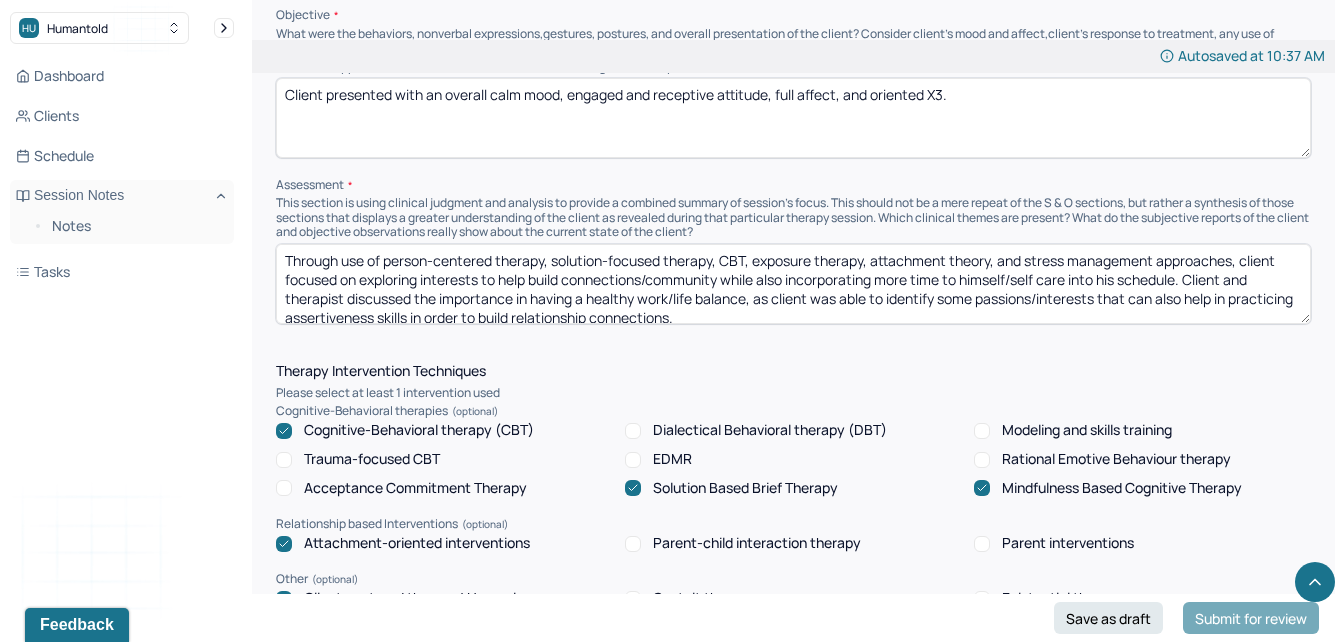 scroll, scrollTop: 1434, scrollLeft: 0, axis: vertical 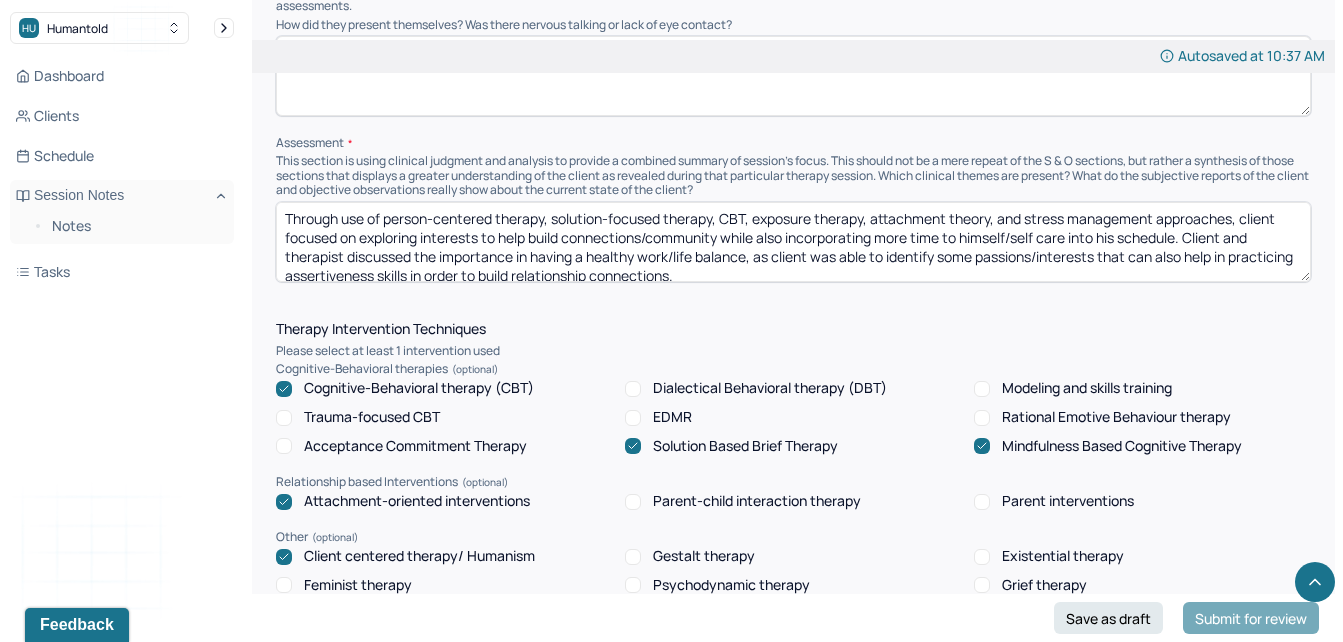 type 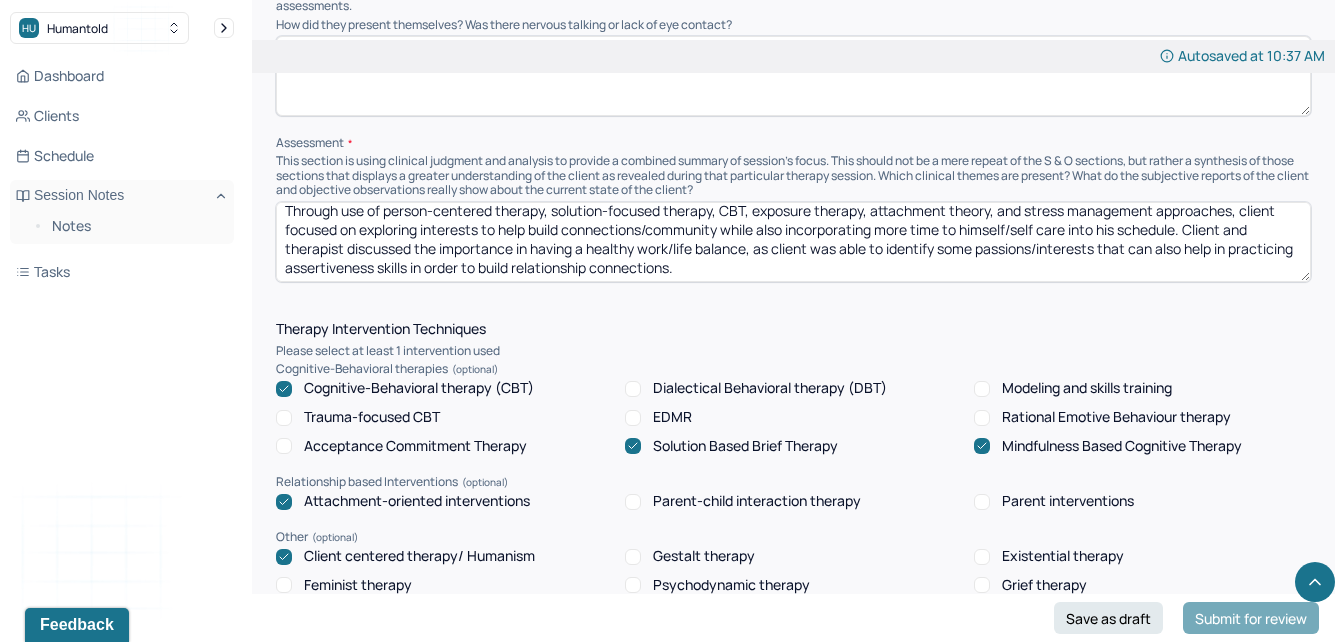 scroll, scrollTop: 10, scrollLeft: 0, axis: vertical 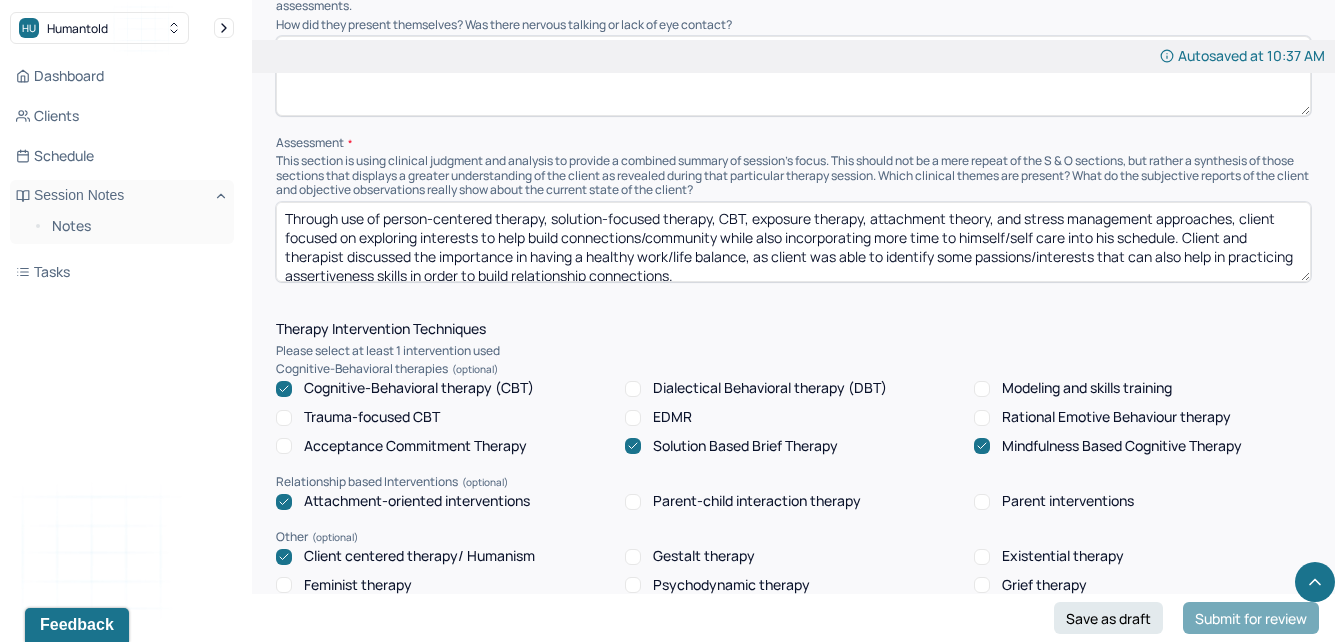 drag, startPoint x: 757, startPoint y: 272, endPoint x: 213, endPoint y: 177, distance: 552.2327 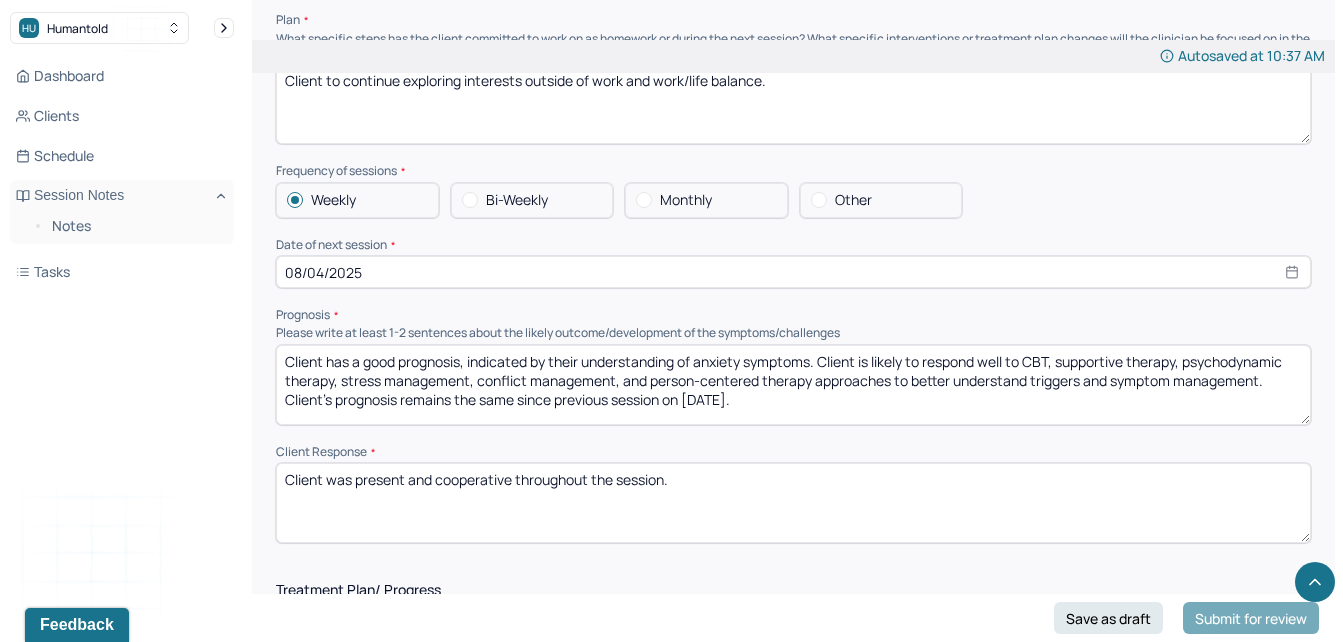 scroll, scrollTop: 2091, scrollLeft: 0, axis: vertical 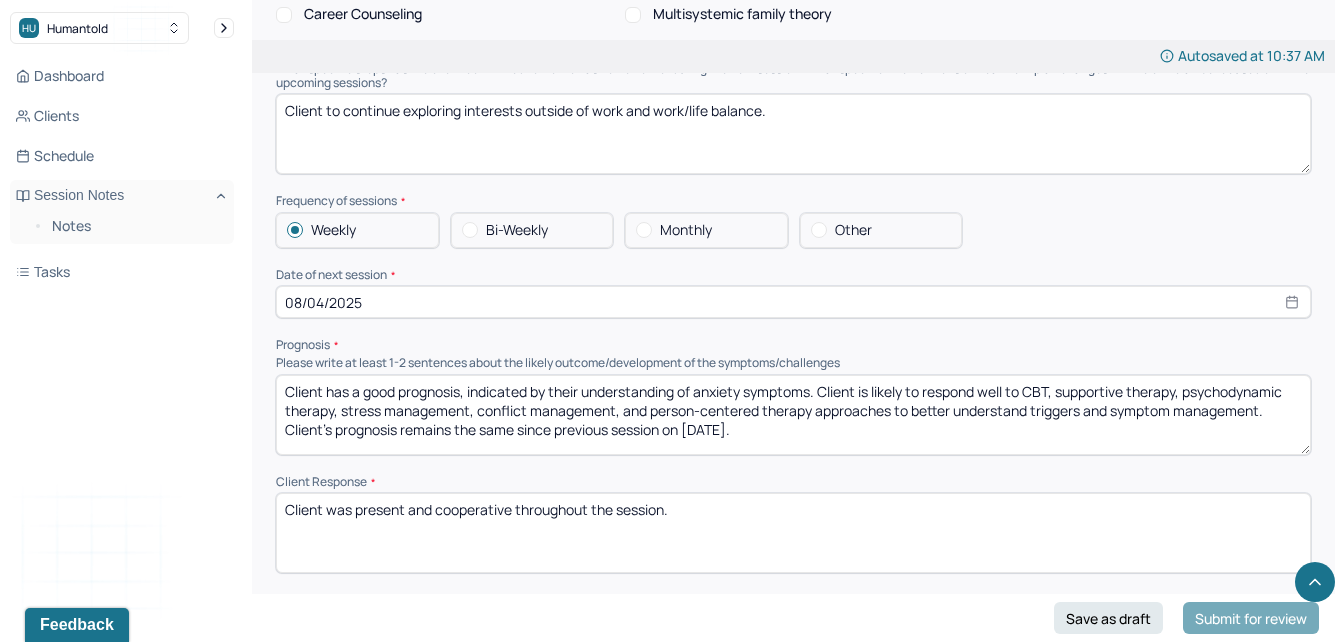 type 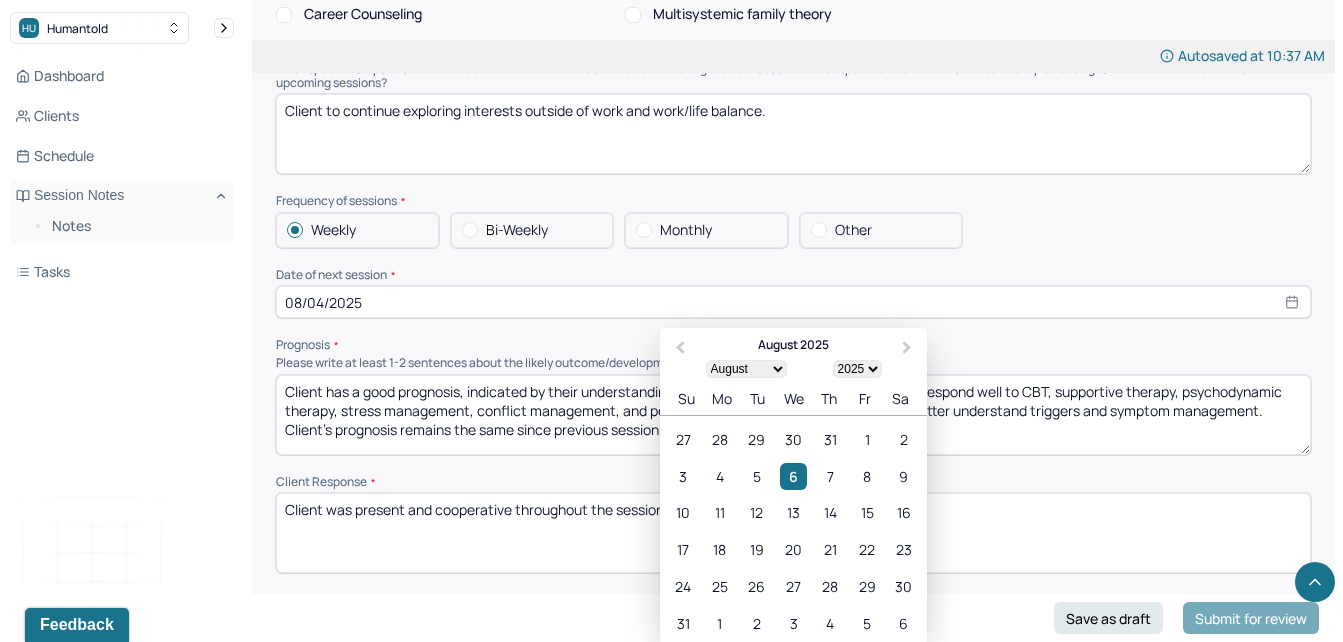 click on "08/04/2025" at bounding box center [793, 302] 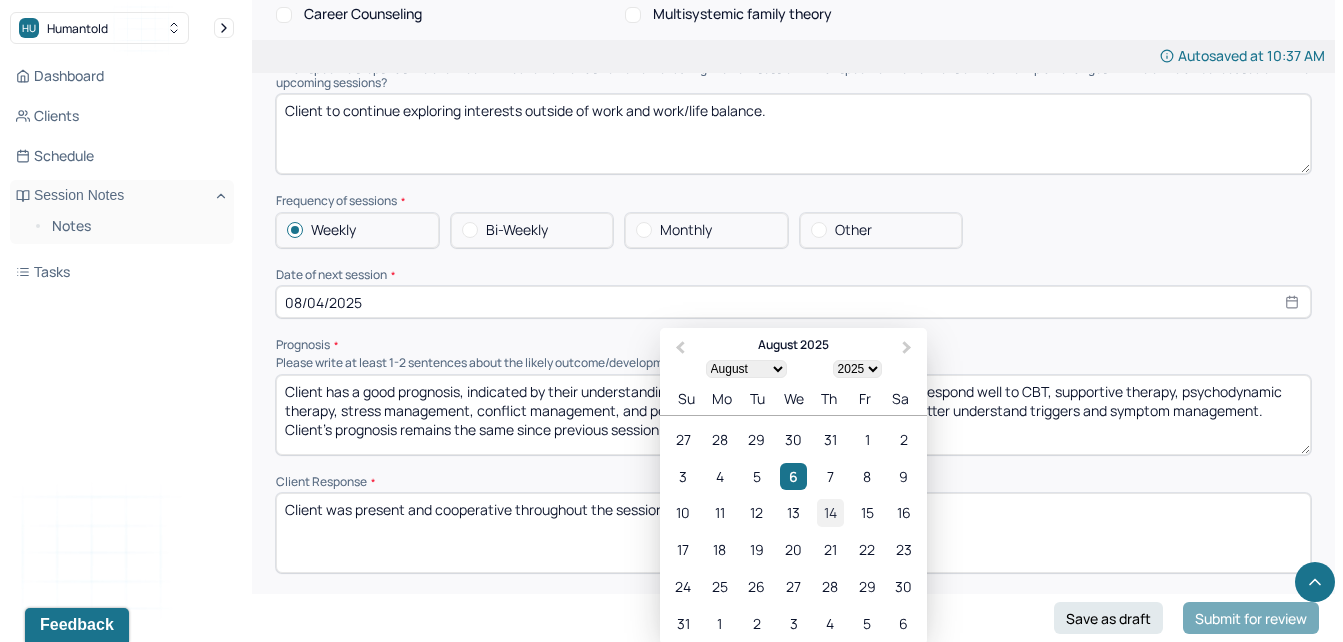 click on "14" at bounding box center [830, 512] 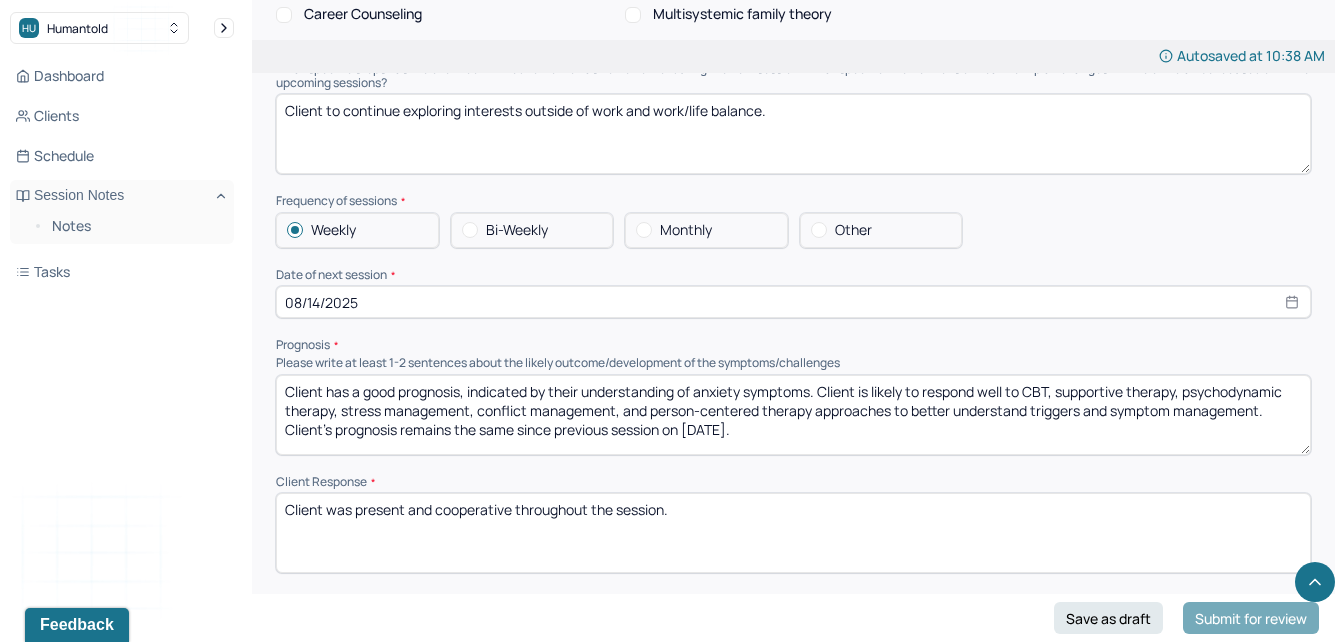 scroll, scrollTop: 12, scrollLeft: 0, axis: vertical 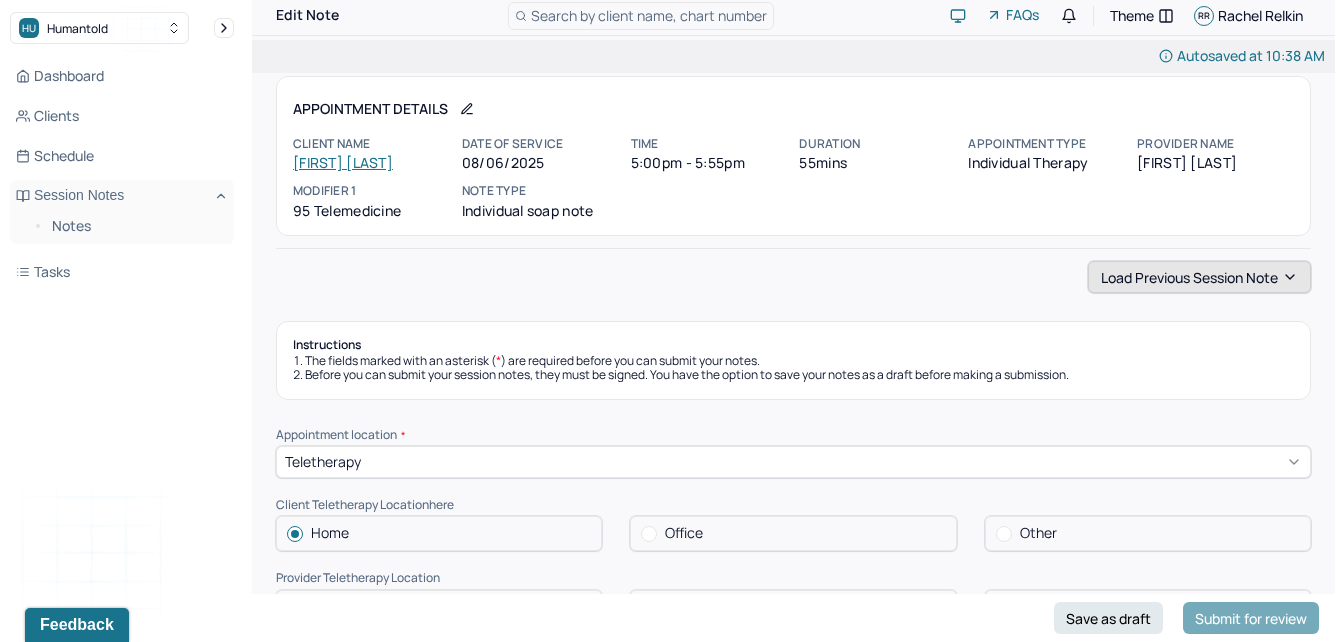 click on "Load previous session note" at bounding box center [1199, 277] 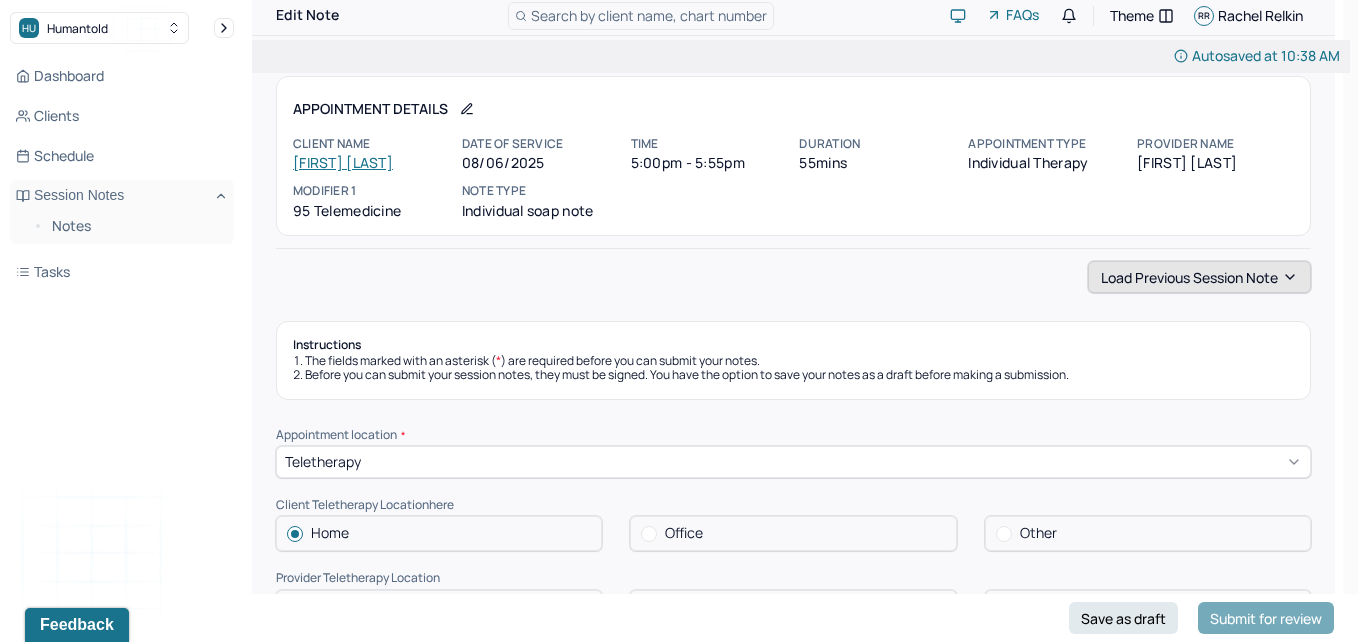 click on "Load previous session note" at bounding box center [1199, 277] 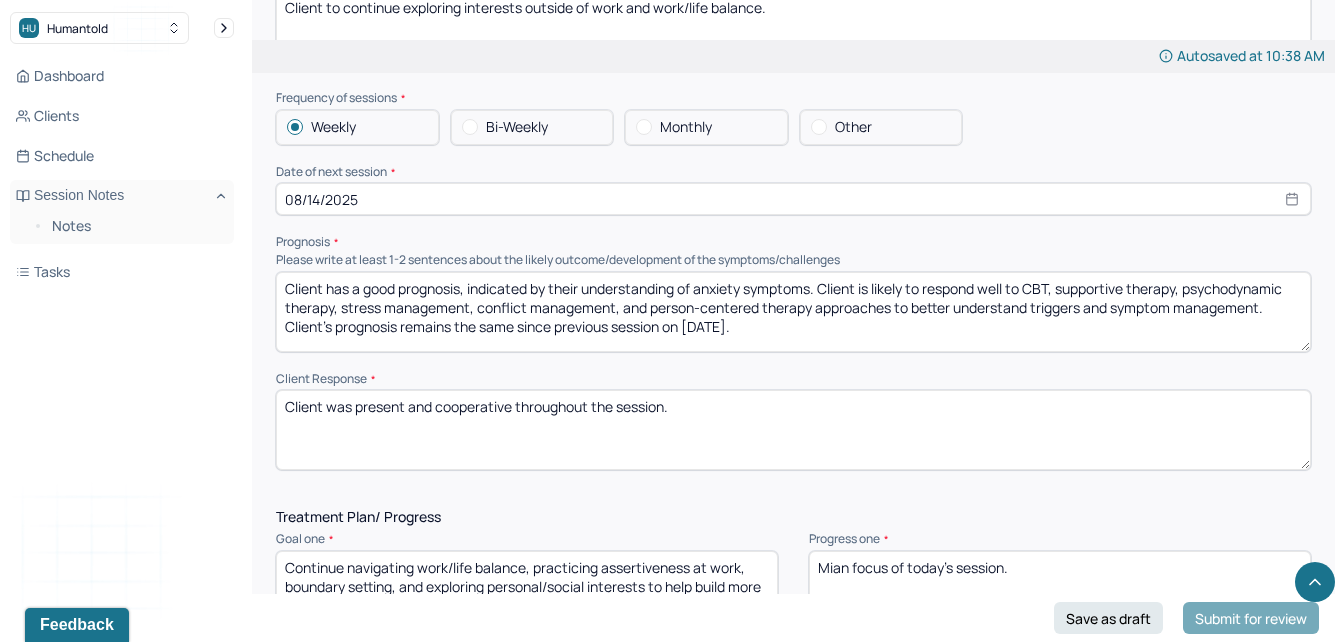 scroll, scrollTop: 2206, scrollLeft: 0, axis: vertical 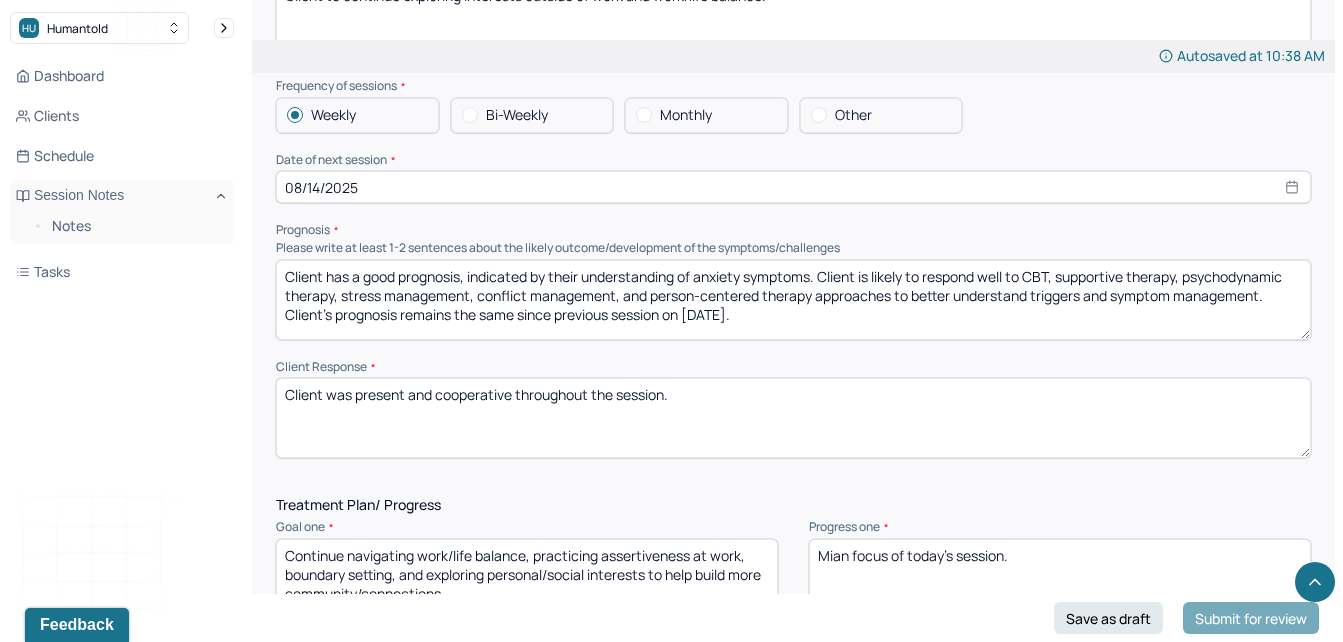 click on "Client has a good prognosis, indicated by their understanding of anxiety symptoms. Client is likely to respond well to CBT, supportive therapy, psychodynamic therapy, stress management, conflict management, and person-centered therapy approaches to better understand triggers and symptom management. Client’s prognosis remains the same since previous session on [DATE]." at bounding box center (793, 300) 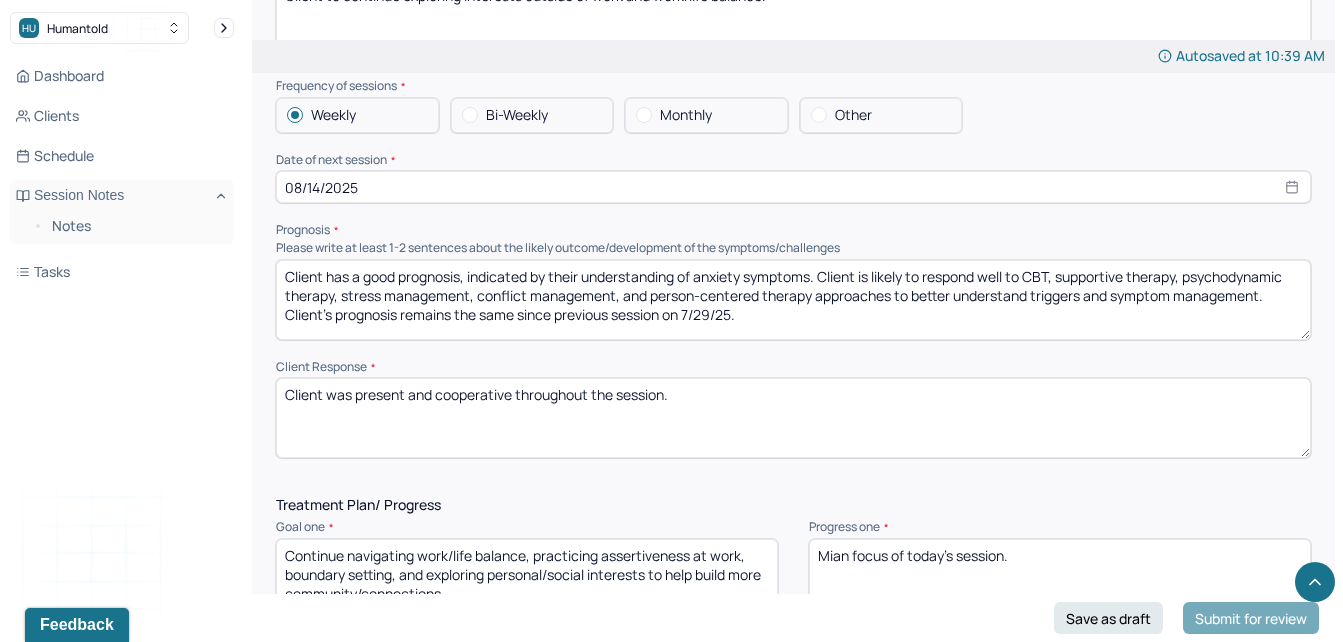 scroll, scrollTop: 2953, scrollLeft: 0, axis: vertical 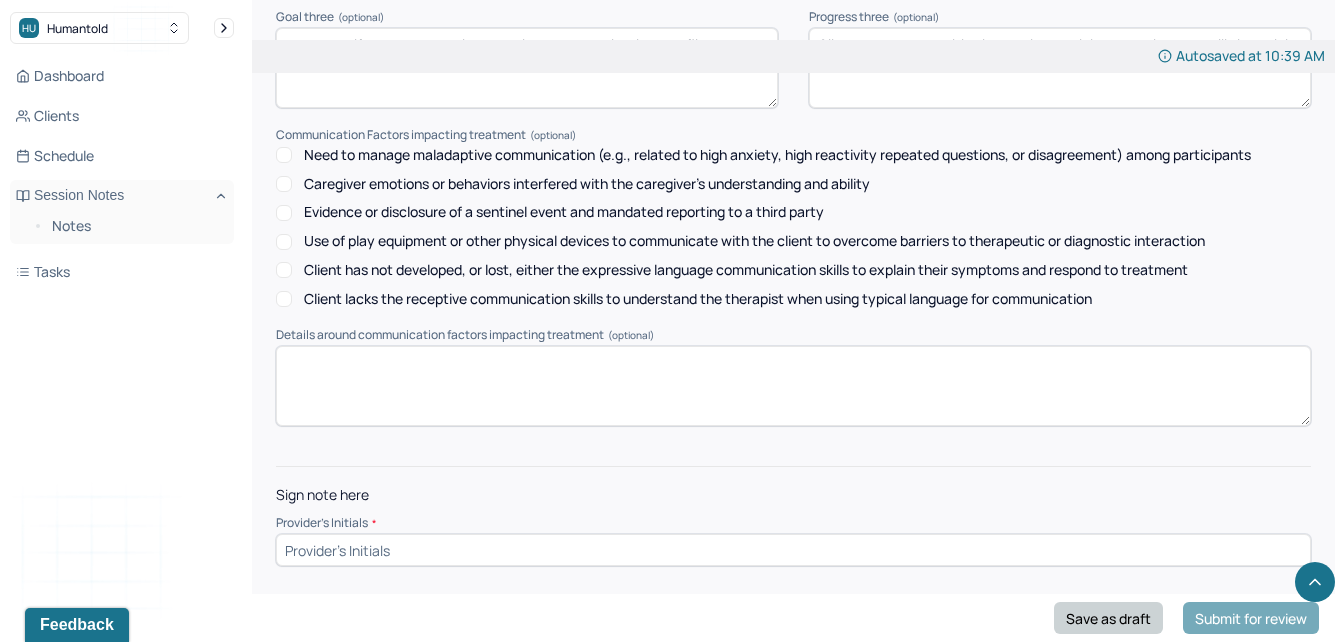 type on "Client has a good prognosis, indicated by their understanding of anxiety symptoms. Client is likely to respond well to CBT, supportive therapy, psychodynamic therapy, stress management, conflict management, and person-centered therapy approaches to better understand triggers and symptom management. Client’s prognosis remains the same since previous session on 7/29/25." 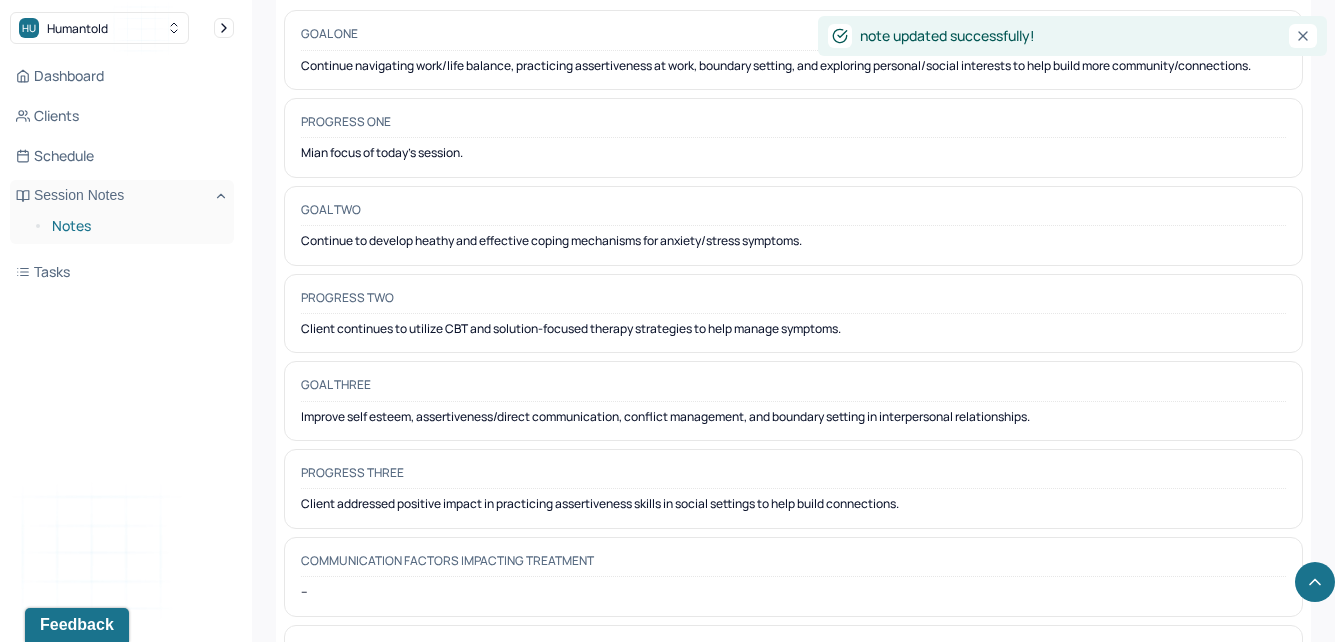 click on "Notes" at bounding box center [135, 226] 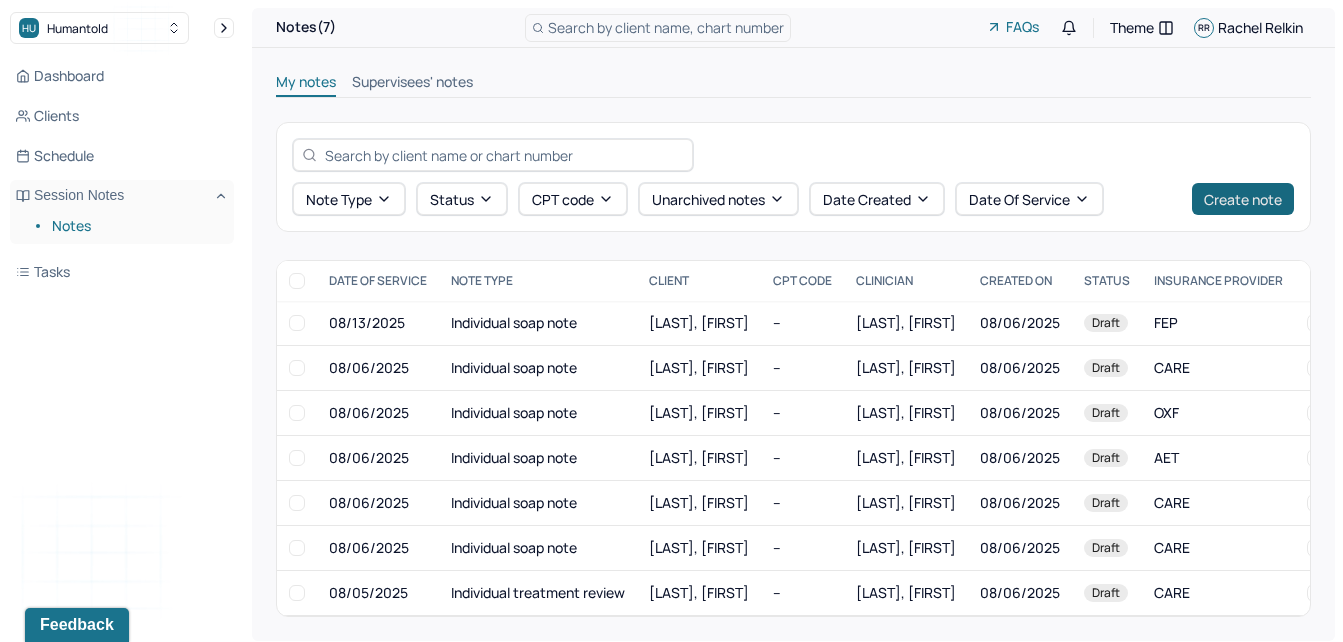 click on "Create note" at bounding box center [1243, 199] 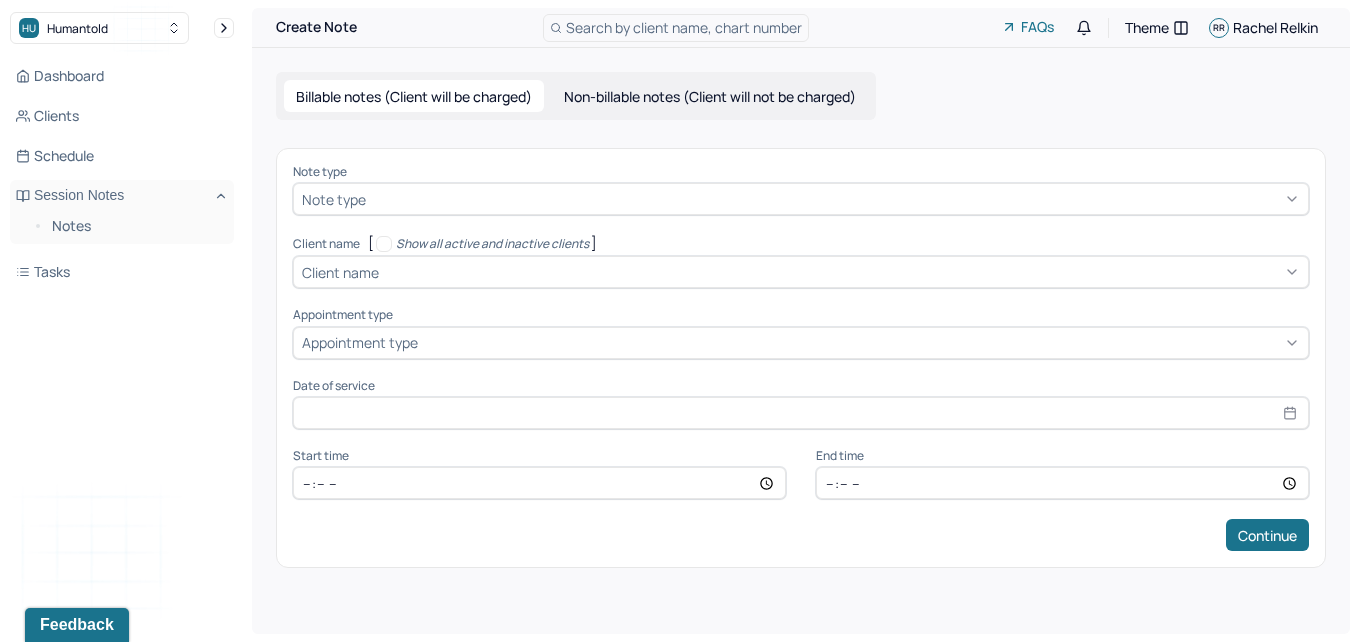 click on "Note type" at bounding box center [334, 199] 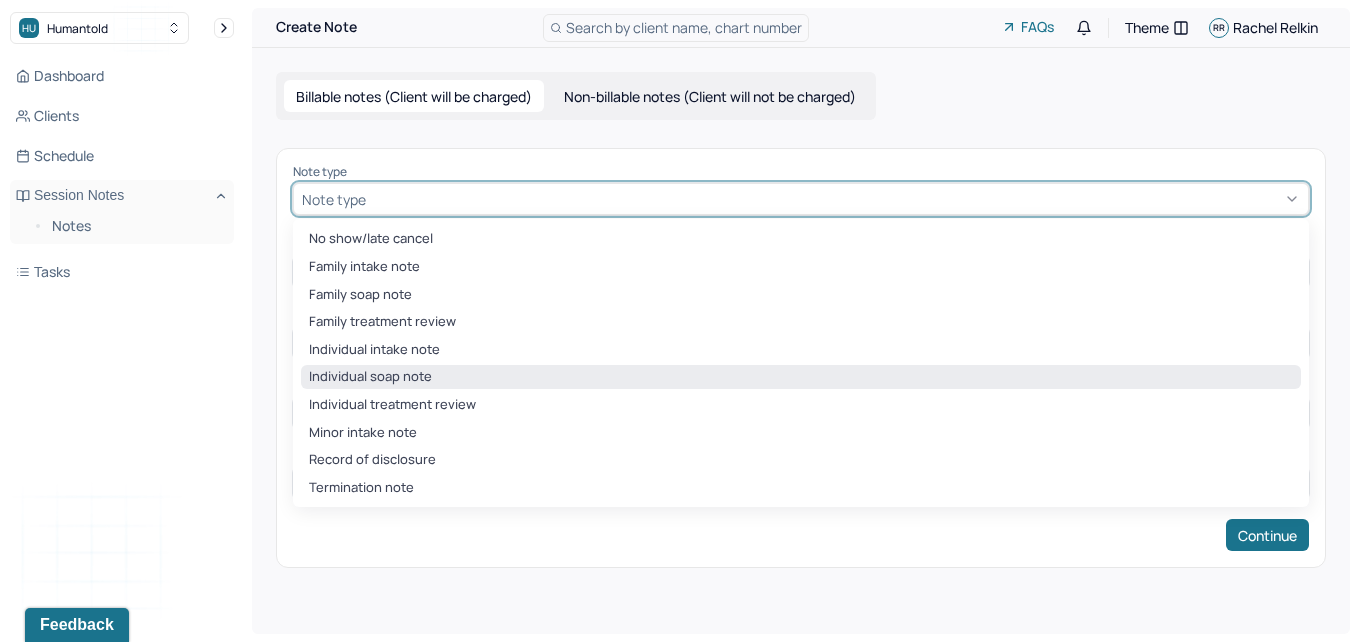 click on "Individual soap note" at bounding box center [801, 377] 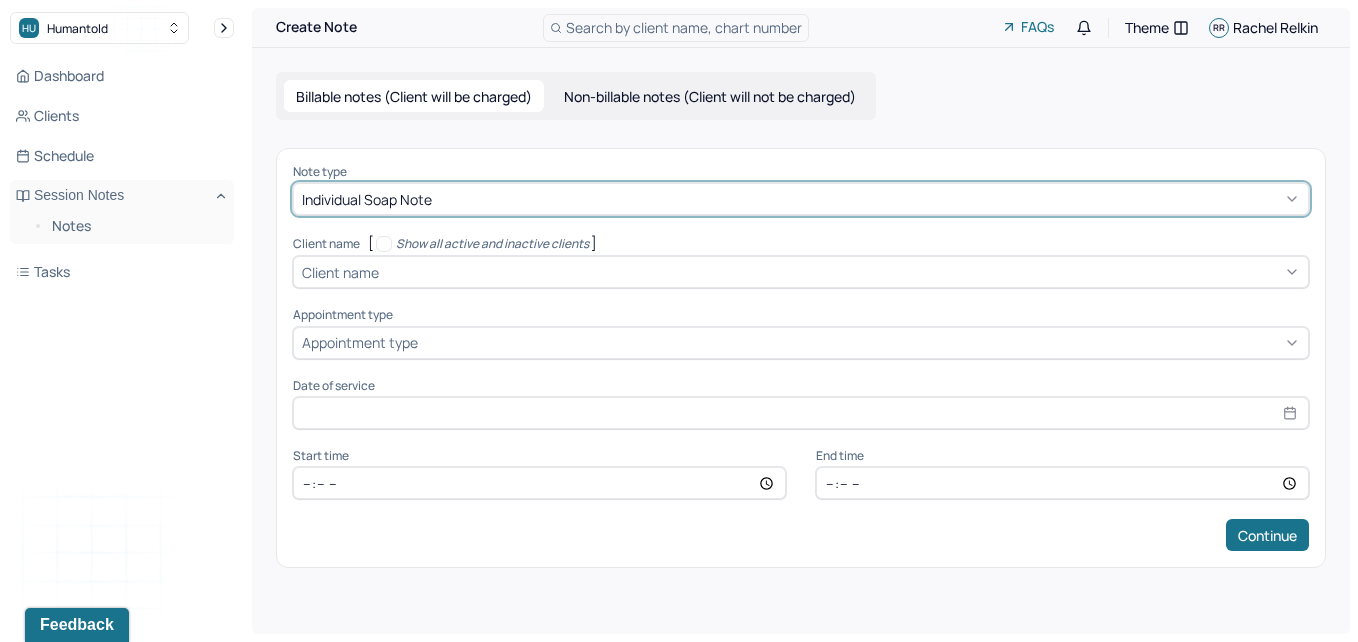 click at bounding box center [841, 272] 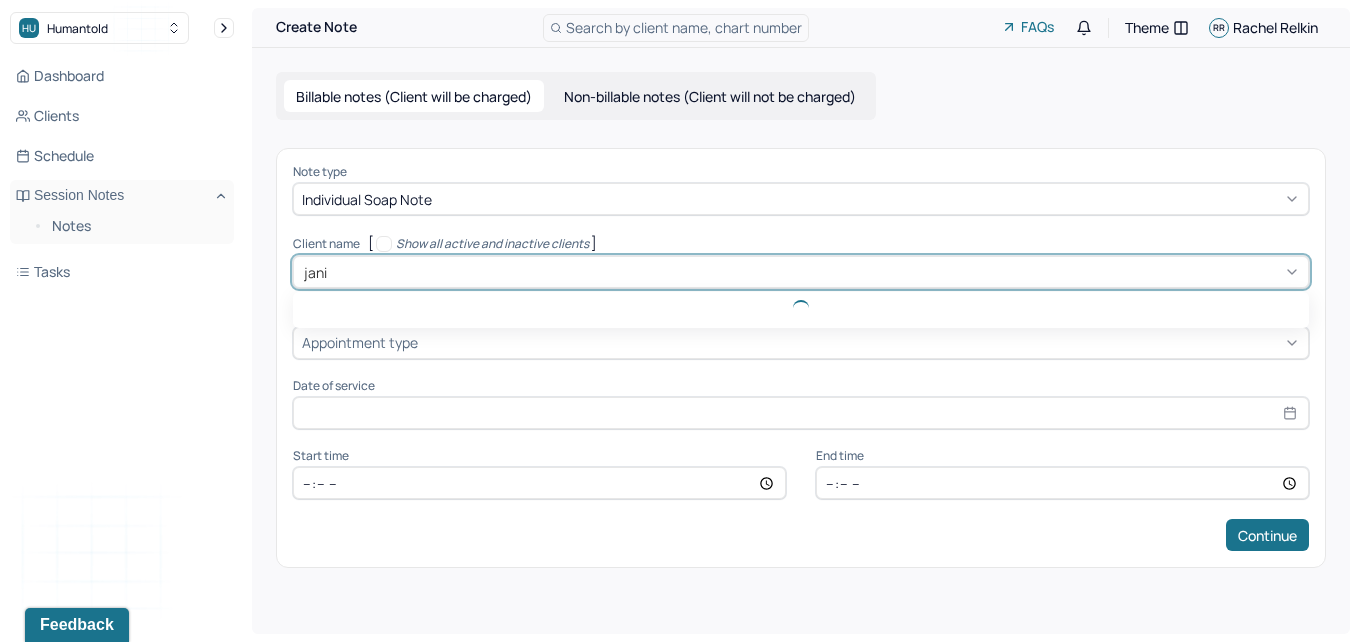 type on "[NAME]" 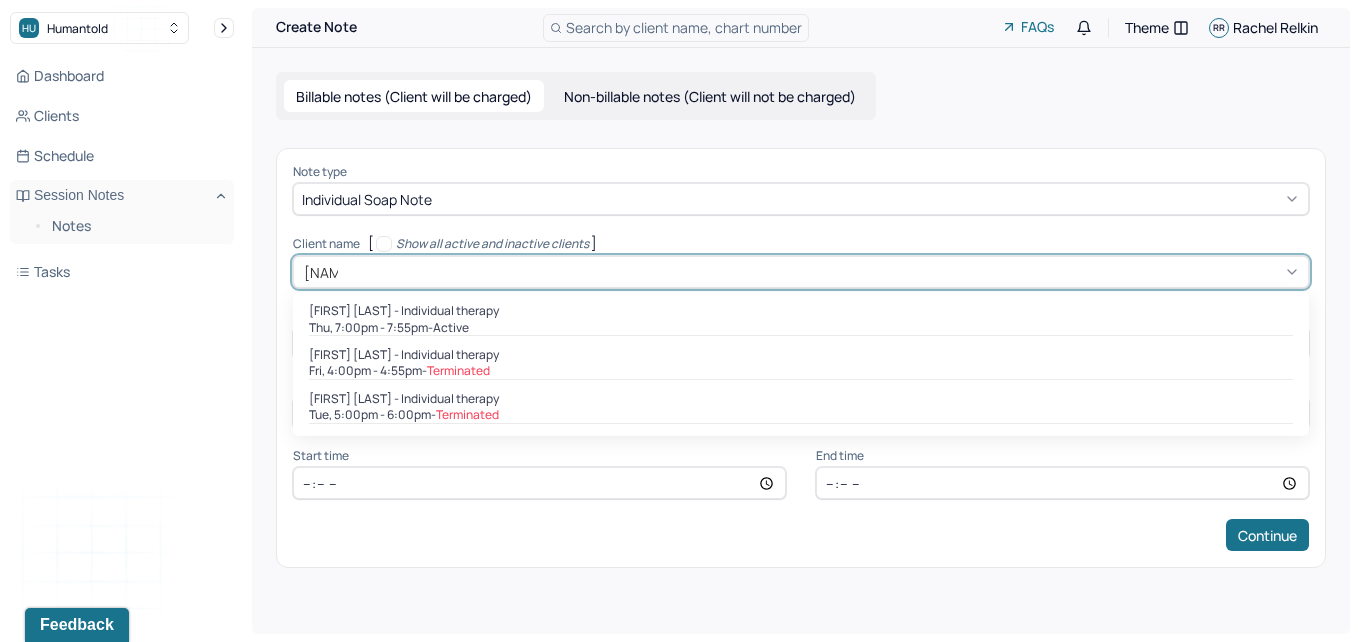 click on "[FIRST] [LAST] - Individual therapy Thu, 7:00pm - 7:55pm - active" at bounding box center (801, 320) 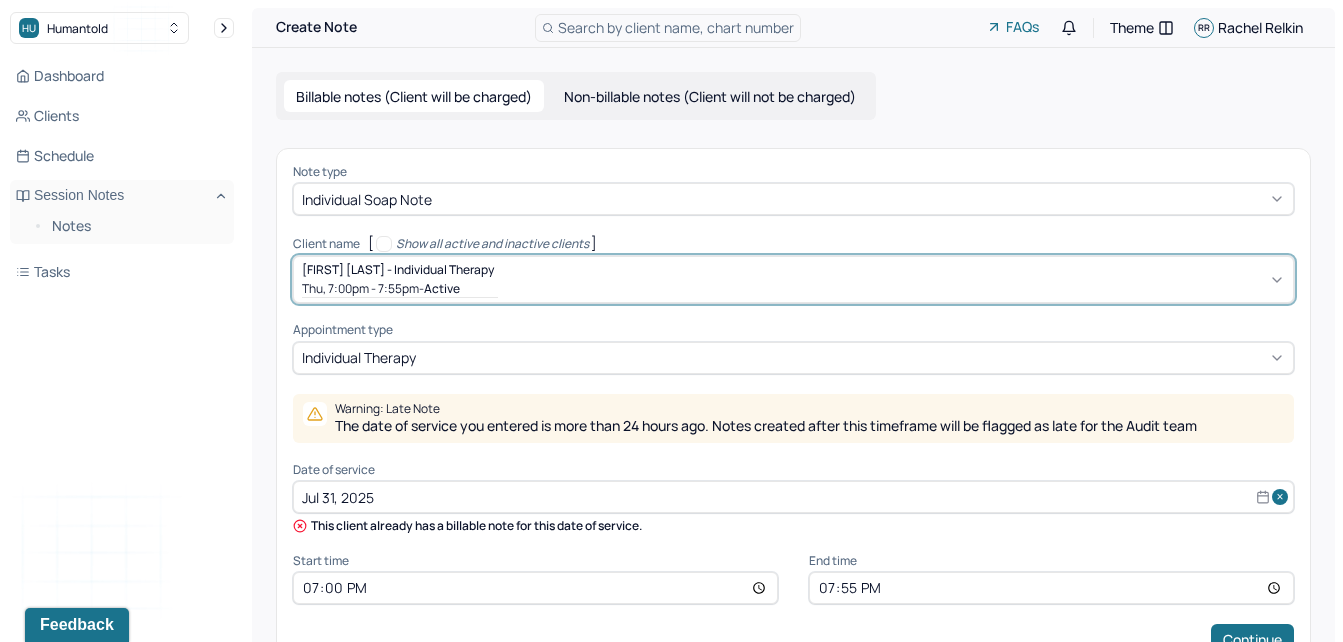 select on "6" 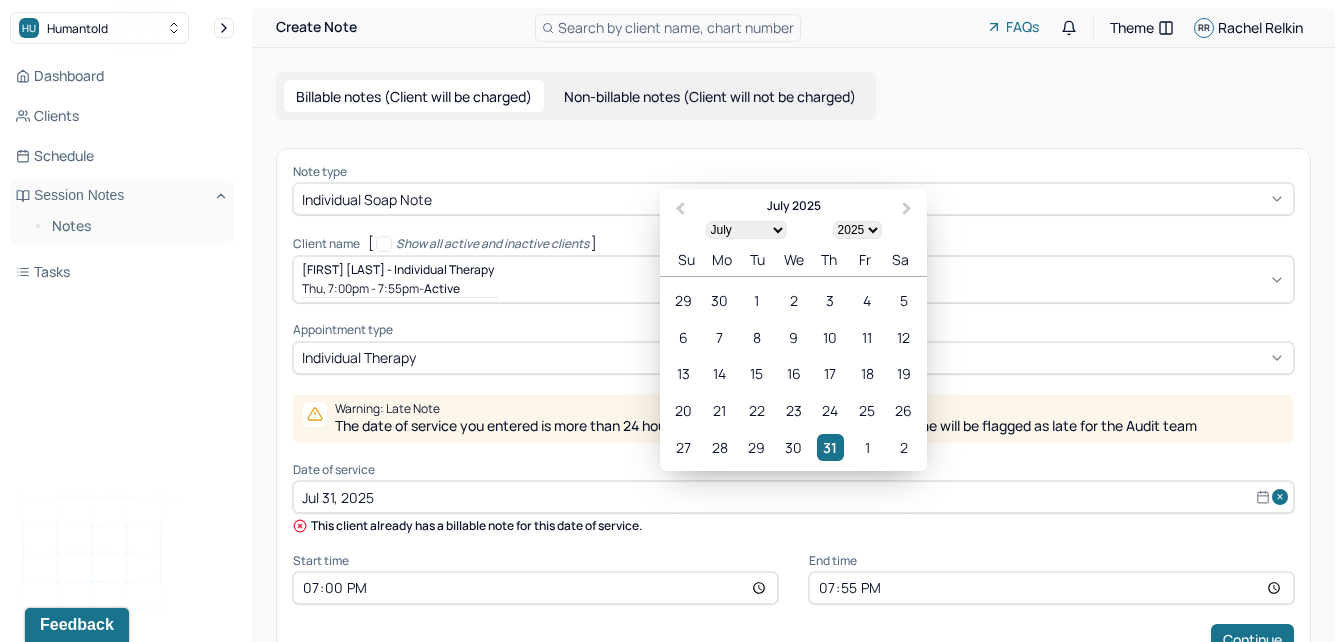 click on "Jul 31, 2025" at bounding box center (793, 497) 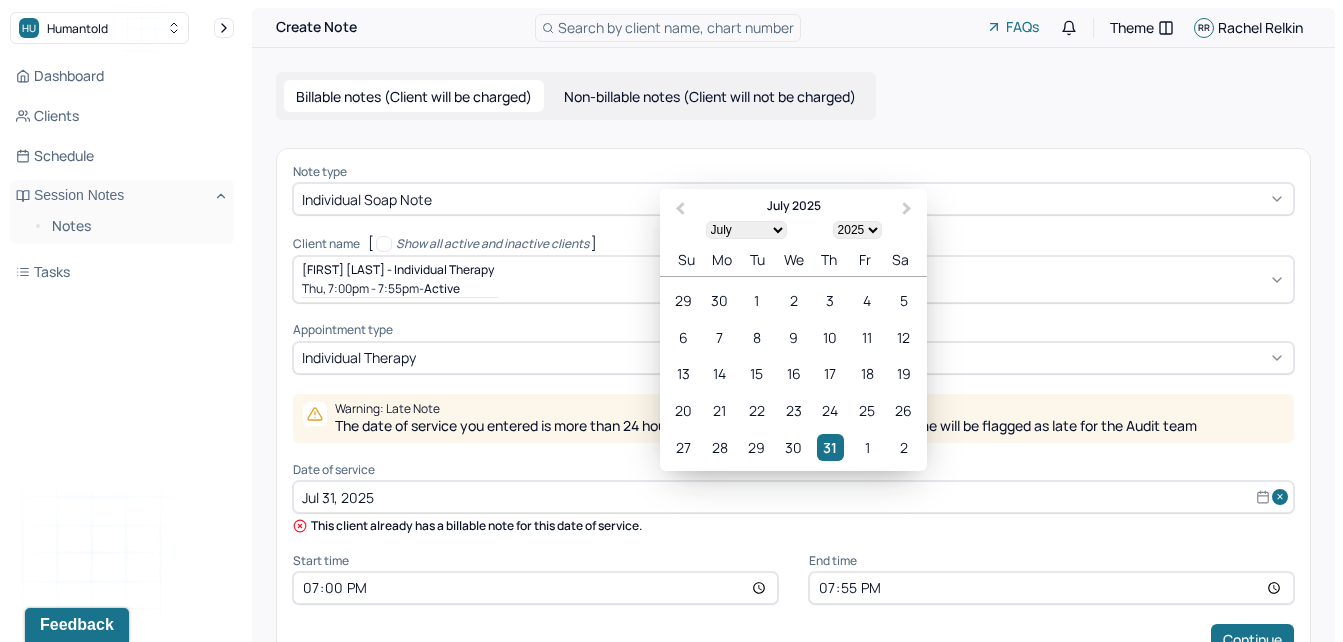 click on "Su Mo Tu We Th Fr Sa" at bounding box center (793, 260) 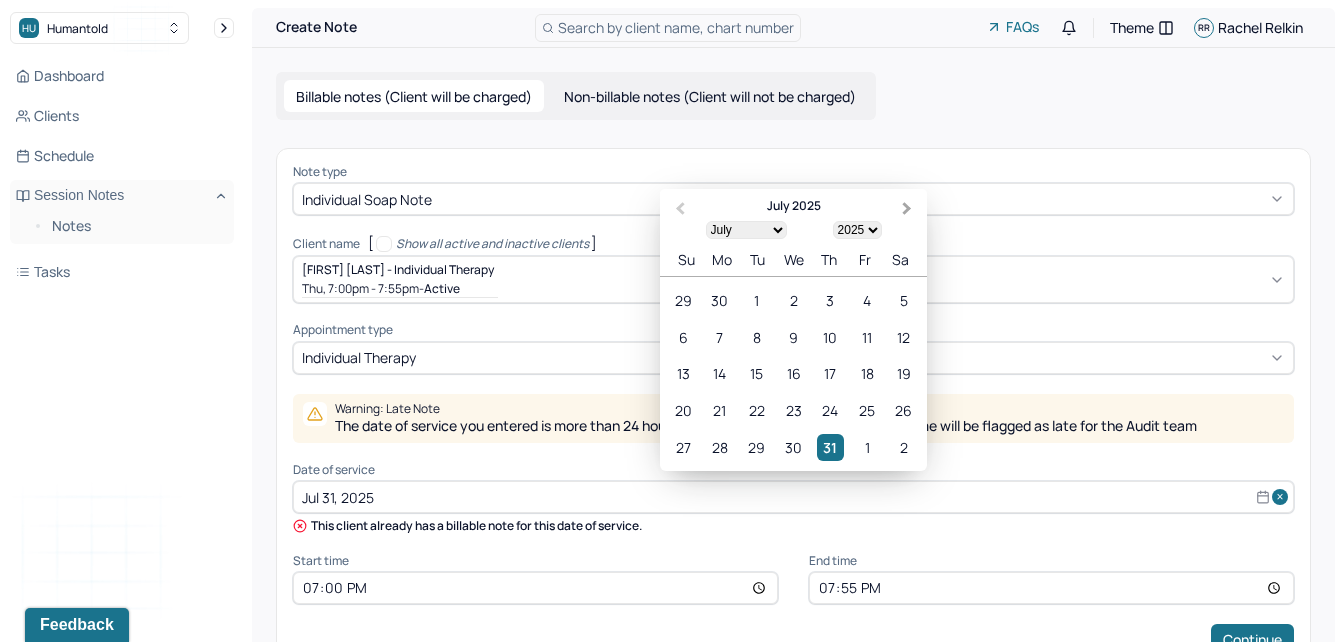 click on "Next Month" at bounding box center (907, 209) 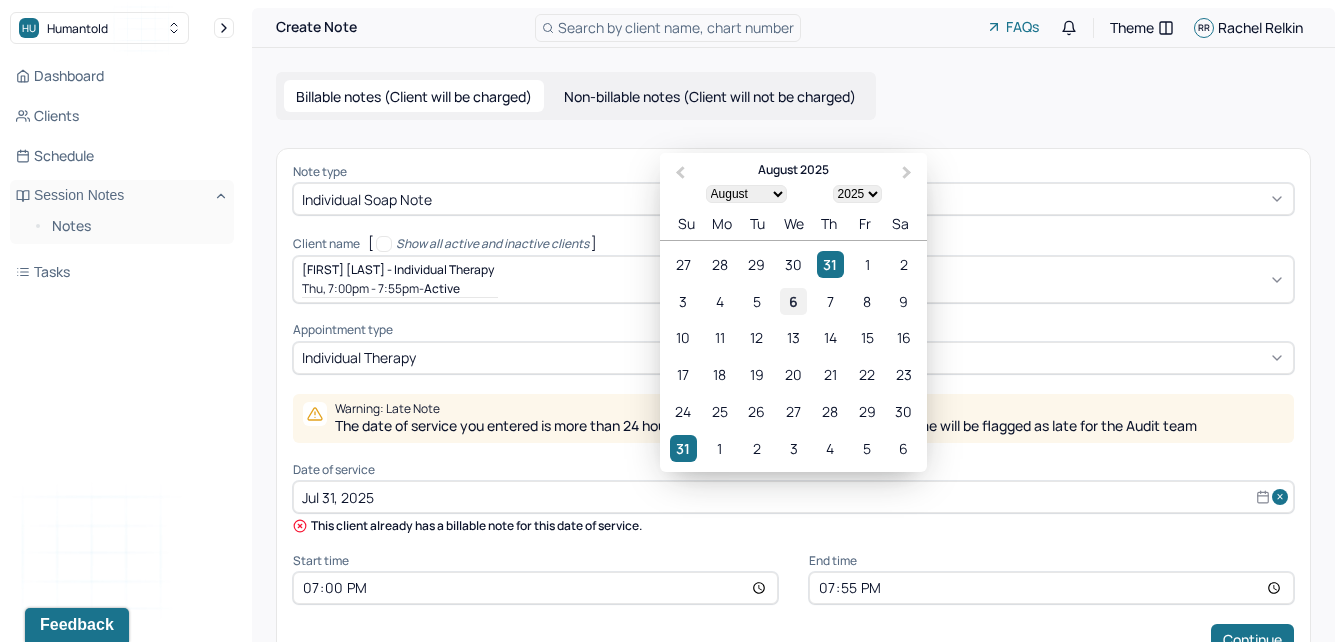 click on "6" at bounding box center (793, 301) 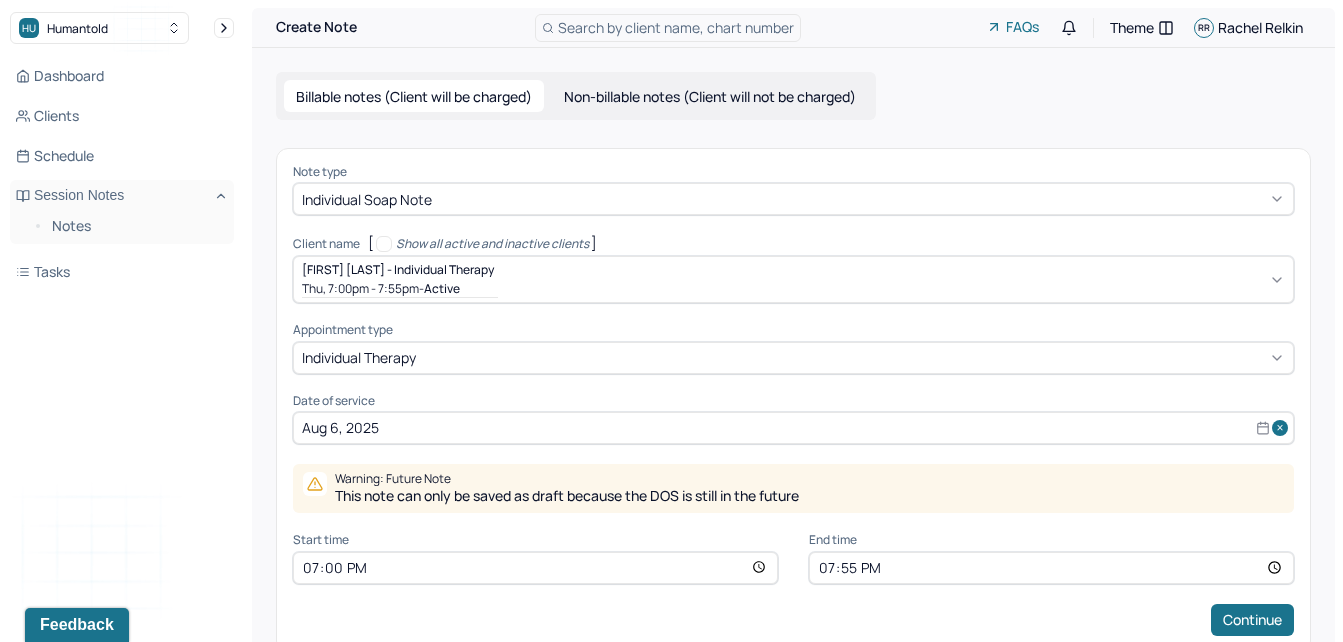 scroll, scrollTop: 43, scrollLeft: 0, axis: vertical 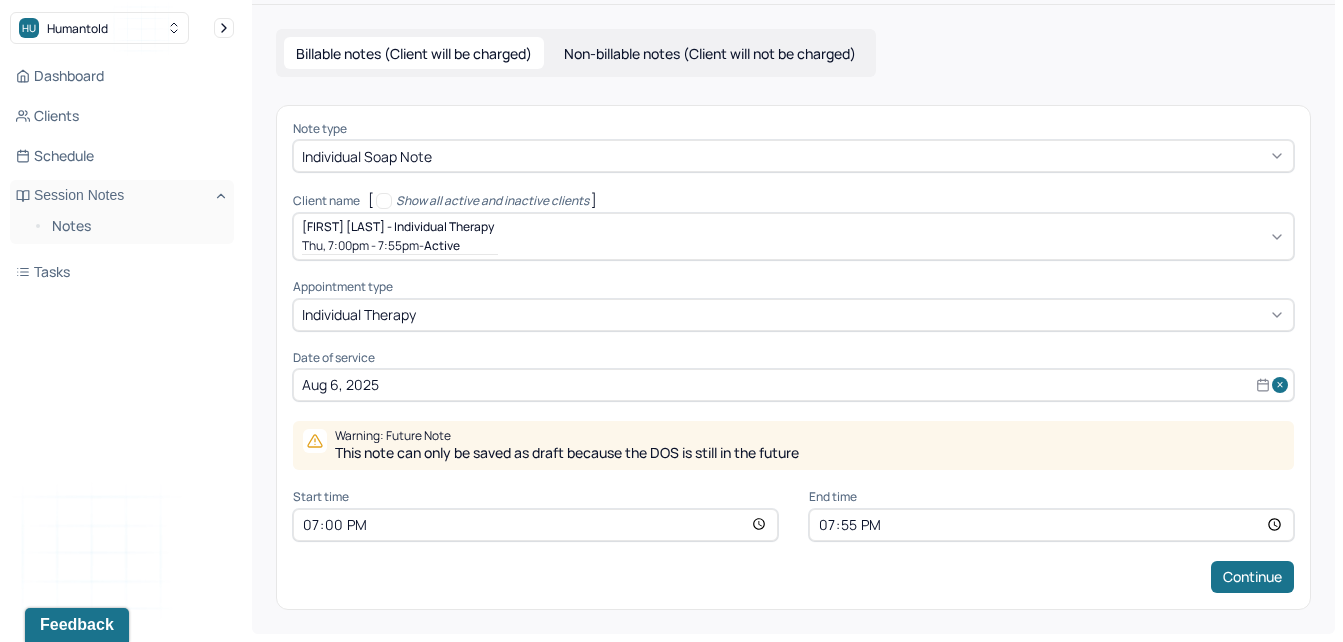 click on "19:00" at bounding box center [535, 525] 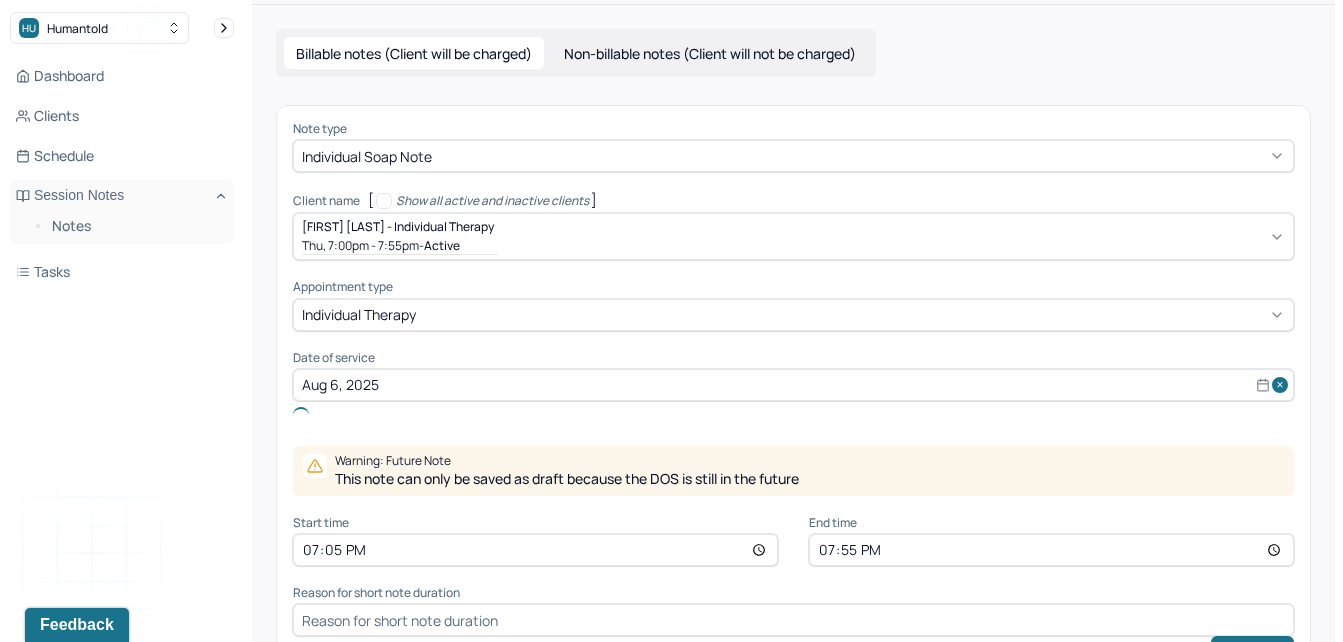 type on "19:55" 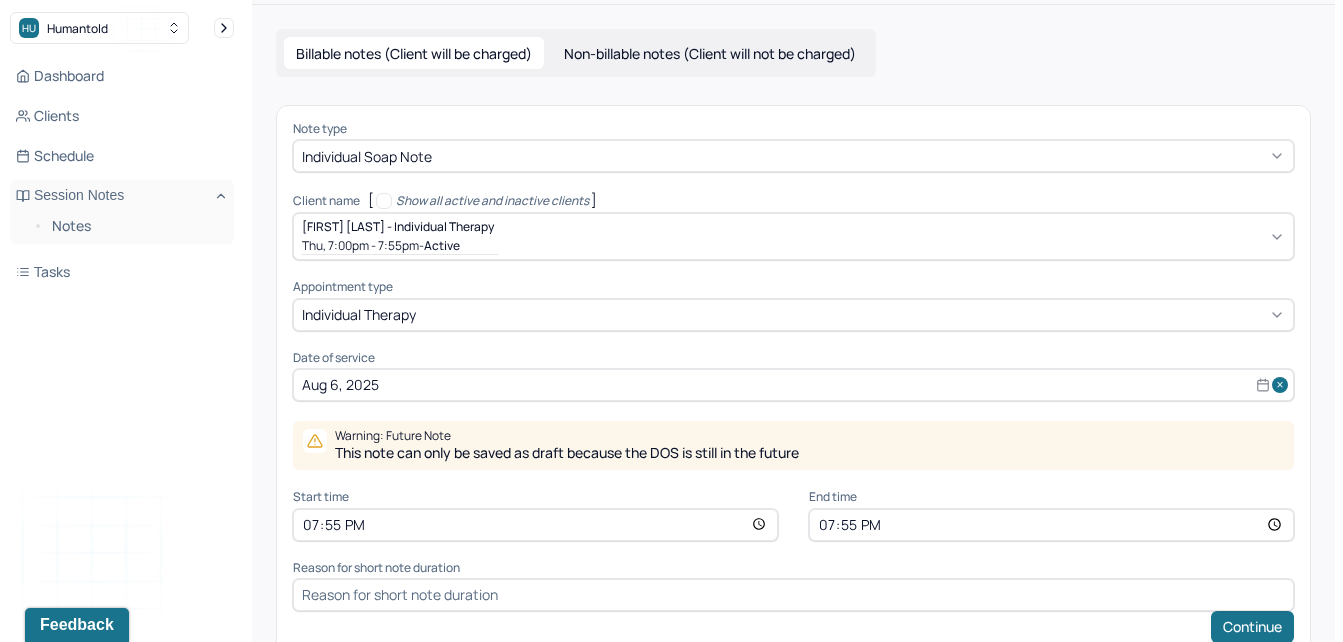 click on "19:55" at bounding box center [1051, 525] 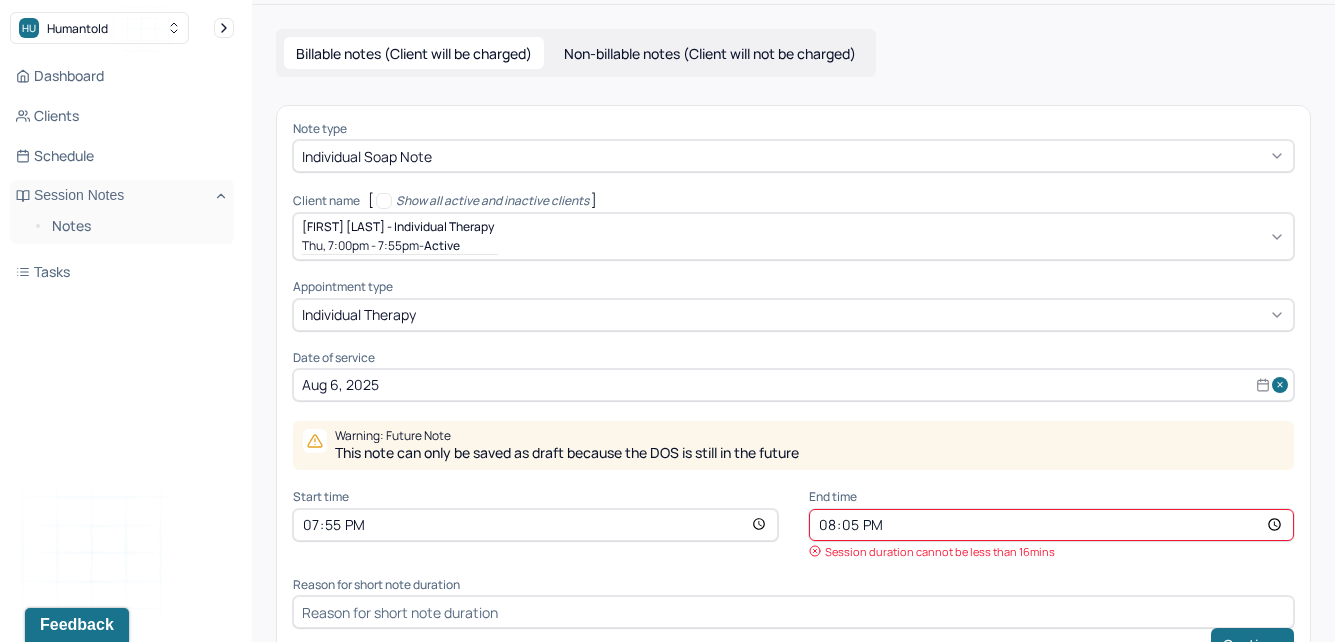 type on "20:50" 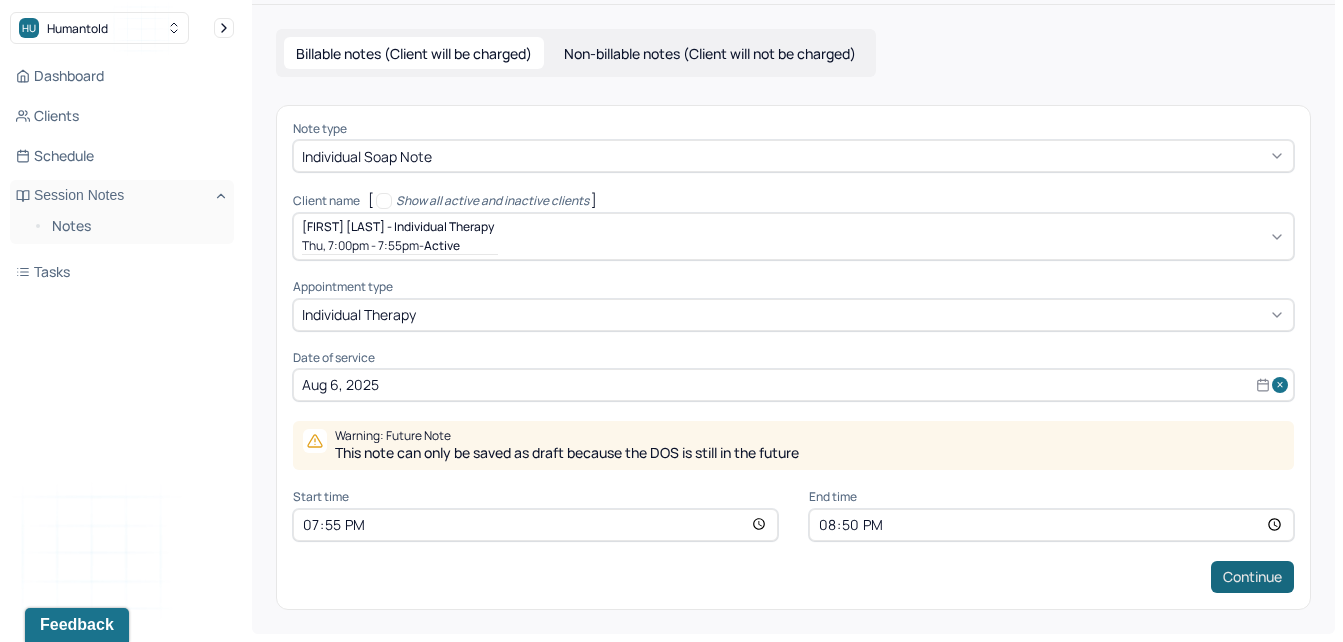 click on "Continue" at bounding box center (1252, 577) 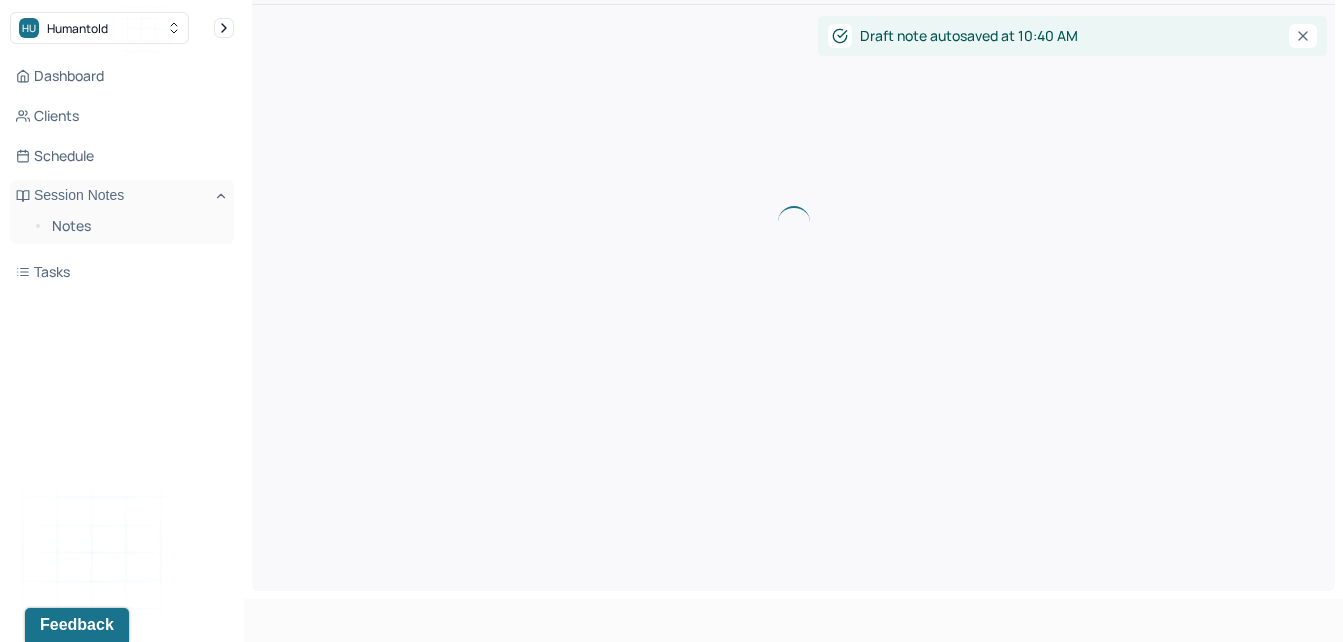scroll, scrollTop: 0, scrollLeft: 0, axis: both 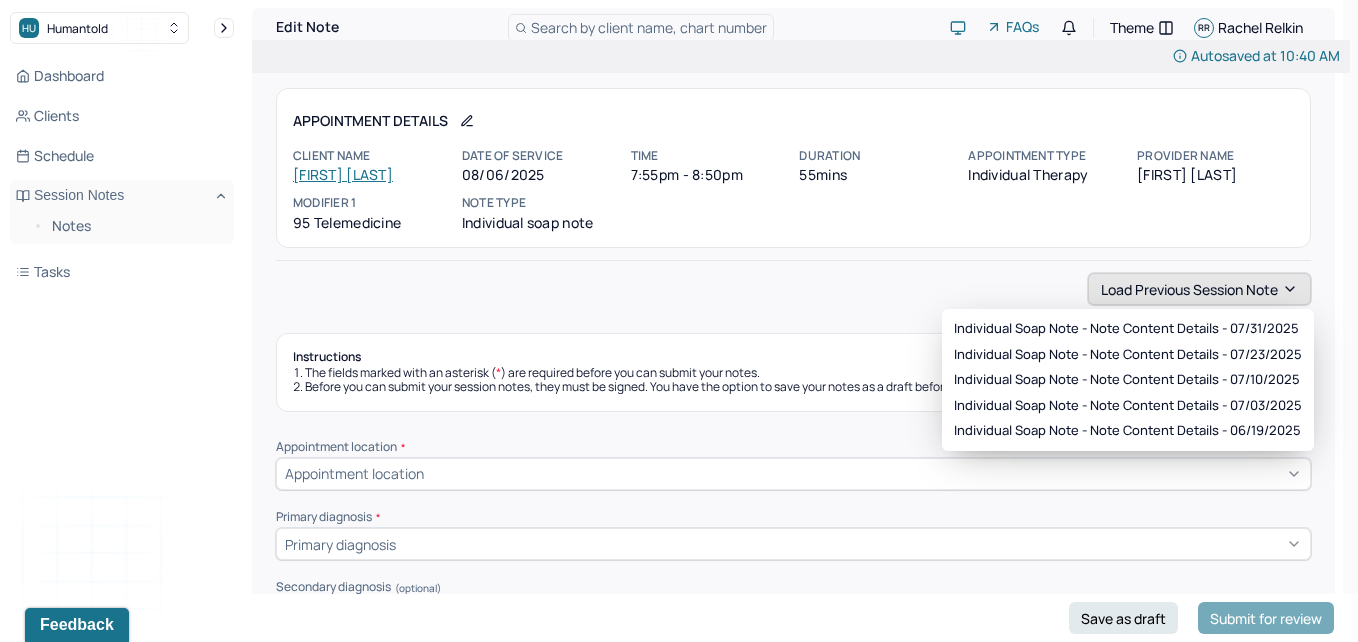 click on "Load previous session note" at bounding box center [1199, 289] 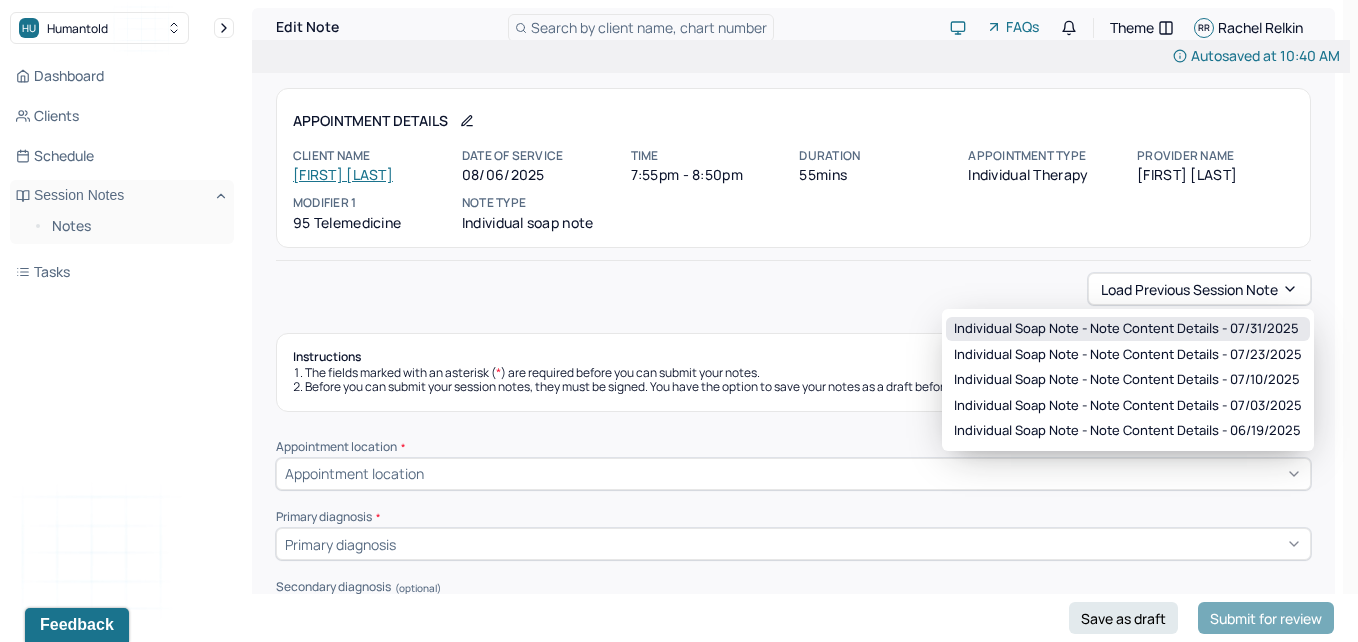 click on "Individual soap note   - Note content Details -   07/31/2025" at bounding box center [1126, 329] 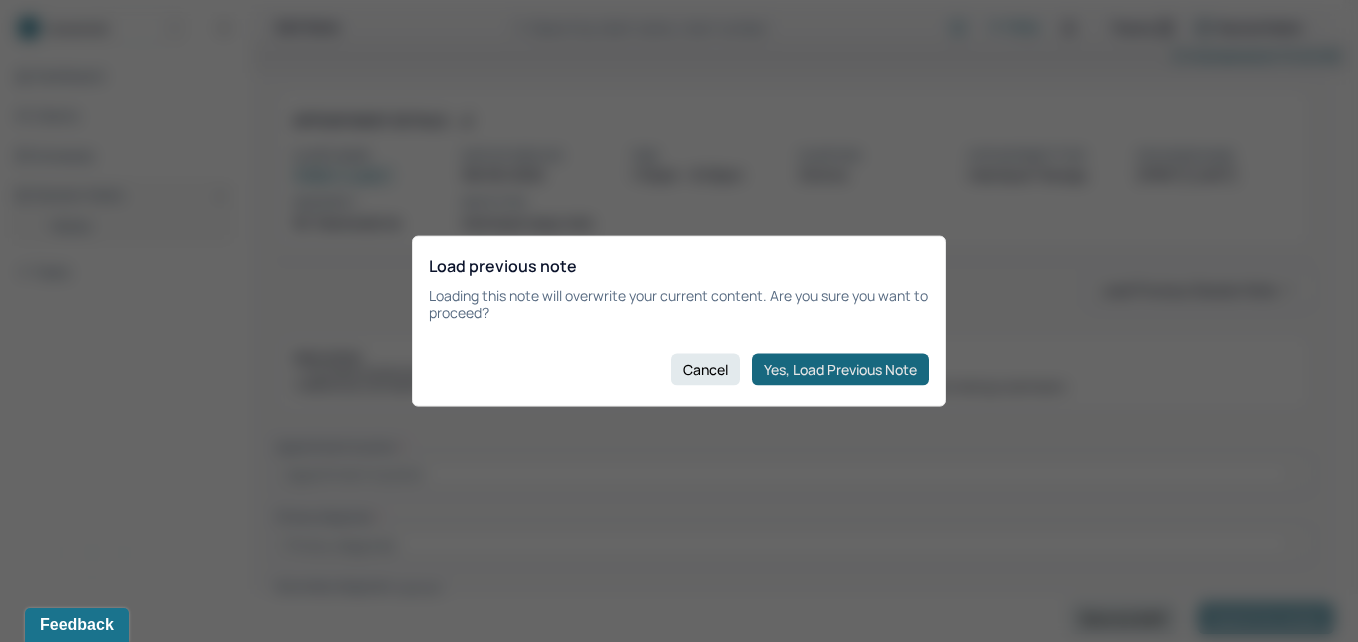 click on "Yes, Load Previous Note" at bounding box center (840, 369) 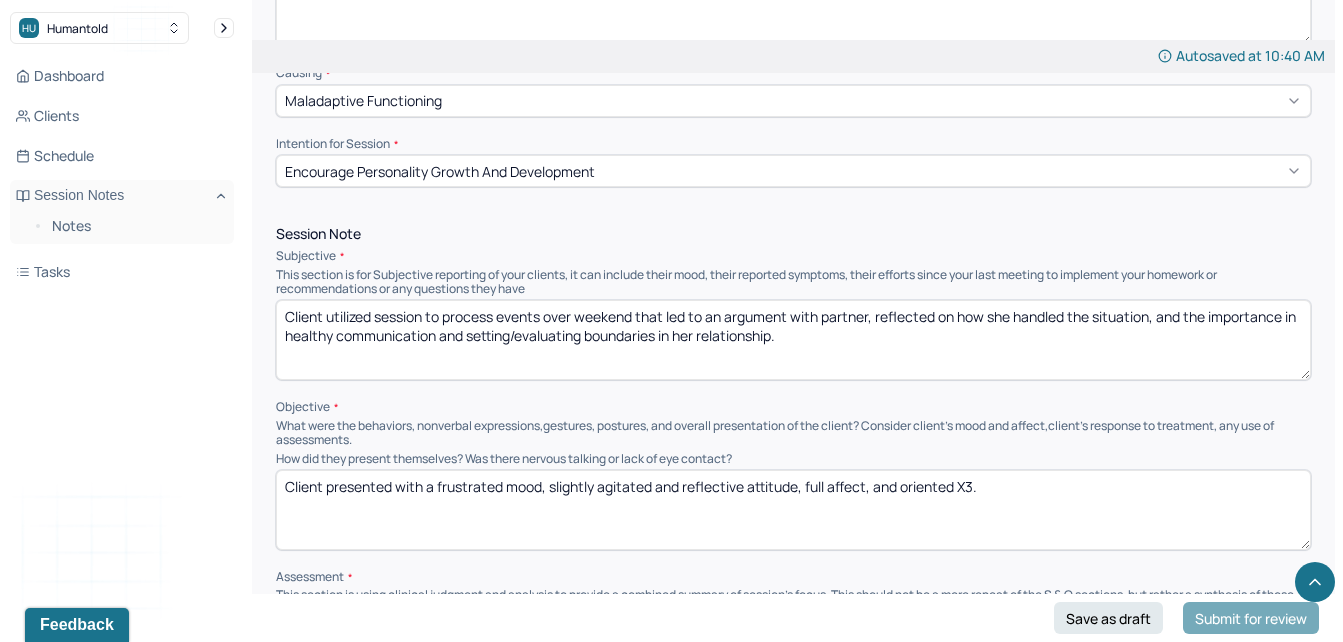 scroll, scrollTop: 1018, scrollLeft: 0, axis: vertical 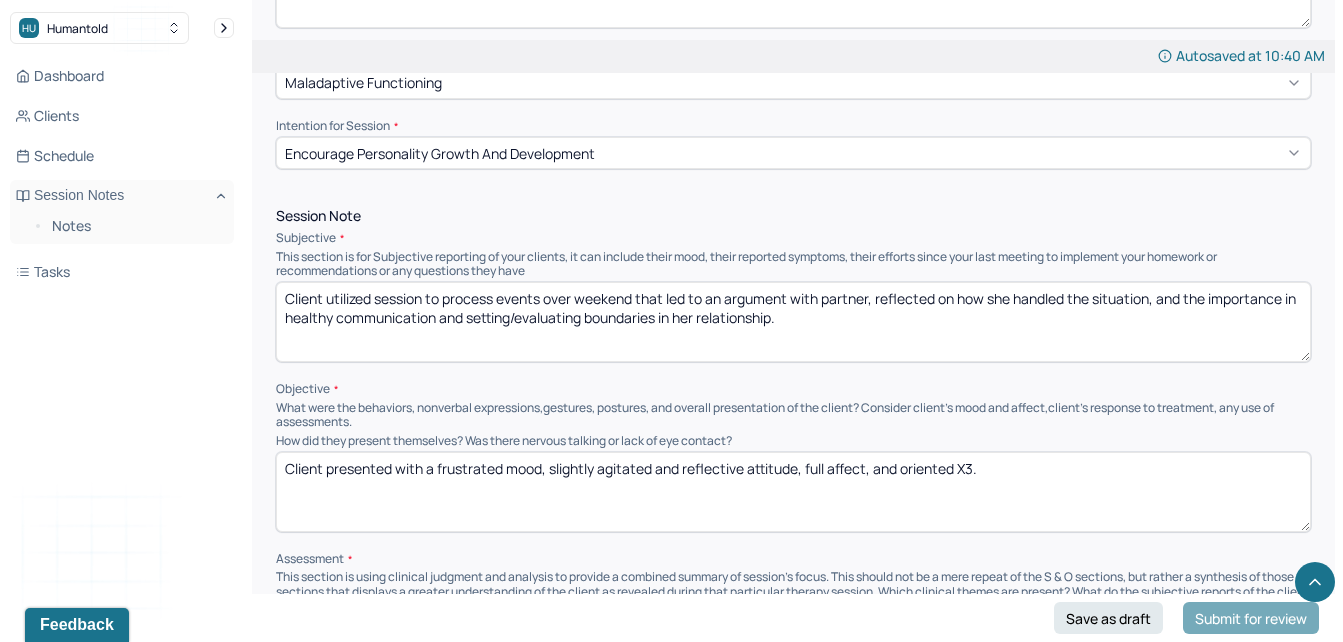 drag, startPoint x: 813, startPoint y: 338, endPoint x: 235, endPoint y: 232, distance: 587.63934 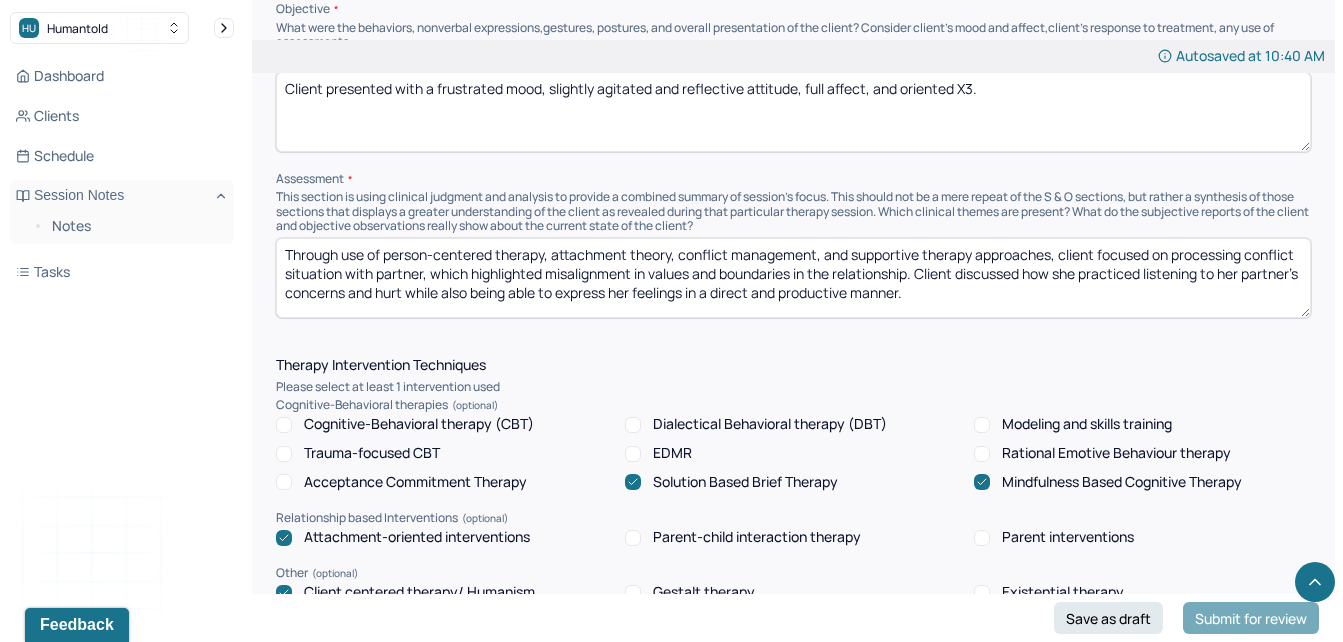 scroll, scrollTop: 1386, scrollLeft: 0, axis: vertical 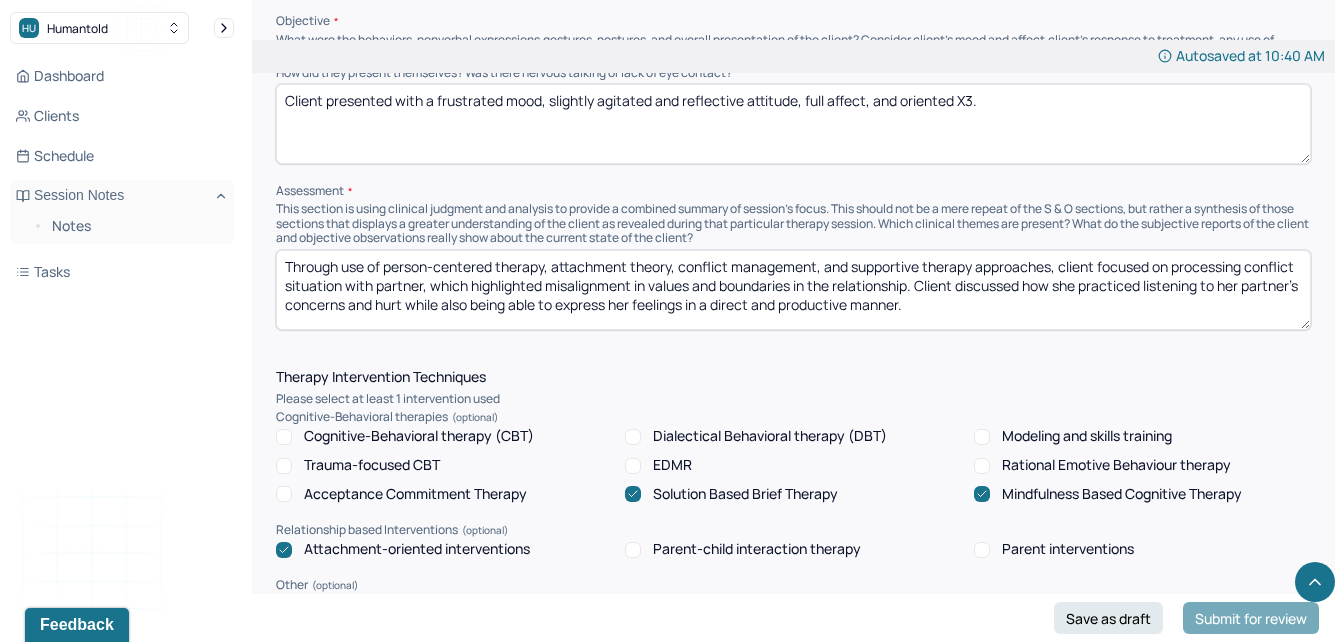 type 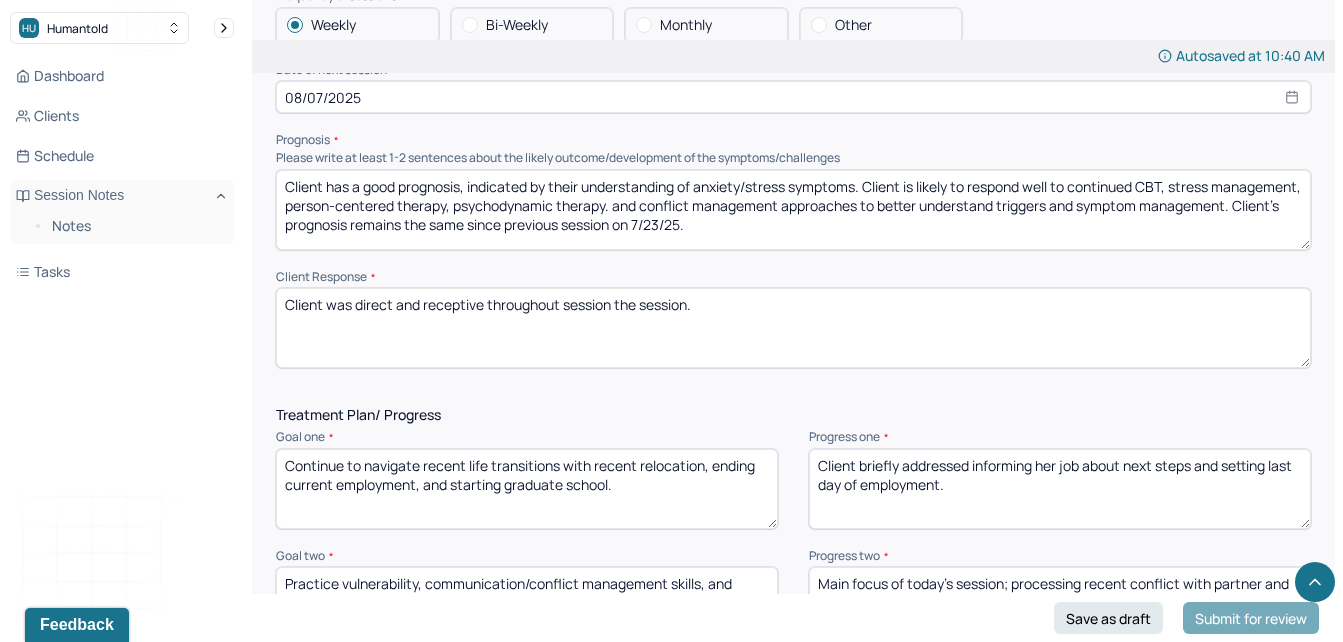scroll, scrollTop: 2338, scrollLeft: 0, axis: vertical 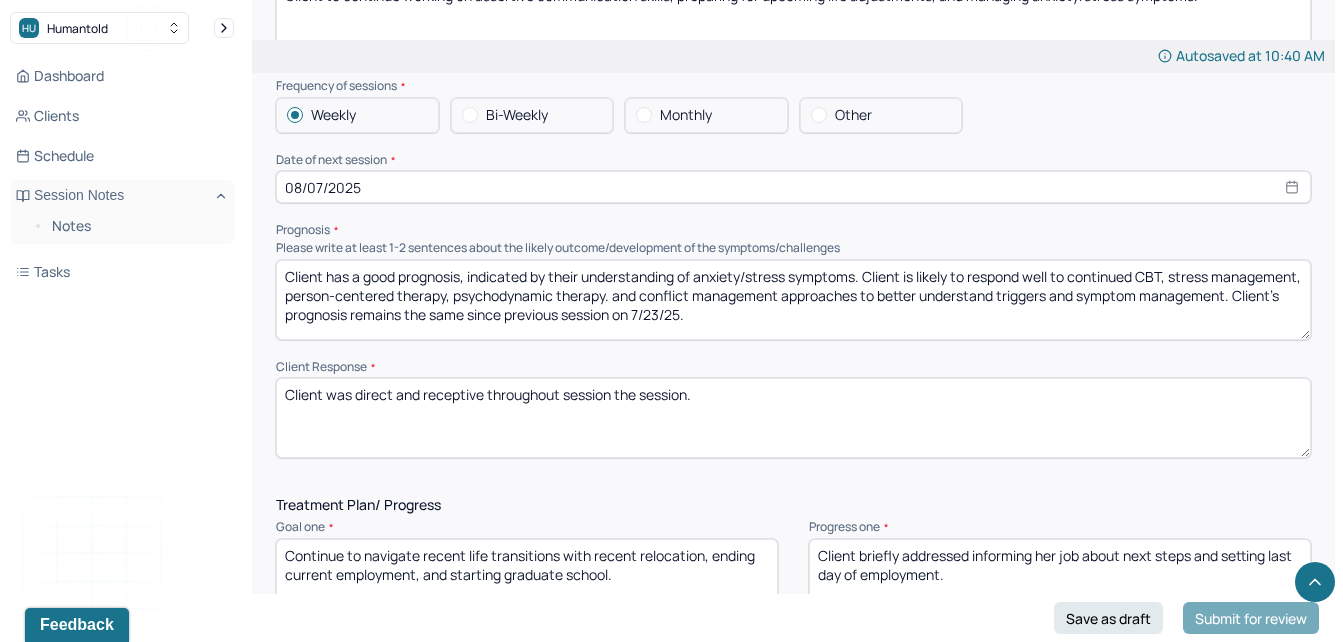 type 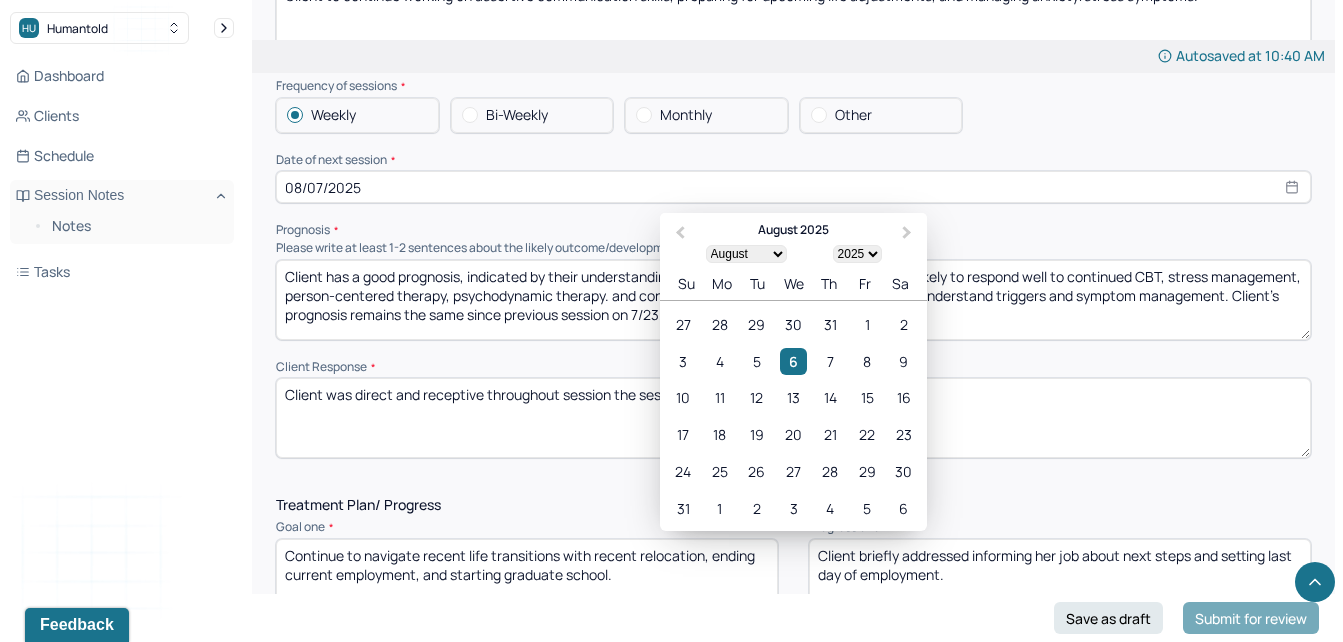 click on "08/07/2025" at bounding box center (793, 187) 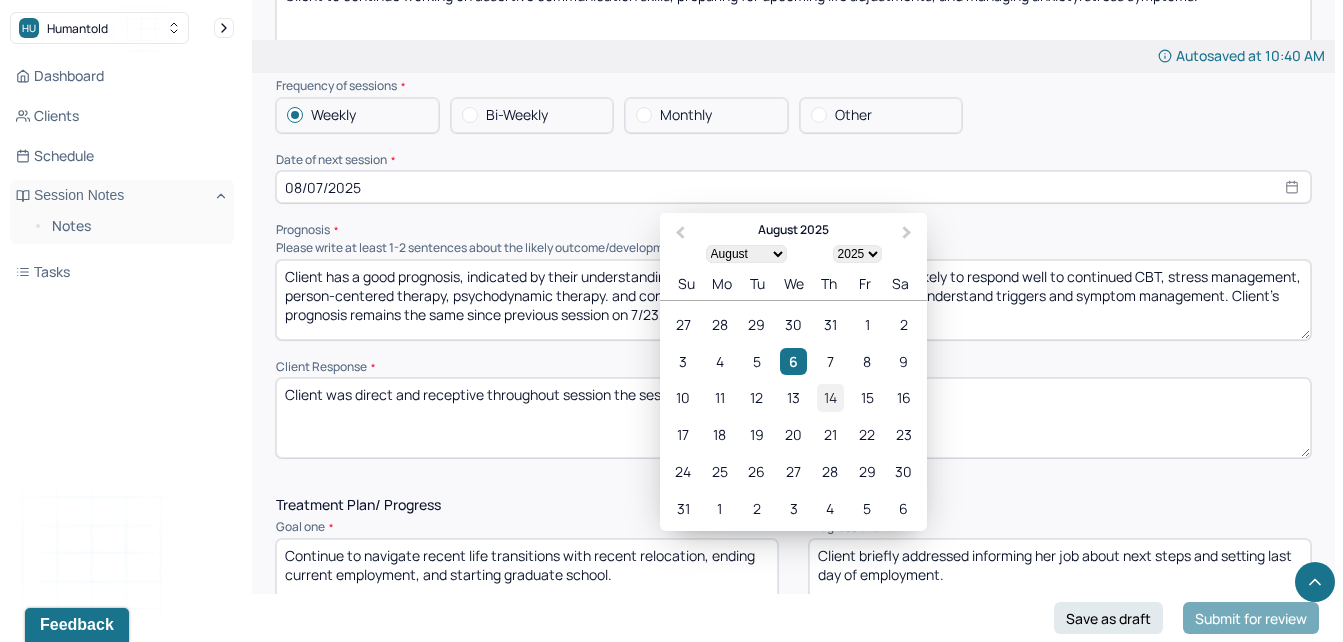click on "14" at bounding box center [830, 397] 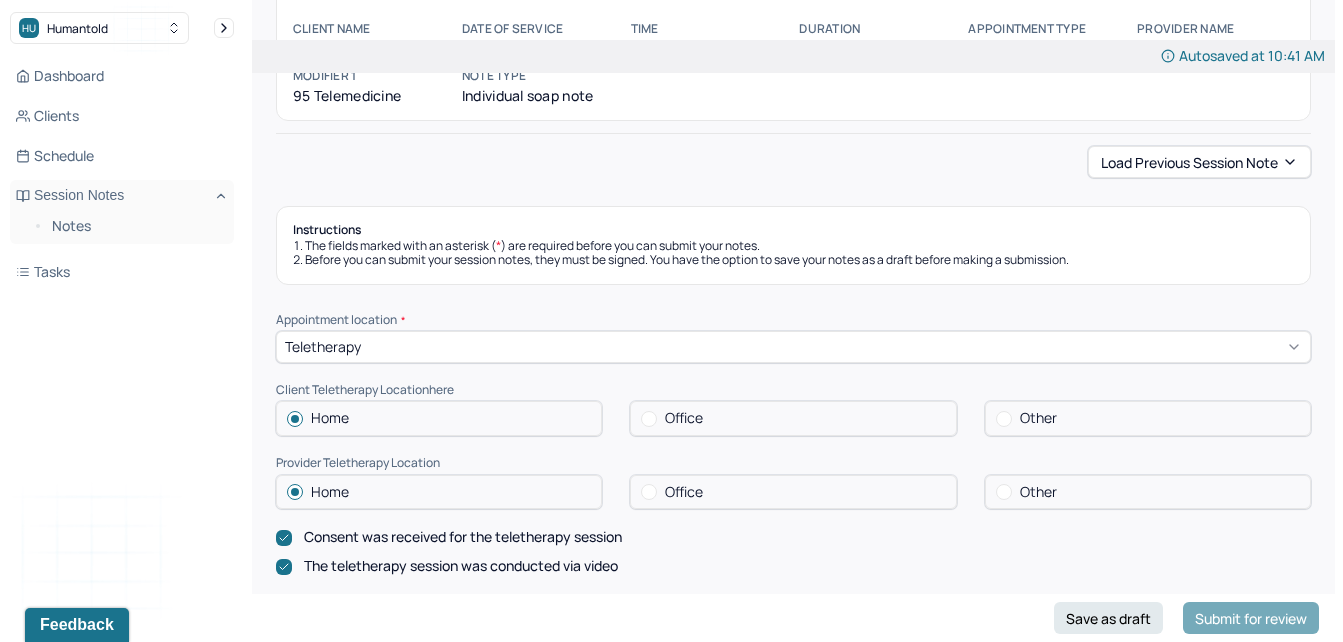 scroll, scrollTop: 0, scrollLeft: 0, axis: both 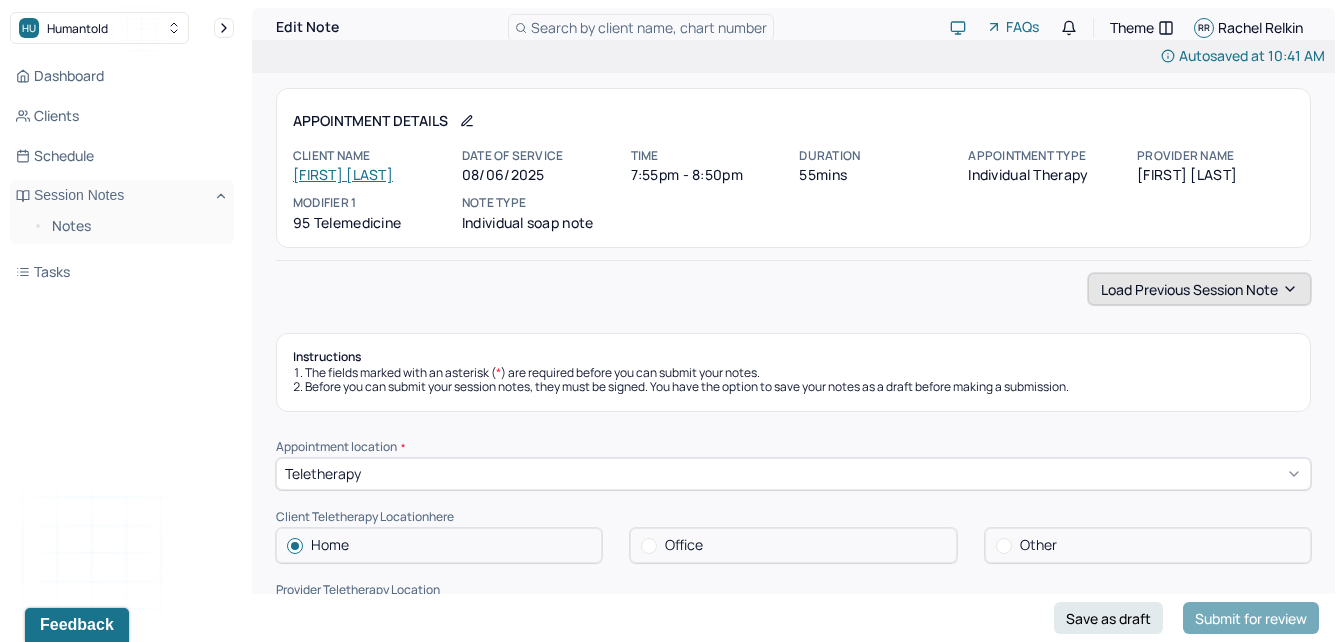 type on "Client has a good prognosis, indicated by their understanding of anxiety/stress symptoms. Client is likely to respond well to continued CBT, stress management, person-centered therapy, psychodynamic therapy. and conflict management approaches to better understand triggers and symptom management. Client’s prognosis remains the same since previous session on 7/31/25." 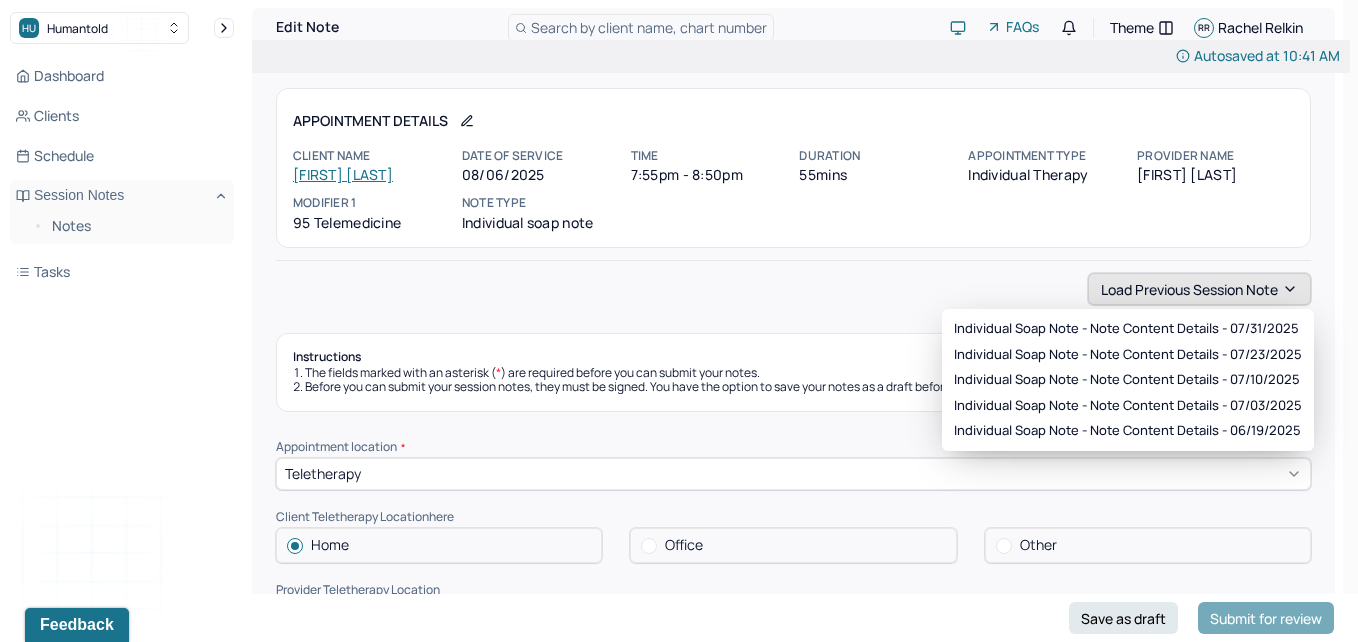 click on "Load previous session note" at bounding box center (1199, 289) 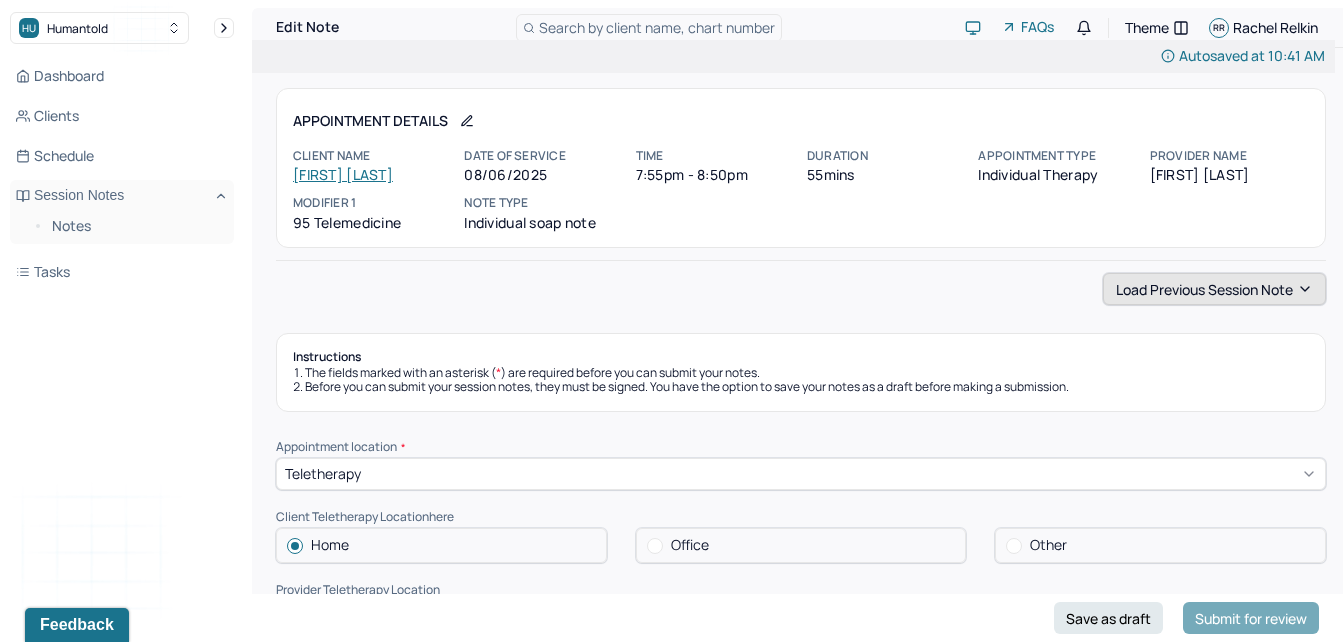 click on "Load previous session note" at bounding box center [1214, 289] 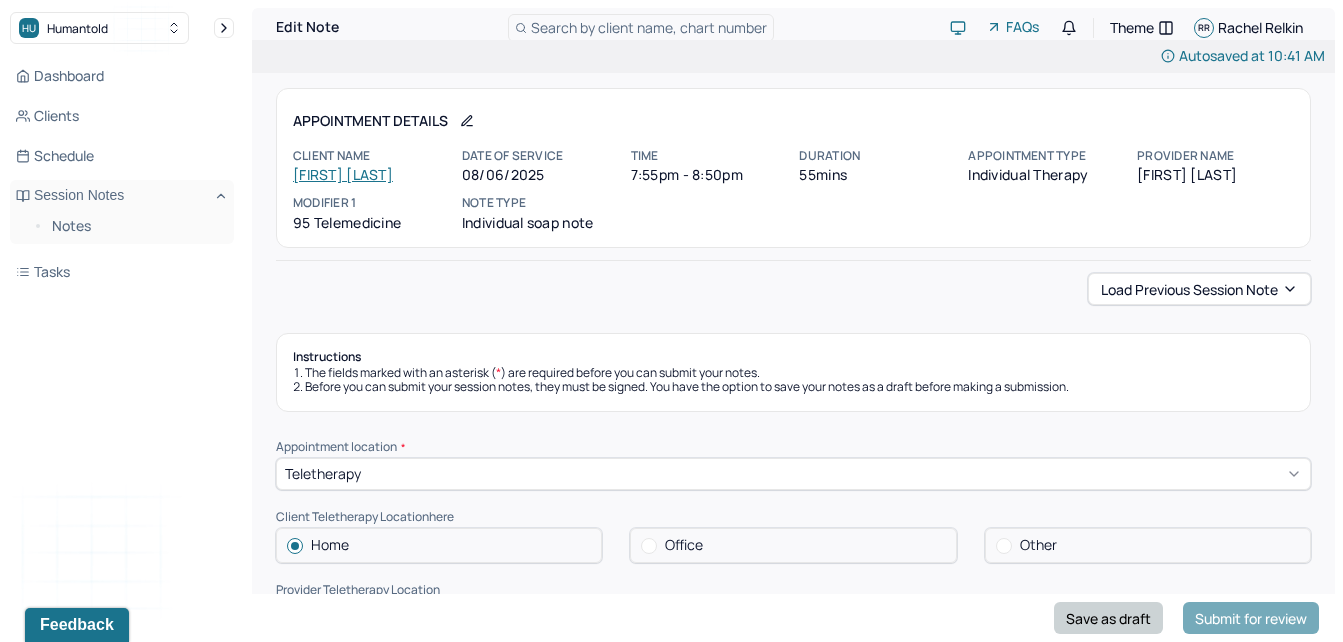 click on "Save as draft" at bounding box center [1108, 618] 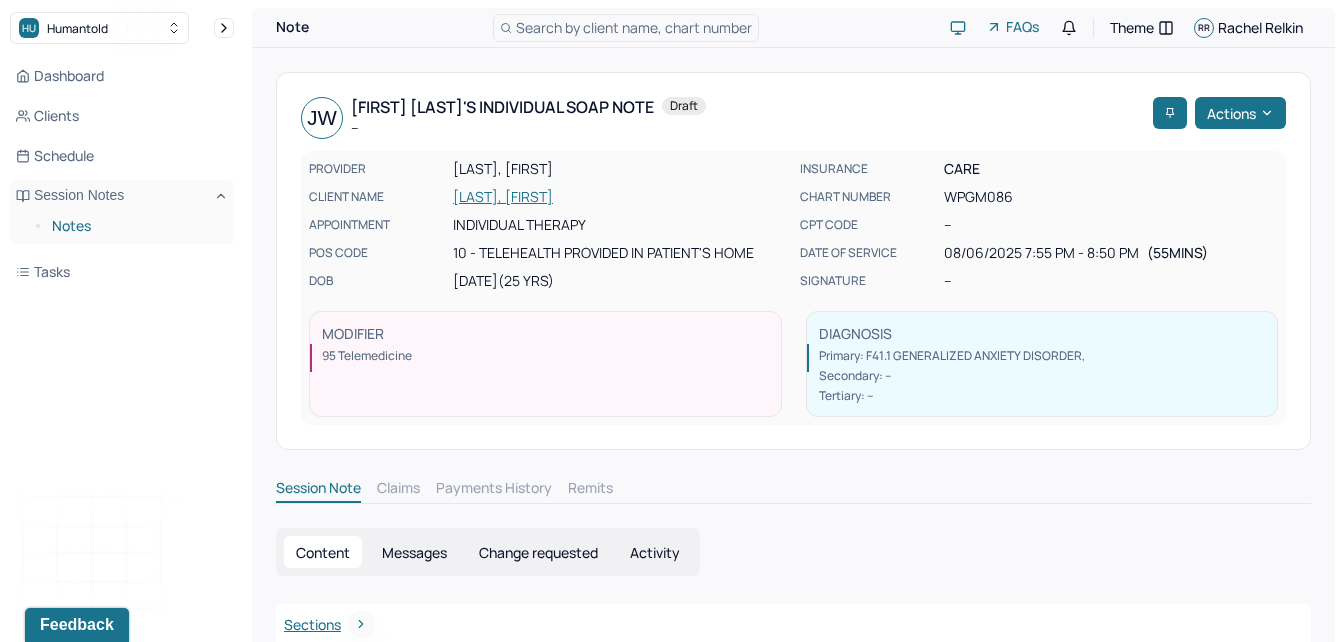 click on "Notes" at bounding box center [135, 226] 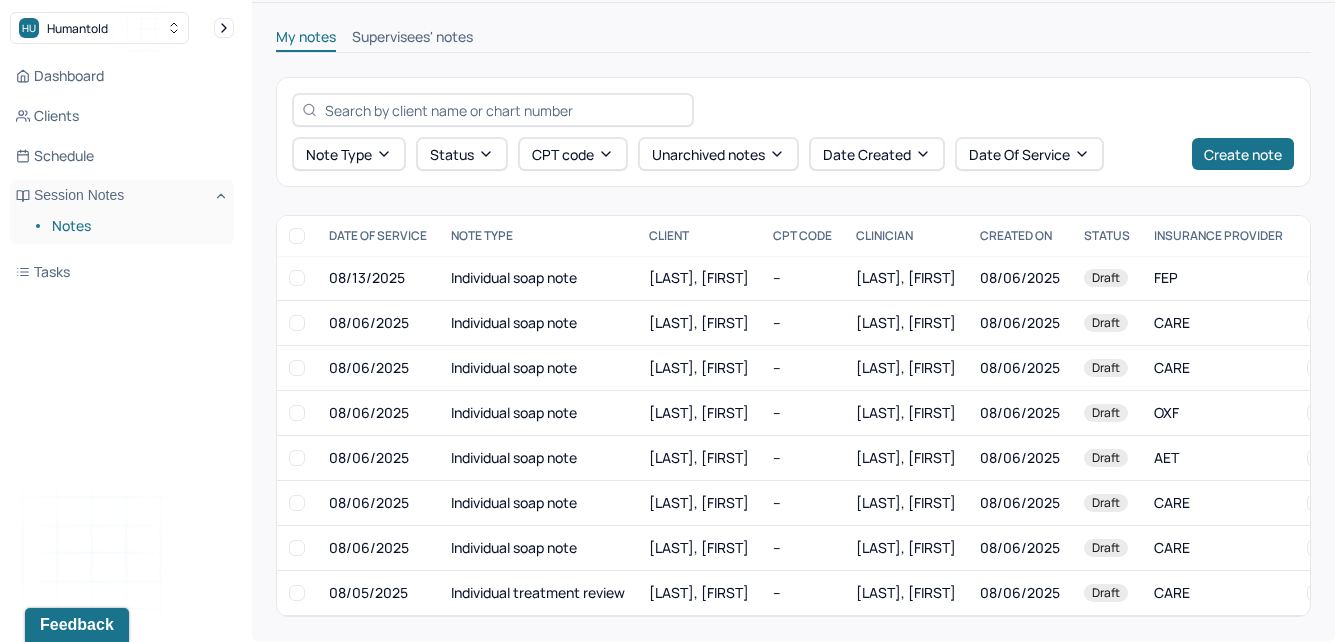 scroll, scrollTop: 67, scrollLeft: 0, axis: vertical 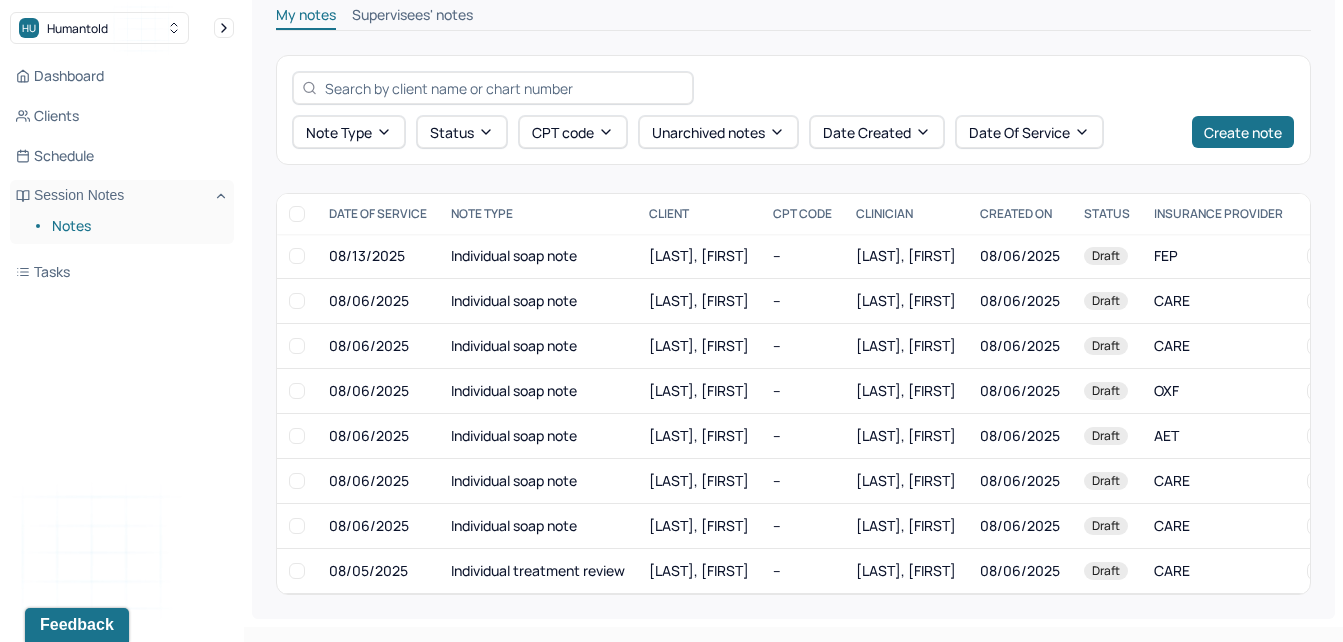 click on "Supervisees' notes" at bounding box center [412, 17] 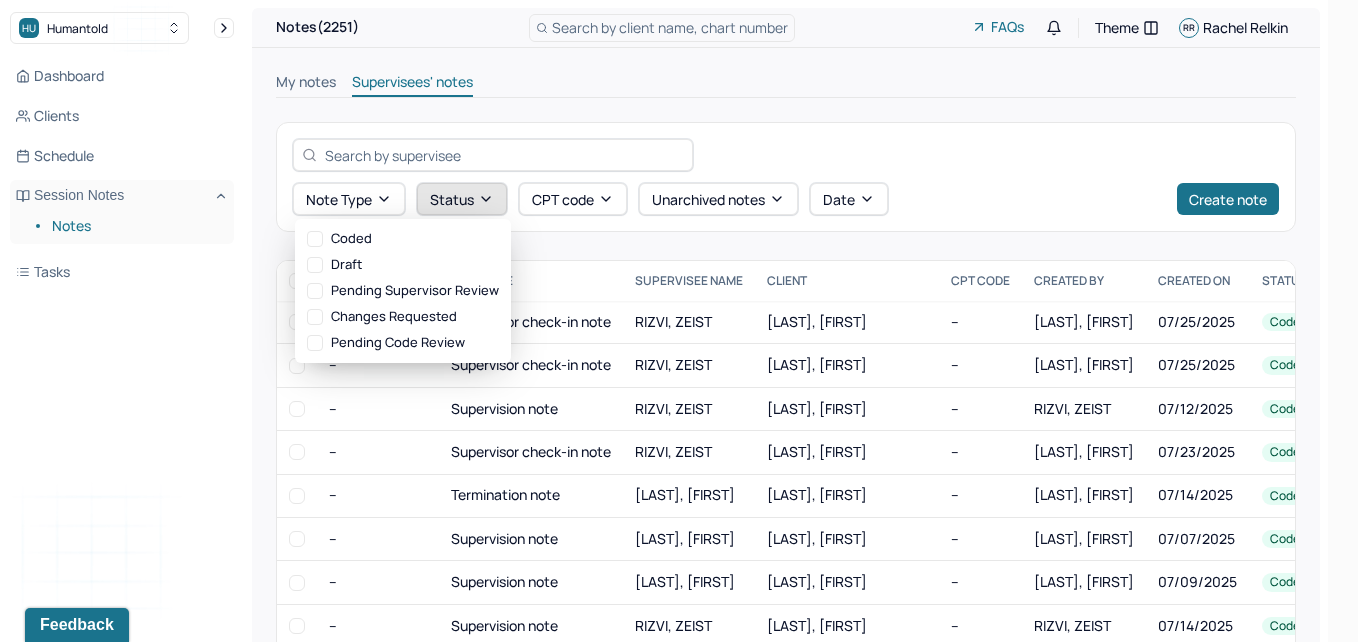 click on "Status" at bounding box center [462, 199] 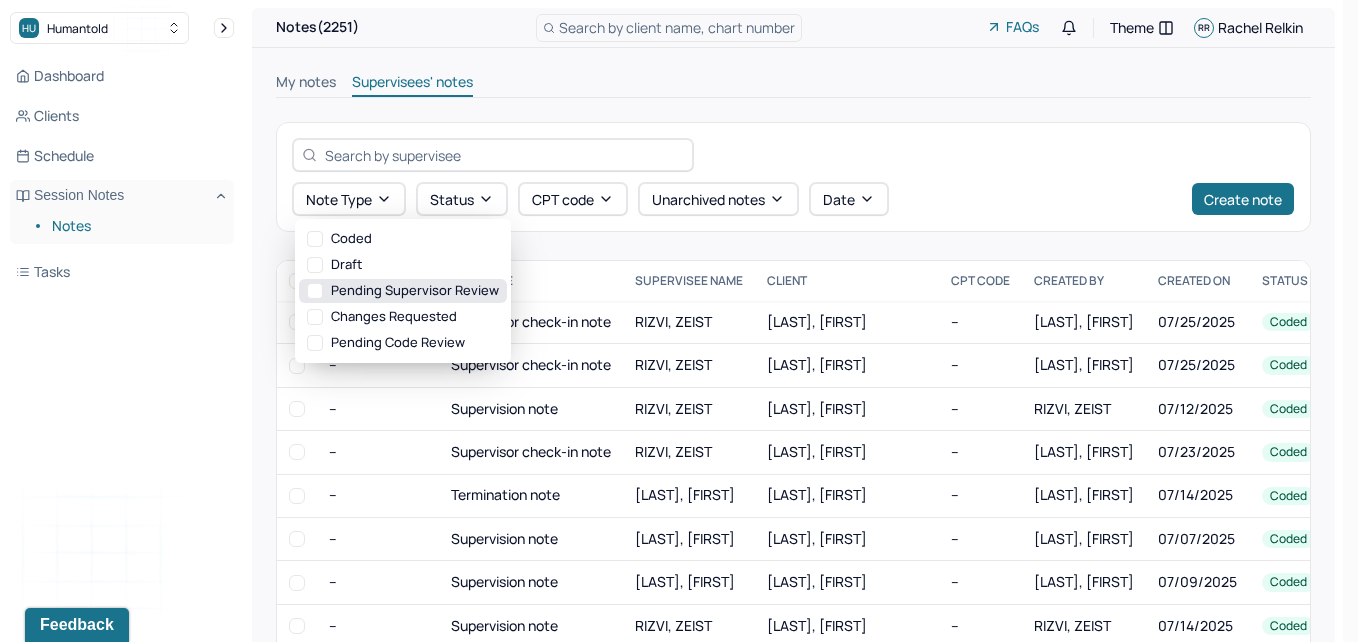 click on "Pending supervisor review" at bounding box center [403, 291] 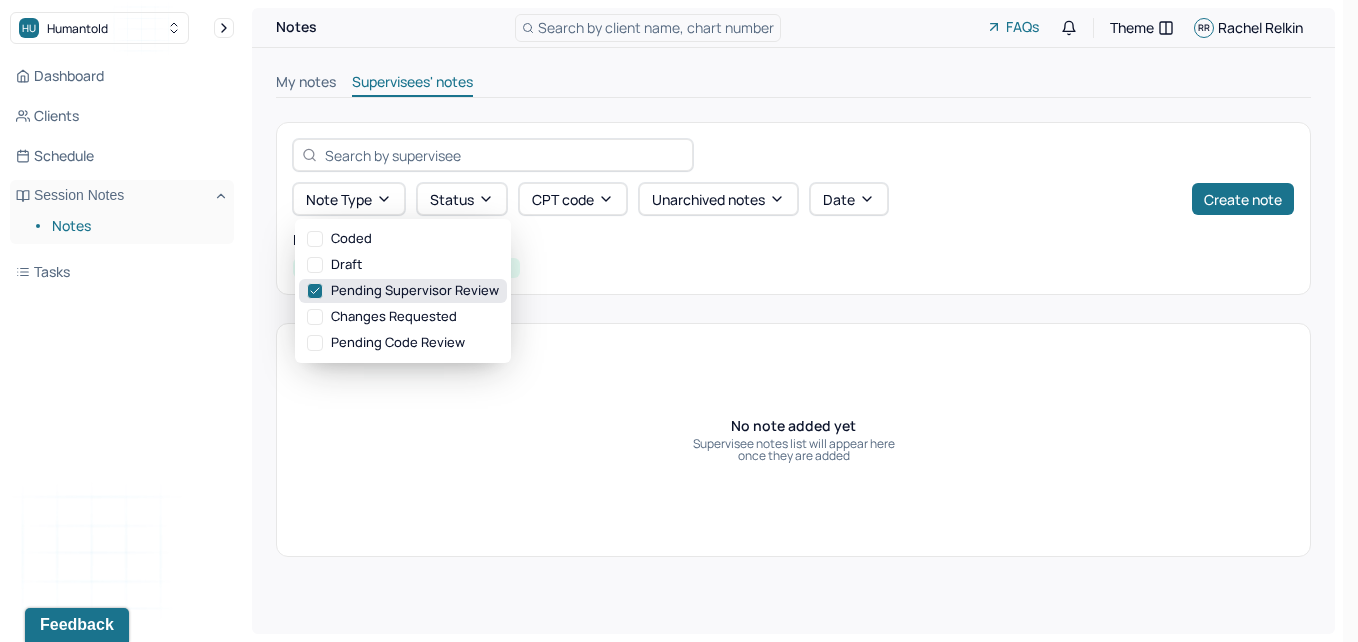 click on "Pending supervisor review" at bounding box center [403, 291] 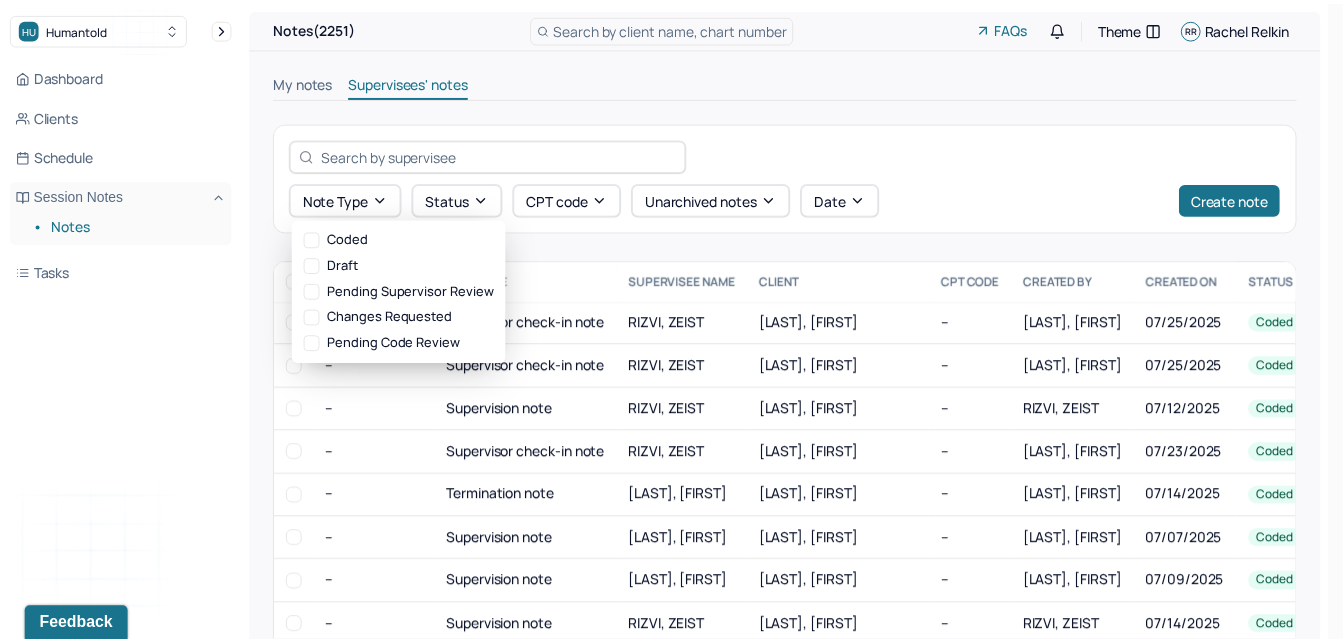 click on "My notes Supervisees' notes Note type Status CPT code Unarchived notes Date Create note DATE OF SERVICE NOTE TYPE SUPERVISEE NAME Client CPT CODE CREATED BY CREATED ON STATUS INSURANCE PROVIDER -- Supervisor check-in note RIZVI, ZEIST PONCE, DIANA -- RELKIN, RACHEL 07/25/2025 Coded CARE -- Supervisor check-in note RIZVI, ZEIST UMAR, ARWA -- RELKIN, RACHEL 07/25/2025 Coded UHC -- Supervision note RIZVI, ZEIST CRONIN, THOMAS -- RIZVI, ZEIST 07/12/2025 Coded UHC -- Supervisor check-in note RIZVI, ZEIST HASAN, SYEDA -- RELKIN, RACHEL 07/23/2025 Coded CARE -- Termination note LYALL, NADIA BURNS, HARRISON -- LYALL, NADIA 07/14/2025 Coded UHCSR -- Supervision note LYALL, NADIA MACARTHUR, CECILIA -- LYALL, NADIA 07/07/2025 Coded CIG -- Supervision note SINHA, KIRTI TULL-RAMPERSAUD, ALIAH -- SINHA, KIRTI 07/09/2025 Coded CARE -- Supervision note RIZVI, ZEIST CODY, ANAYCE -- RIZVI, ZEIST 07/14/2025 Coded CARE -- Supervision note RIZVI, ZEIST BOGNER, SAMANTHA -- RIZVI, ZEIST 07/16/2025 Coded CARE -- Supervision note --" at bounding box center (793, 423) 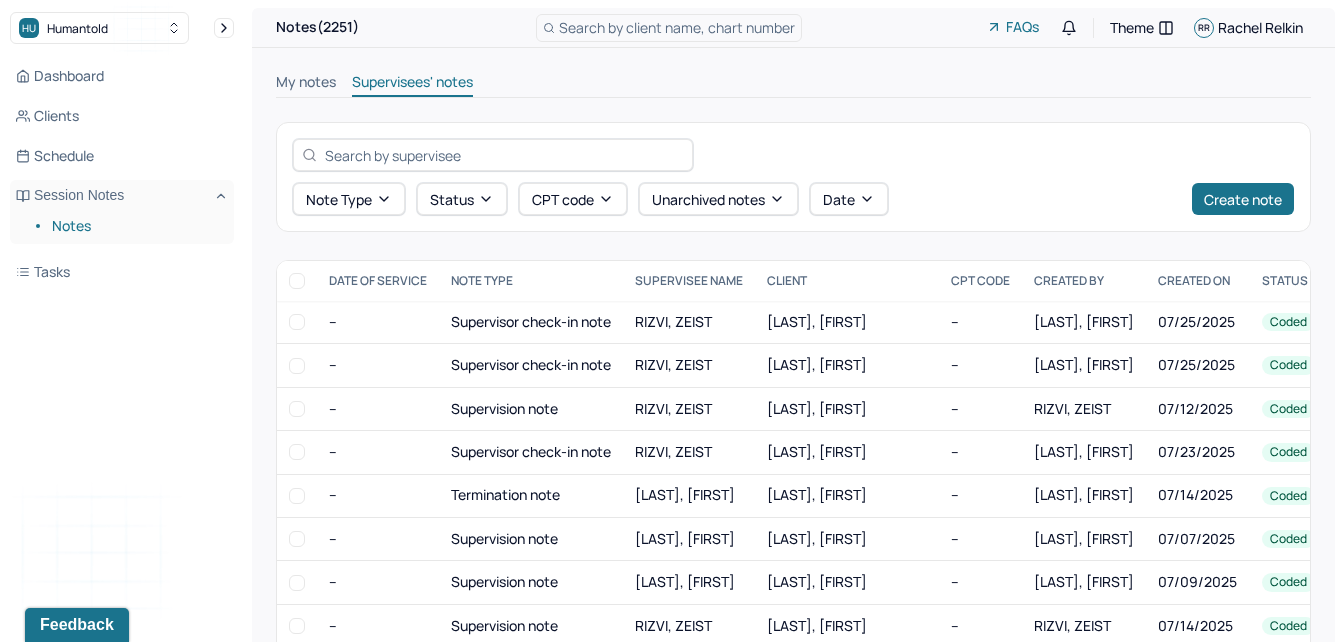 click on "My notes" at bounding box center (306, 84) 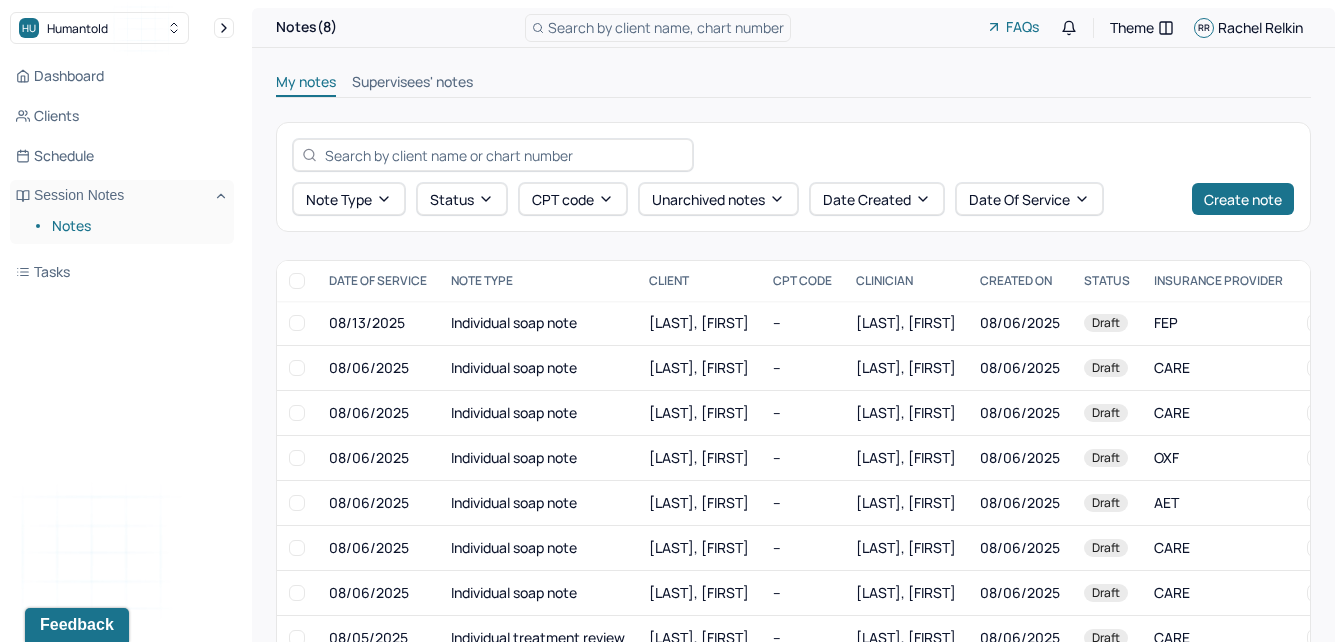 scroll, scrollTop: 67, scrollLeft: 0, axis: vertical 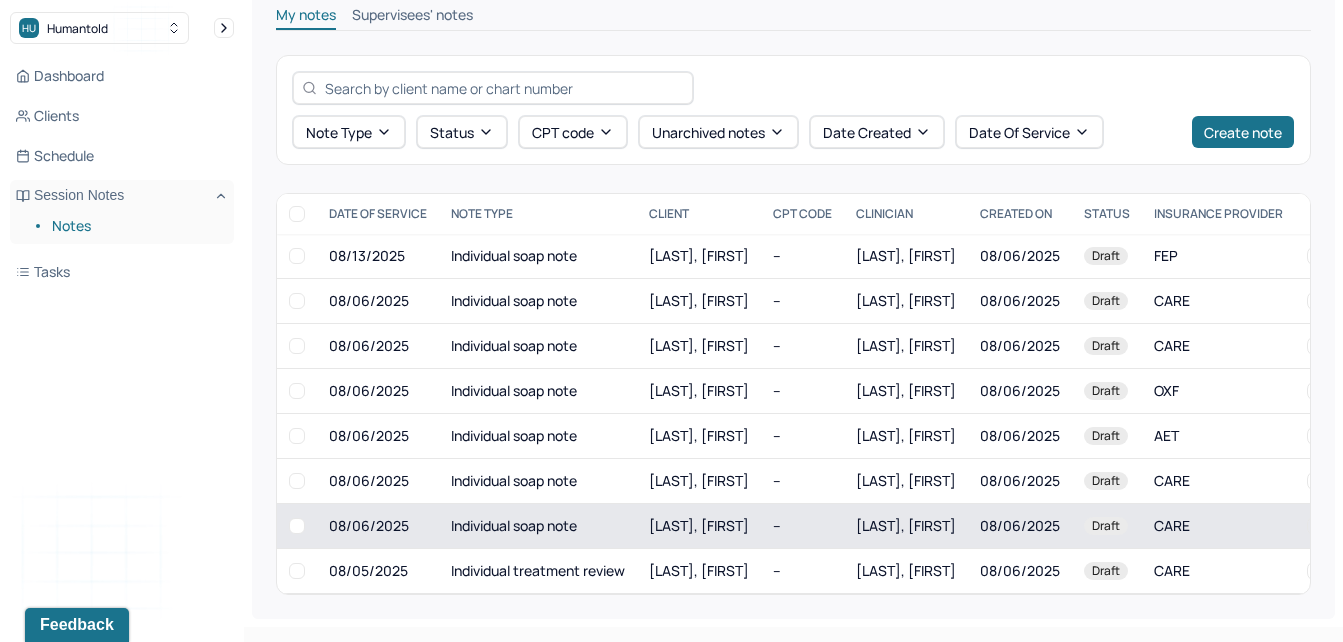 click on "[LAST], [FIRST]" at bounding box center [699, 526] 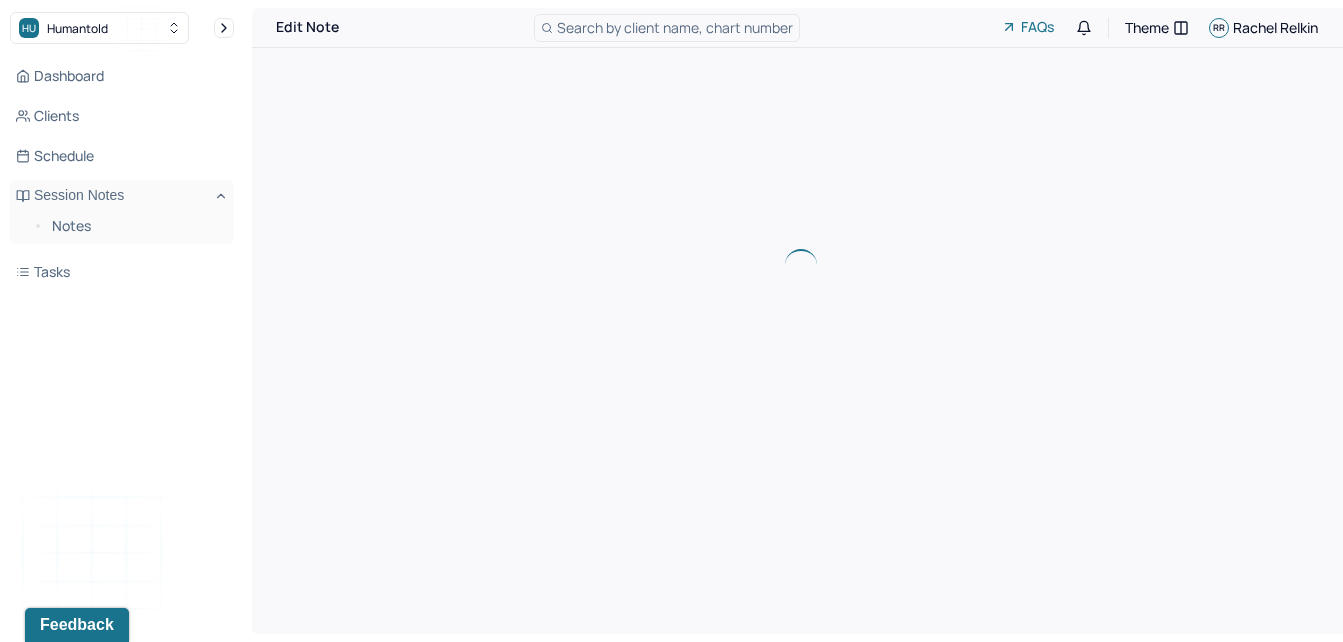 scroll, scrollTop: 0, scrollLeft: 0, axis: both 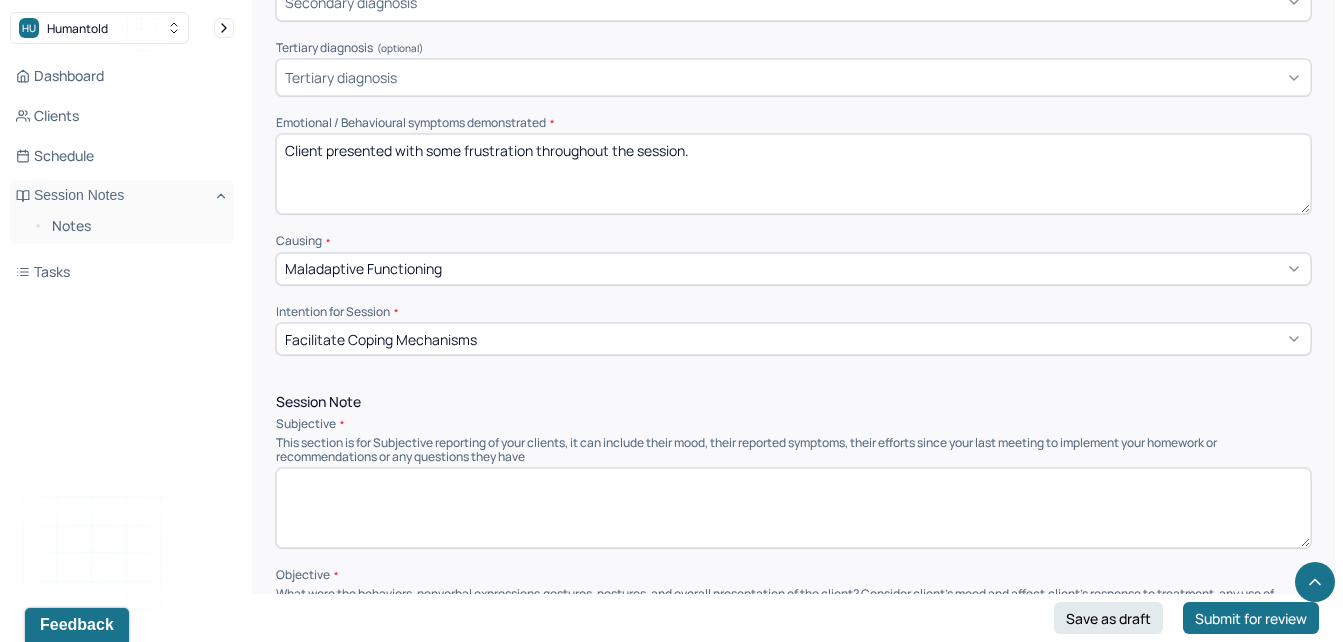 click on "Client presented with some frustration throughout the session." at bounding box center [793, 174] 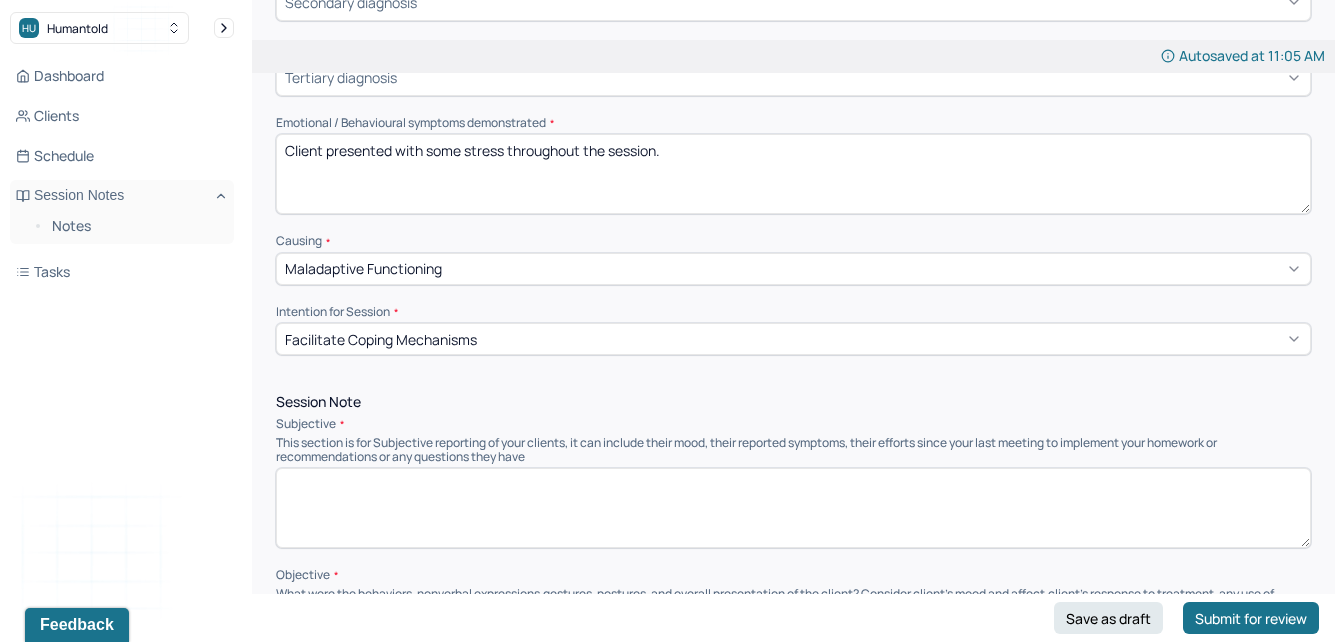scroll, scrollTop: 0, scrollLeft: 0, axis: both 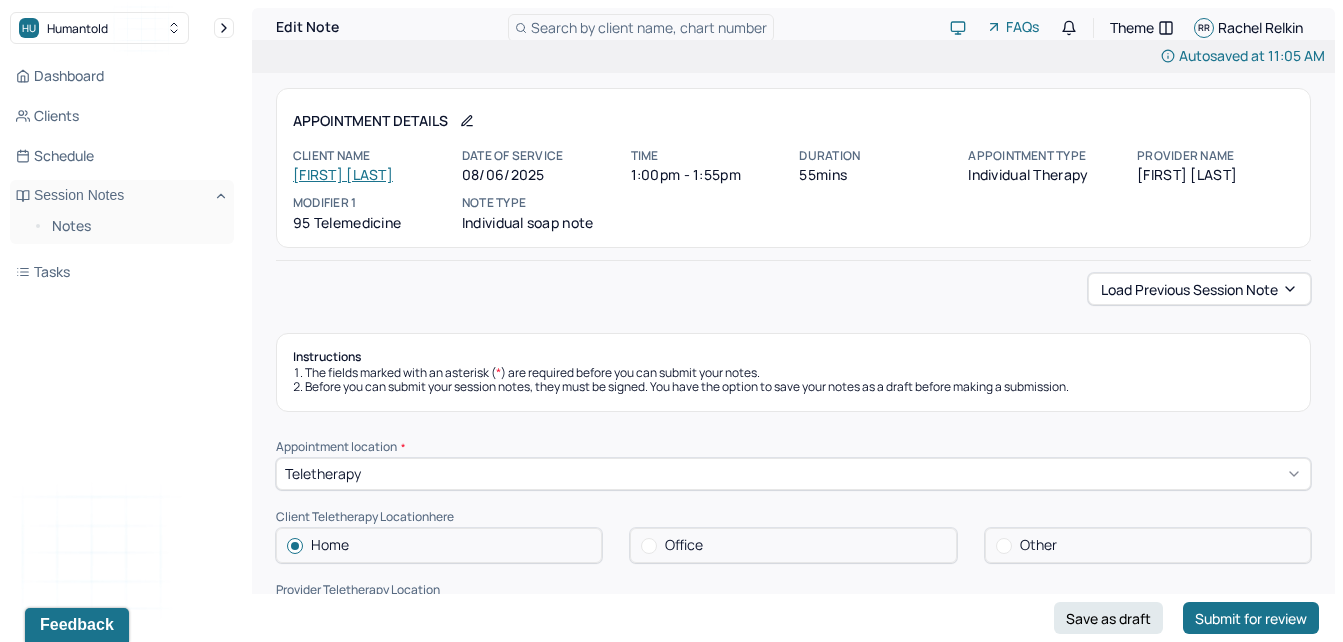 type on "Client presented with some stress throughout the session." 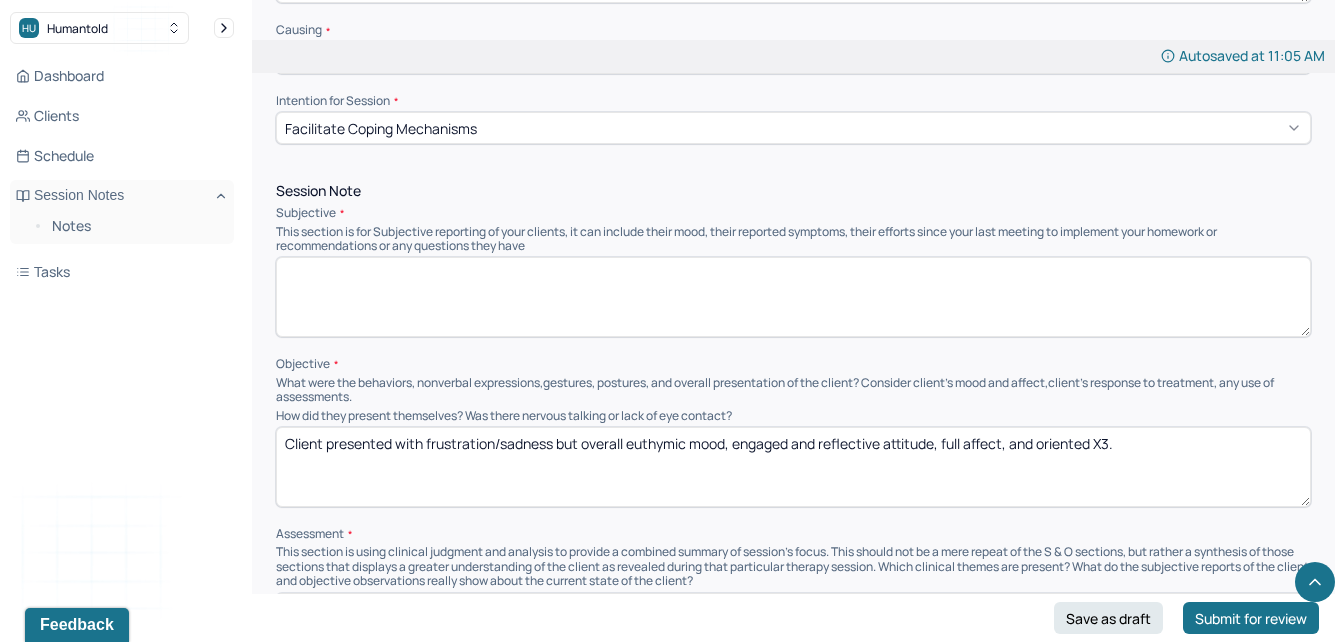 scroll, scrollTop: 1061, scrollLeft: 0, axis: vertical 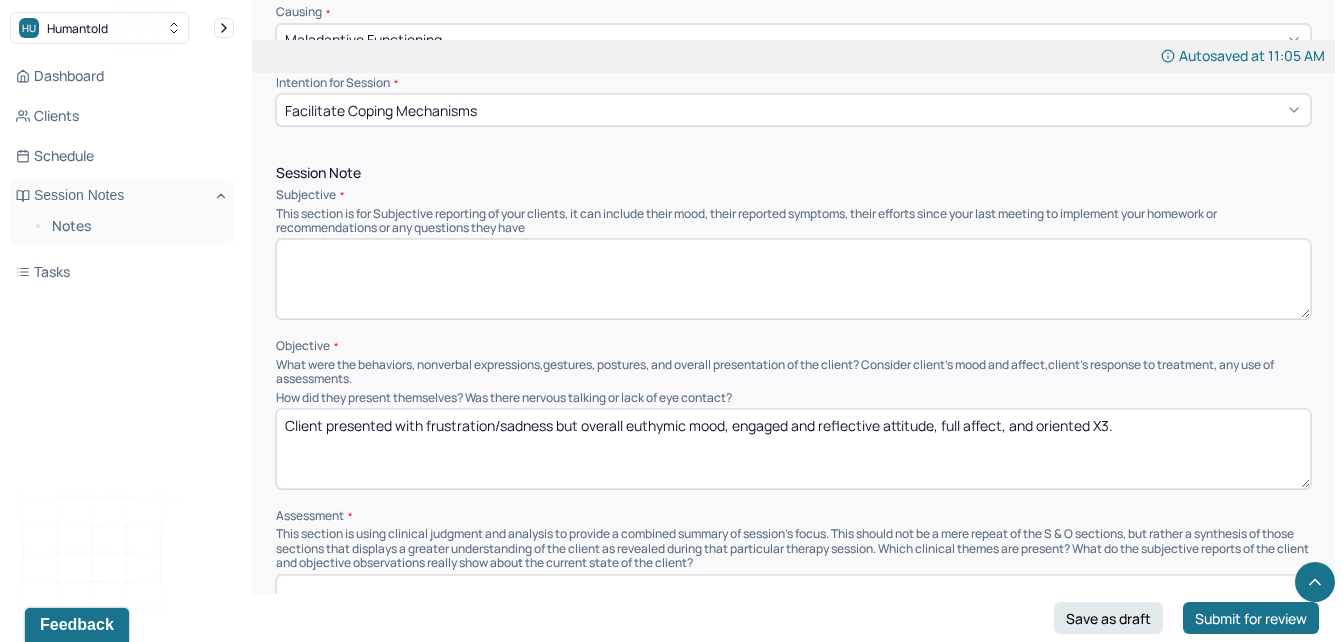 click on "Objective" at bounding box center (793, 346) 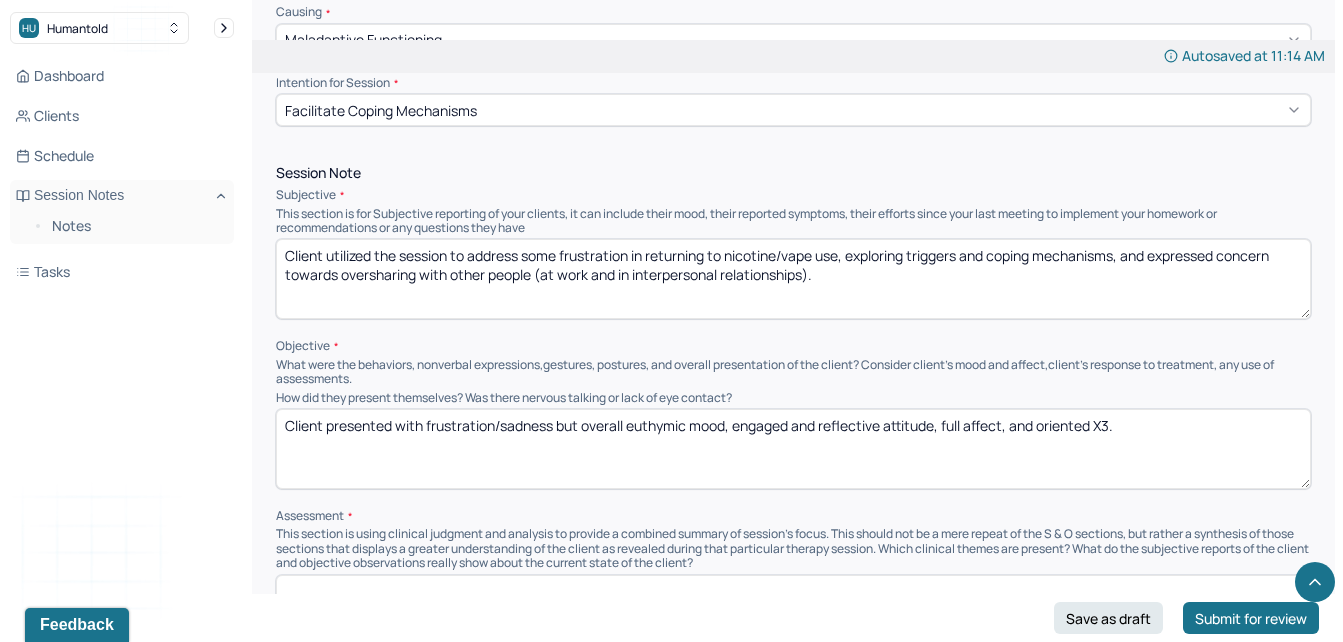 click on "Client utilized the session to address some frustration in returning to nicotine/vape use, exploring triggers and coping mechanisms, and expressed concern towards oversharing with other people (at work and in interpersonal relationships)." at bounding box center [793, 279] 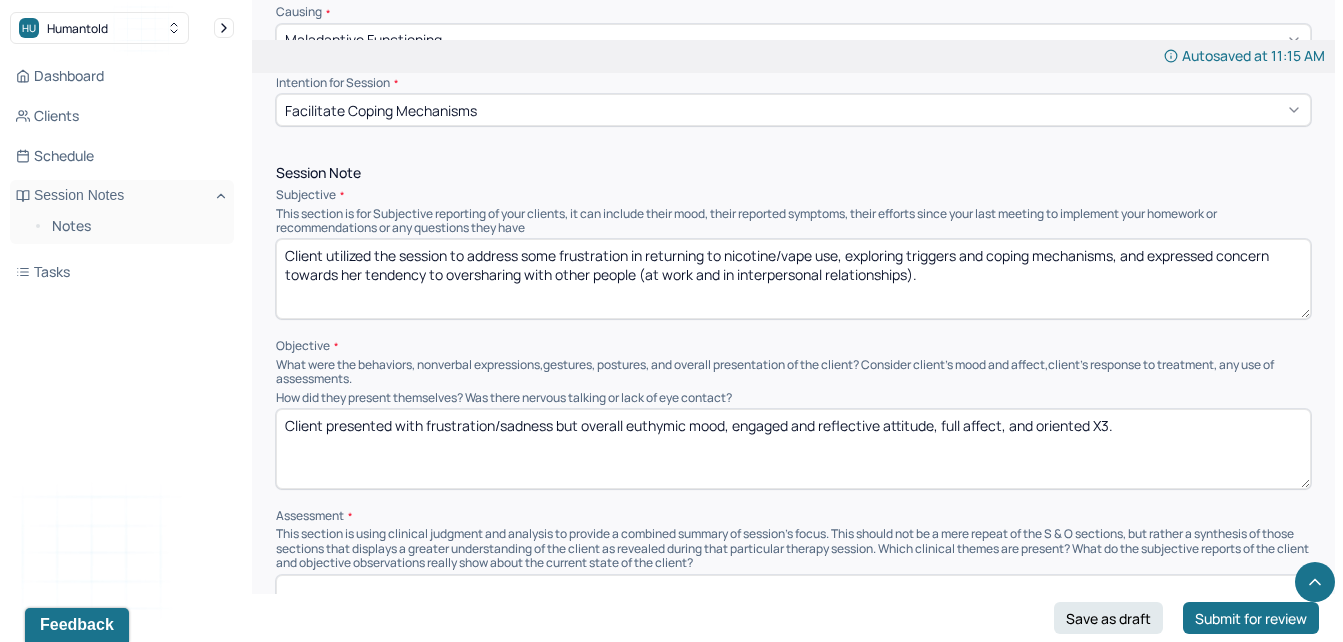 click on "Client utilized the session to address some frustration in returning to nicotine/vape use, exploring triggers and coping mechanisms, and expressed concern towards her tendency to oversharing with other people (at work and in interpersonal relationships)." at bounding box center (793, 279) 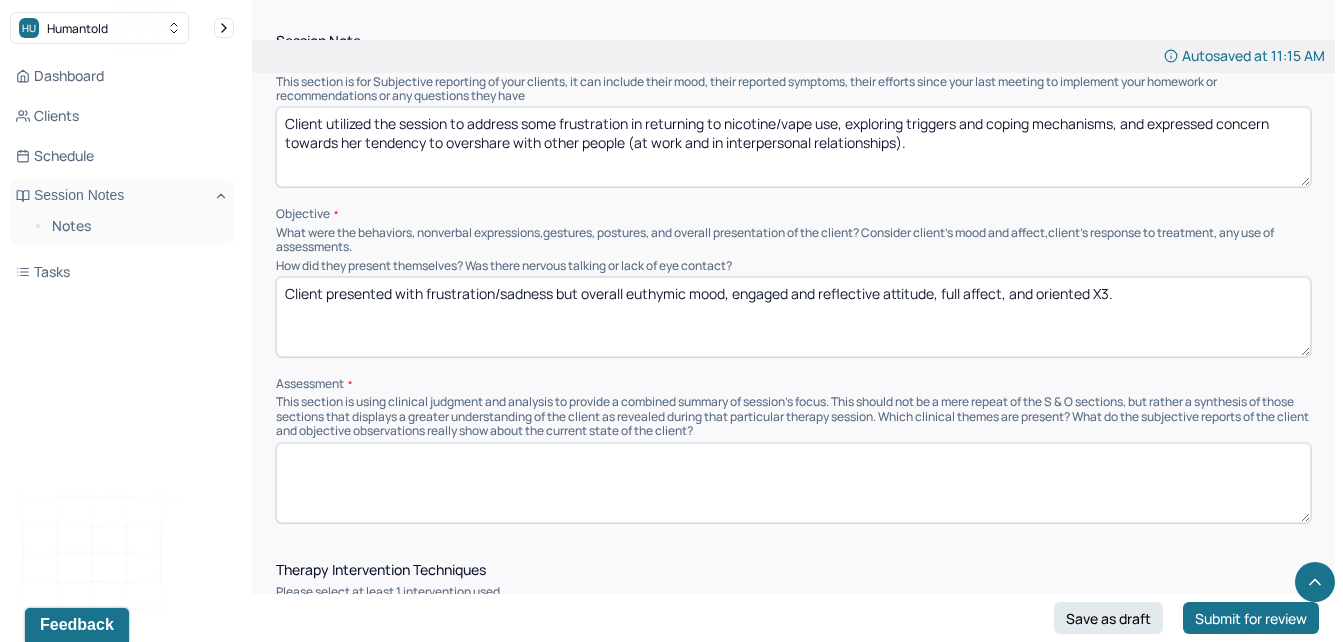 scroll, scrollTop: 1199, scrollLeft: 0, axis: vertical 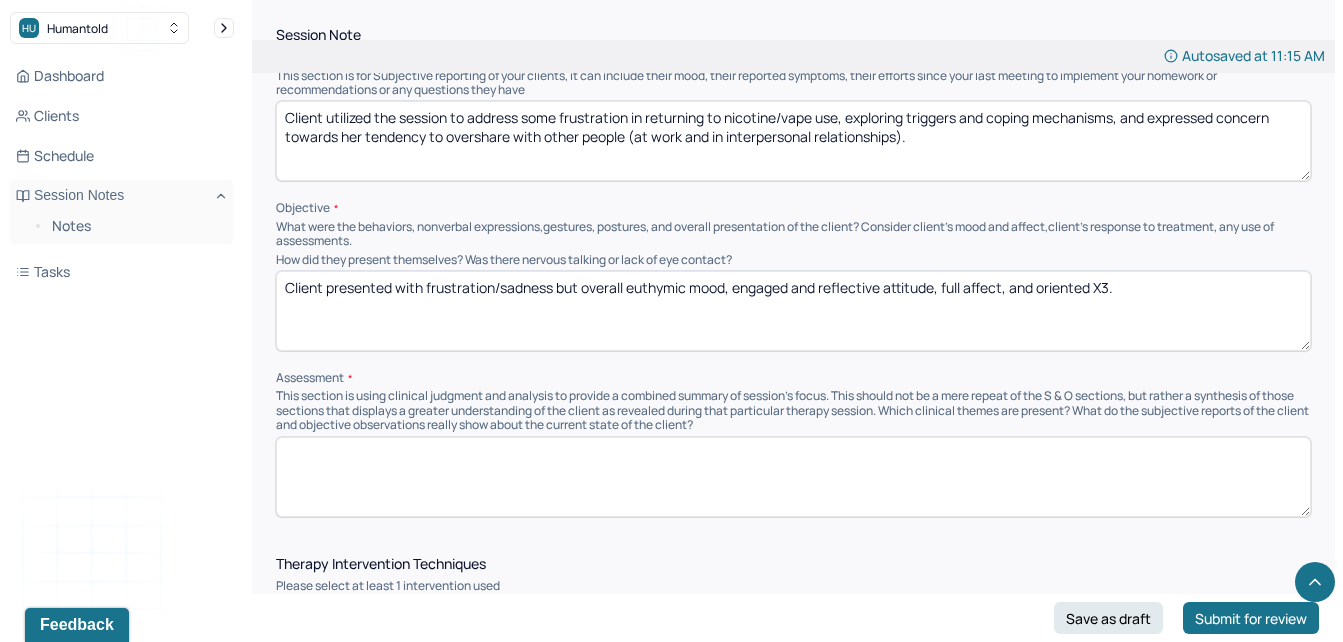 click on "Client utilized the session to address some frustration in returning to nicotine/vape use, exploring triggers and coping mechanisms, and expressed concern towards her tendency to overshare with other people (at work and in interpersonal relationships)." at bounding box center [793, 141] 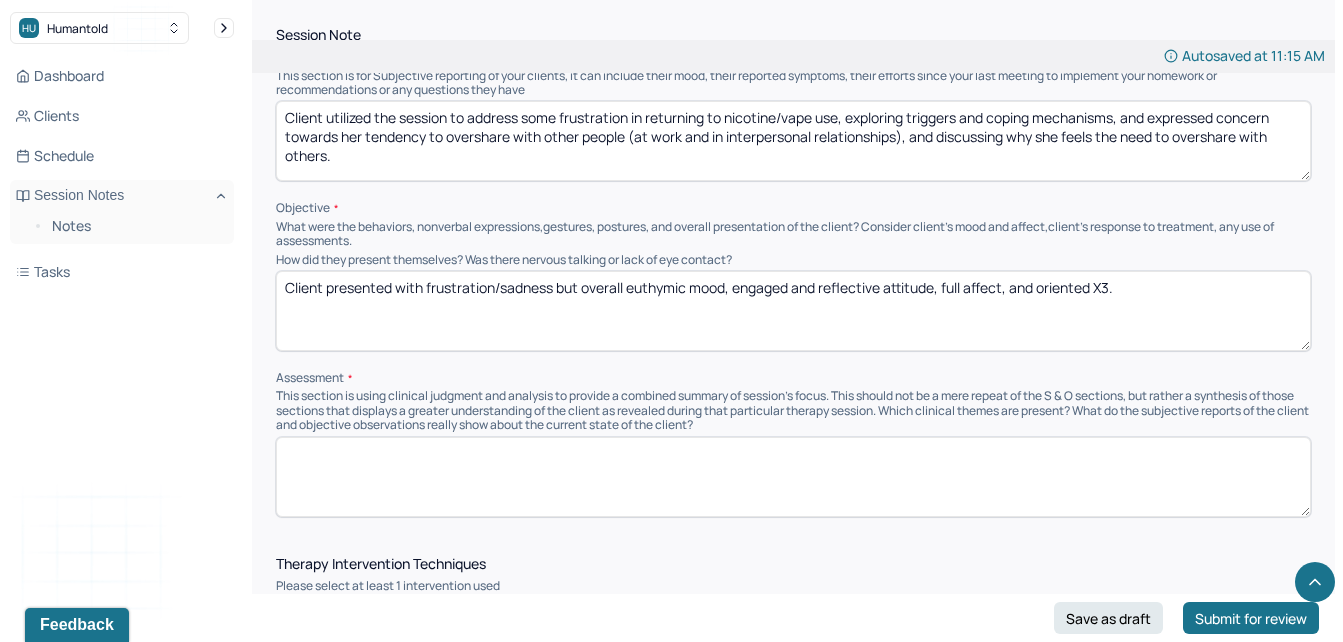 type on "Client utilized the session to address some frustration in returning to nicotine/vape use, exploring triggers and coping mechanisms, and expressed concern towards her tendency to overshare with other people (at work and in interpersonal relationships), and discussing why she feels the need to overshare with others." 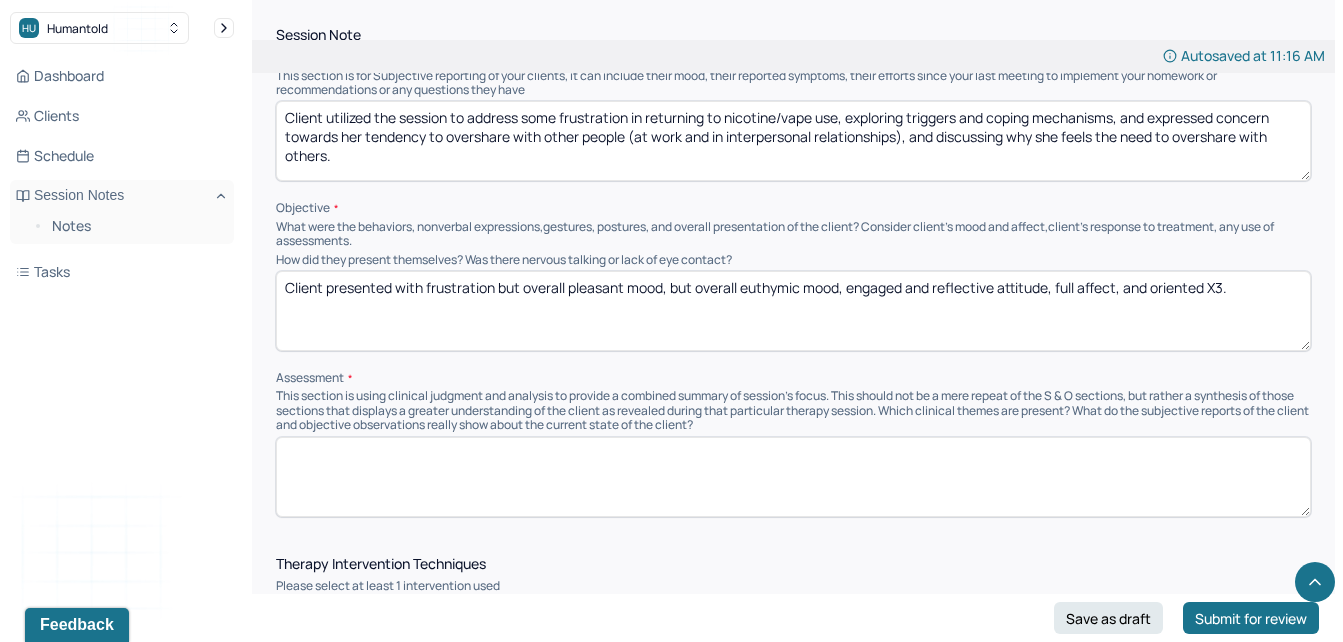 click on "Client presented with frustration but overall pleasant mood, but overall euthymic mood, engaged and reflective attitude, full affect, and oriented X3." at bounding box center (793, 311) 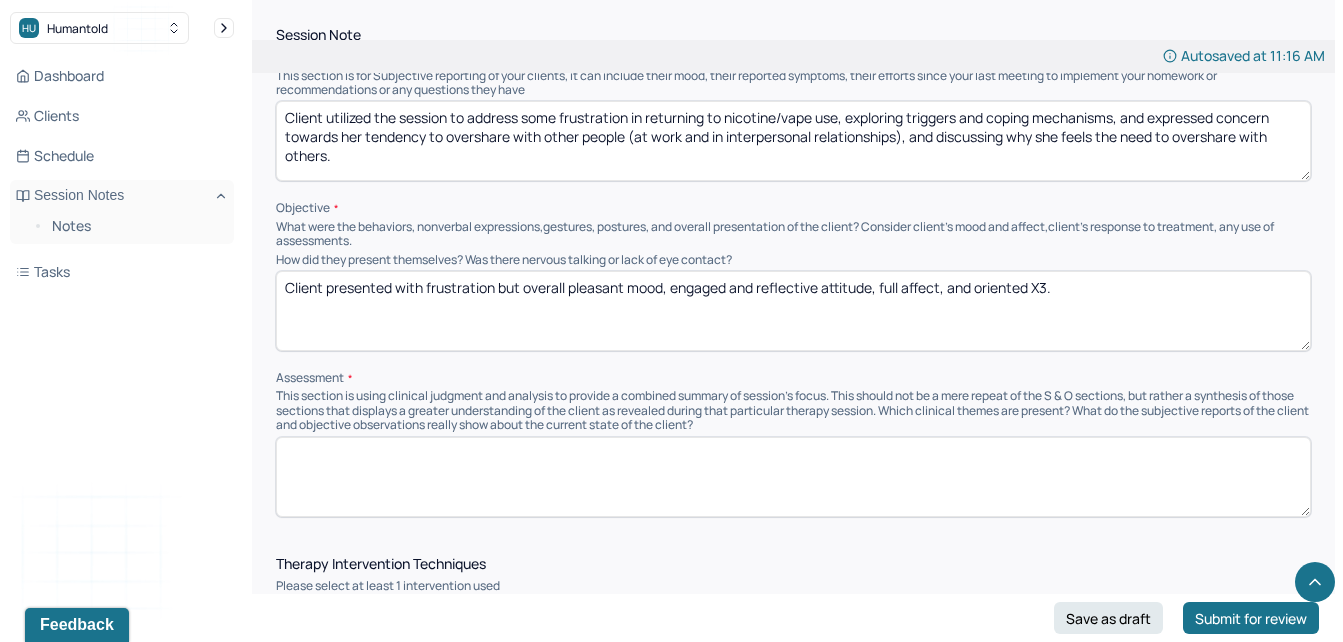 click on "Client presented with frustration but overall pleasant mood, engaged and reflective attitude, full affect, and oriented X3." at bounding box center (793, 311) 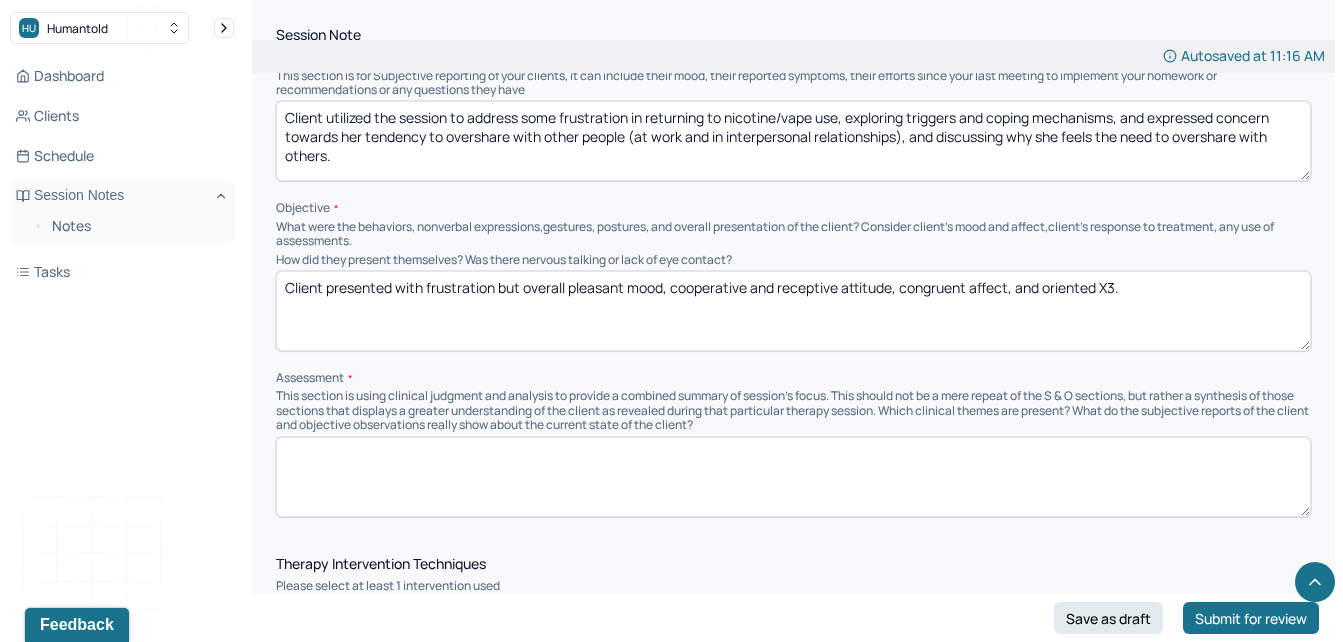 click on "Client presented with frustration but overall pleasant mood, cooperative and receptive attitude, congruent affect, and oriented X3." at bounding box center [793, 311] 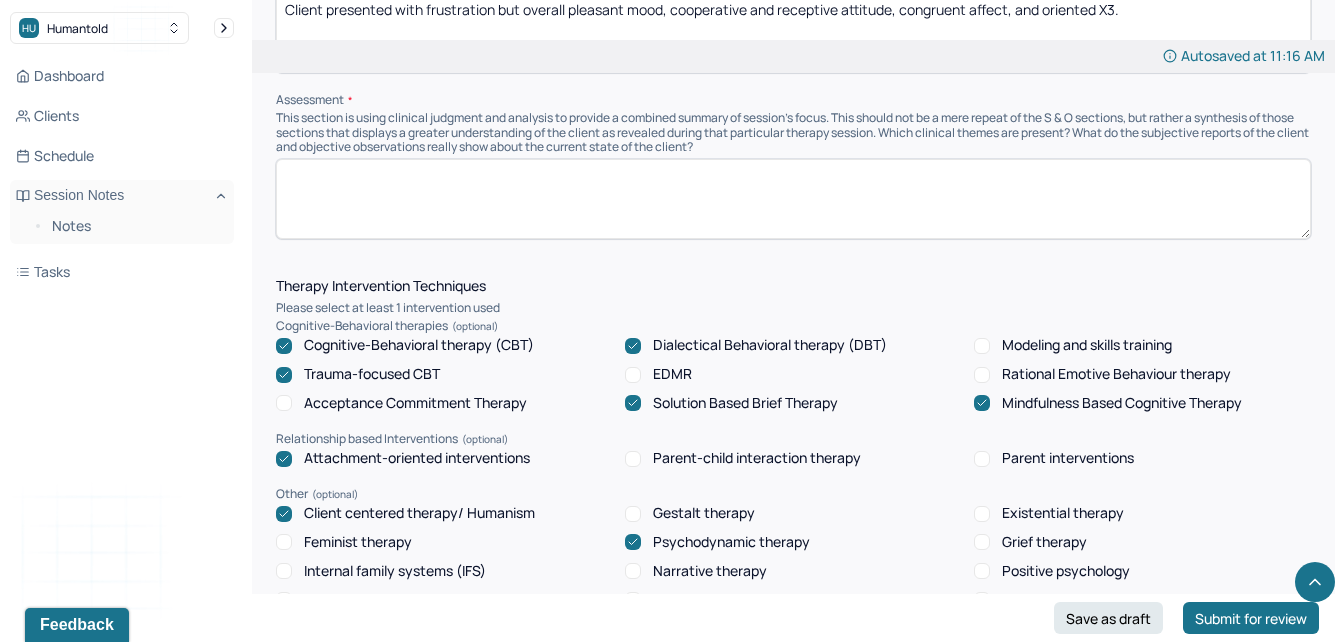 scroll, scrollTop: 1483, scrollLeft: 0, axis: vertical 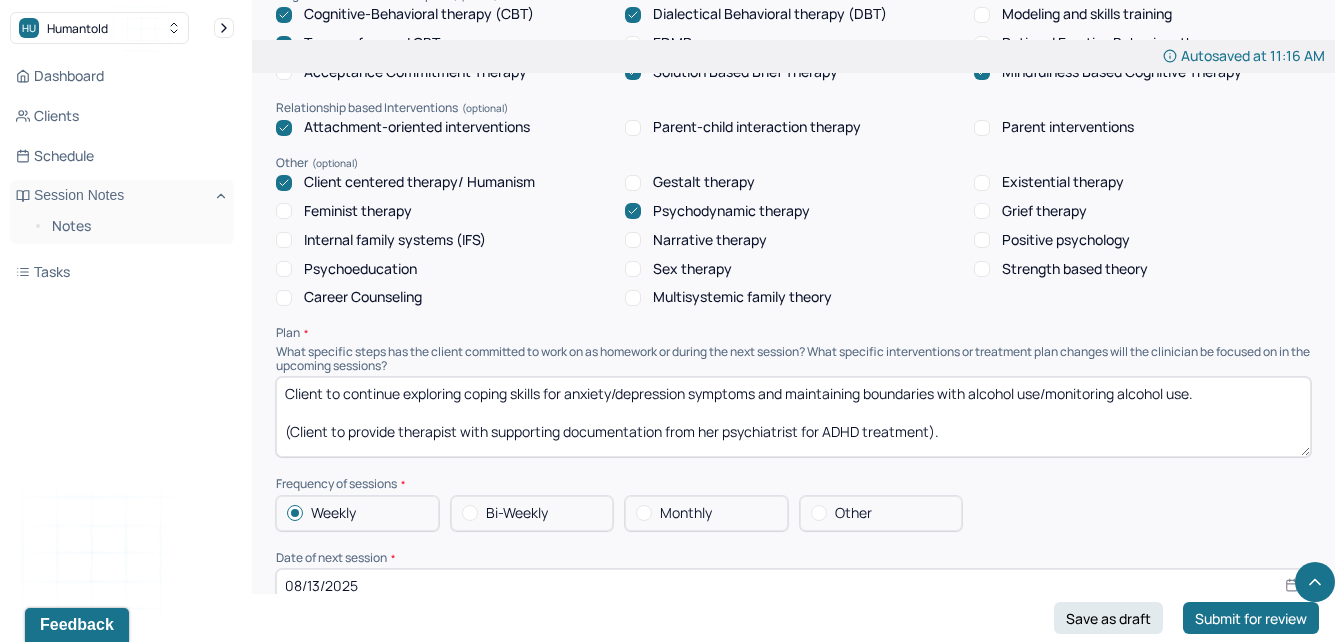 type on "Client presented with frustration but overall pleasant mood, cooperative and receptive attitude, congruent affect, and oriented X3." 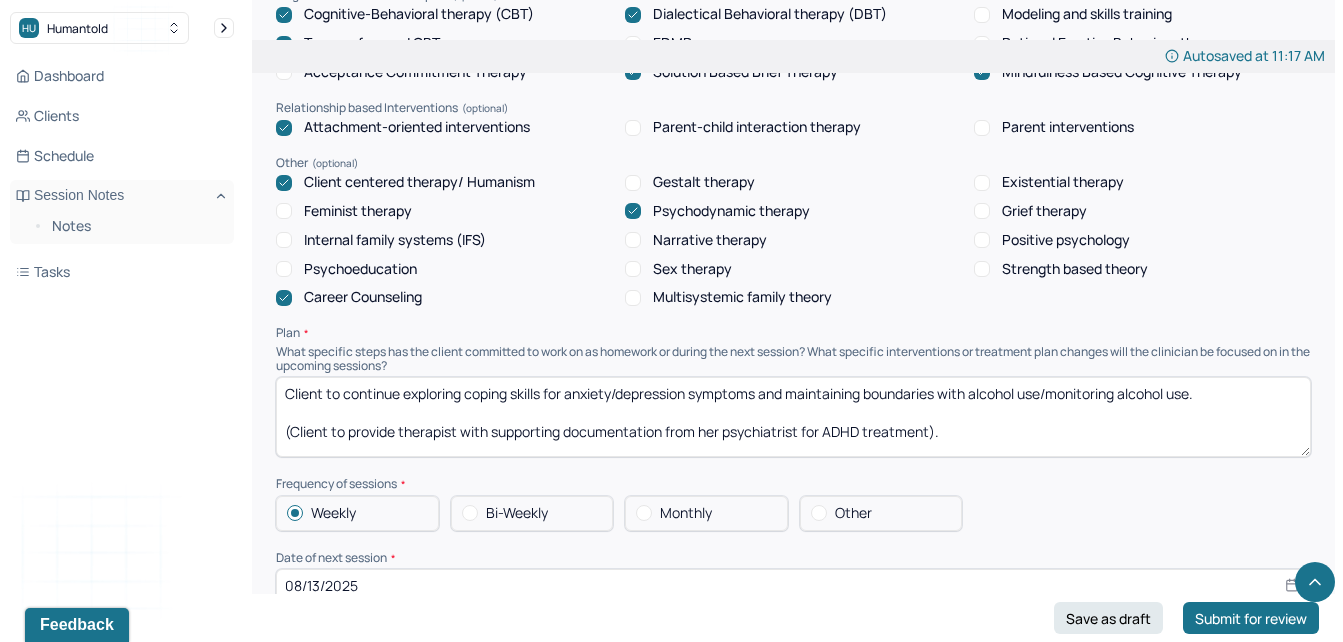 click on "Client to continue exploring coping skills for anxiety/depression symptoms and maintaining boundaries with alcohol use/monitoring alcohol use.
(Client to provide therapist with supporting documentation from her psychiatrist for ADHD treatment)." at bounding box center [793, 417] 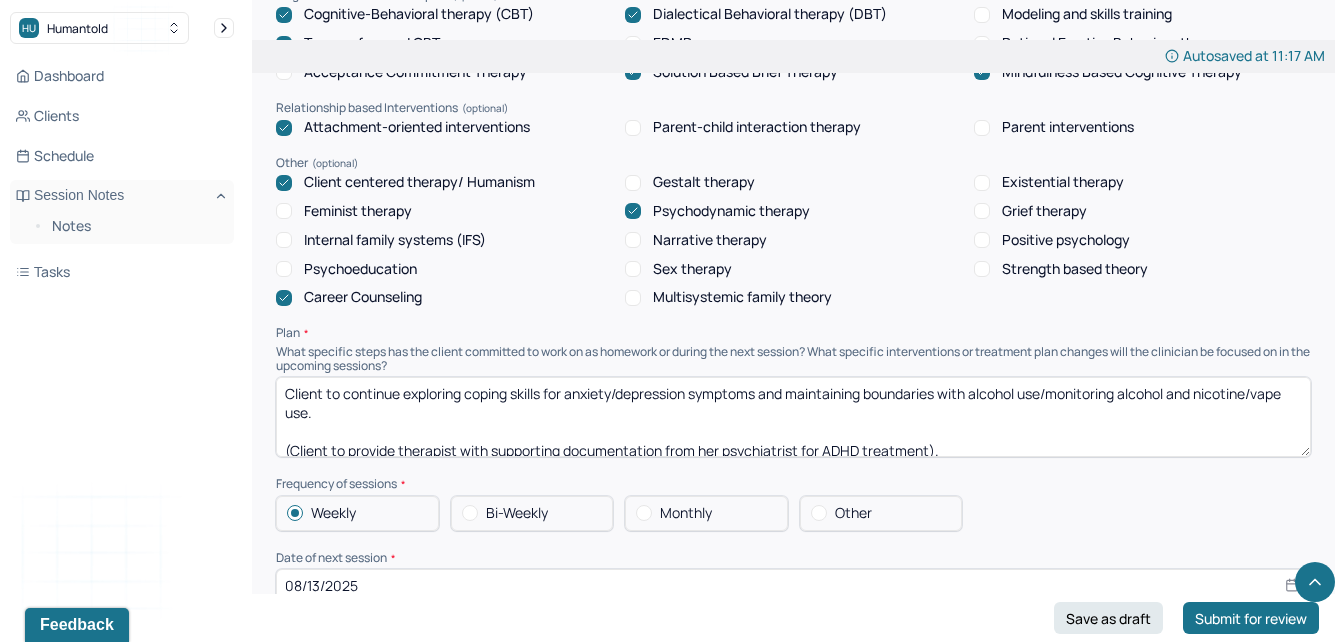 drag, startPoint x: 645, startPoint y: 419, endPoint x: 820, endPoint y: 385, distance: 178.27226 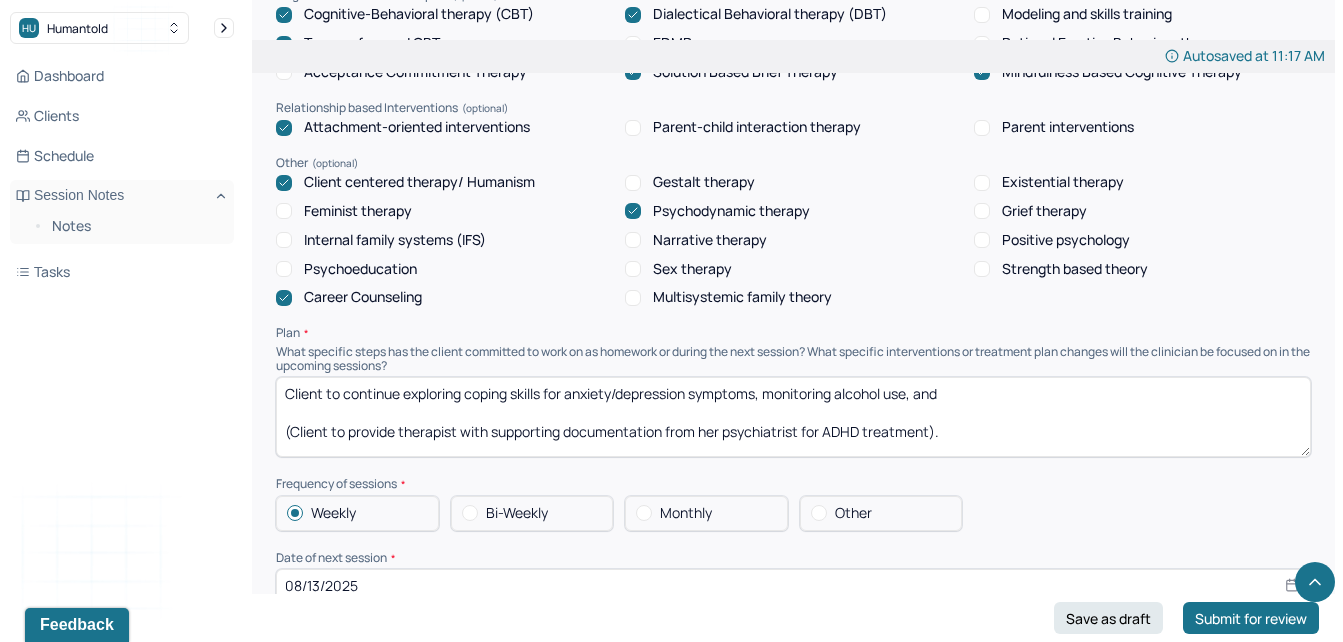 click on "Client to continue exploring coping skills for anxiety/depression symptoms, monitoring alcohol use, and
(Client to provide therapist with supporting documentation from her psychiatrist for ADHD treatment)." at bounding box center (793, 417) 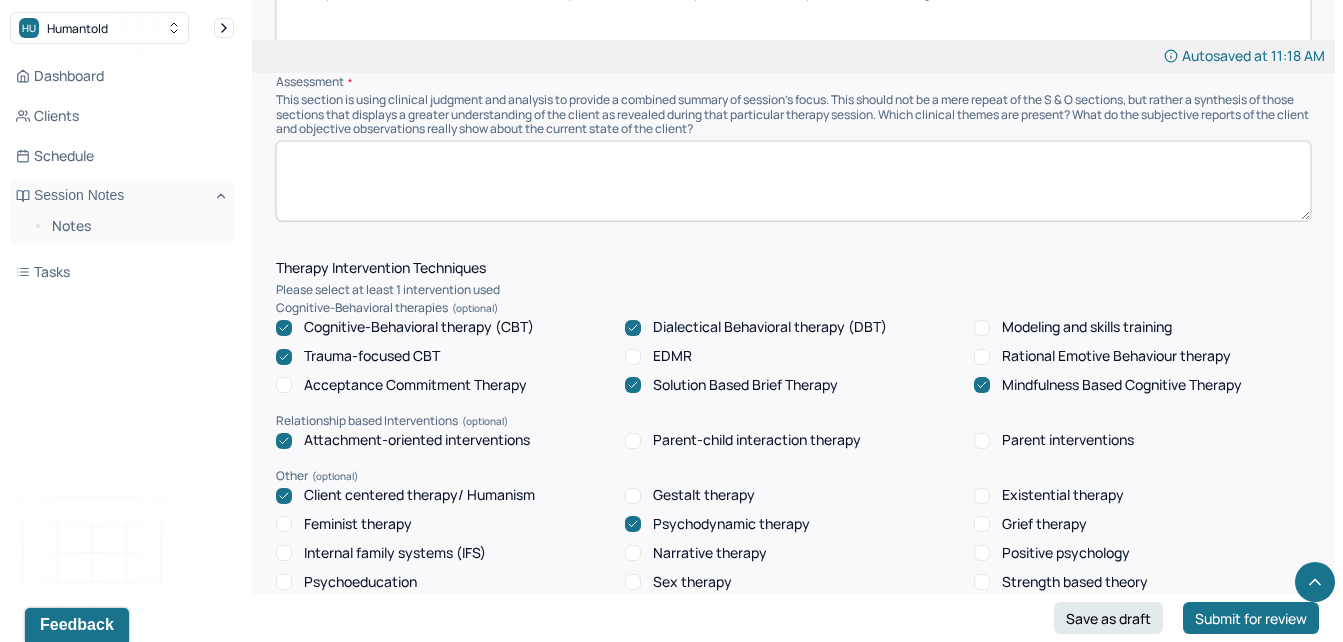 scroll, scrollTop: 1501, scrollLeft: 0, axis: vertical 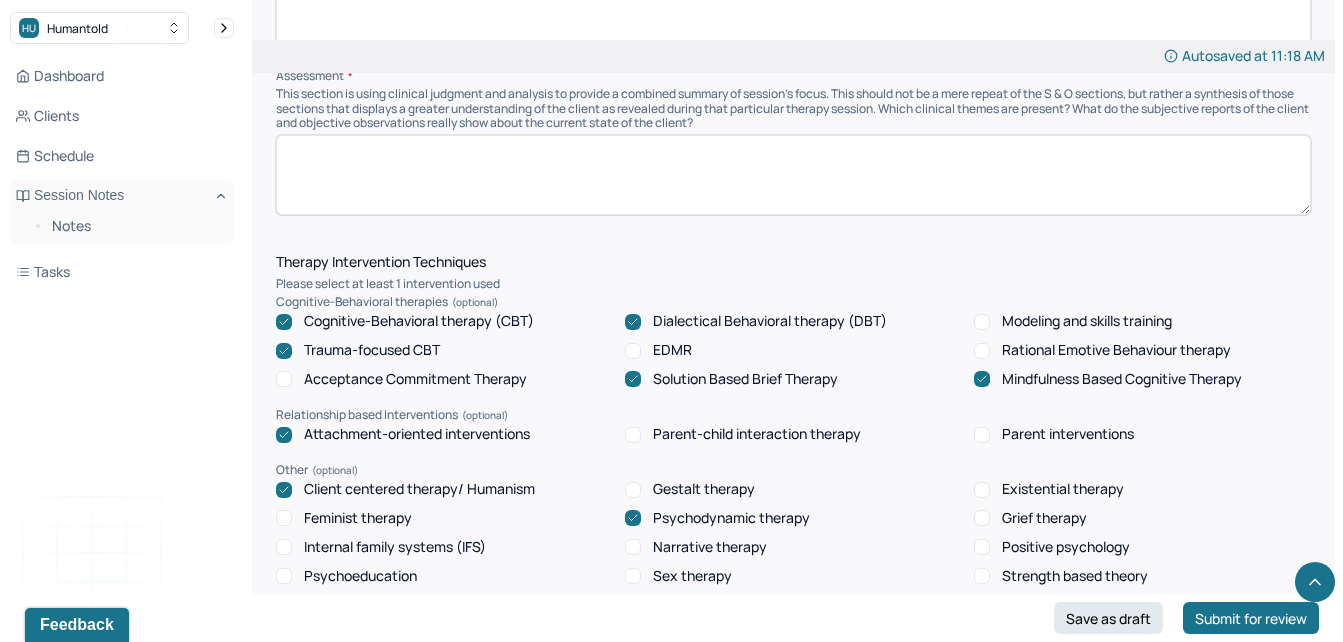 type on "Client to continue exploring coping skills for anxiety/depression symptoms, monitoring alcohol use, and reducing nicotine/vape use.
(Client to provide therapist with supporting documentation from her psychiatrist for ADHD treatment)." 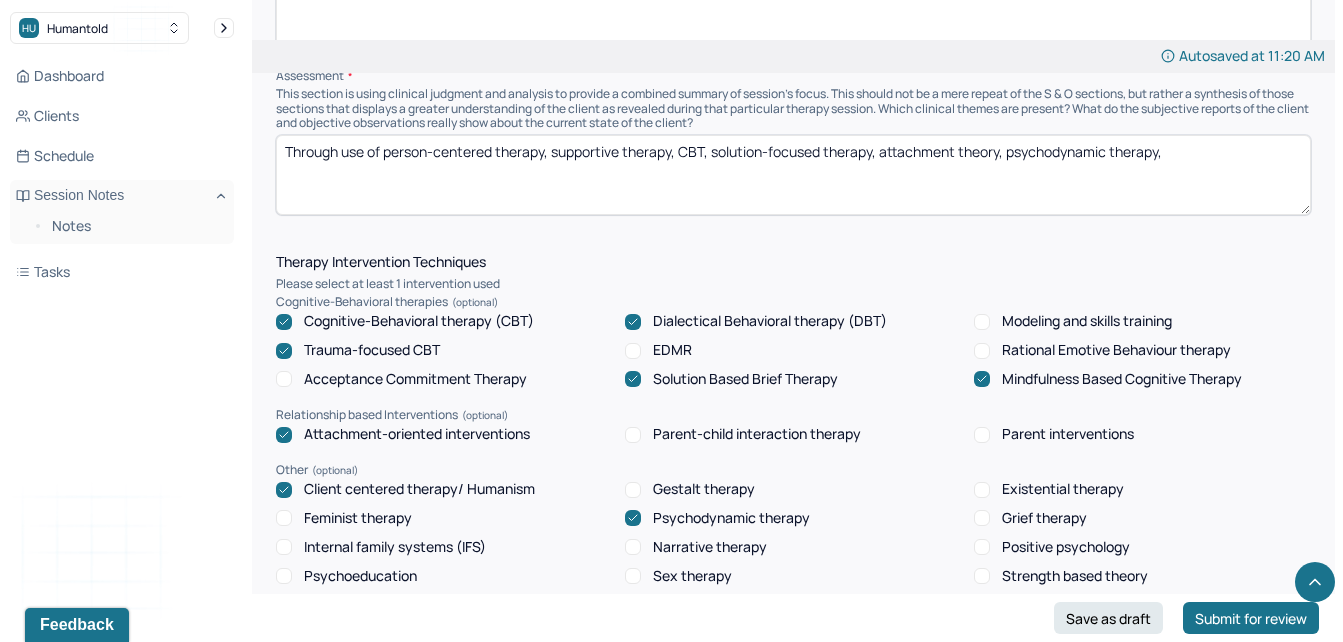click on "Through use of person-centered therapy, supportive therapy, CBT, solution-focused therapy, attachment theory, psychodynamic therapy," at bounding box center (793, 175) 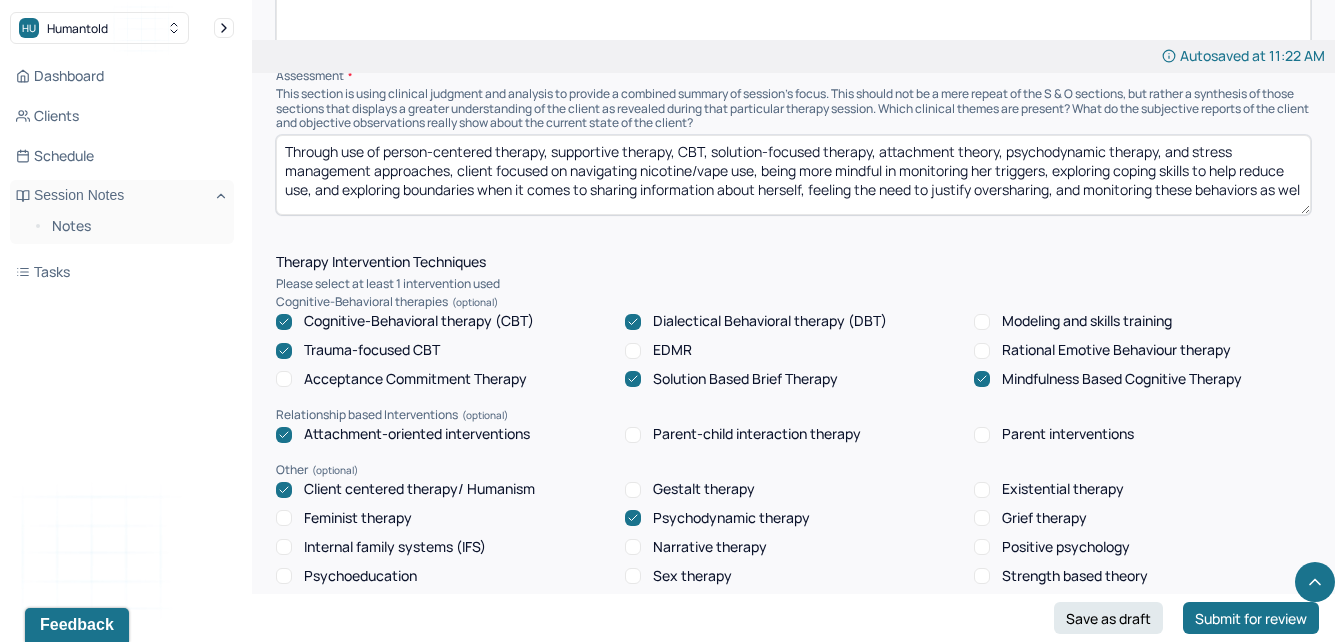 scroll, scrollTop: 4, scrollLeft: 0, axis: vertical 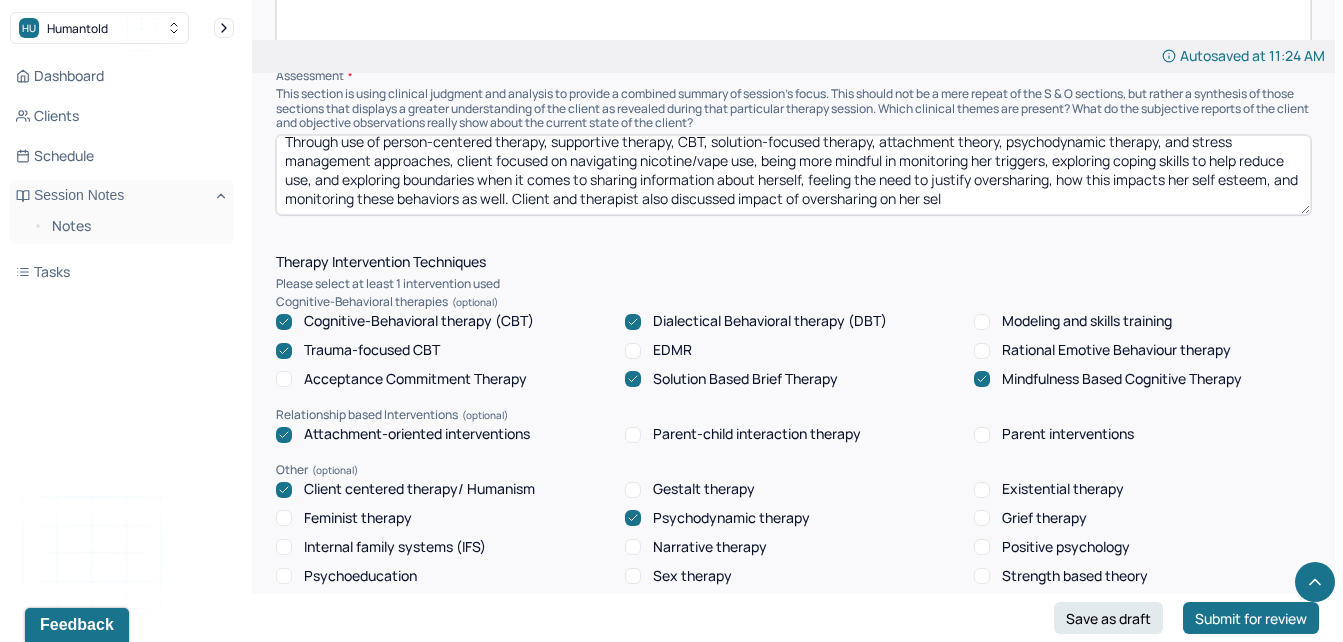 drag, startPoint x: 1017, startPoint y: 212, endPoint x: 603, endPoint y: 220, distance: 414.0773 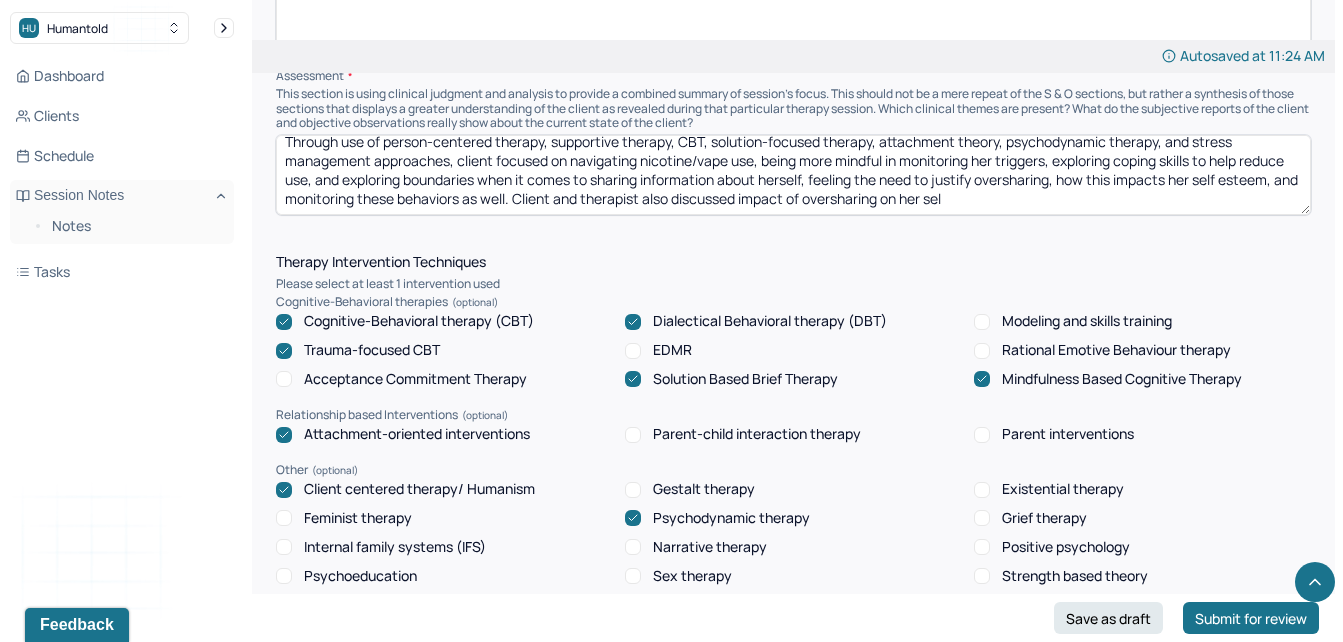 click on "Instructions The fields marked with an asterisk ( * ) are required before you can submit your notes. Before you can submit your session notes, they must be signed. You have the option to save your notes as a draft before making a submission. Appointment location * Teletherapy Client Teletherapy Location here Home Office Other Provider Teletherapy Location Home Office Other Consent was received for the teletherapy session The teletherapy session was conducted via video Primary diagnosis * F32.A DEPRESSION, UNSPECIFIED Secondary diagnosis (optional) Secondary diagnosis Tertiary diagnosis (optional) Tertiary diagnosis Emotional / Behavioural symptoms demonstrated * Client presented with some stress throughout the session. Causing * Maladaptive Functioning Intention for Session * Facilitate coping mechanisms Session Note Subjective Objective How did they present themselves? Was there nervous talking or lack of eye contact? Assessment Therapy Intervention Techniques Please select at least 1 intervention used EDMR" at bounding box center (793, 425) 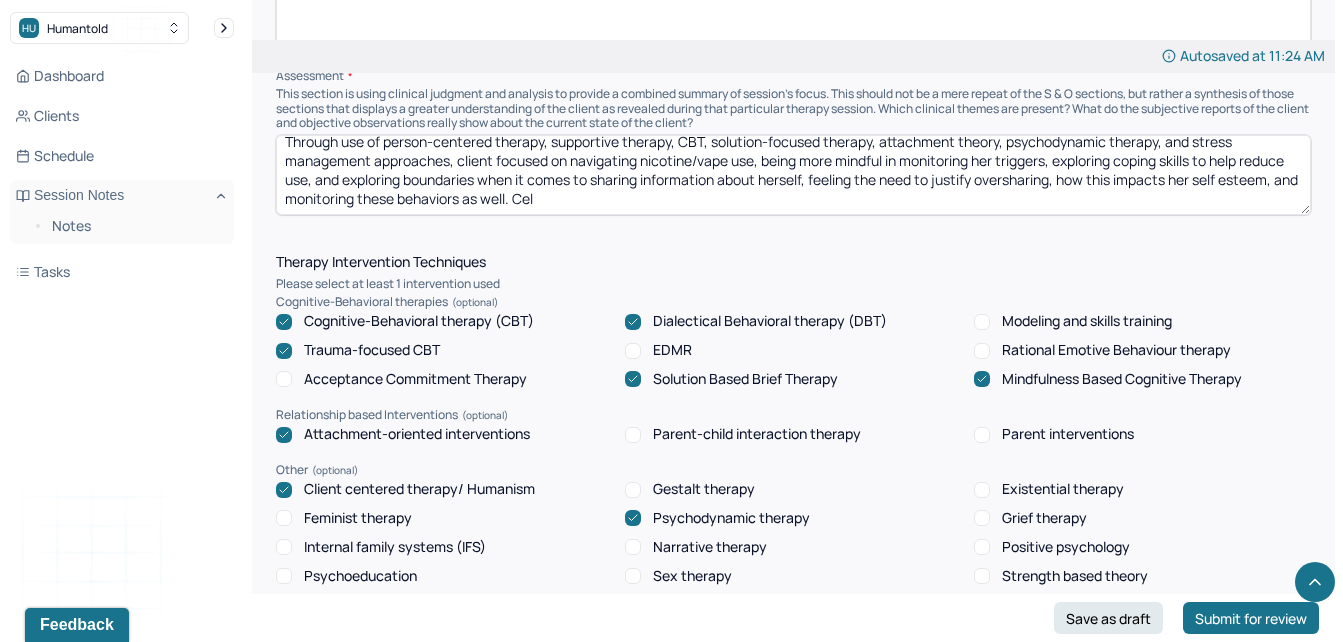 click on "Through use of person-centered therapy, supportive therapy, CBT, solution-focused therapy, attachment theory, psychodynamic therapy, and stress management approaches, client focused on navigating nicotine/vape use, being more mindful in monitoring her triggers, exploring coping skills to help reduce use, and exploring boundaries when it comes to sharing information about herself, feeling the need to justify oversharing, how this impacts her self esteem, and monitoring these behaviors as well. Cel" at bounding box center (793, 175) 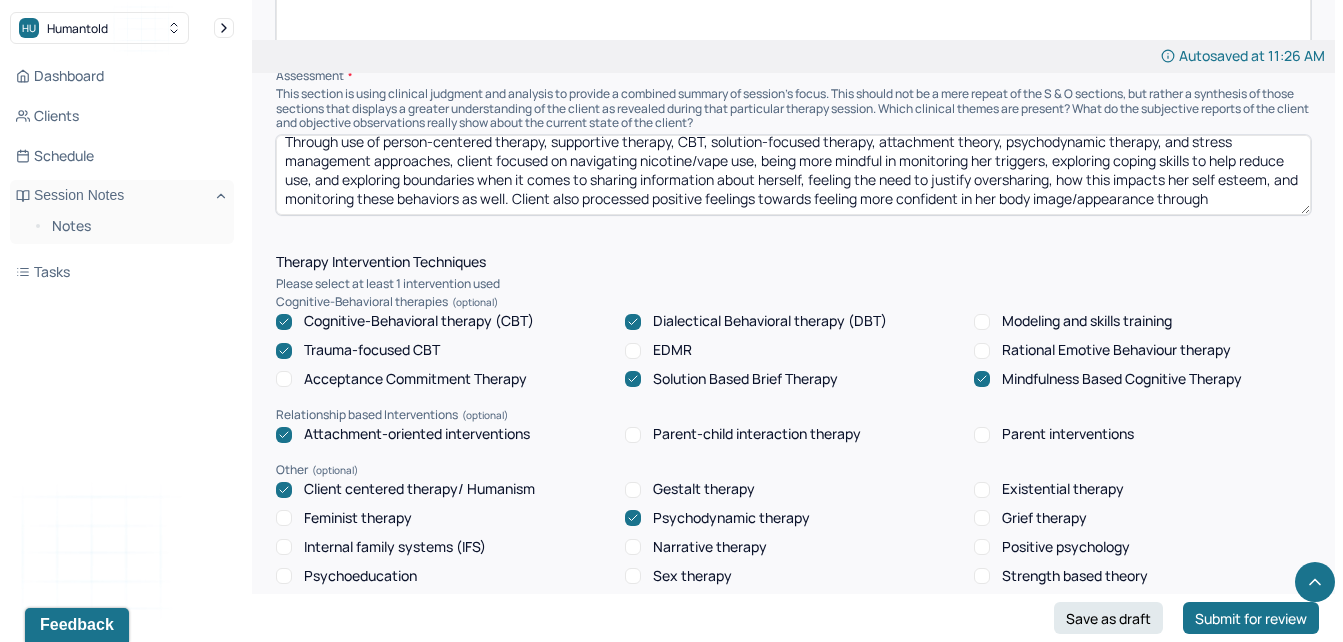 scroll, scrollTop: 23, scrollLeft: 0, axis: vertical 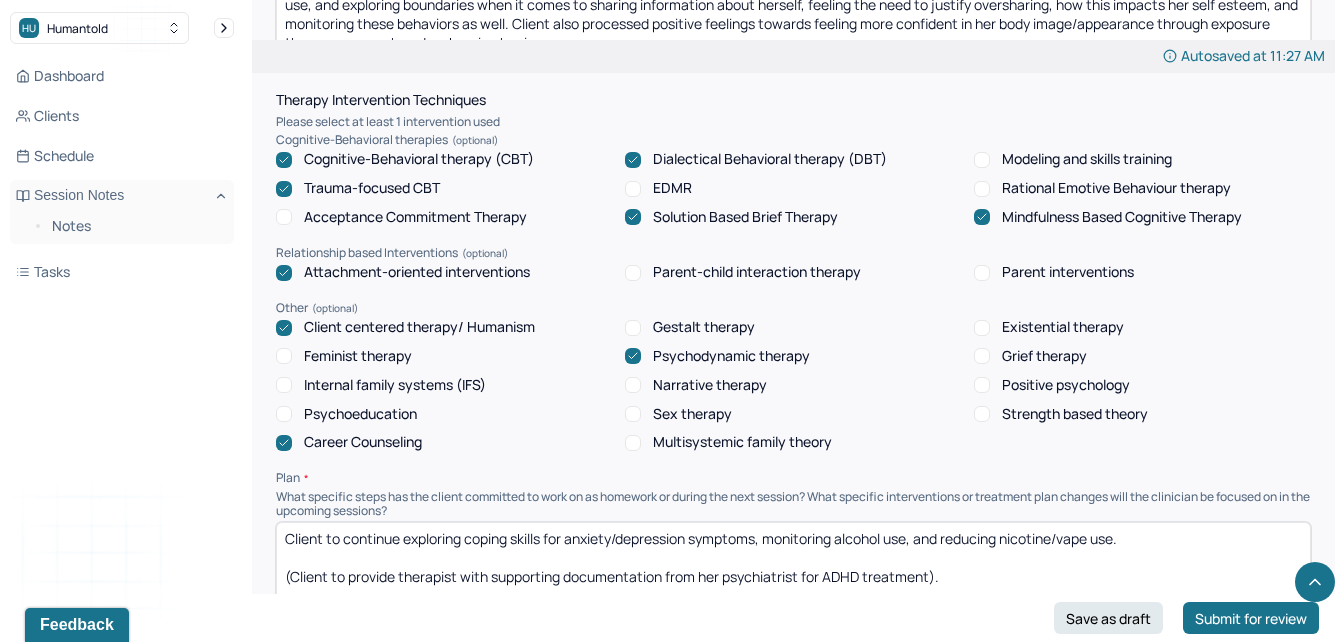 type on "Through use of person-centered therapy, supportive therapy, CBT, solution-focused therapy, attachment theory, psychodynamic therapy, and stress management approaches, client focused on navigating nicotine/vape use, being more mindful in monitoring her triggers, exploring coping skills to help reduce use, and exploring boundaries when it comes to sharing information about herself, feeling the need to justify oversharing, how this impacts her self esteem, and monitoring these behaviors as well. Client also processed positive feelings towards feeling more confident in her body image/appearance through exposure therapy approach and embracing her image." 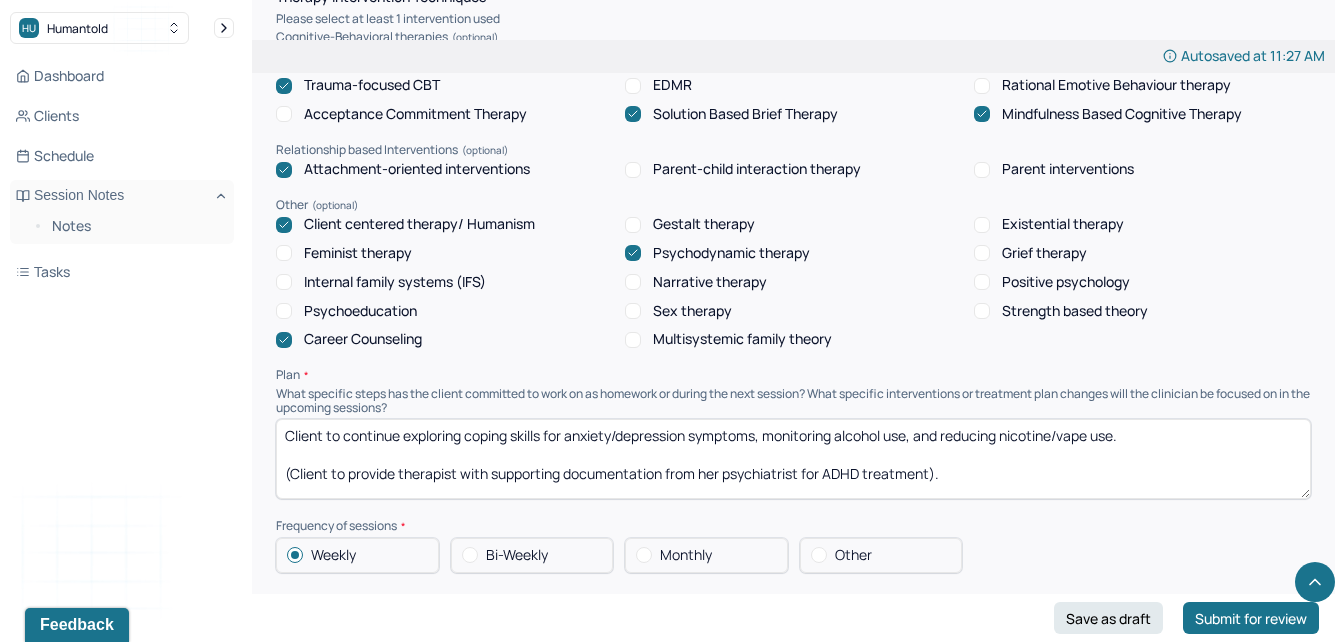 scroll, scrollTop: 1796, scrollLeft: 0, axis: vertical 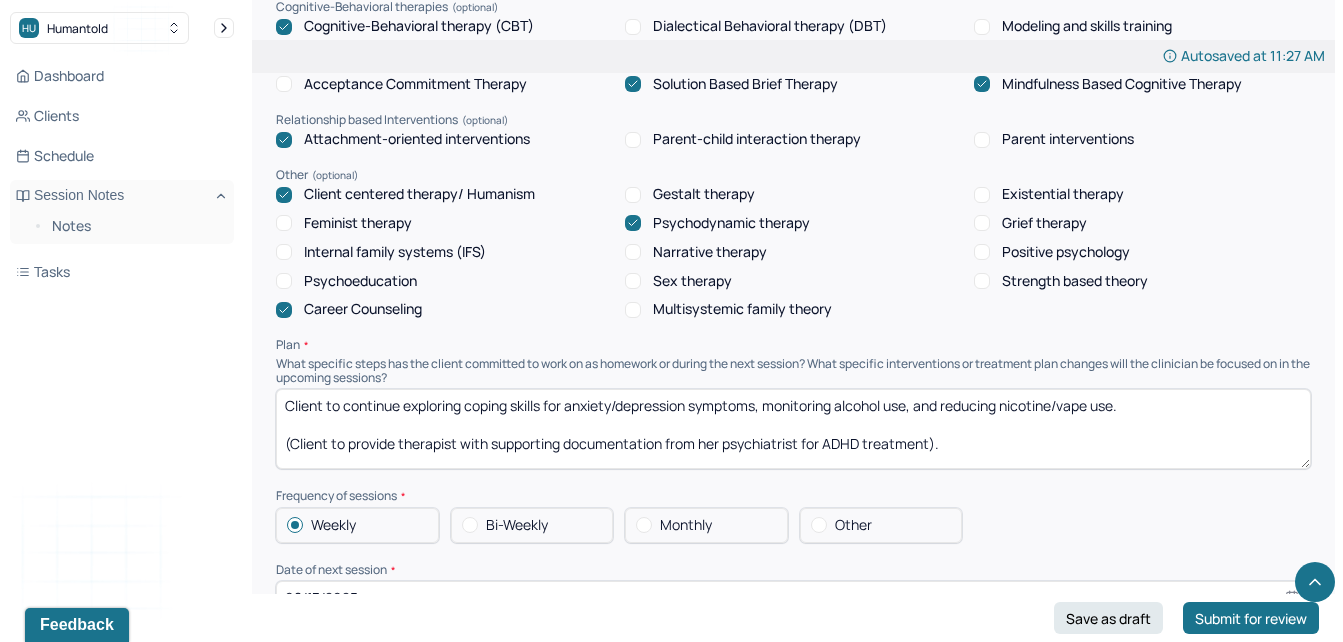 click on "Client to continue exploring coping skills for anxiety/depression symptoms, monitoring alcohol use, and reducing nicotine/vape use.
(Client to provide therapist with supporting documentation from her psychiatrist for ADHD treatment)." at bounding box center (793, 429) 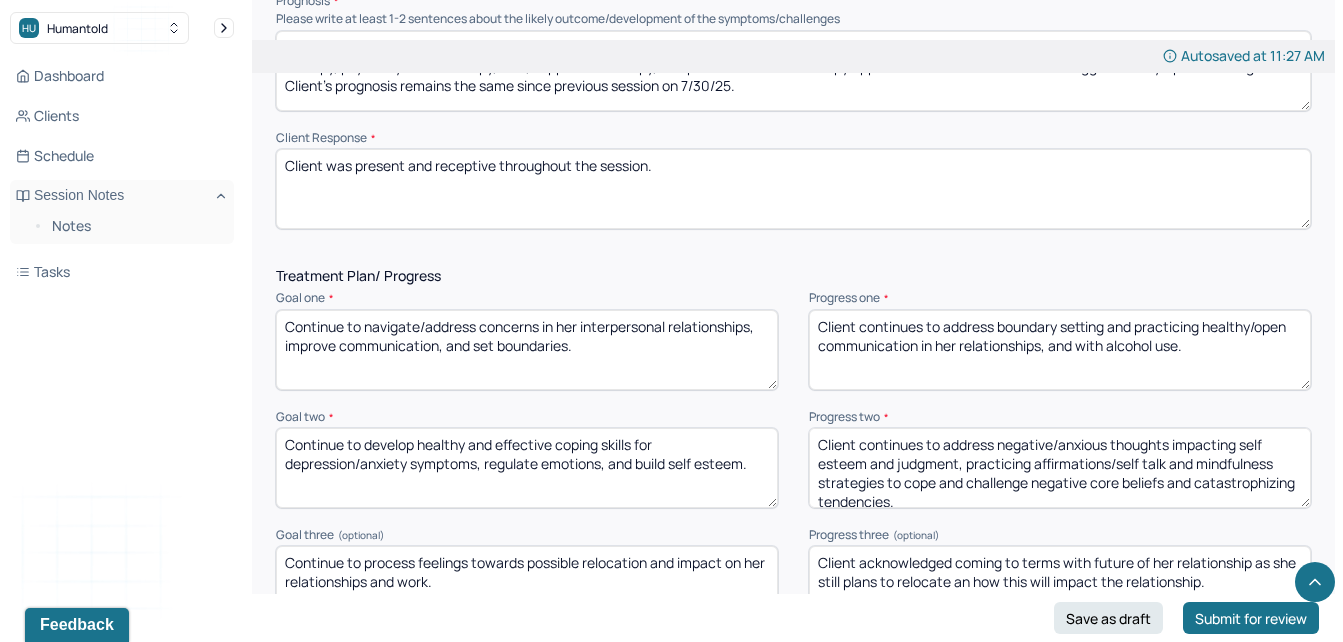 scroll, scrollTop: 2441, scrollLeft: 0, axis: vertical 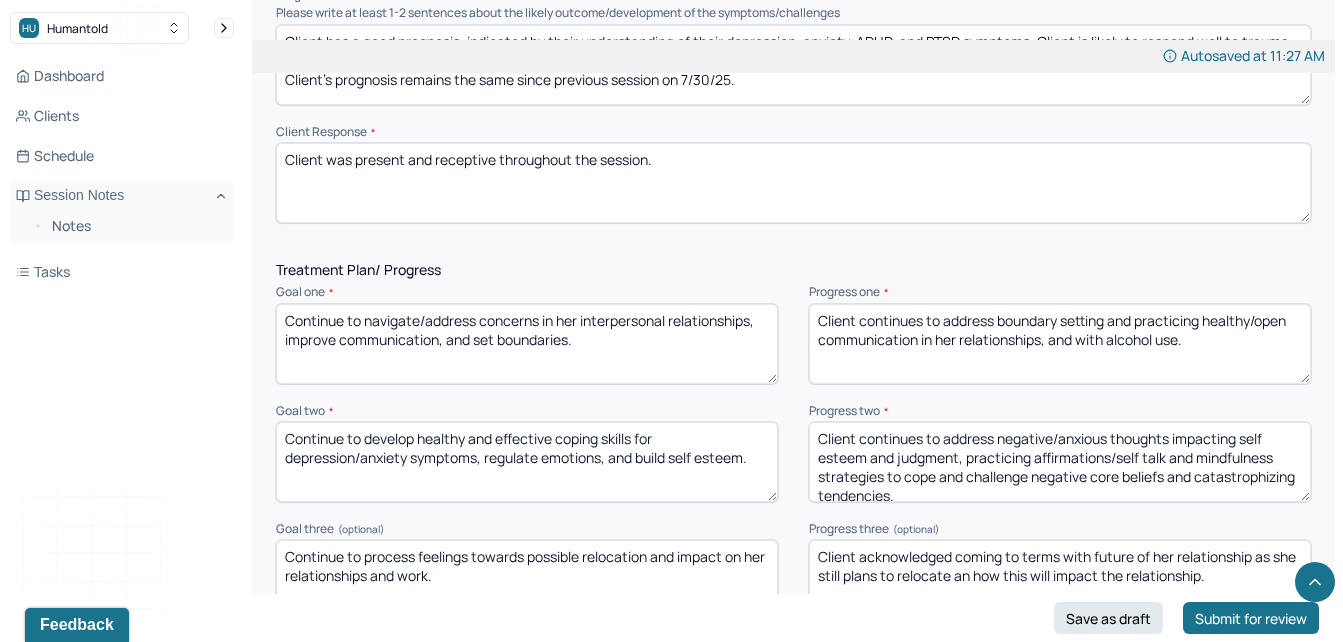 type on "Client to continue exploring coping skills for anxiety/depression symptoms, building self esteem, monitoring alcohol use, and reducing nicotine/vape use.
(Client to provide therapist with supporting documentation from her psychiatrist for ADHD treatment)." 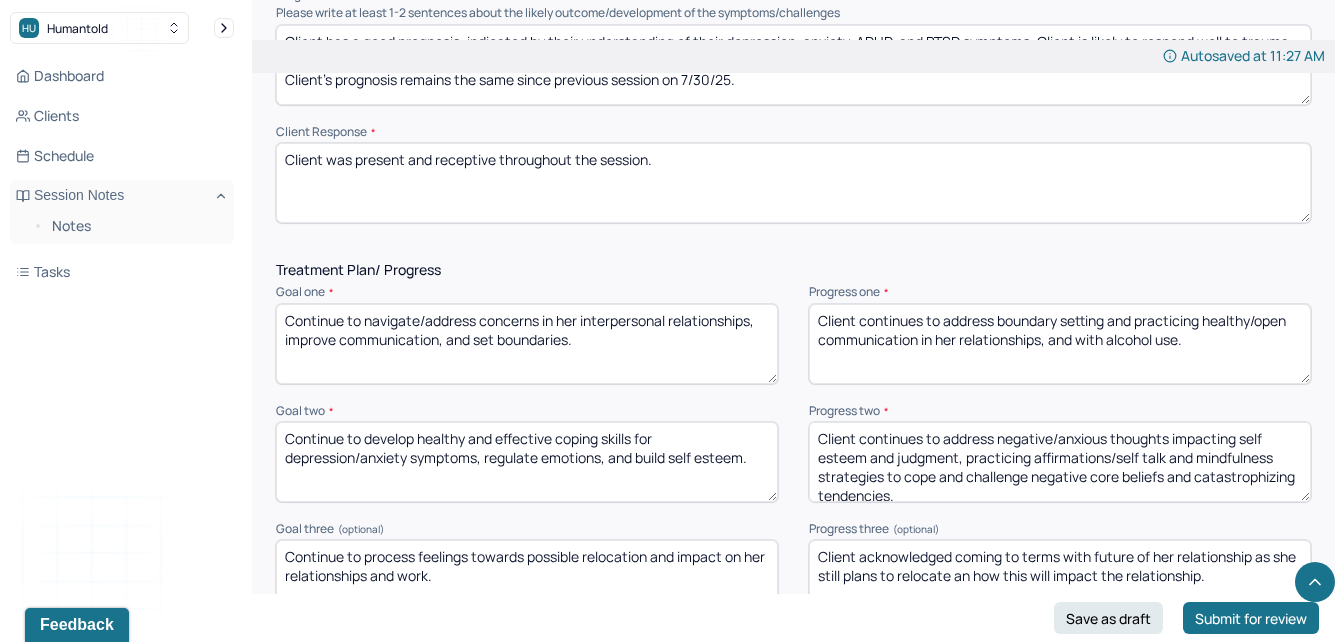 drag, startPoint x: 498, startPoint y: 159, endPoint x: 357, endPoint y: 164, distance: 141.08862 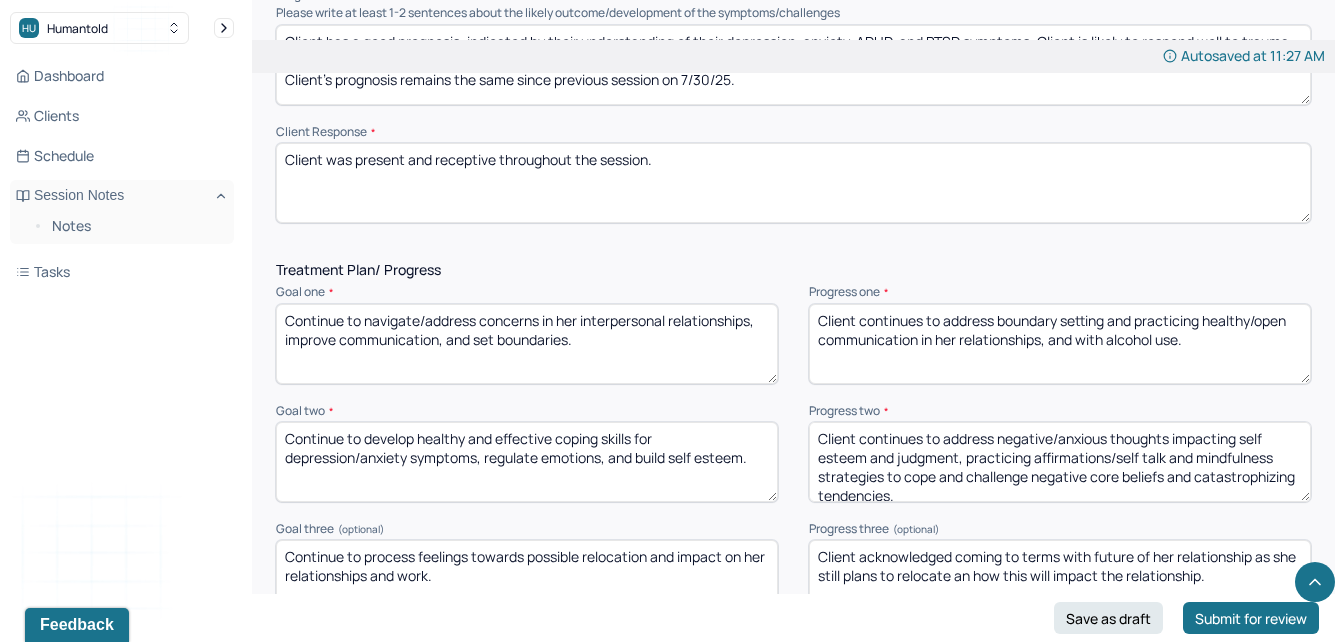 click on "Client was present and receptive throughout the session." at bounding box center (793, 183) 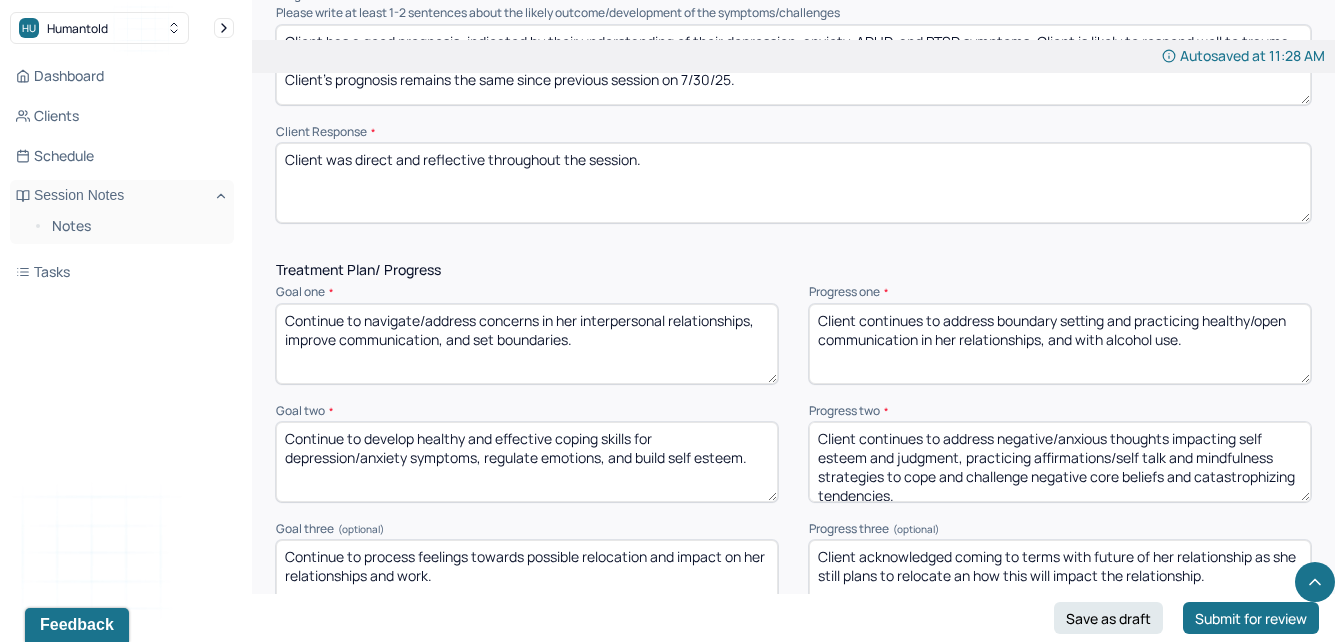 type on "Client was direct and reflective throughout the session." 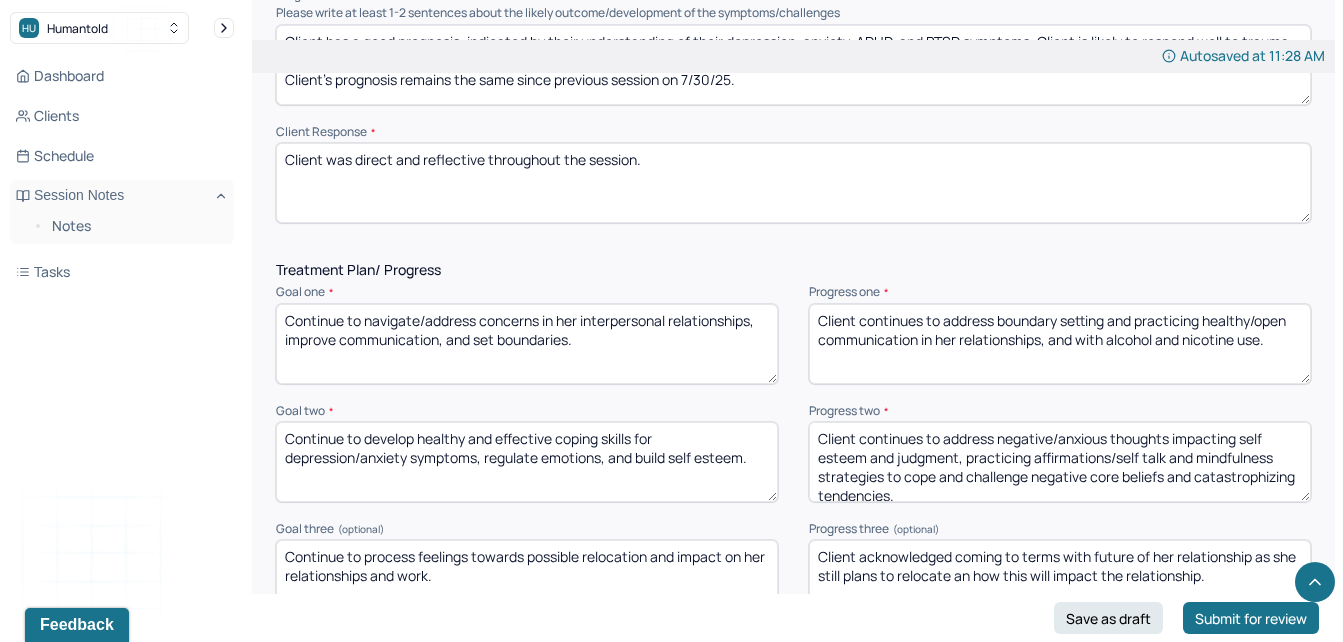 type on "Client continues to address boundary setting and practicing healthy/open communication in her relationships, and with alcohol and nicotine use." 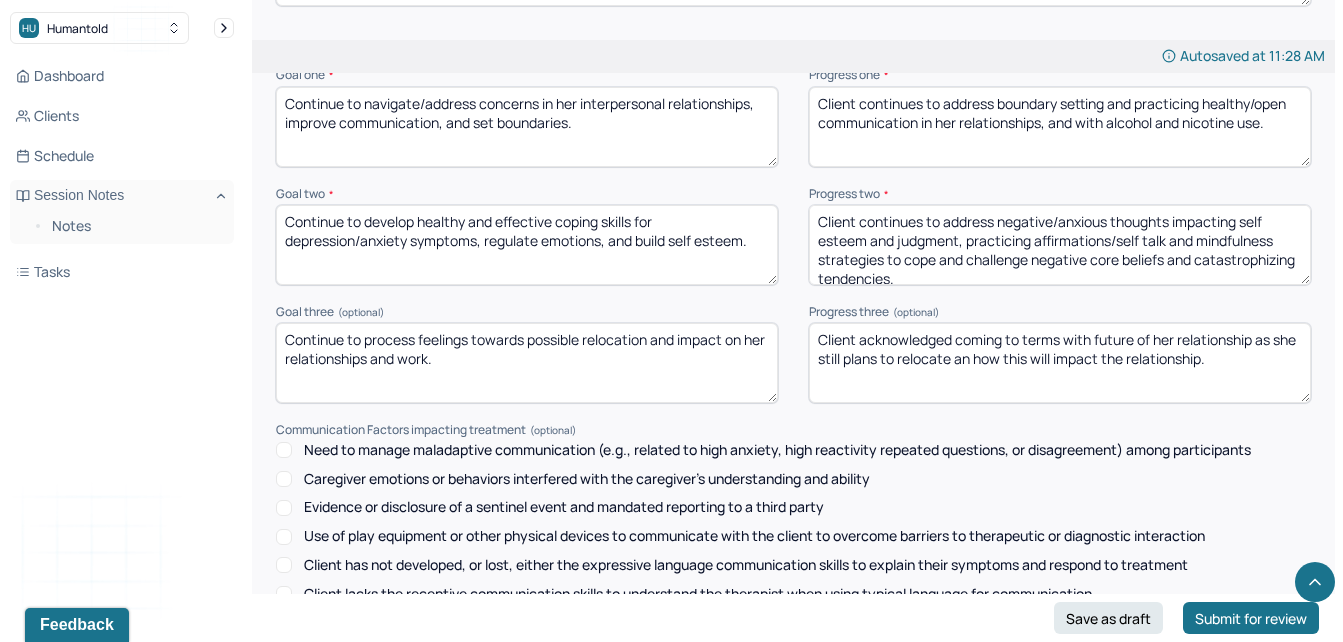 scroll, scrollTop: 2676, scrollLeft: 0, axis: vertical 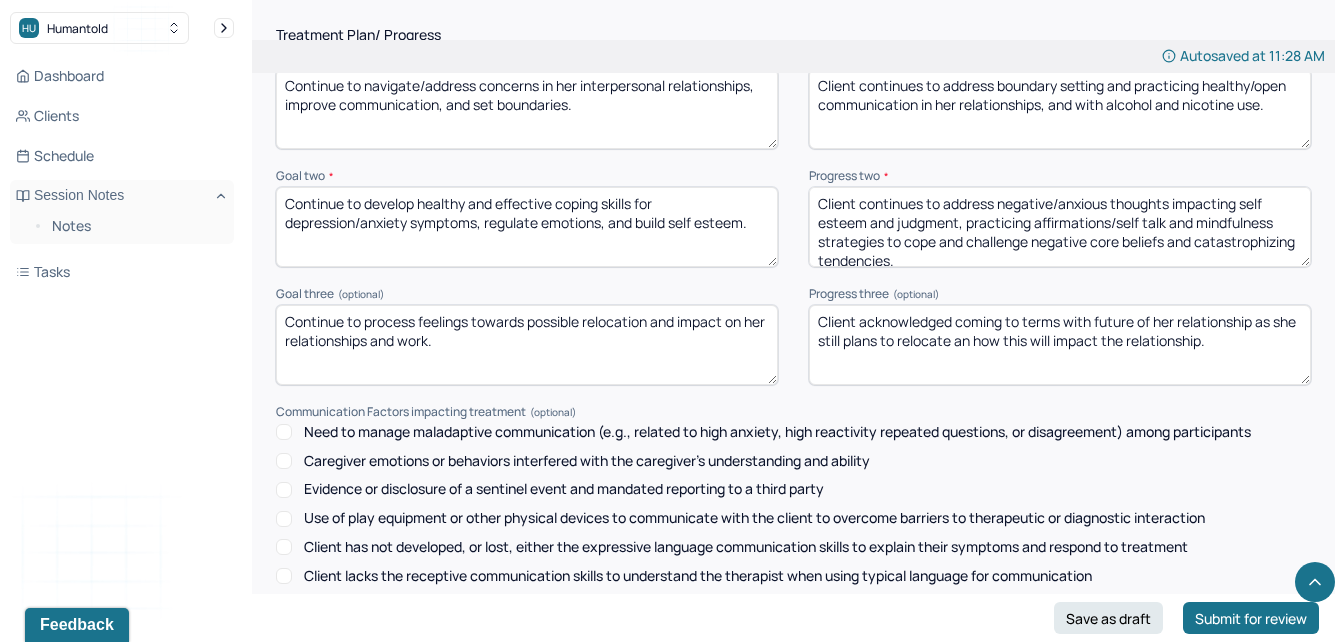 click on "Client continues to address negative/anxious thoughts impacting self esteem and judgment, practicing affirmations/self talk and mindfulness strategies to cope and challenge negative core beliefs and catastrophizing tendencies." at bounding box center (1060, 227) 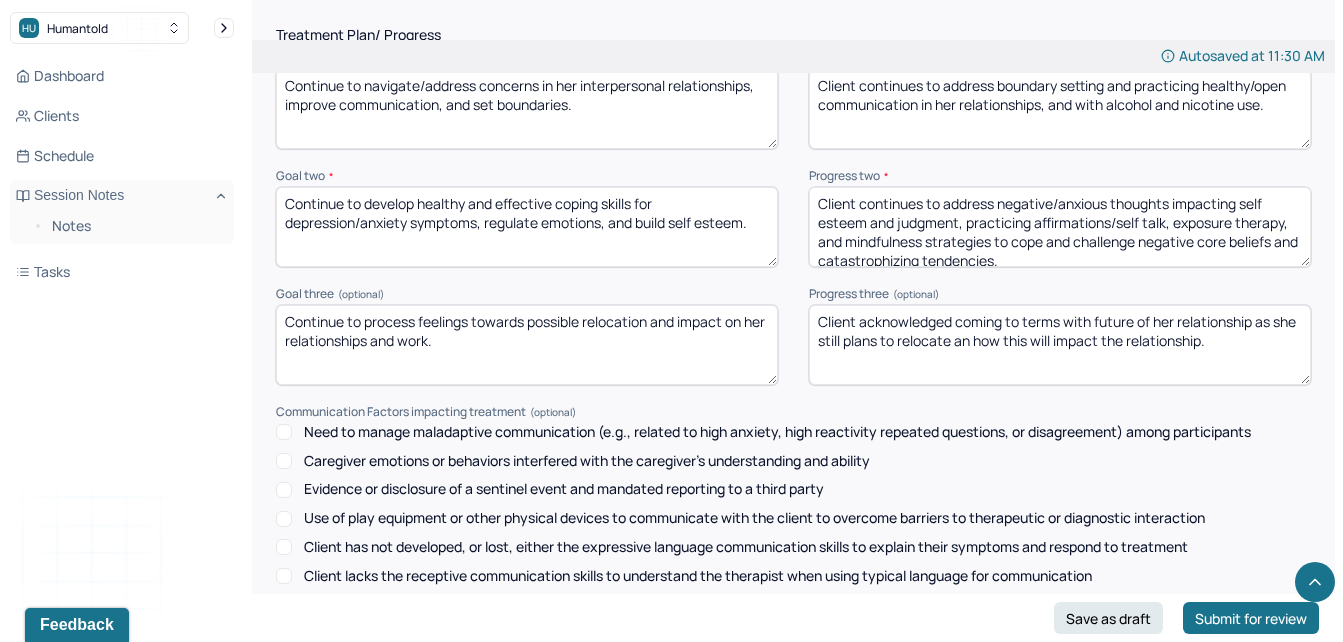 type on "Client continues to address negative/anxious thoughts impacting self esteem and judgment, practicing affirmations/self talk, exposure therapy, and mindfulness strategies to cope and challenge negative core beliefs and catastrophizing tendencies." 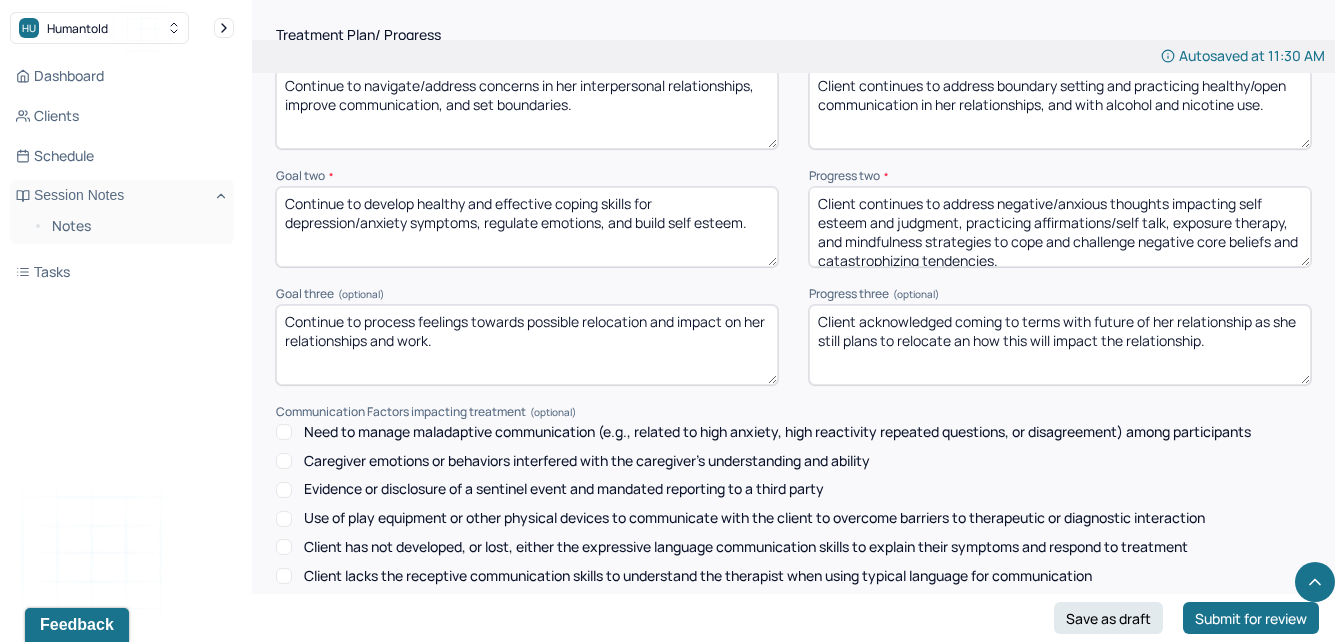 drag, startPoint x: 1259, startPoint y: 342, endPoint x: 863, endPoint y: 294, distance: 398.8985 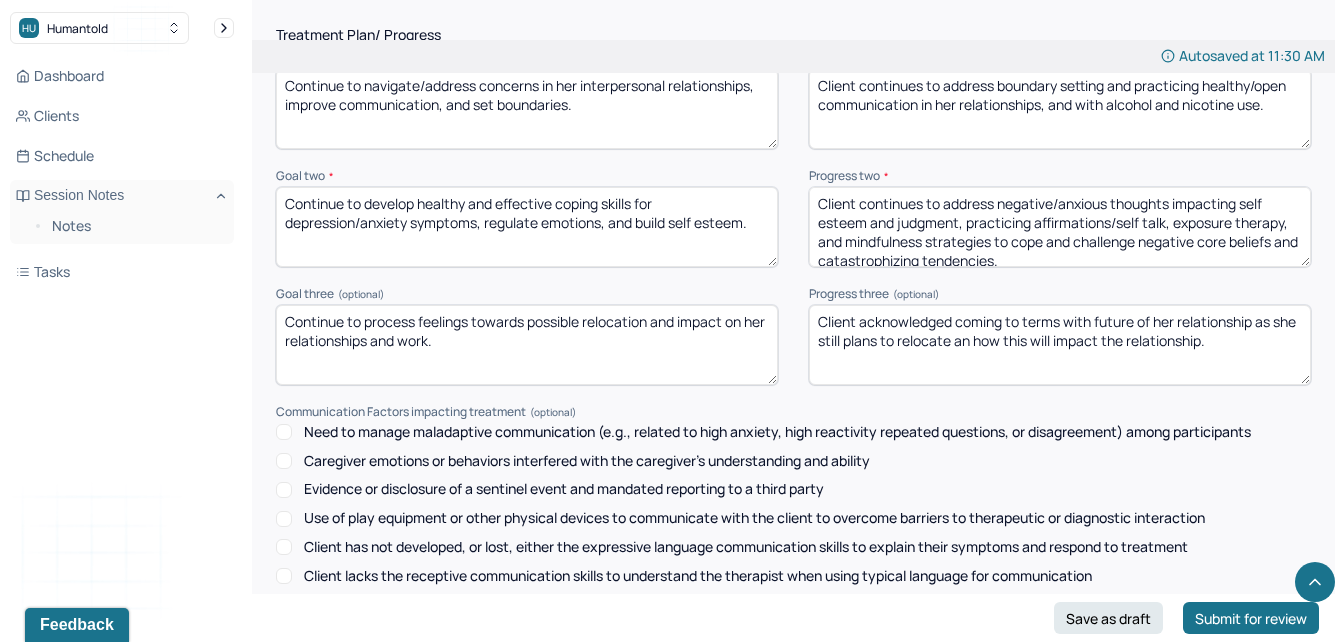 click on "Progress three (optional) Client acknowledged coming to terms with future of her relationship as she still plans to relocate an how this will impact the relationship." at bounding box center [1060, 336] 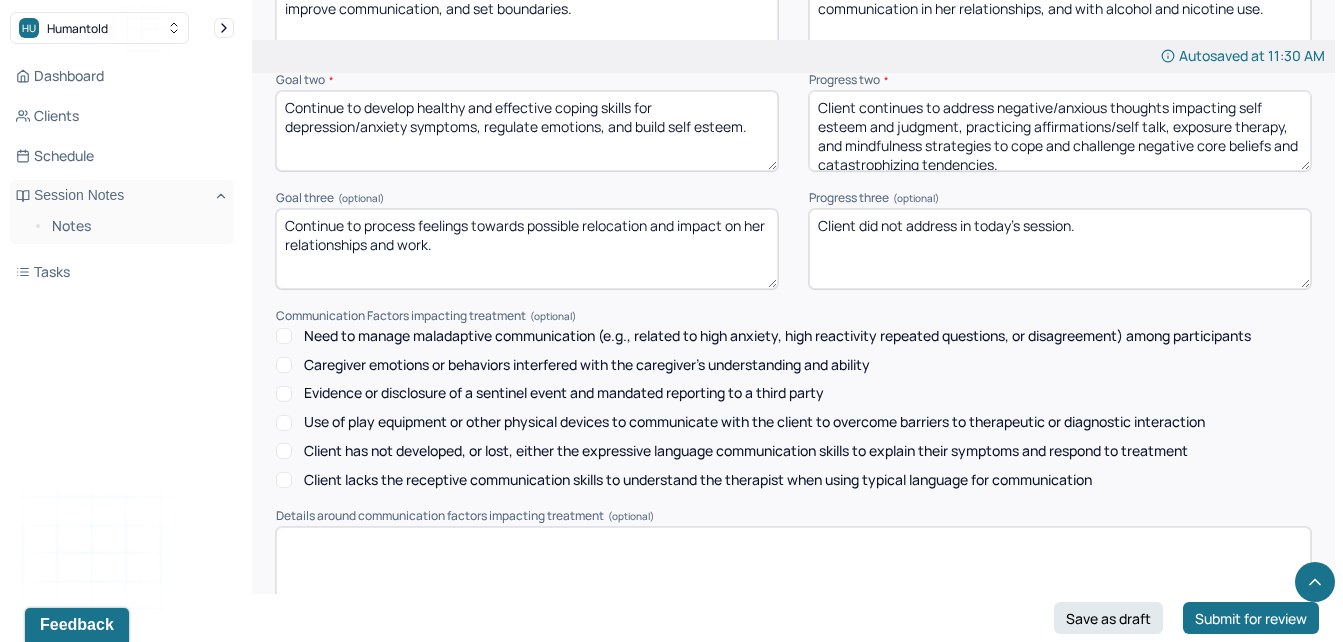 scroll, scrollTop: 2953, scrollLeft: 0, axis: vertical 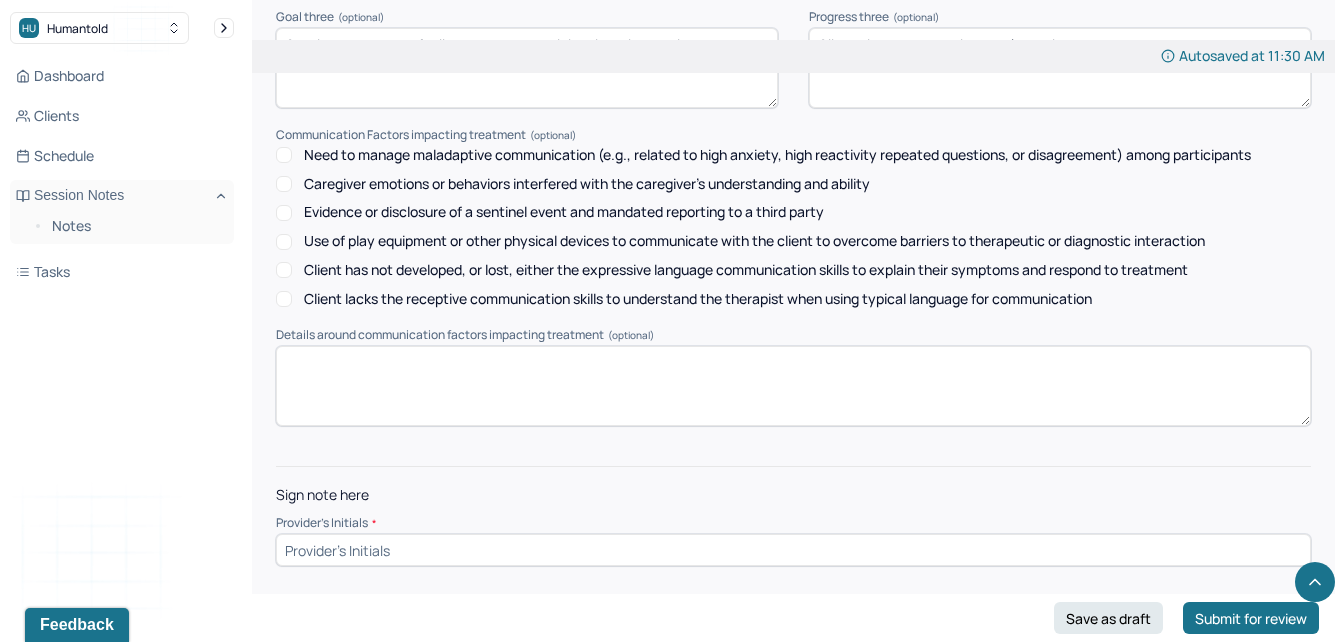 type on "Client did not address in today's session." 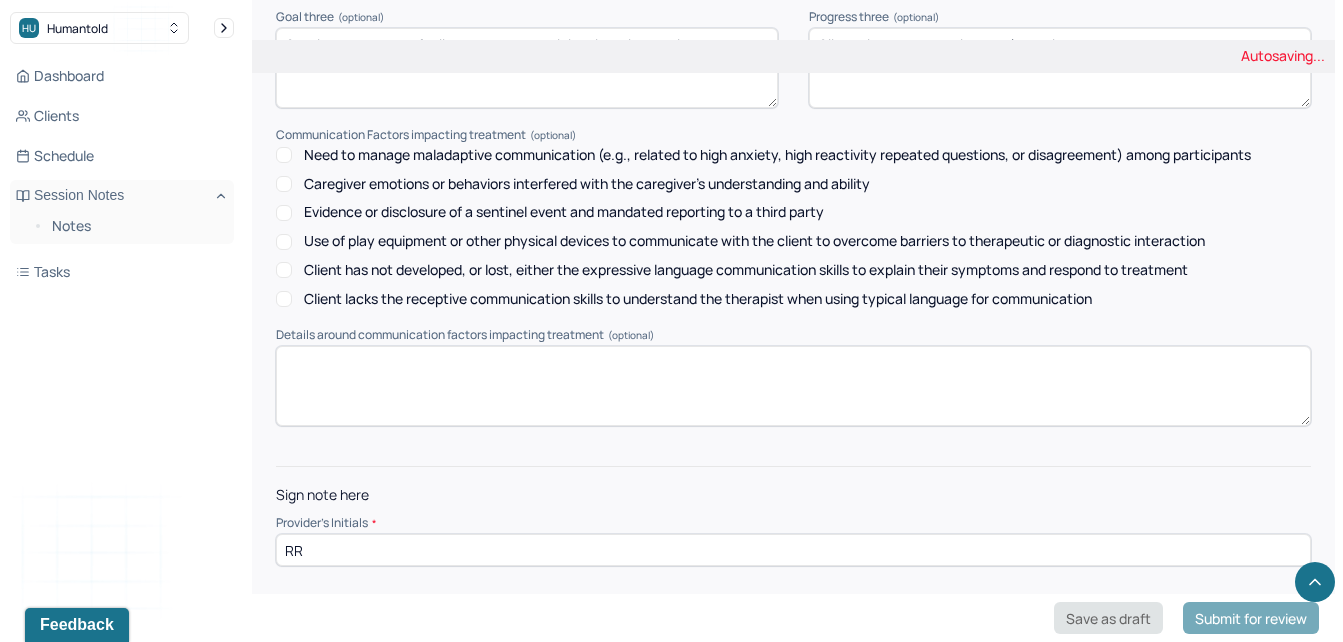 type on "RR" 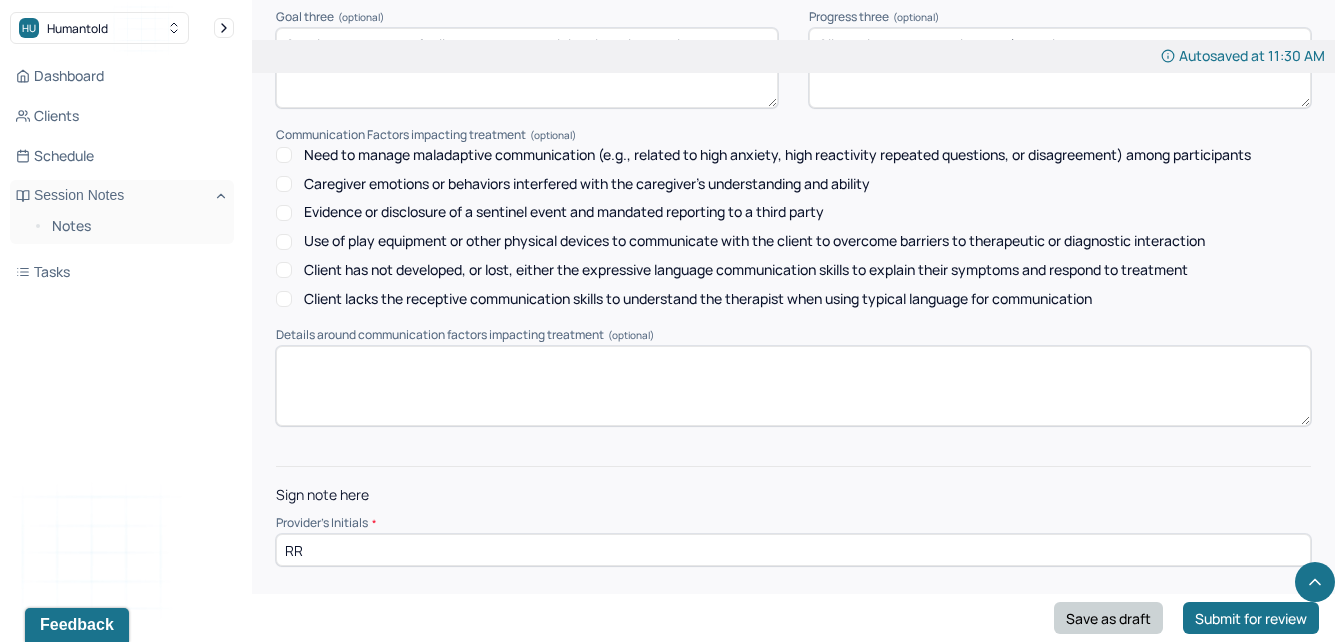 click on "Save as draft" at bounding box center [1108, 618] 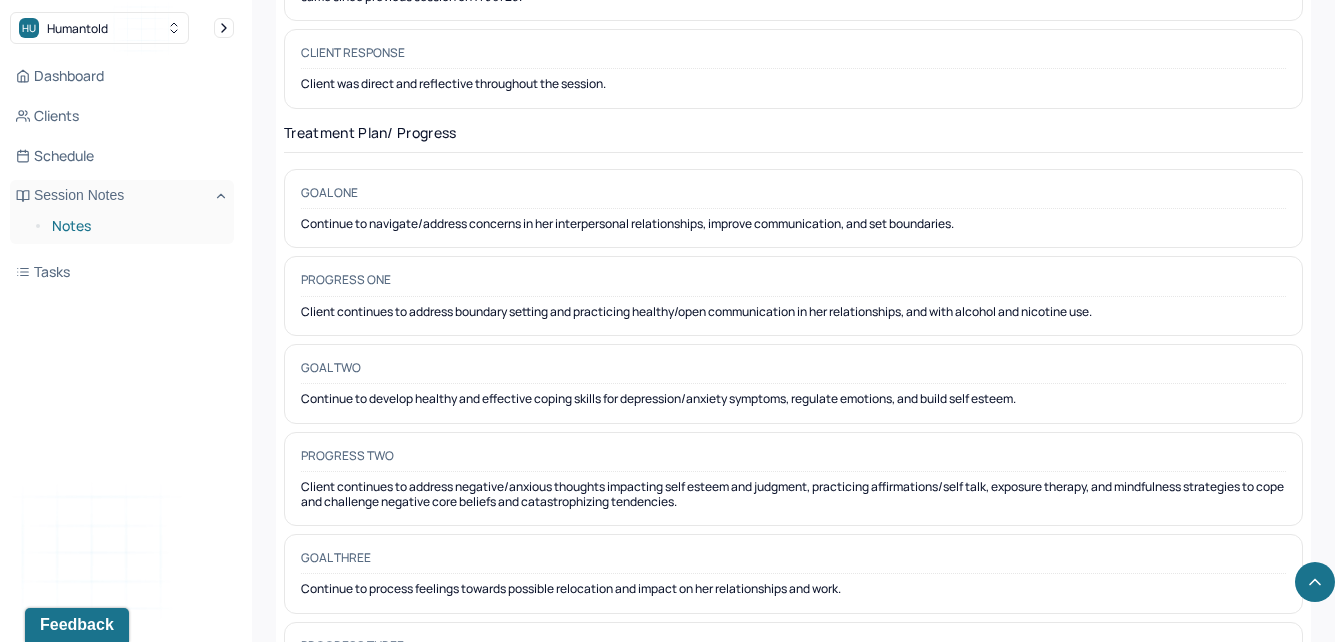 click on "Notes" at bounding box center [135, 226] 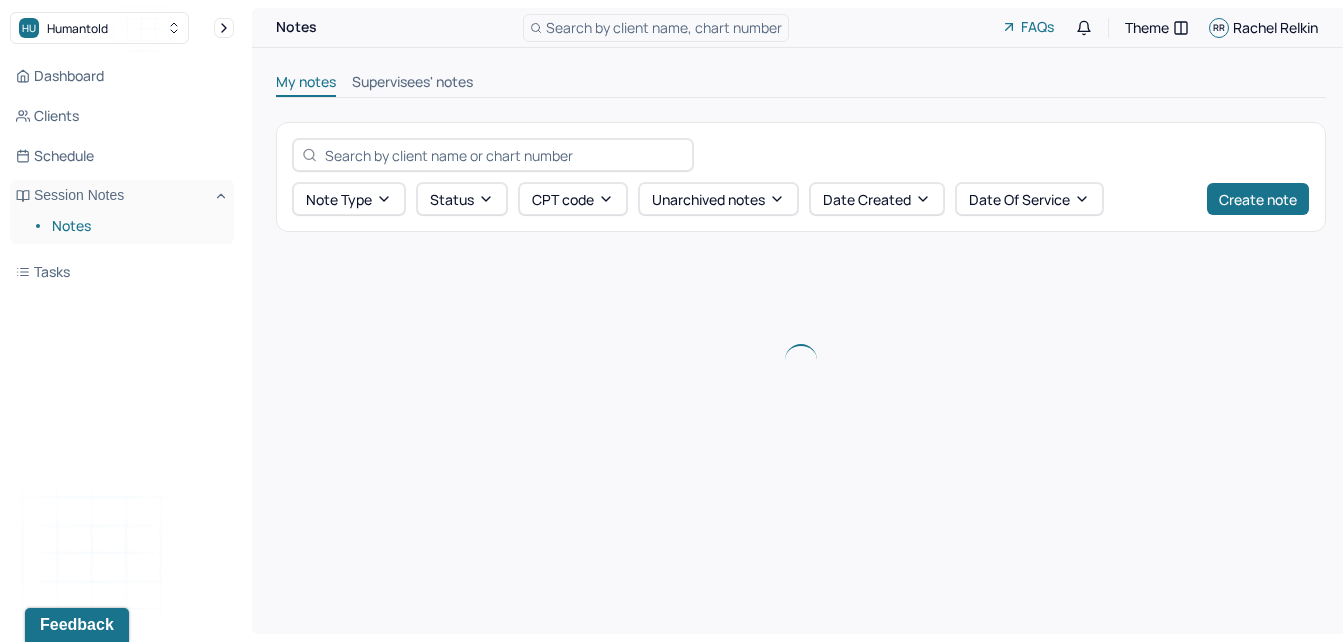 scroll, scrollTop: 0, scrollLeft: 0, axis: both 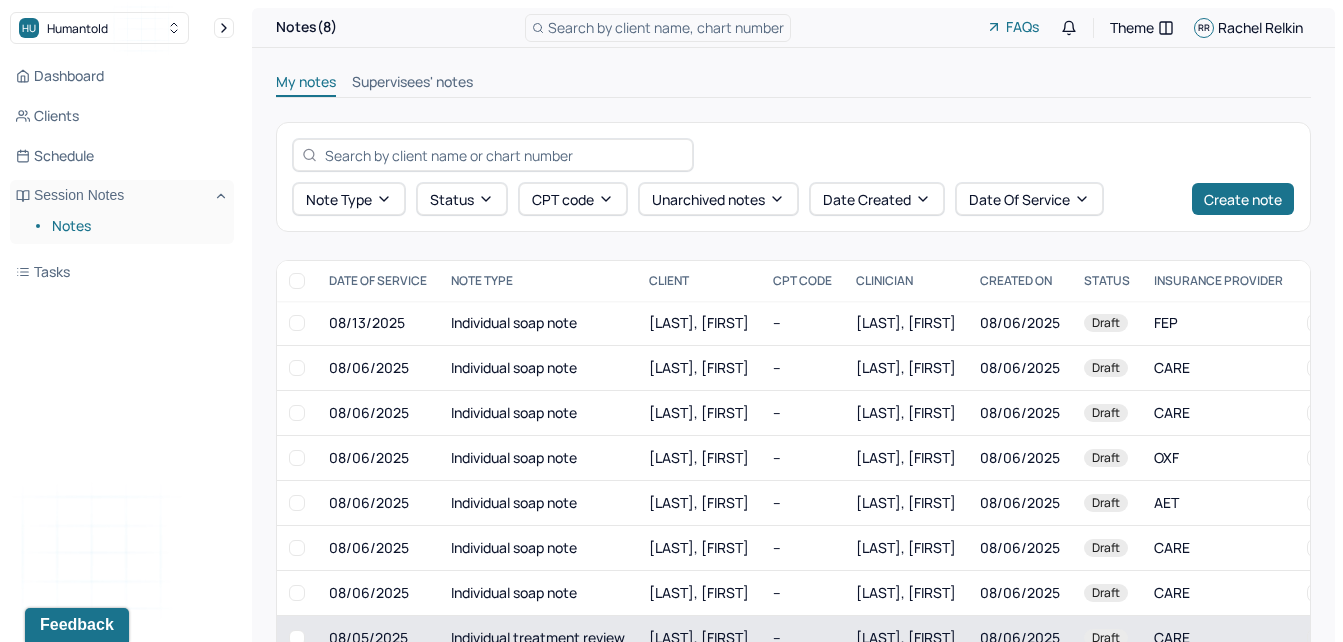 click on "[LAST], [FIRST]" at bounding box center (699, 638) 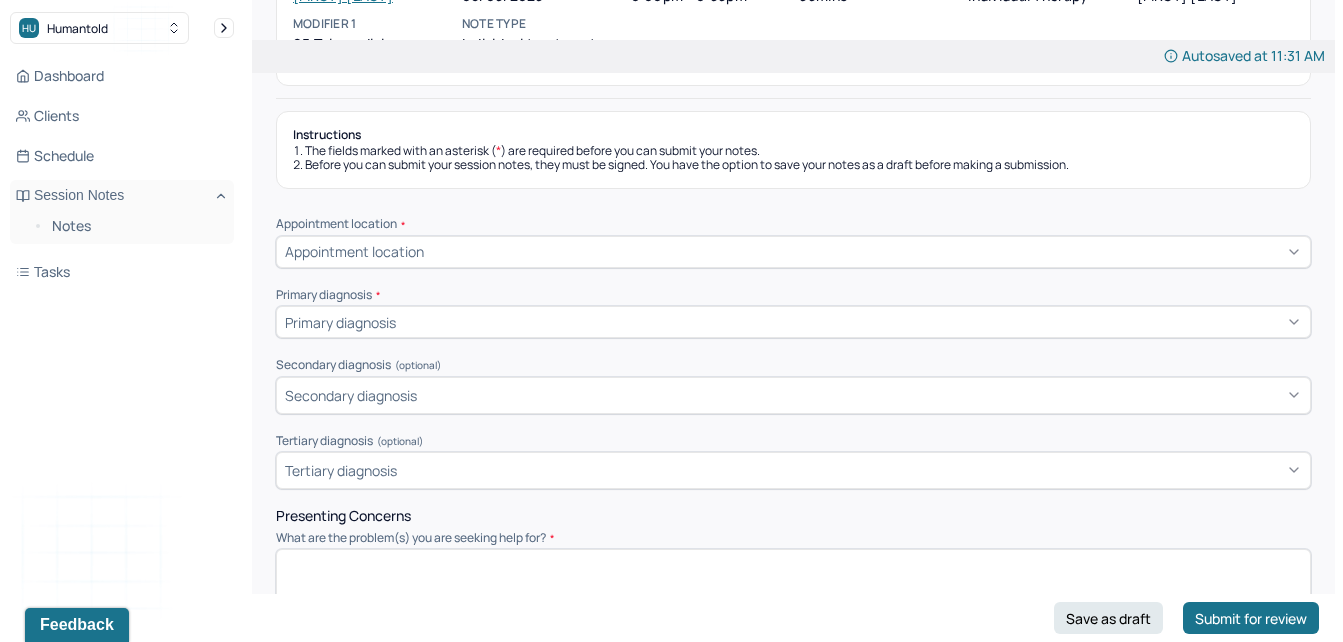 scroll, scrollTop: 244, scrollLeft: 0, axis: vertical 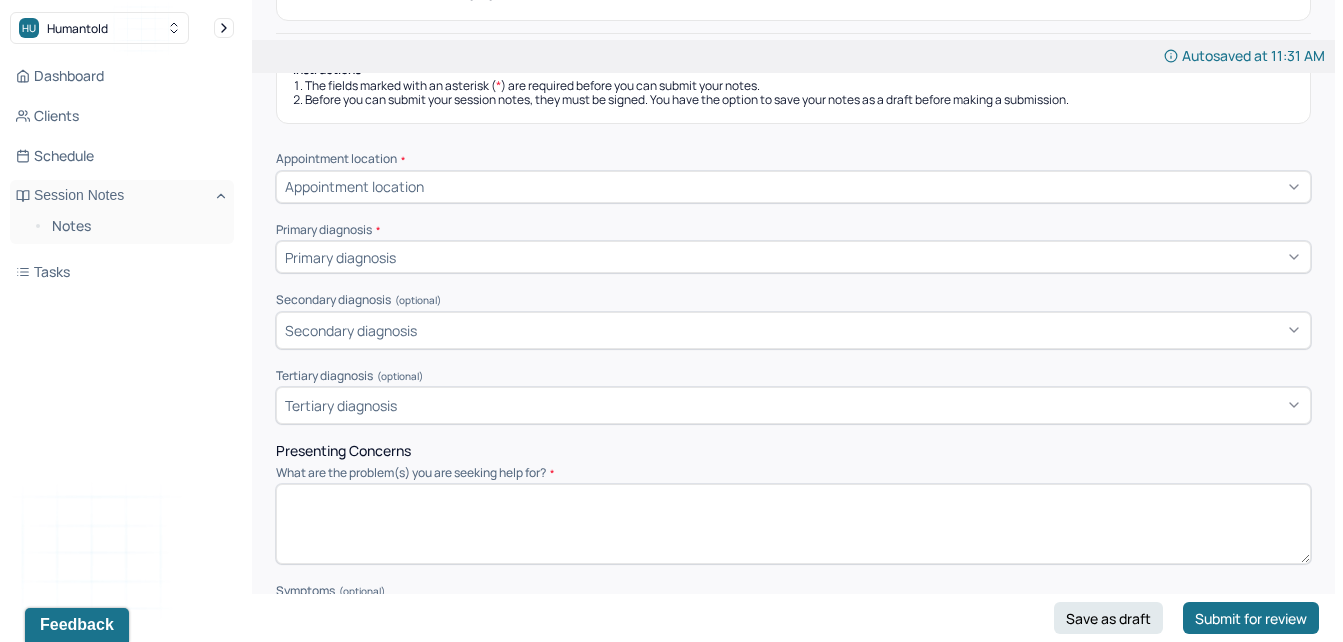 click on "Appointment location" at bounding box center [354, 186] 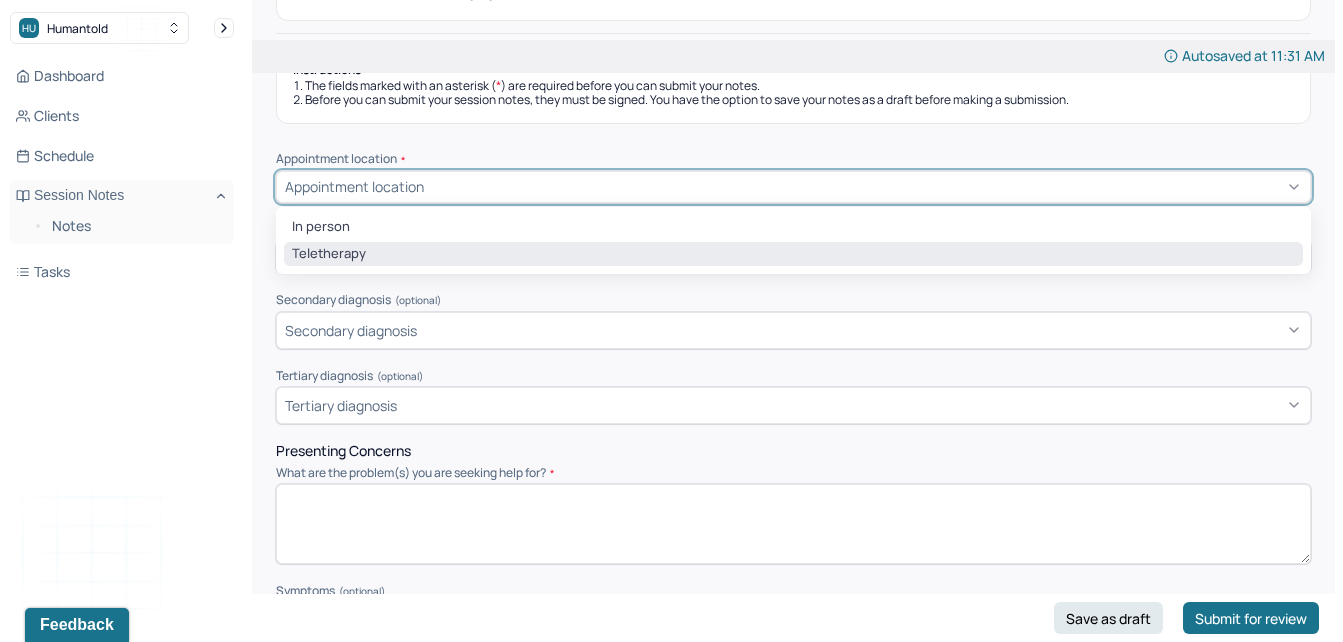 click on "Teletherapy" at bounding box center [793, 254] 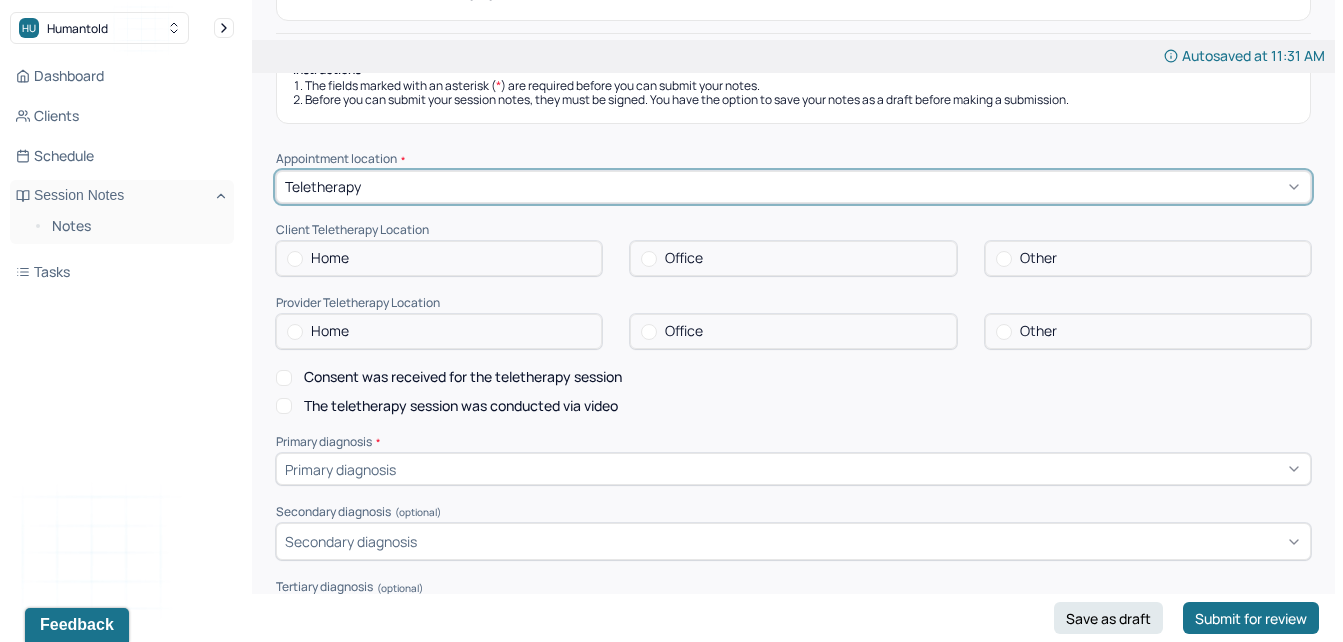 click at bounding box center [295, 259] 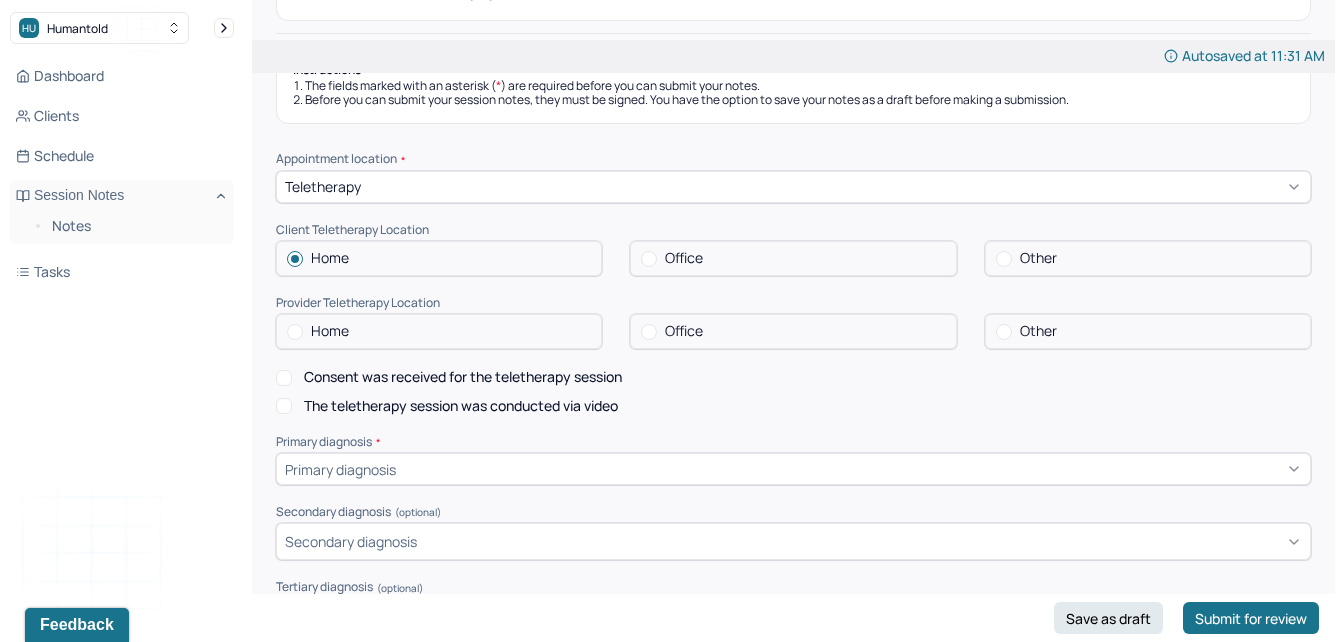 click at bounding box center (295, 332) 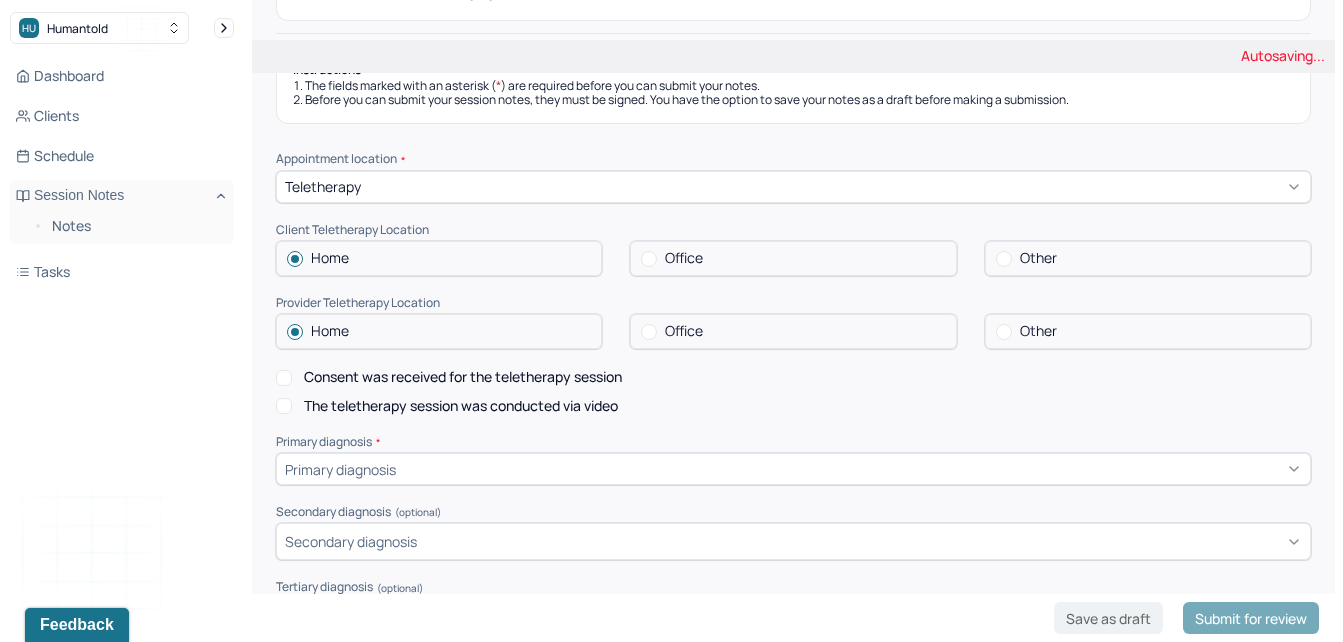 click on "Consent was received for the teletherapy session" at bounding box center [284, 378] 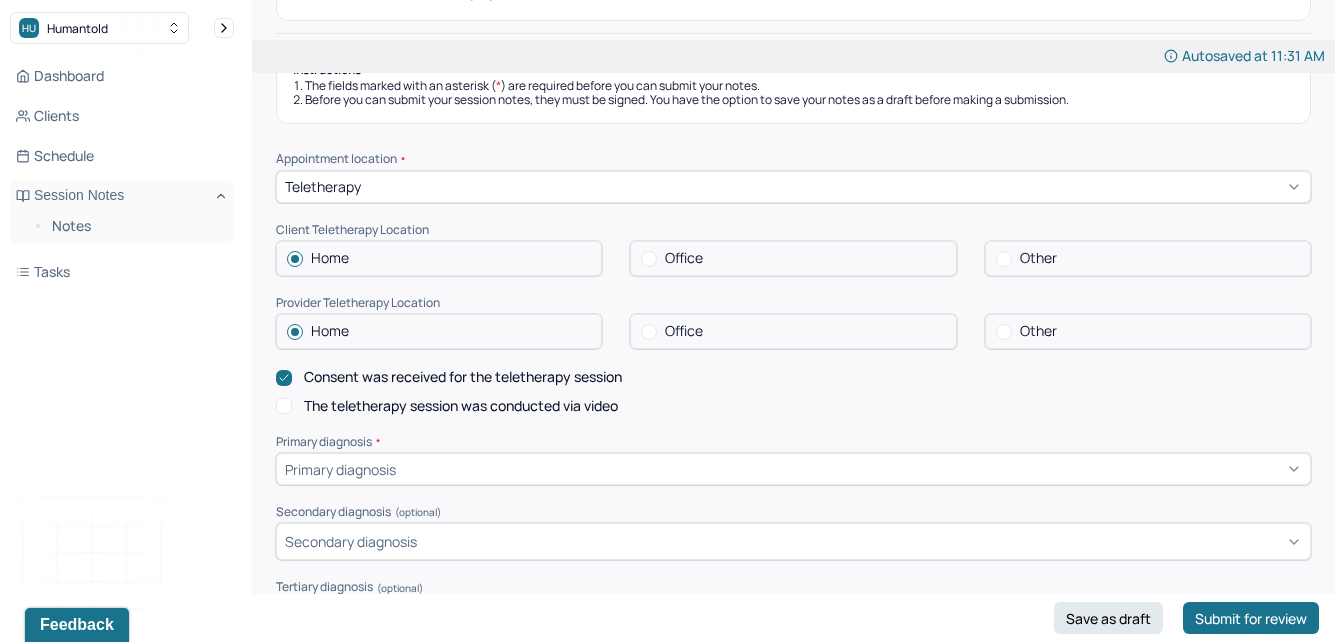 click on "The teletherapy session was conducted via video" at bounding box center (284, 406) 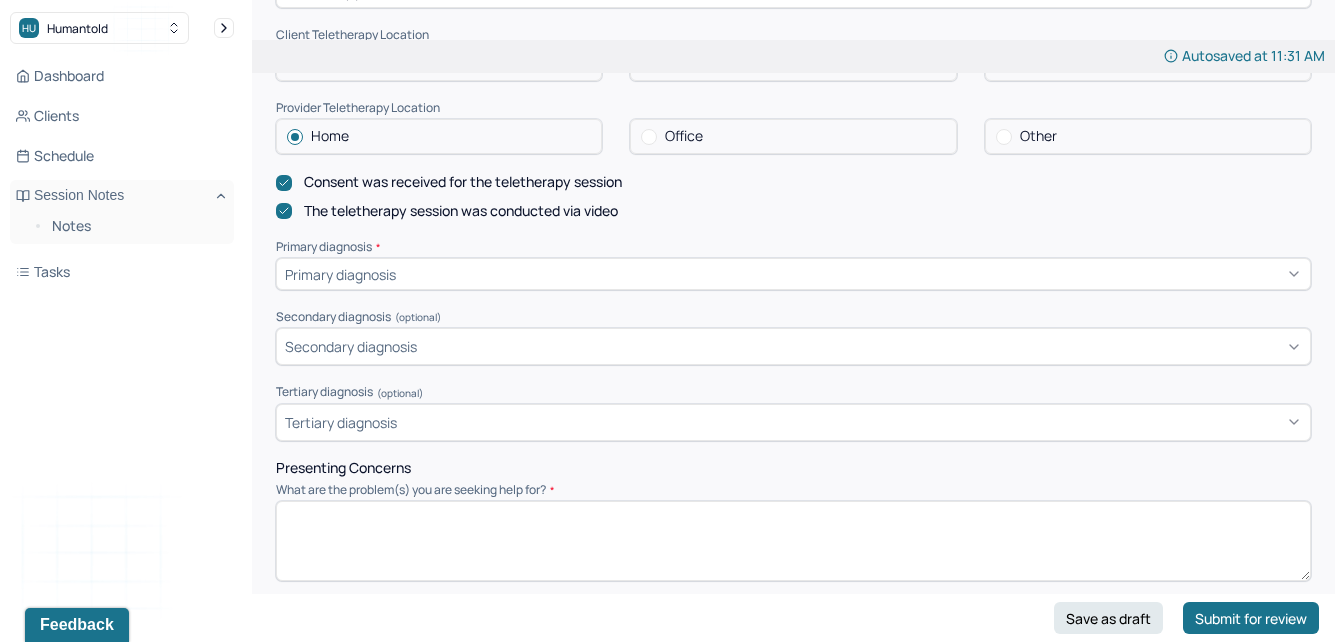 scroll, scrollTop: 473, scrollLeft: 0, axis: vertical 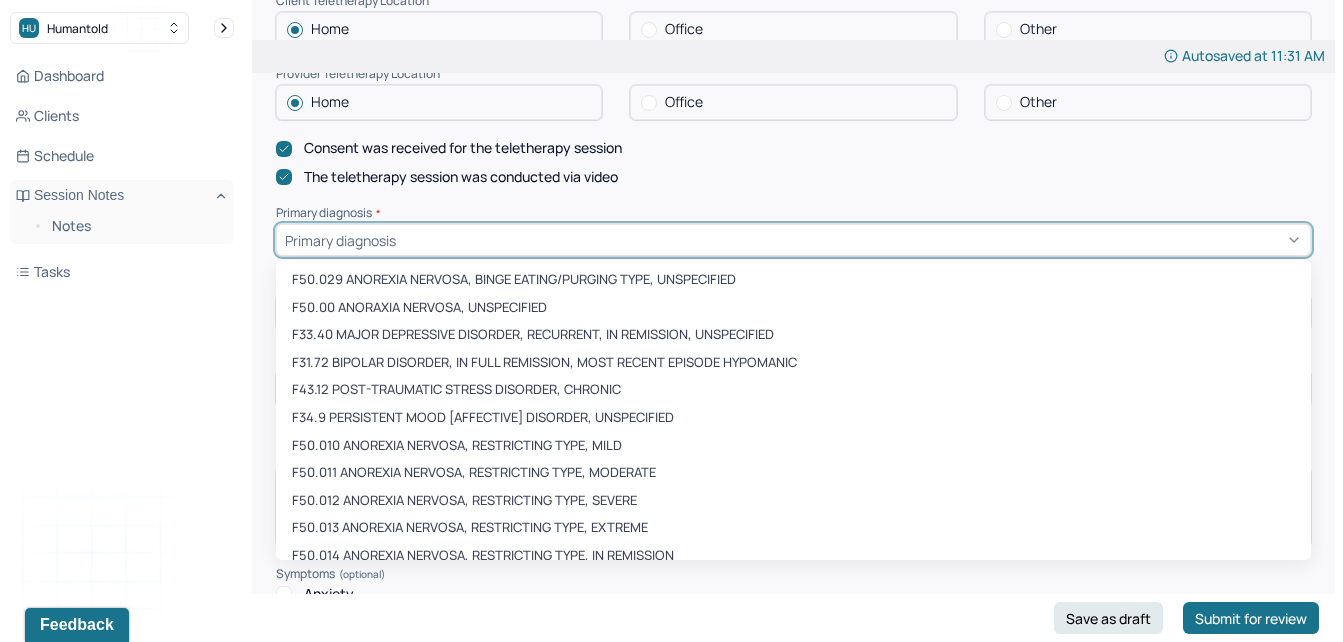 click on "Primary diagnosis" at bounding box center (340, 240) 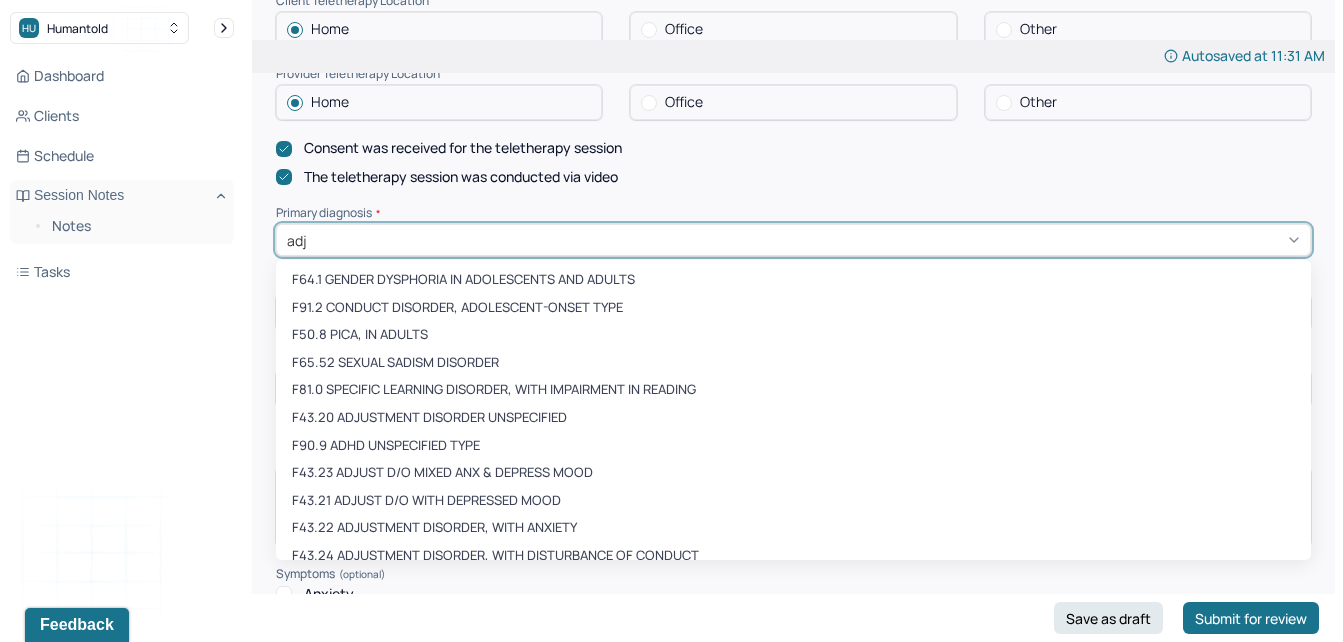 type on "adju" 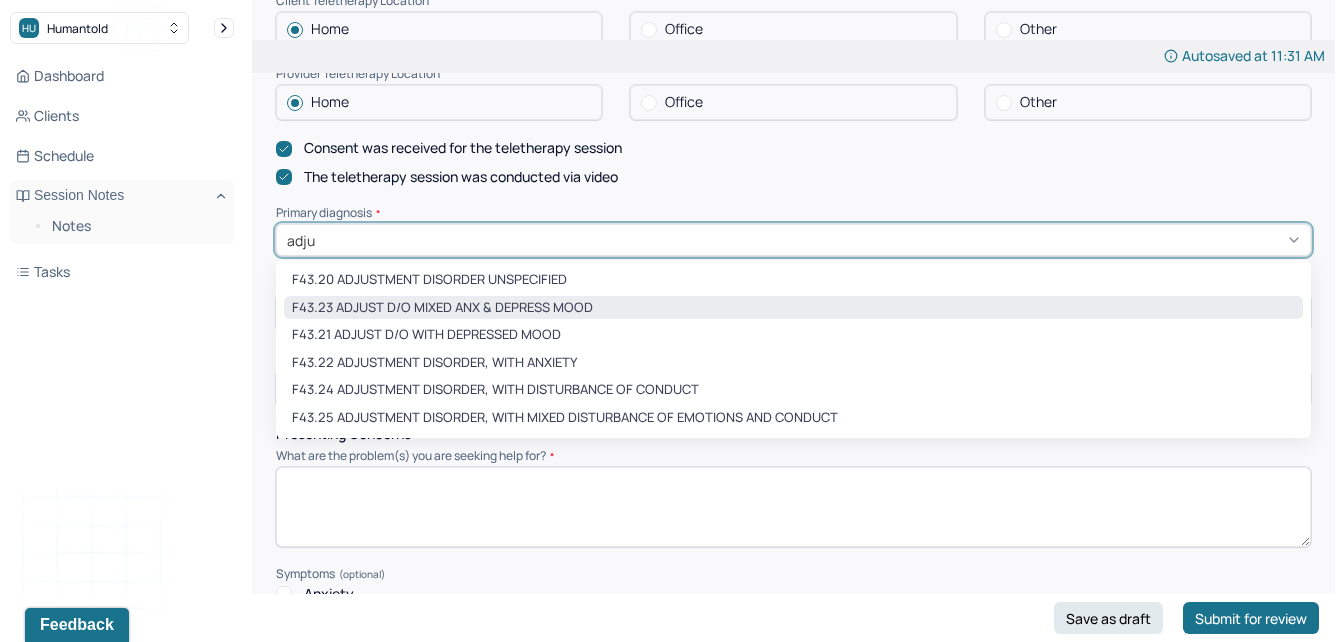 click on "F43.23 ADJUST D/O MIXED ANX & DEPRESS MOOD" at bounding box center [793, 308] 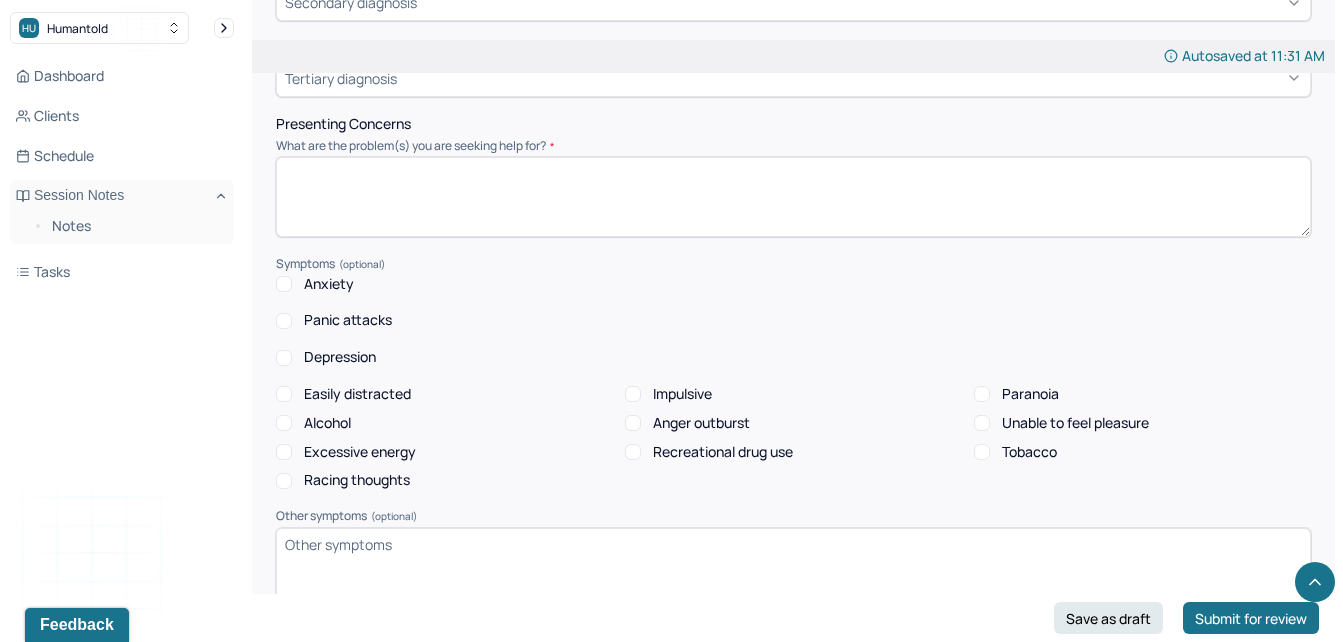 scroll, scrollTop: 796, scrollLeft: 0, axis: vertical 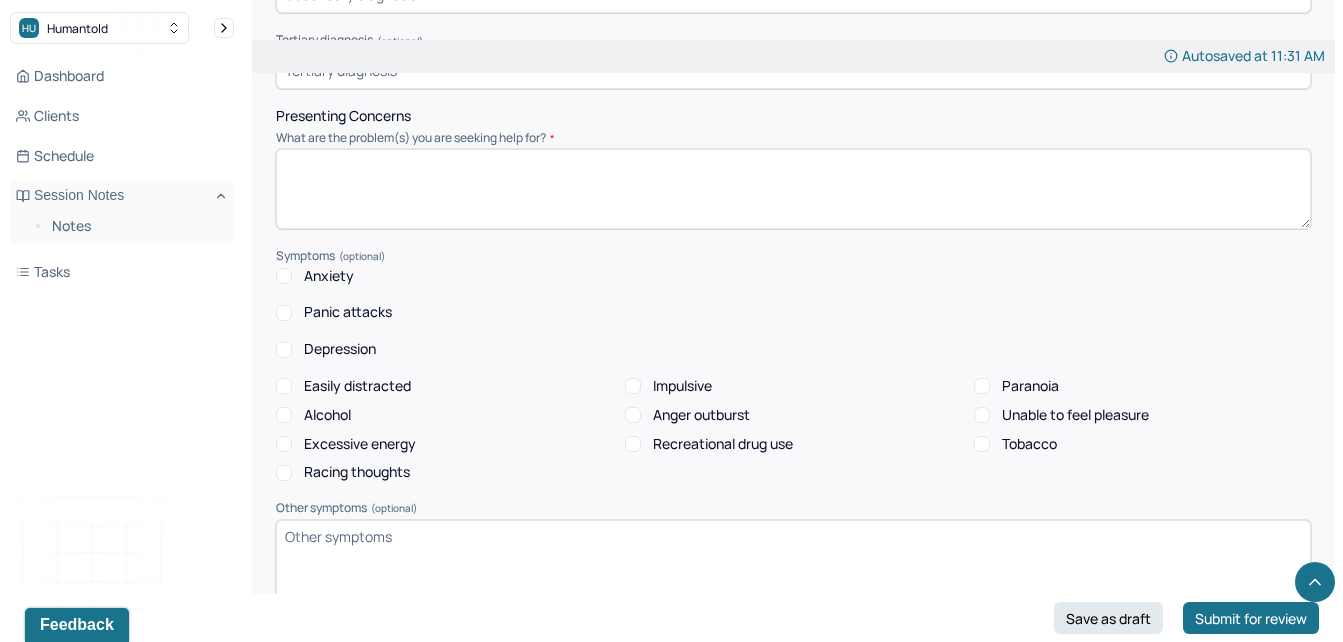 click at bounding box center (793, 189) 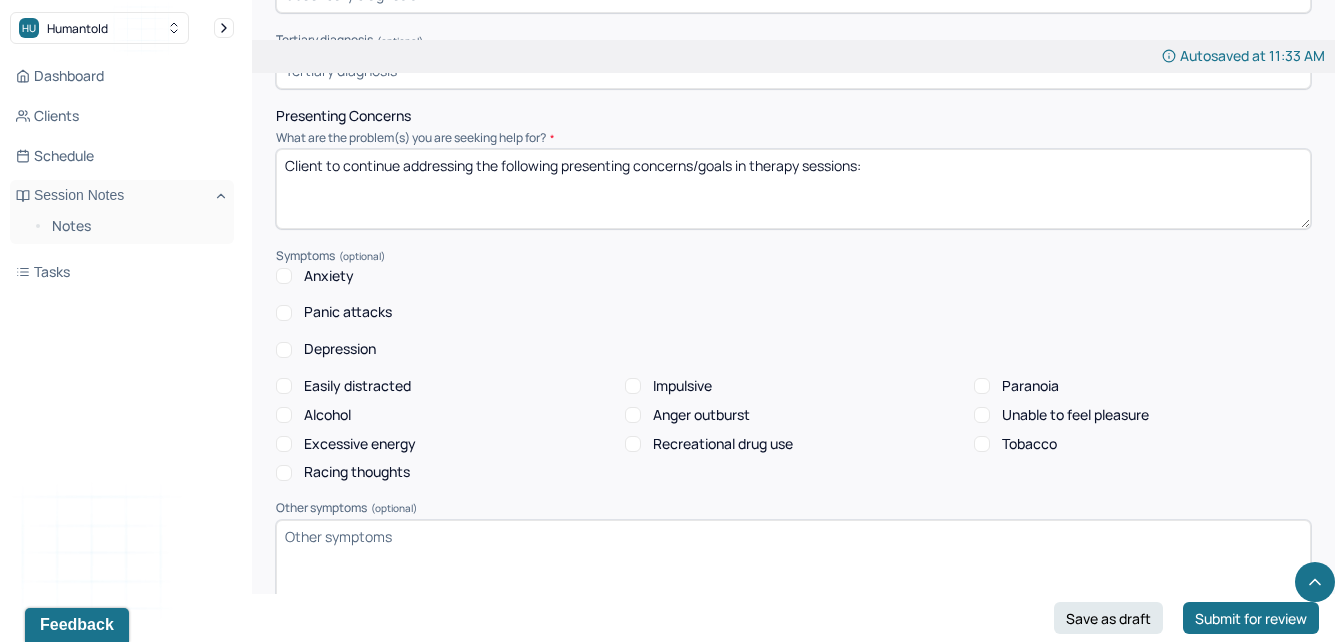 type on "Client to continue addressing the following presenting concerns/goals in therapy sessions:" 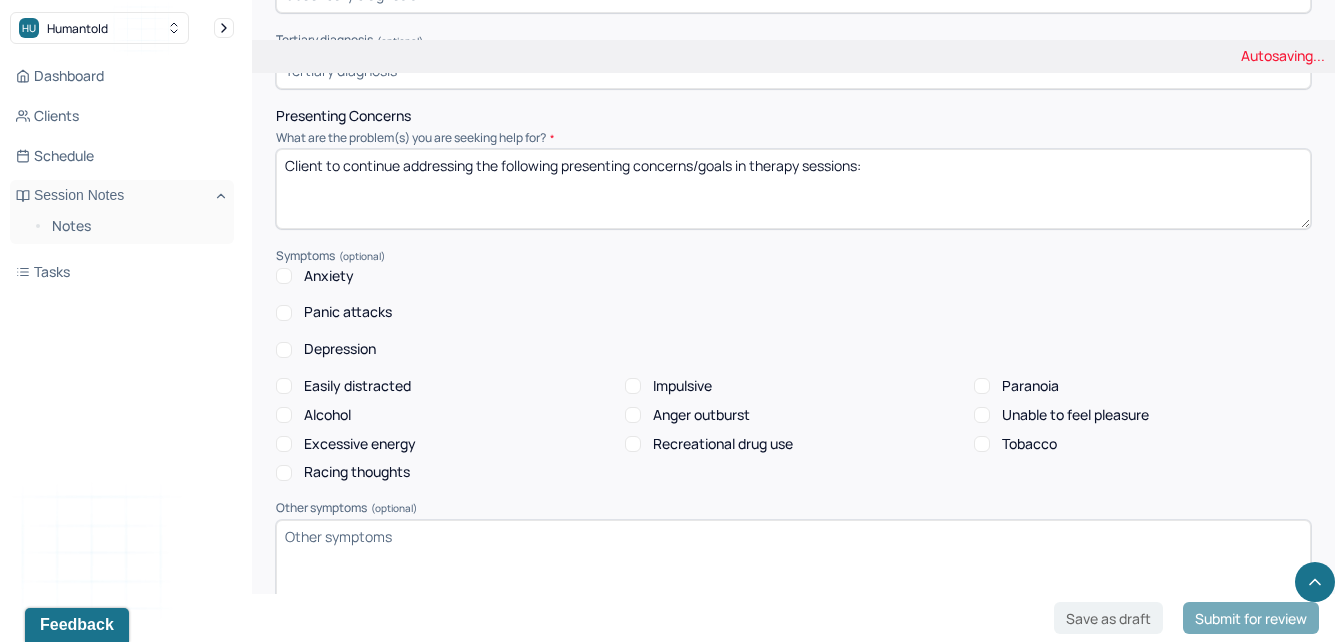 click on "Anxiety" at bounding box center [329, 276] 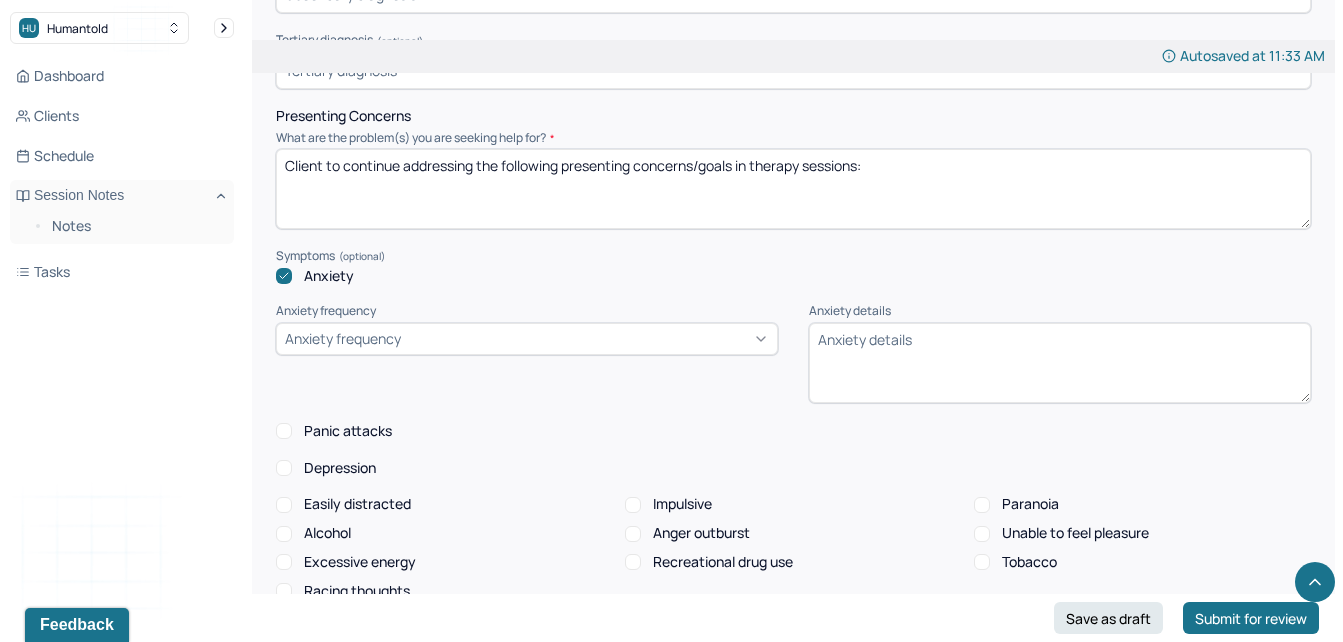 click on "Depression" at bounding box center (284, 468) 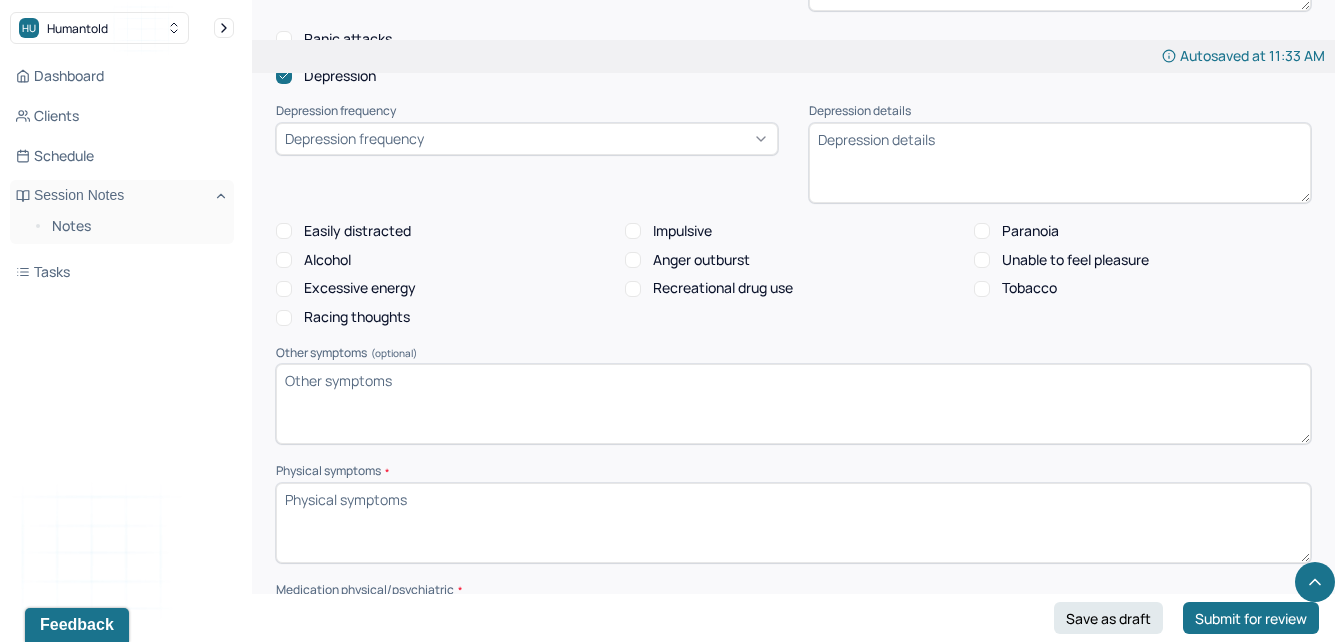 scroll, scrollTop: 1197, scrollLeft: 0, axis: vertical 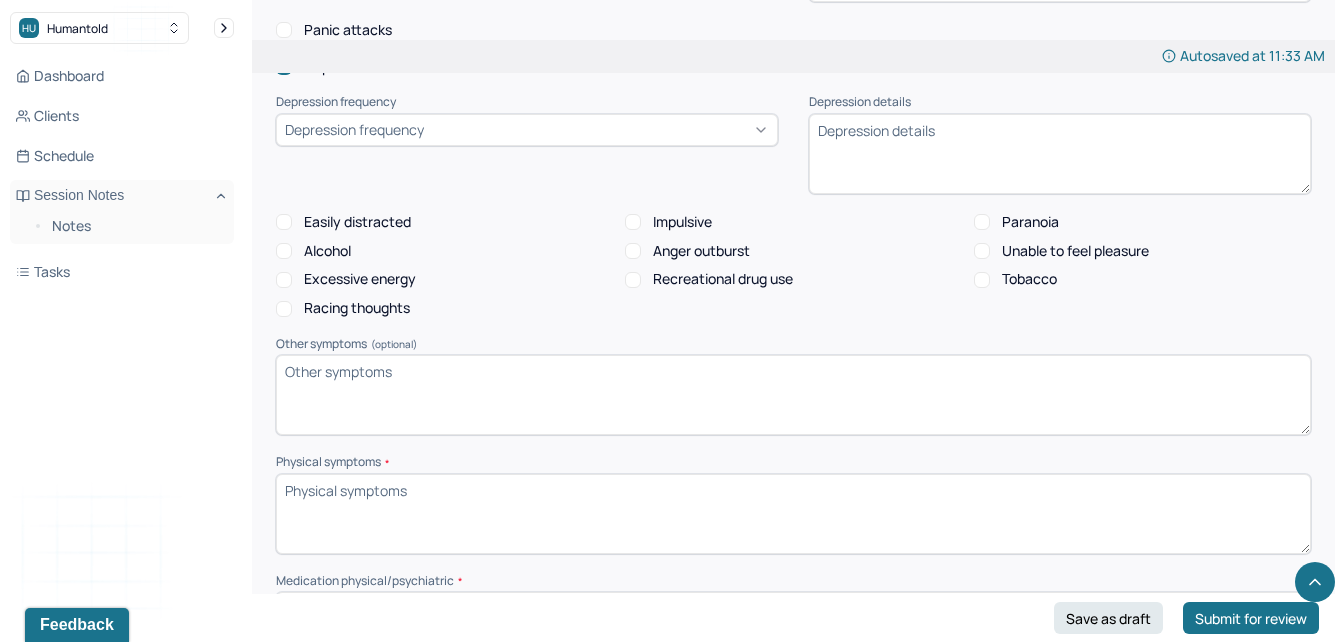click on "Unable to feel pleasure" at bounding box center (1075, 251) 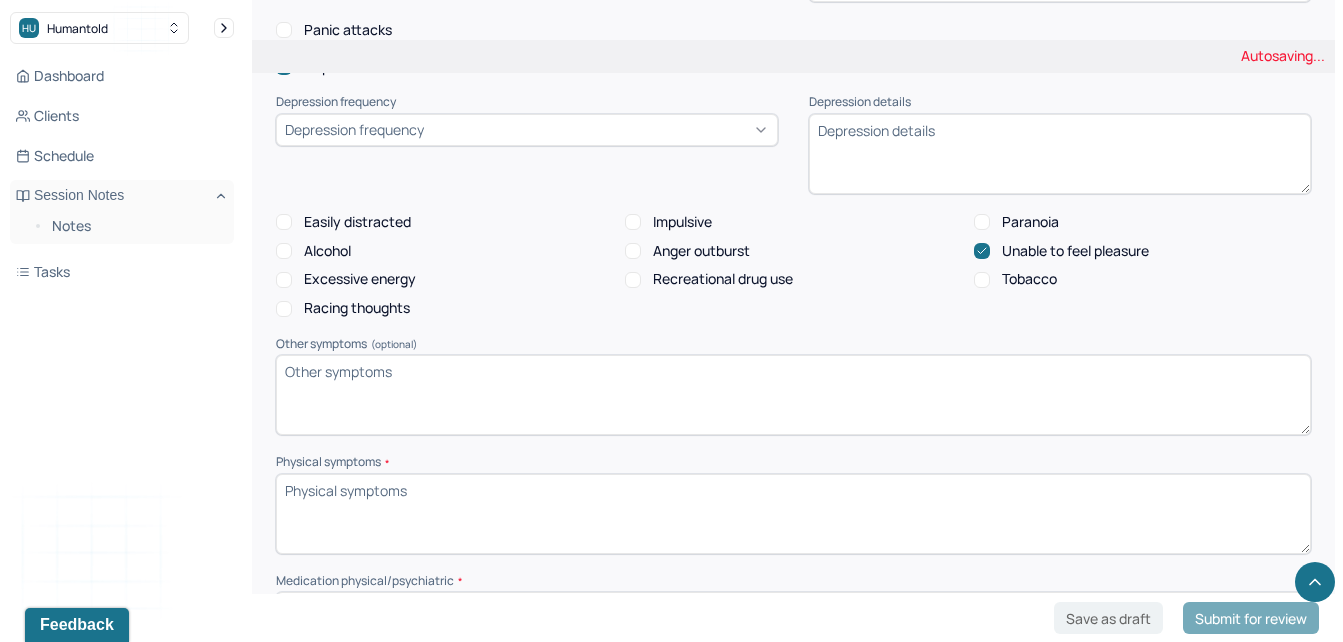 click on "Easily distracted Impulsive Paranoia Alcohol Anger outburst Unable to feel pleasure Excessive energy Recreational drug use Tobacco Racing thoughts" at bounding box center (793, 265) 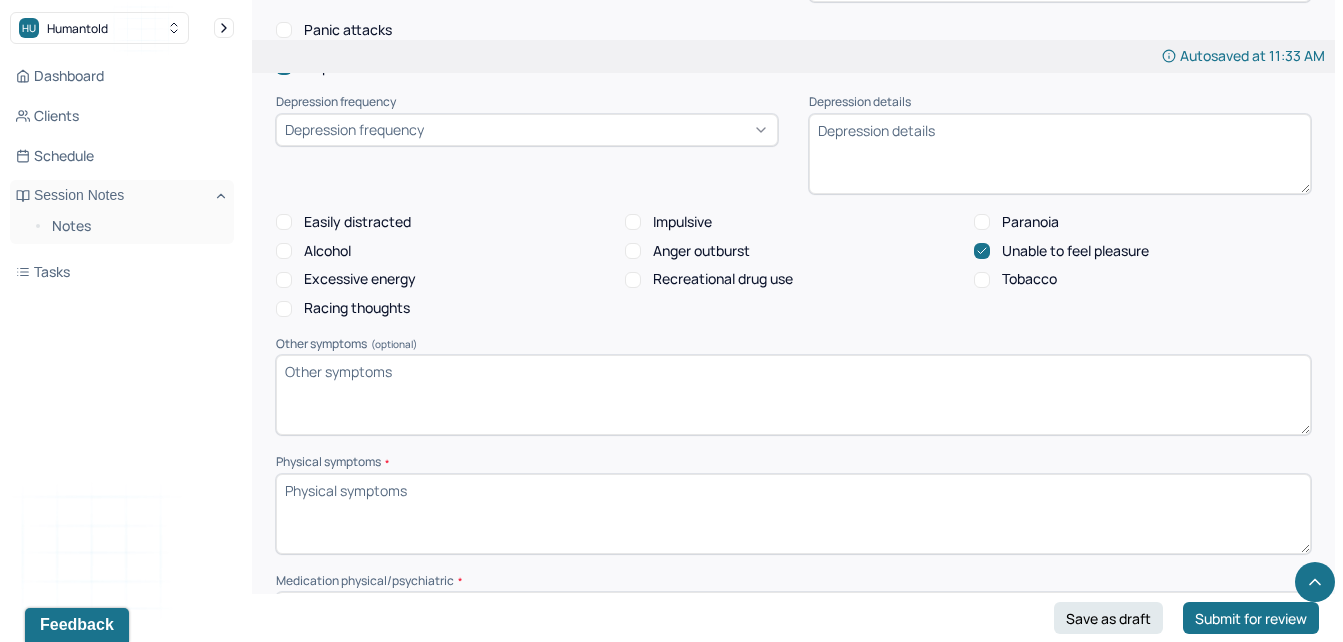 click on "Racing thoughts" at bounding box center [357, 308] 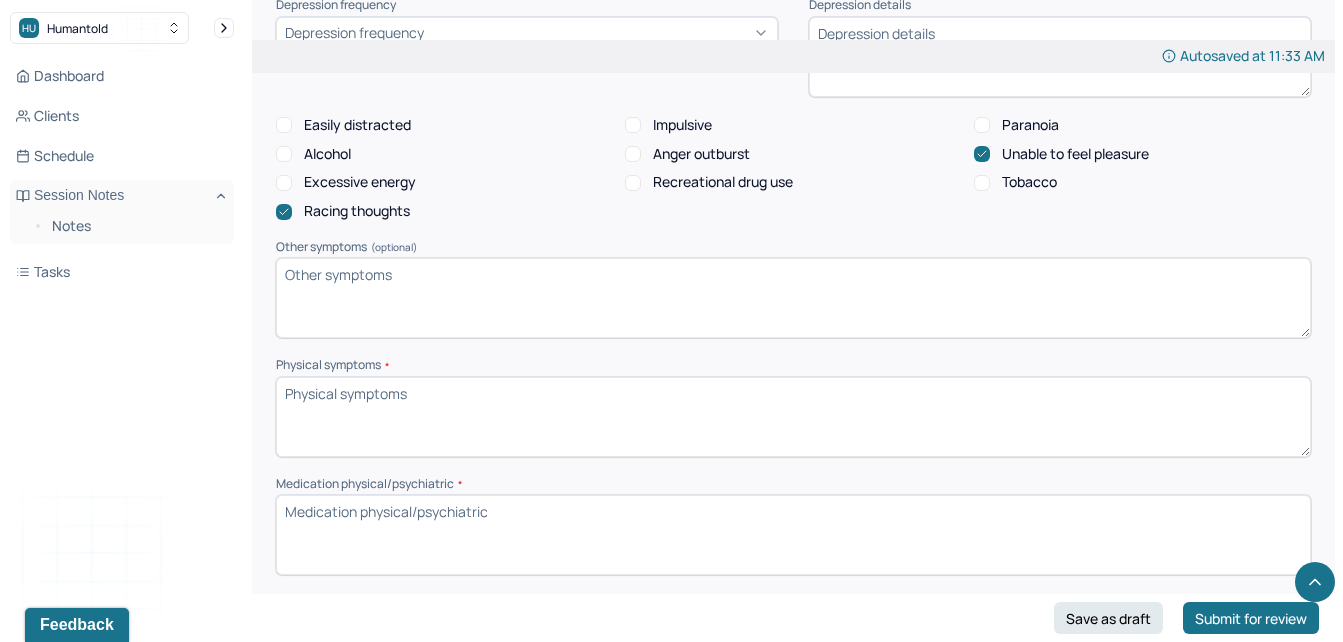 scroll, scrollTop: 1374, scrollLeft: 0, axis: vertical 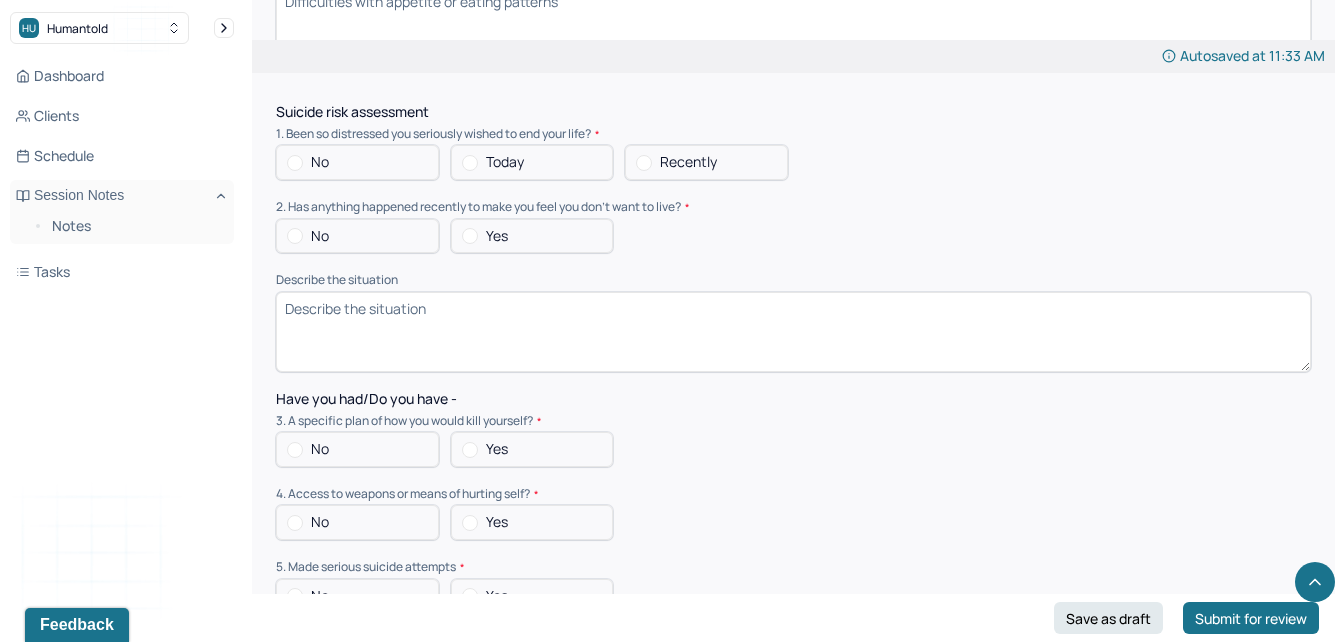 click at bounding box center (295, 163) 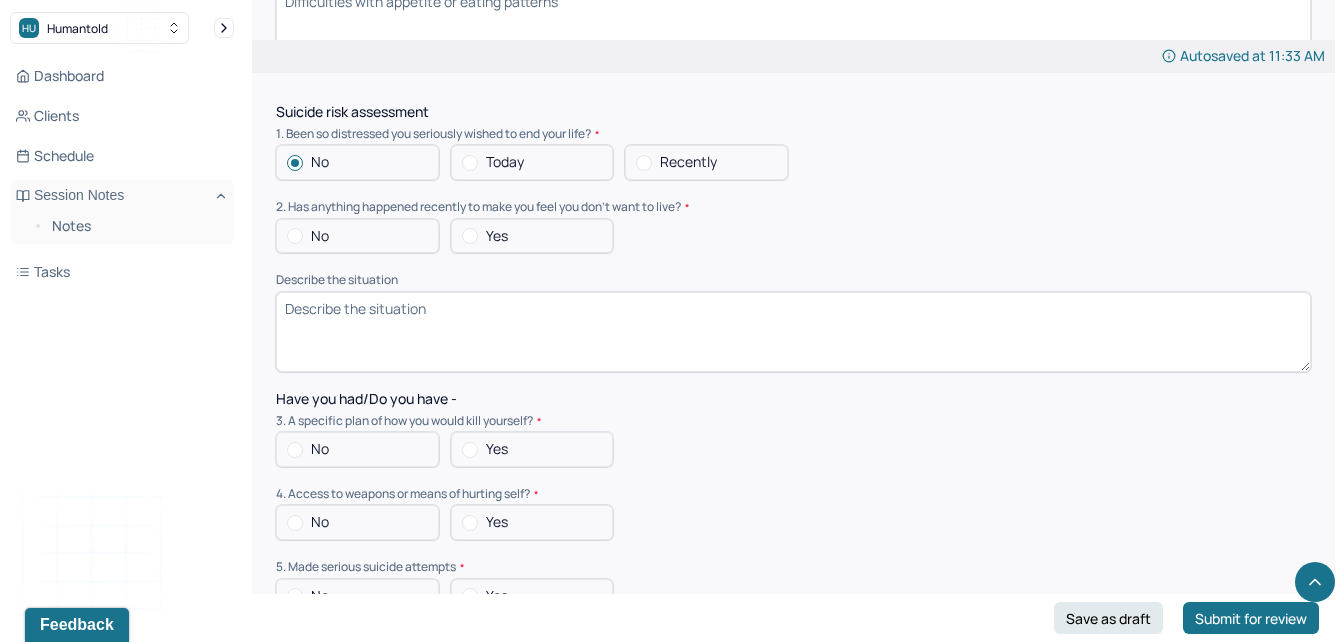 click at bounding box center (295, 236) 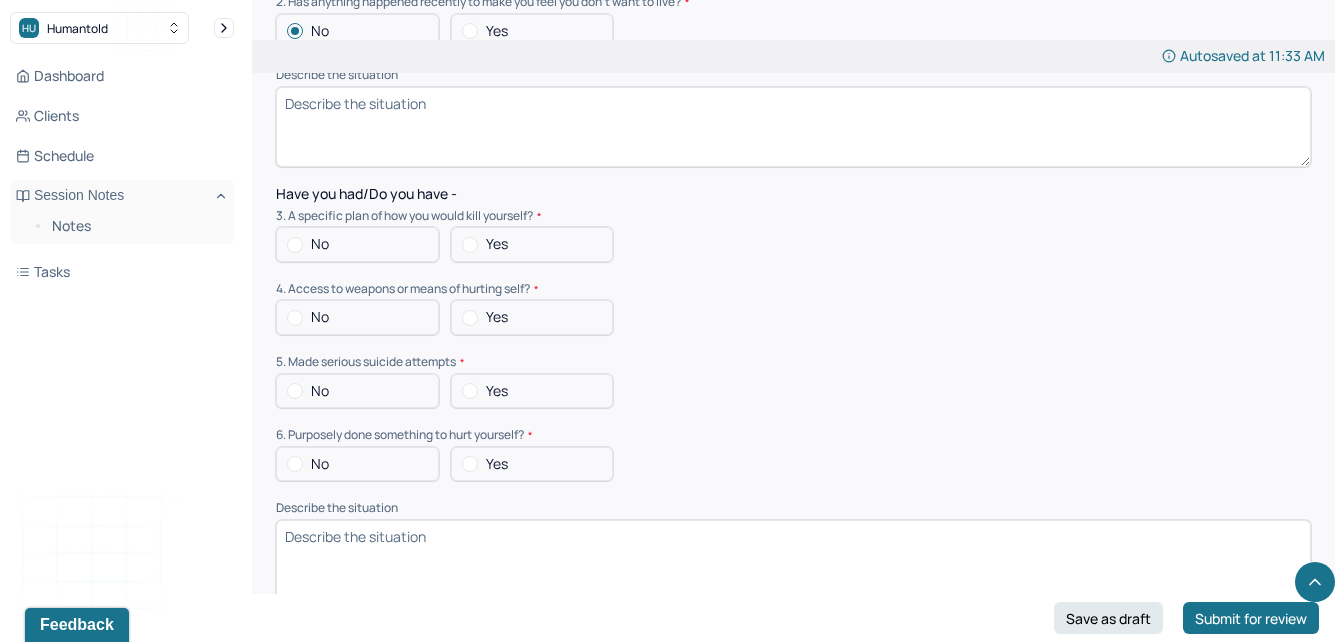 scroll, scrollTop: 2290, scrollLeft: 0, axis: vertical 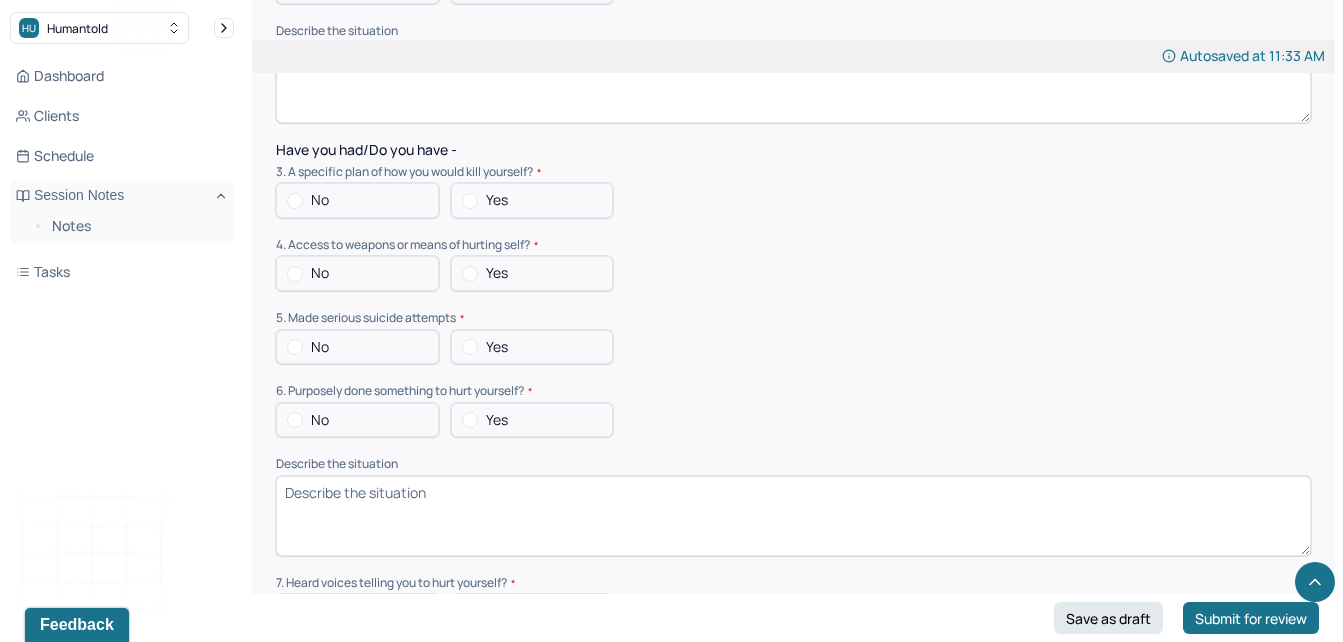 click at bounding box center (295, 420) 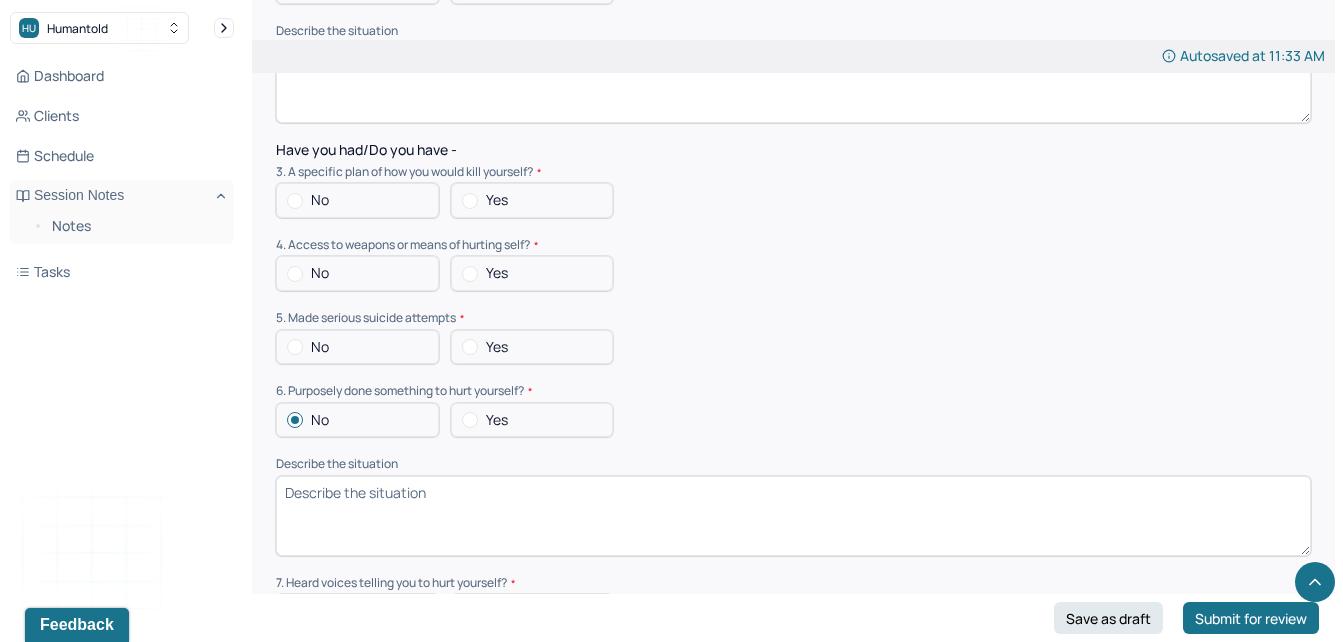 click at bounding box center (295, 347) 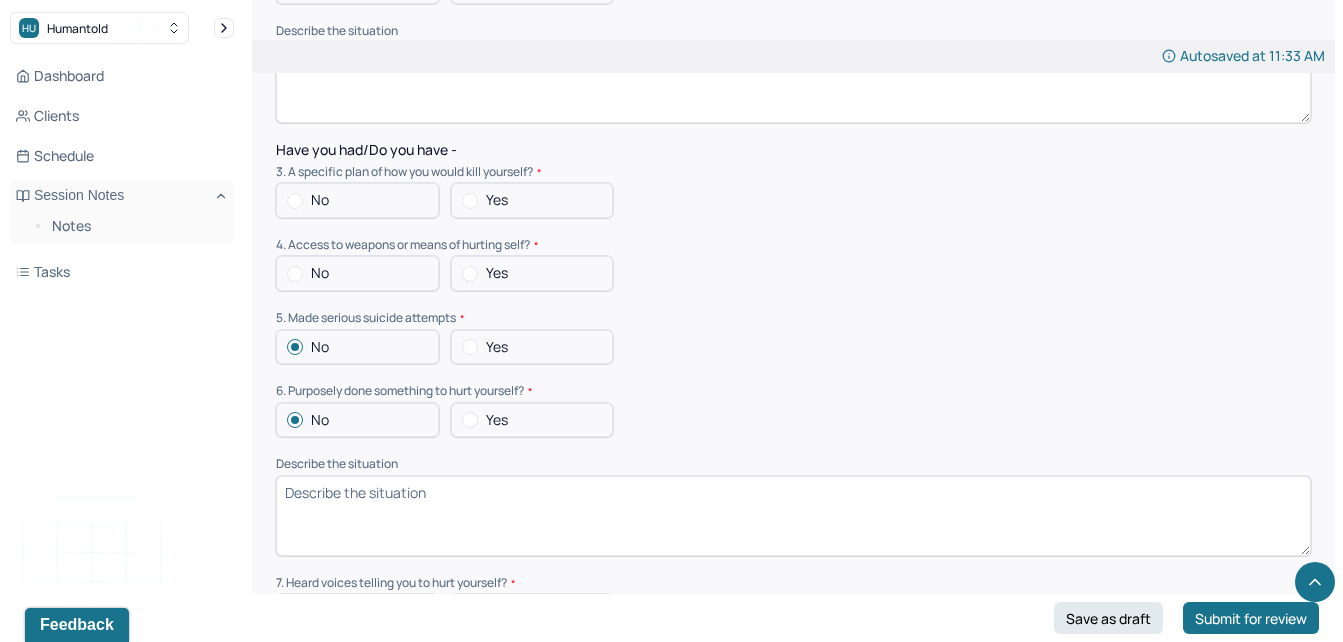 click at bounding box center [295, 274] 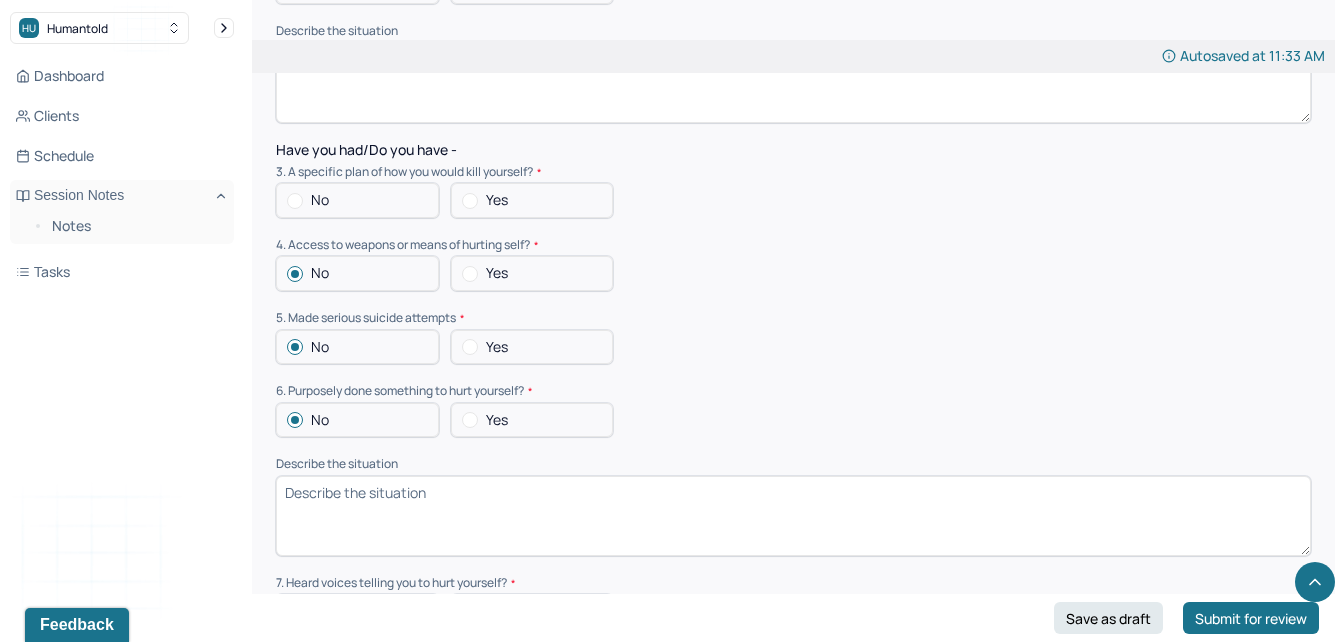 click at bounding box center [295, 201] 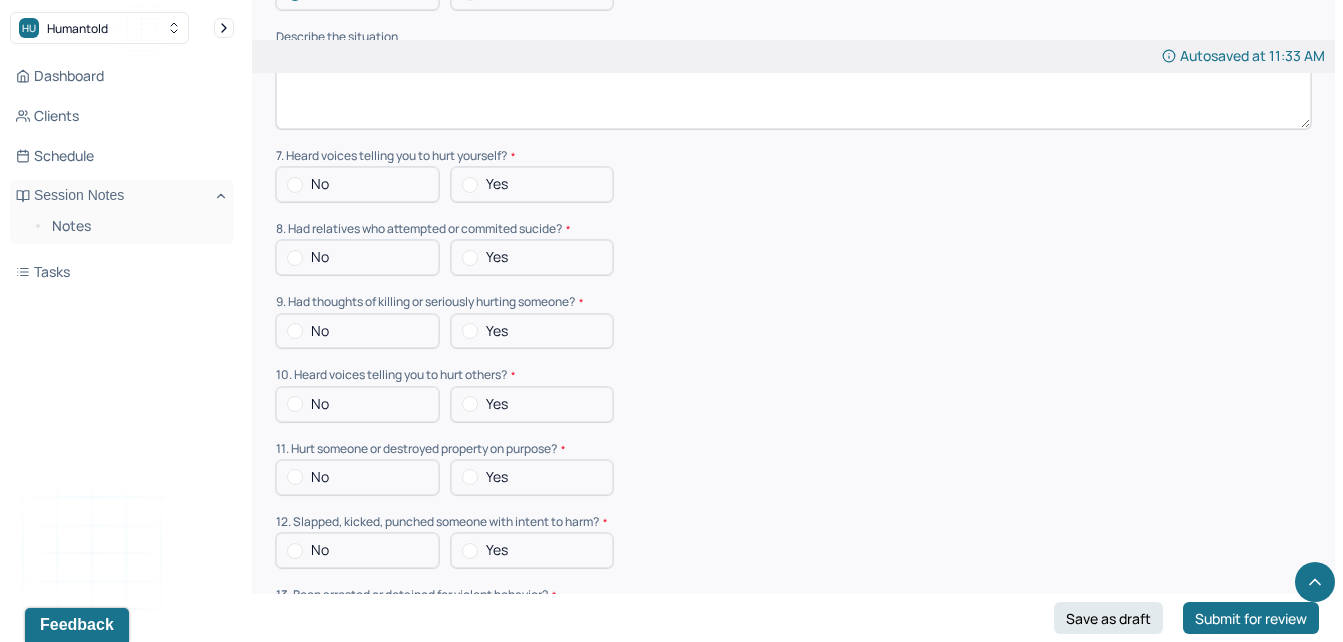 scroll, scrollTop: 2744, scrollLeft: 0, axis: vertical 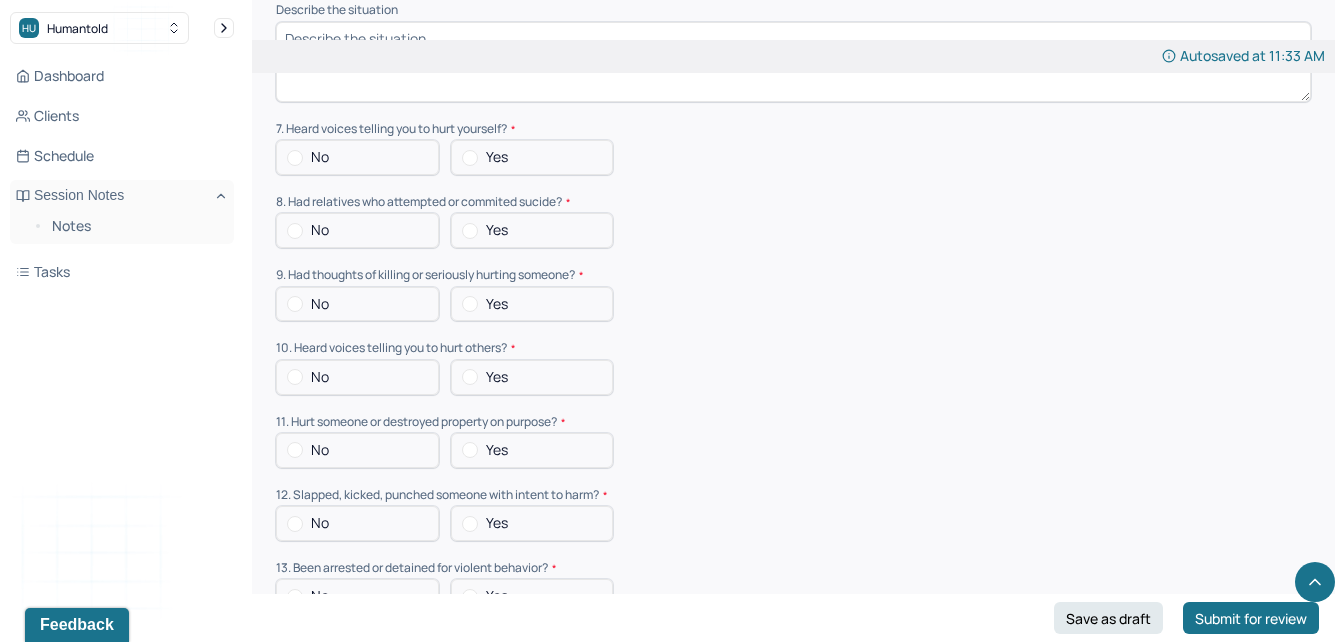 click at bounding box center (295, 158) 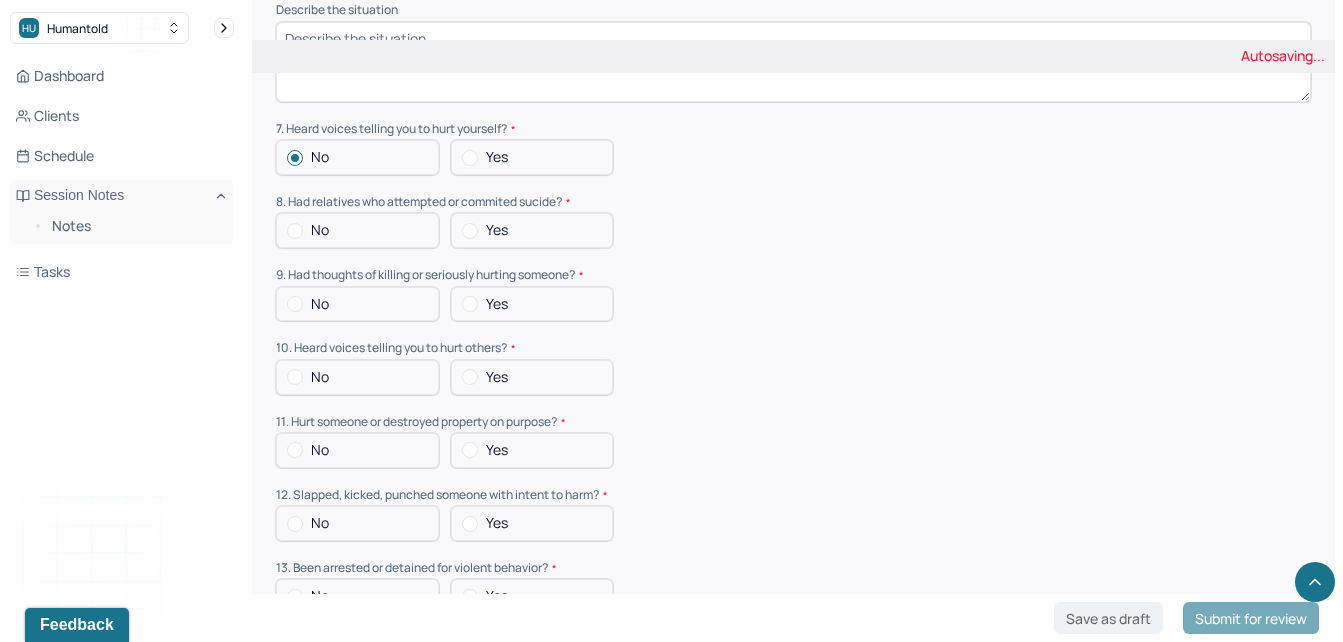 click at bounding box center [295, 231] 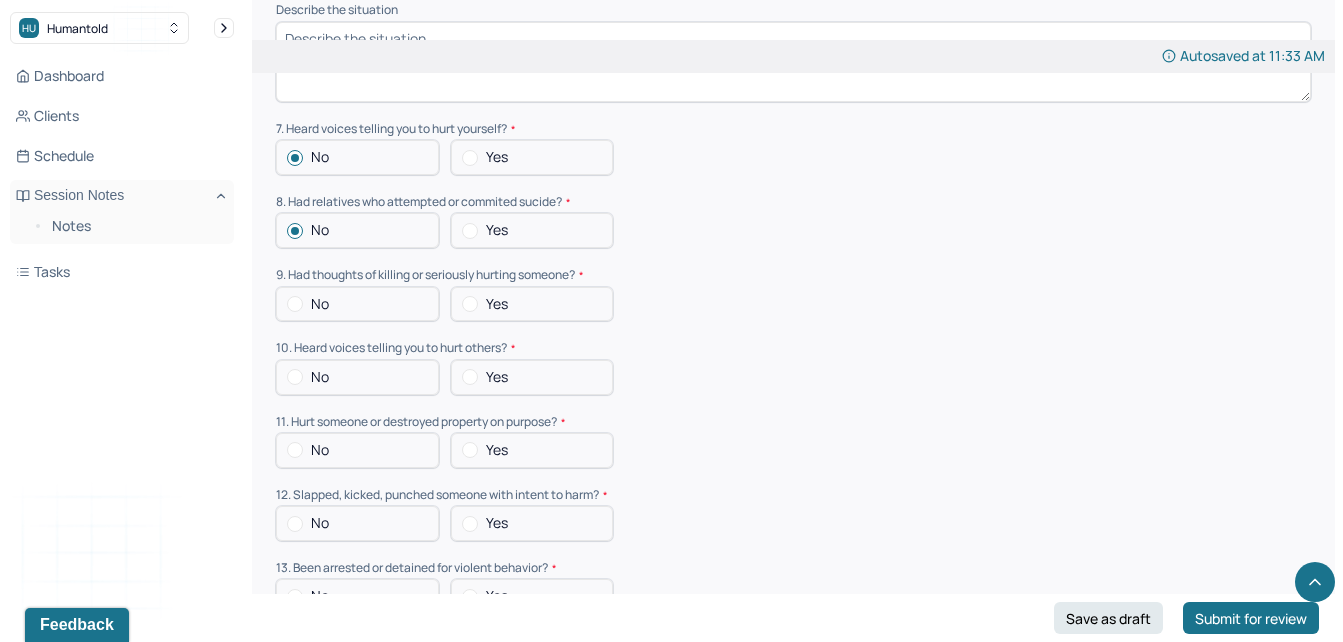 click at bounding box center (295, 304) 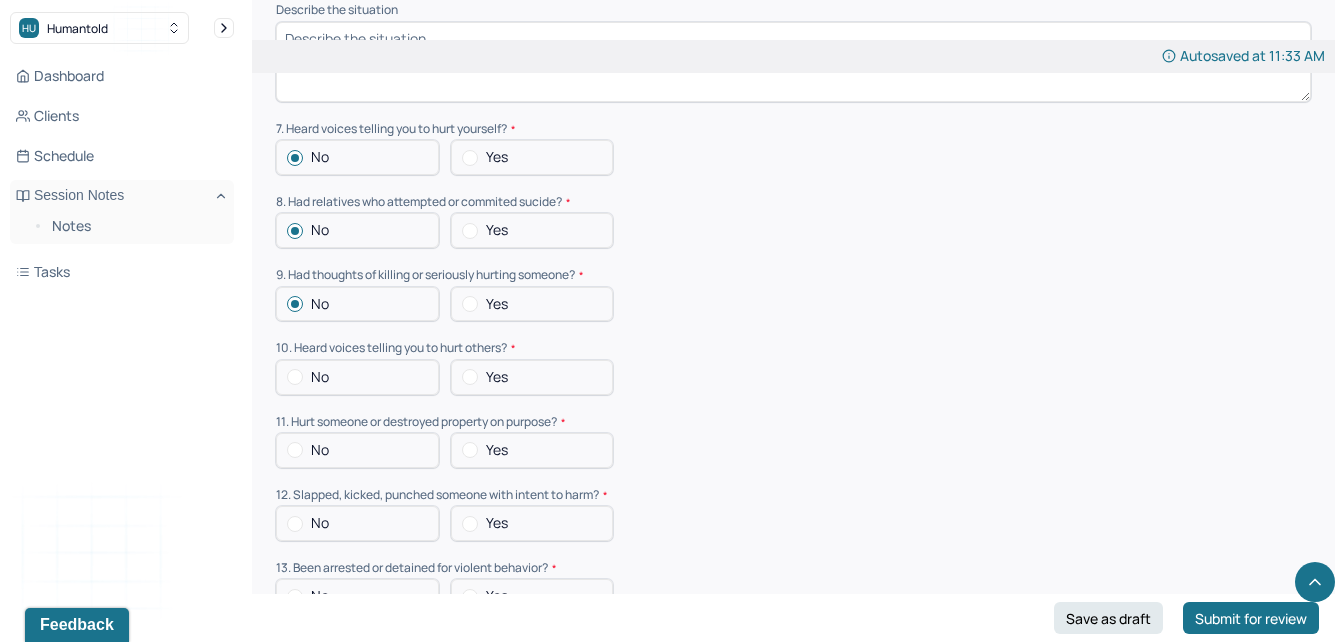 click at bounding box center [295, 377] 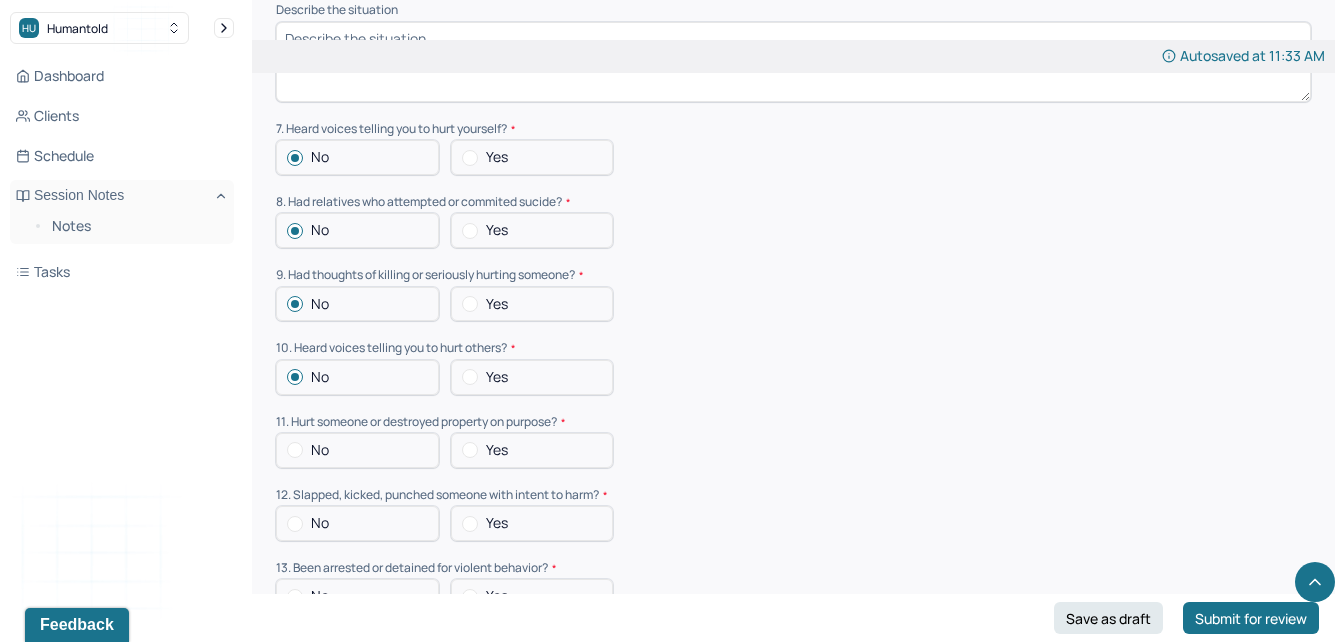 click at bounding box center (295, 450) 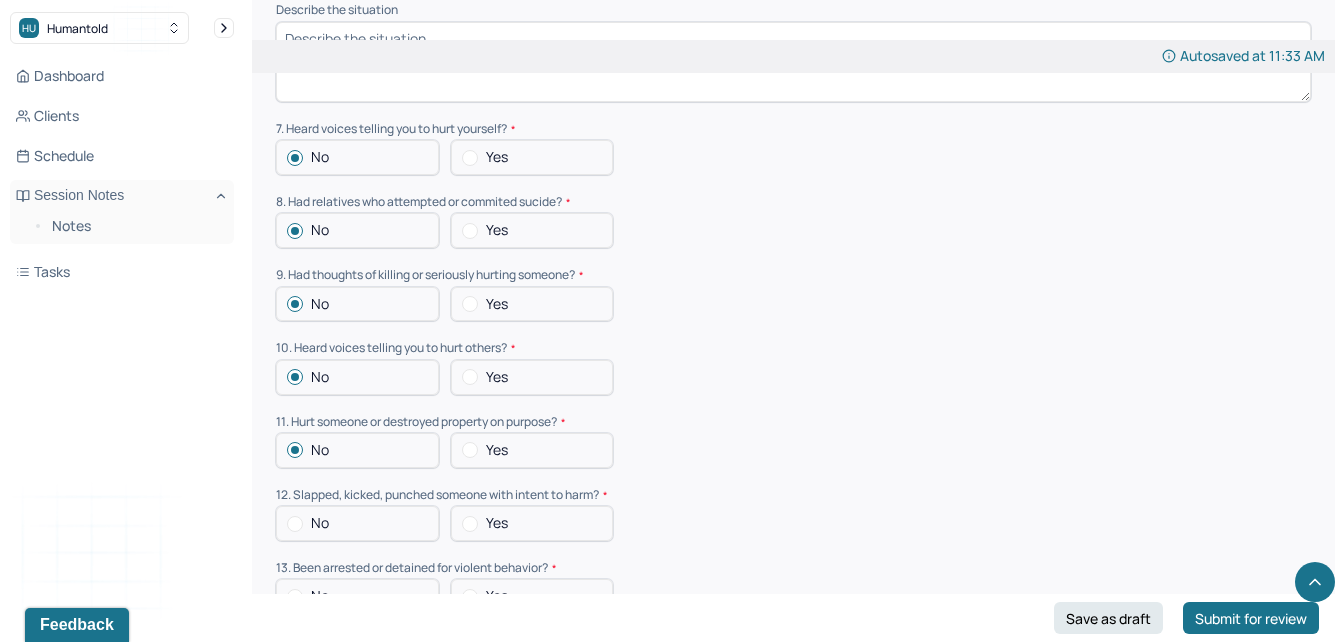 click on "No" at bounding box center [357, 523] 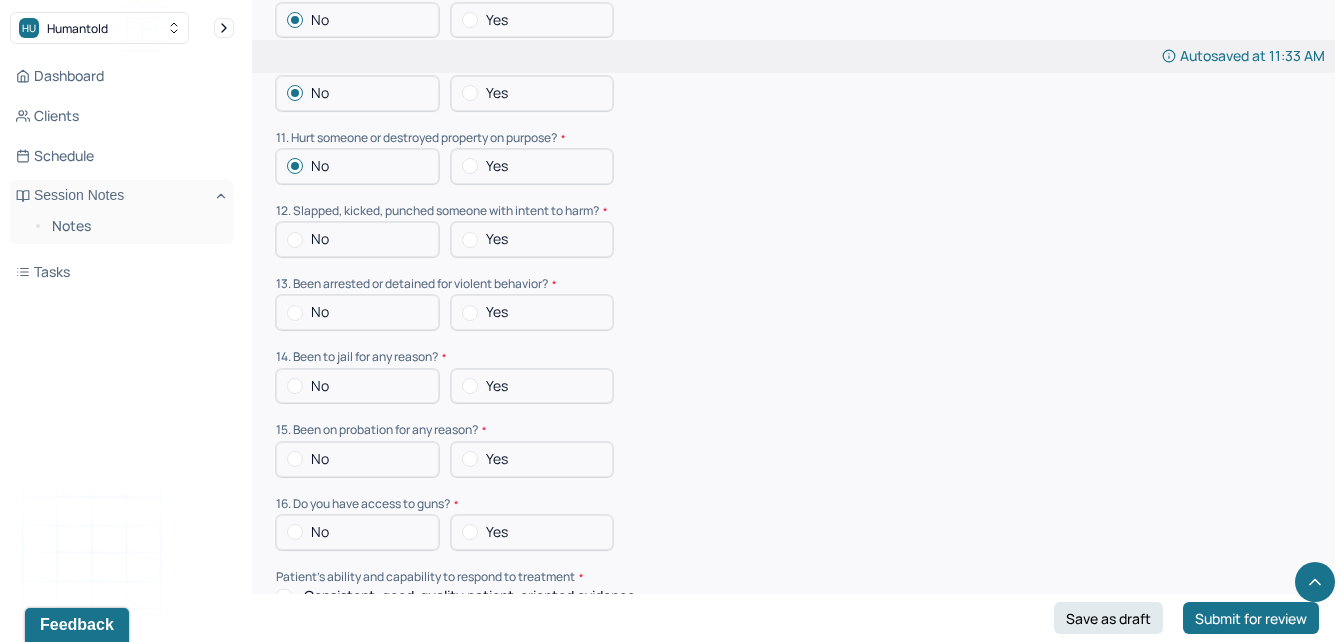 scroll, scrollTop: 3037, scrollLeft: 0, axis: vertical 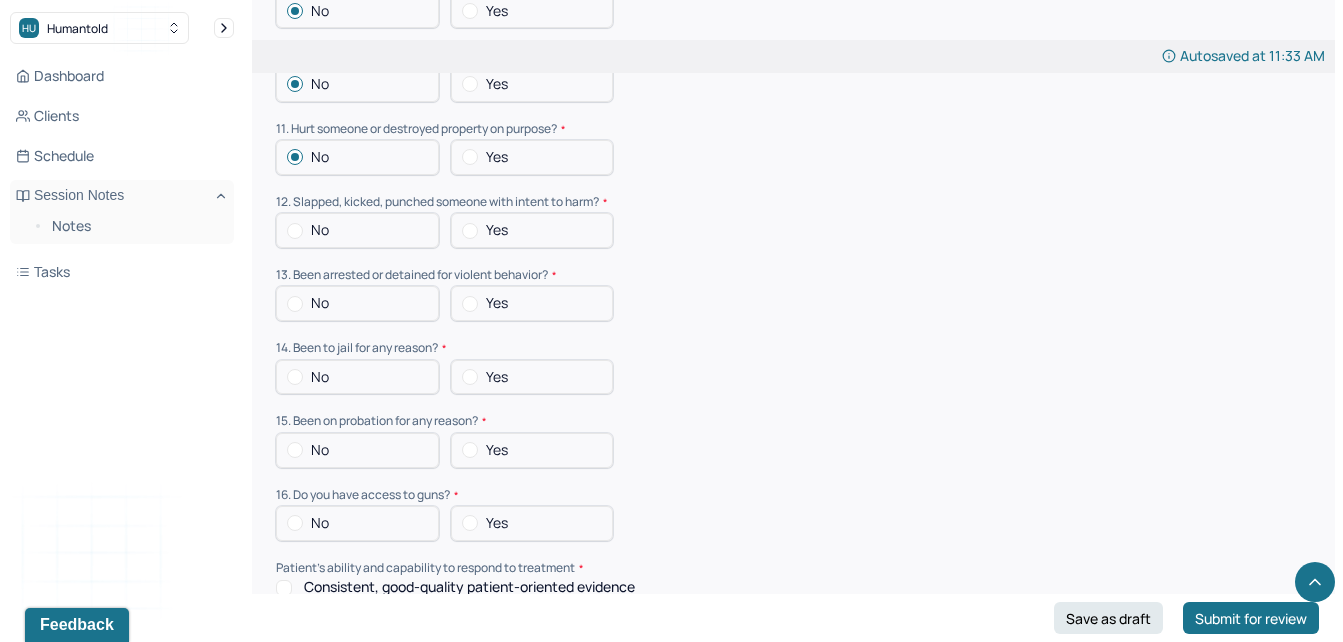 click at bounding box center [295, 231] 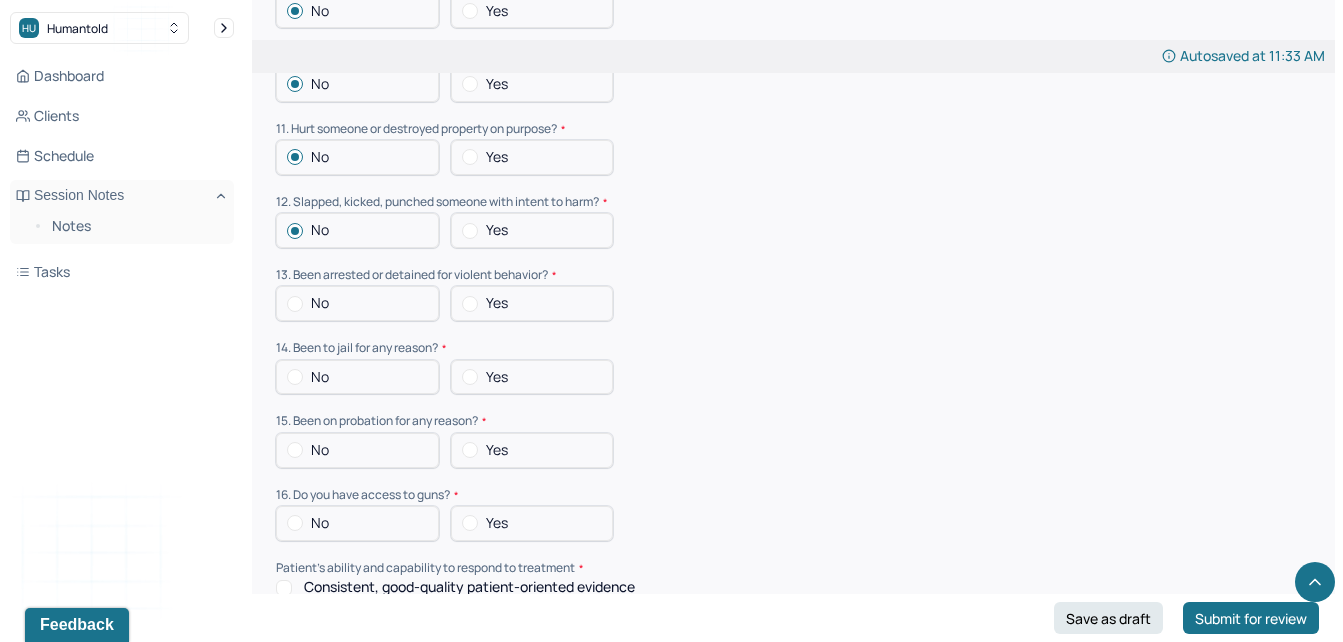 click at bounding box center [295, 523] 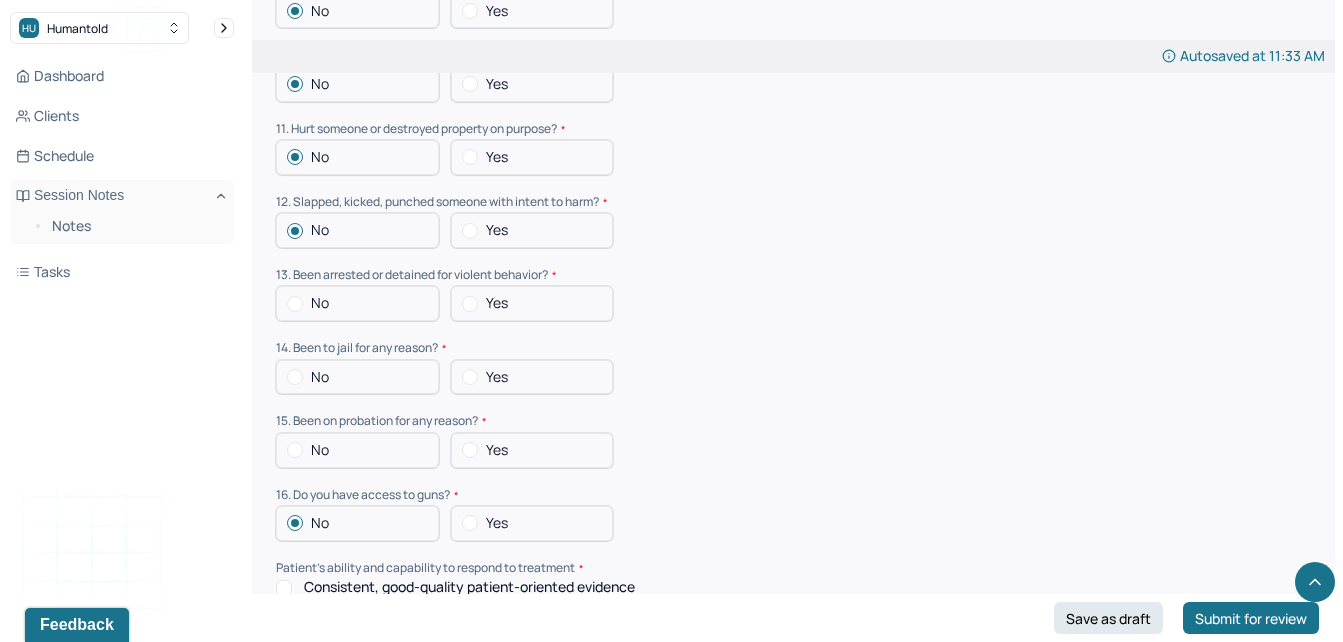 click at bounding box center [295, 450] 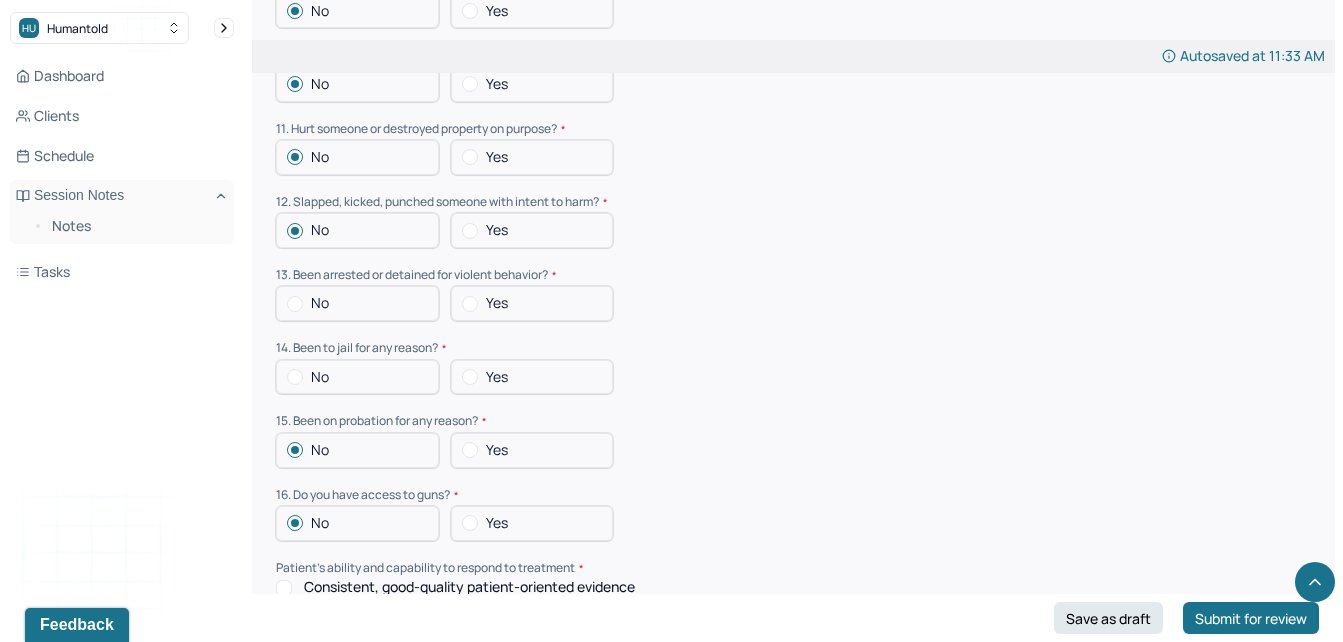 click on "No" at bounding box center [357, 450] 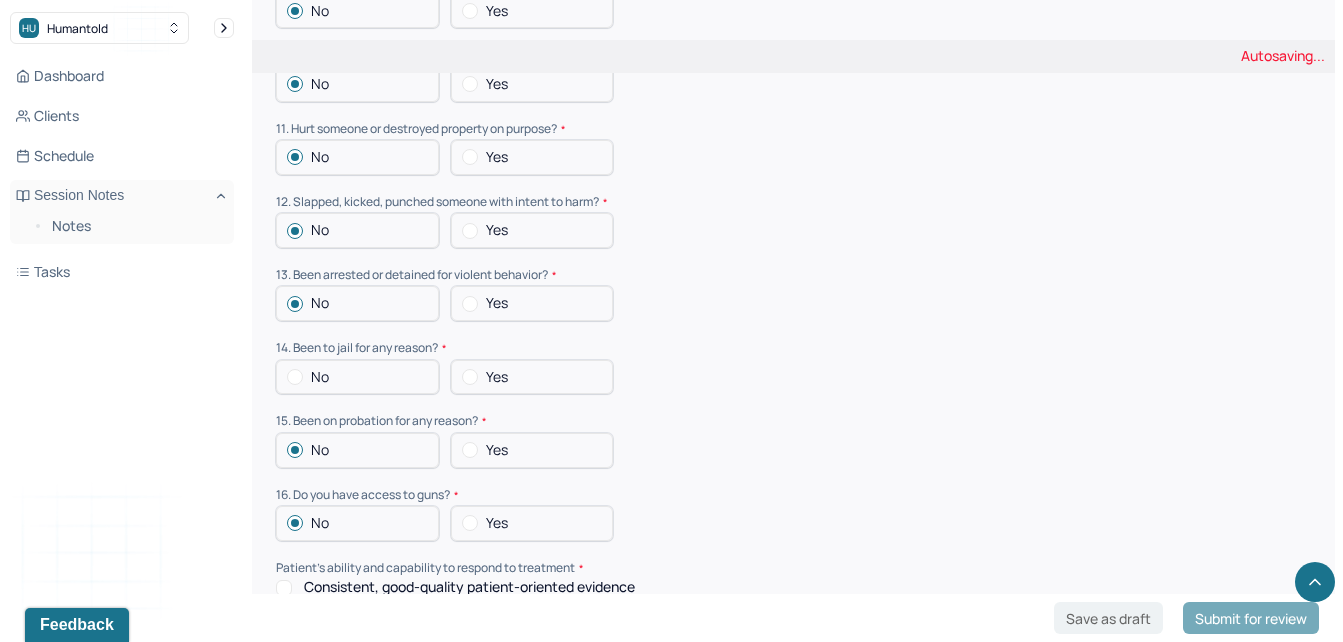 click at bounding box center [295, 377] 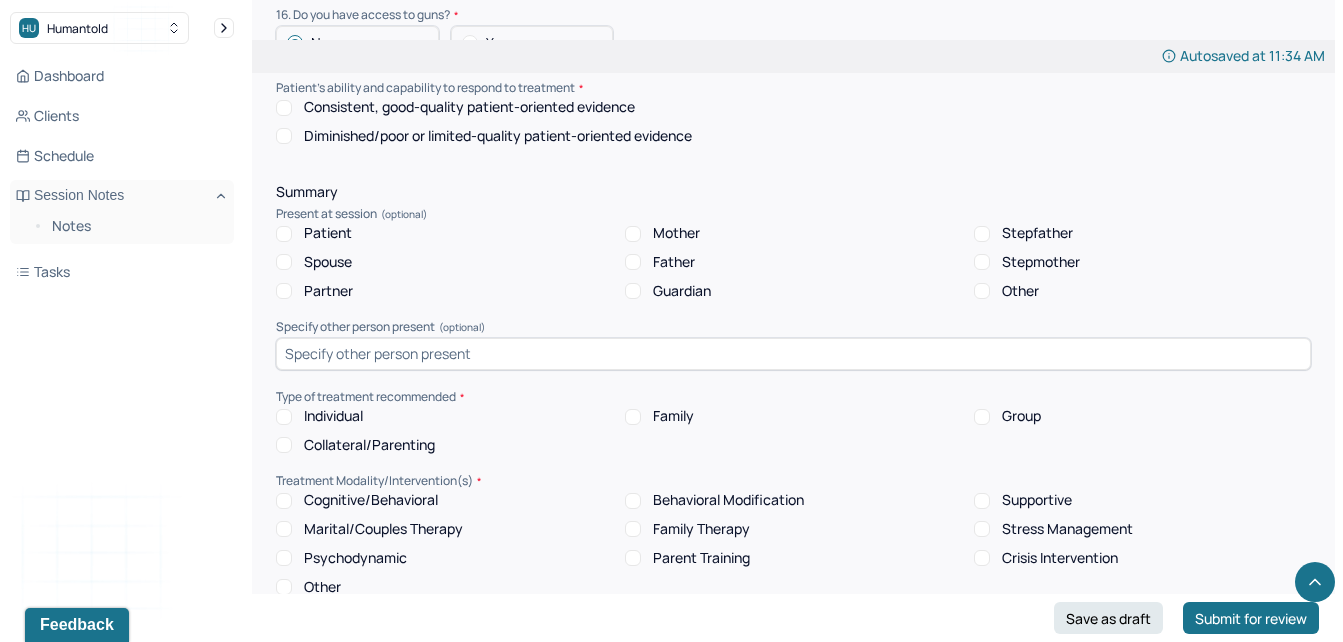 scroll, scrollTop: 3526, scrollLeft: 0, axis: vertical 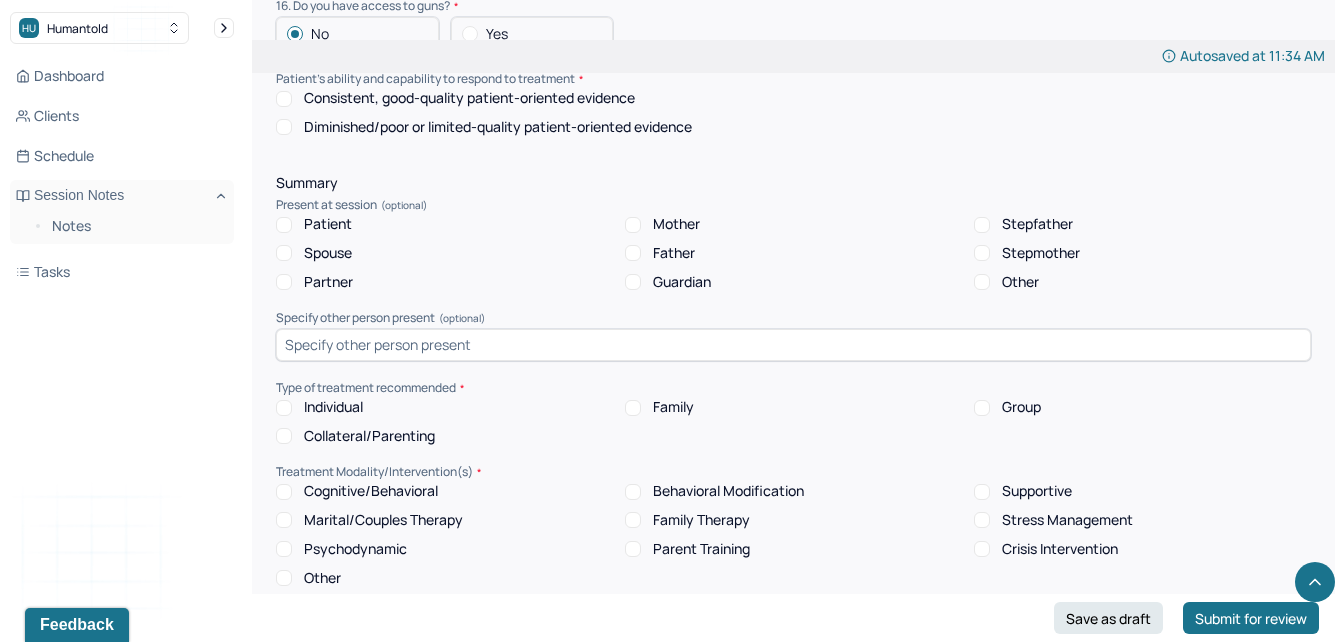 click on "Consistent, good-quality patient-oriented evidence" at bounding box center [469, 98] 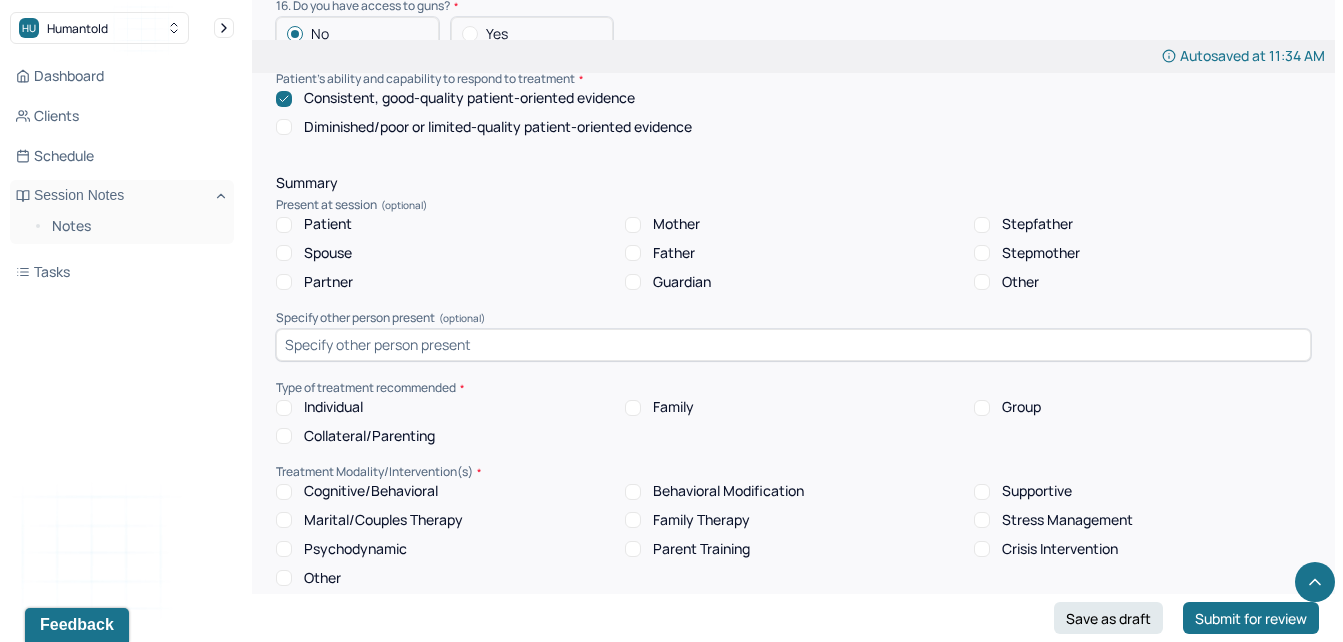 click on "Patient" at bounding box center (328, 224) 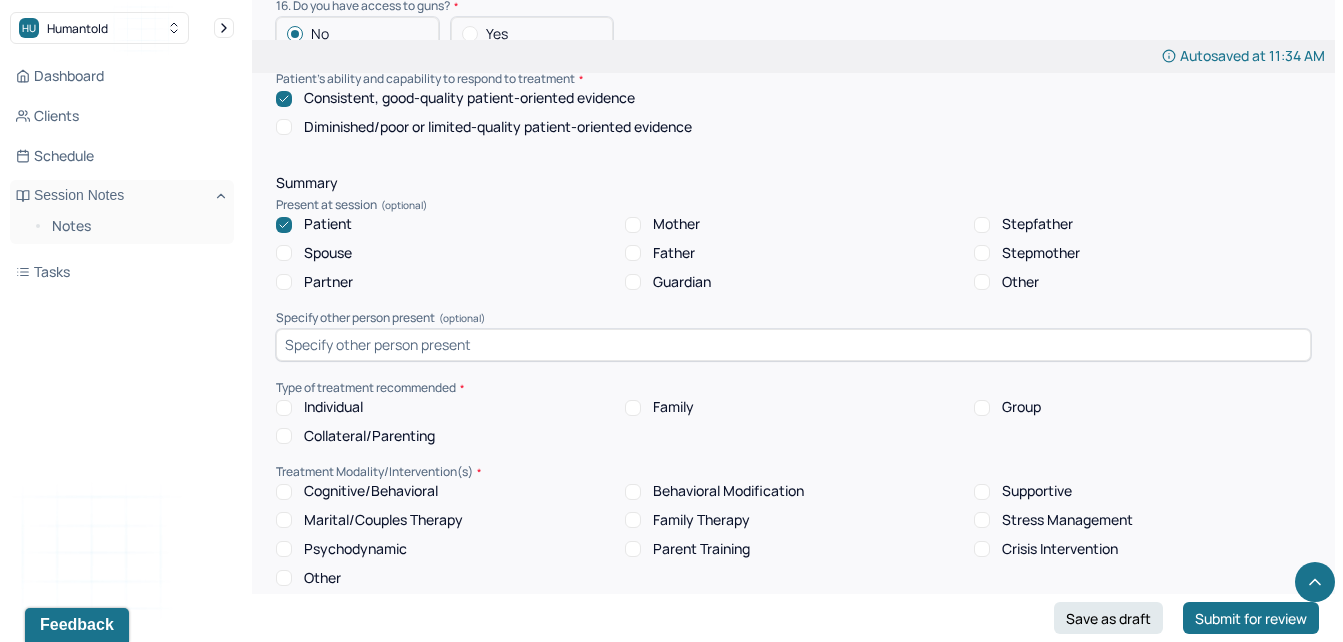 click on "Individual" at bounding box center [333, 407] 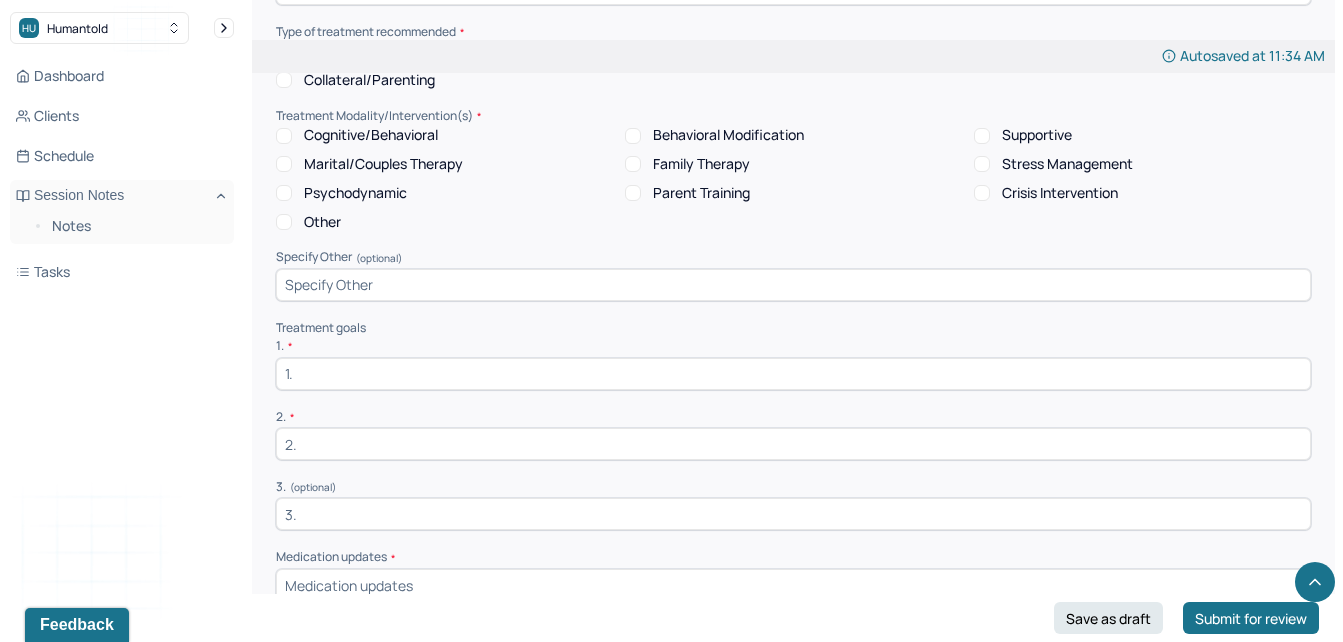 scroll, scrollTop: 3864, scrollLeft: 0, axis: vertical 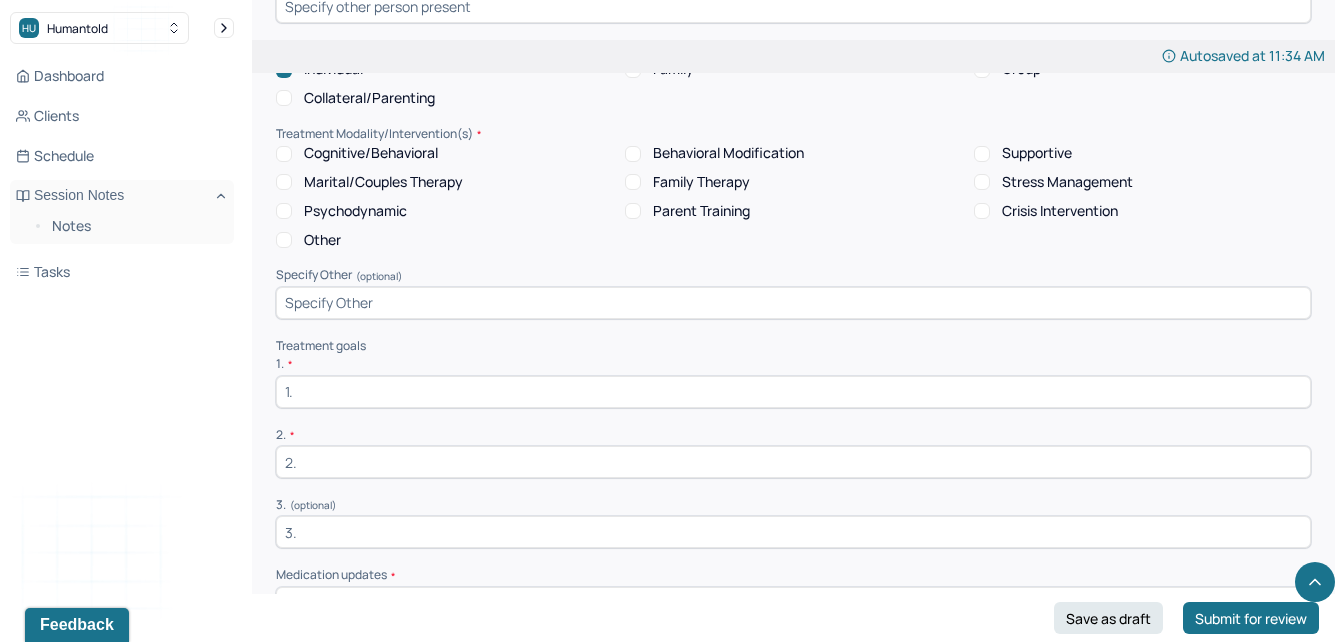 click on "Supportive" at bounding box center [1037, 153] 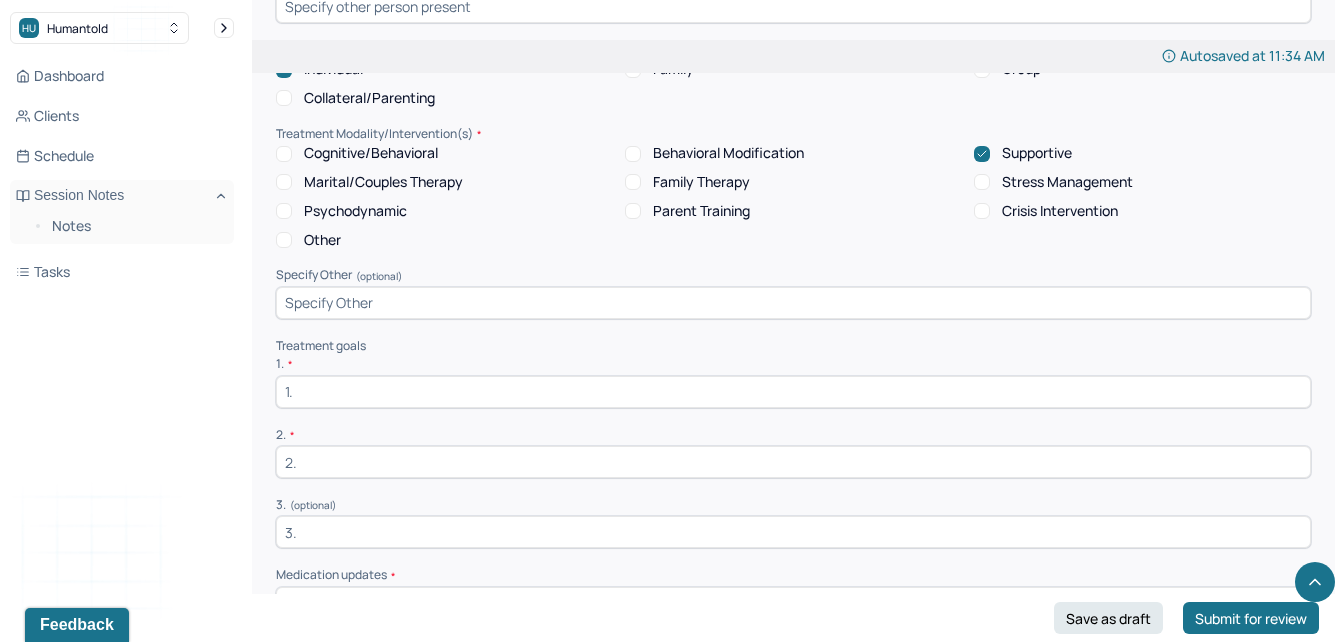 click on "Stress Management" at bounding box center (1067, 182) 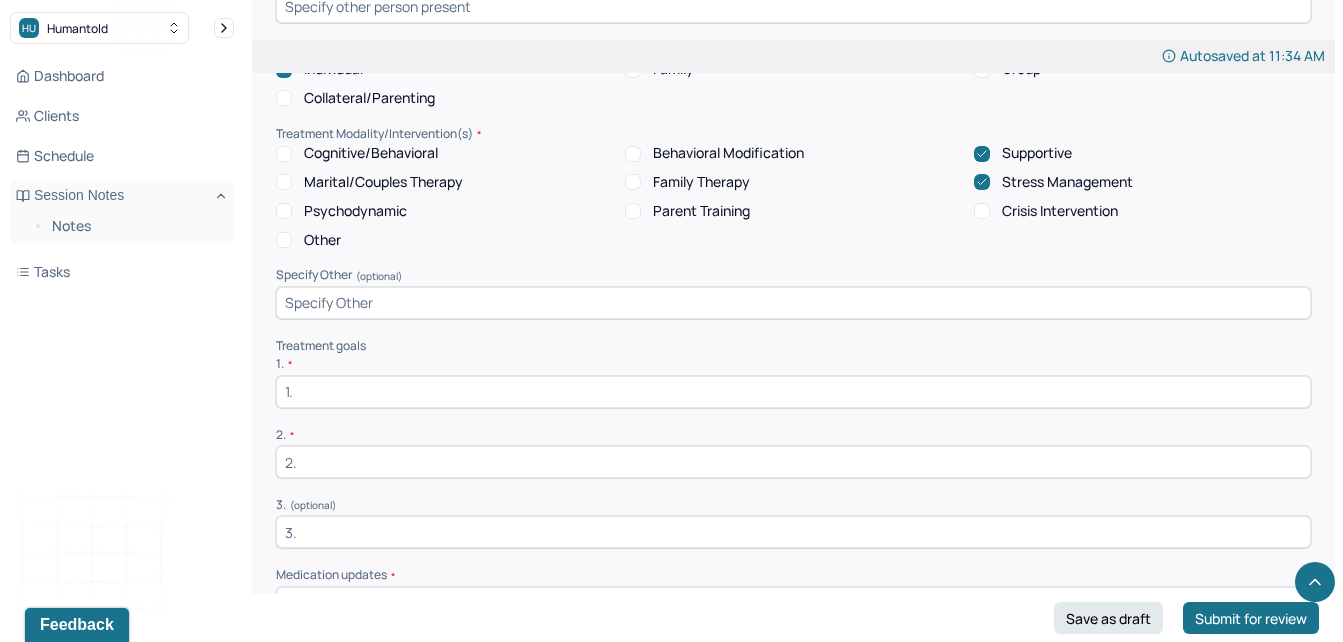 click on "Cognitive/Behavioral" at bounding box center (371, 153) 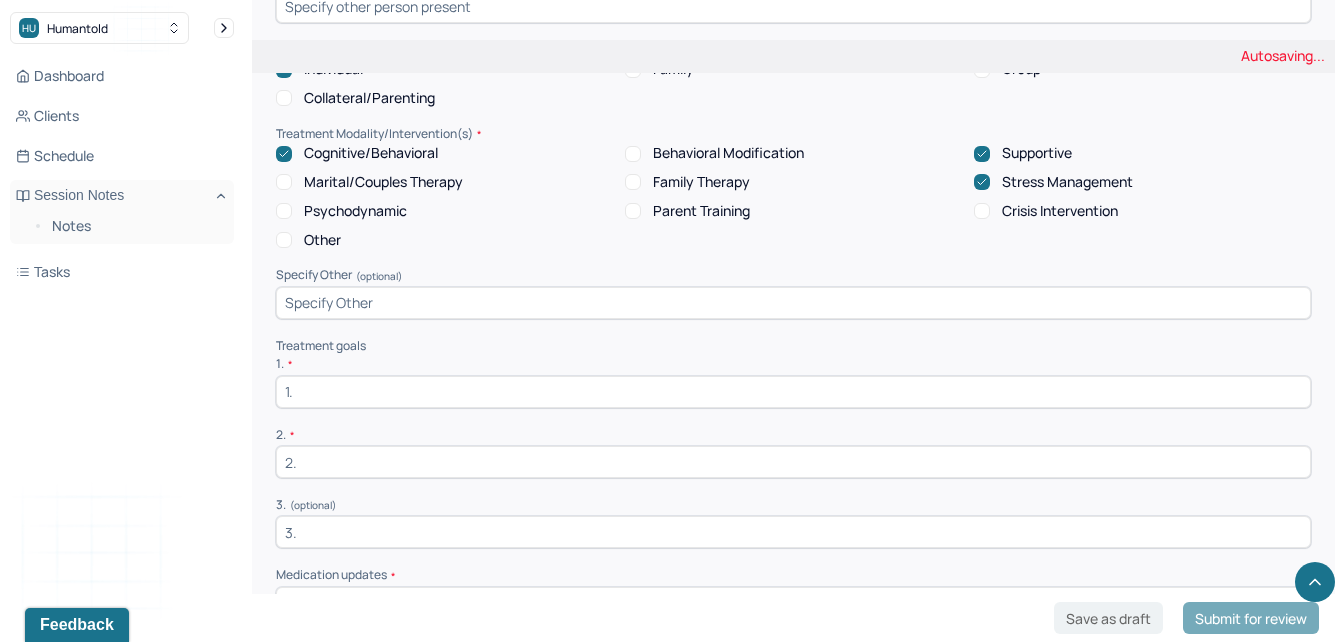 click on "Psychodynamic" at bounding box center (355, 211) 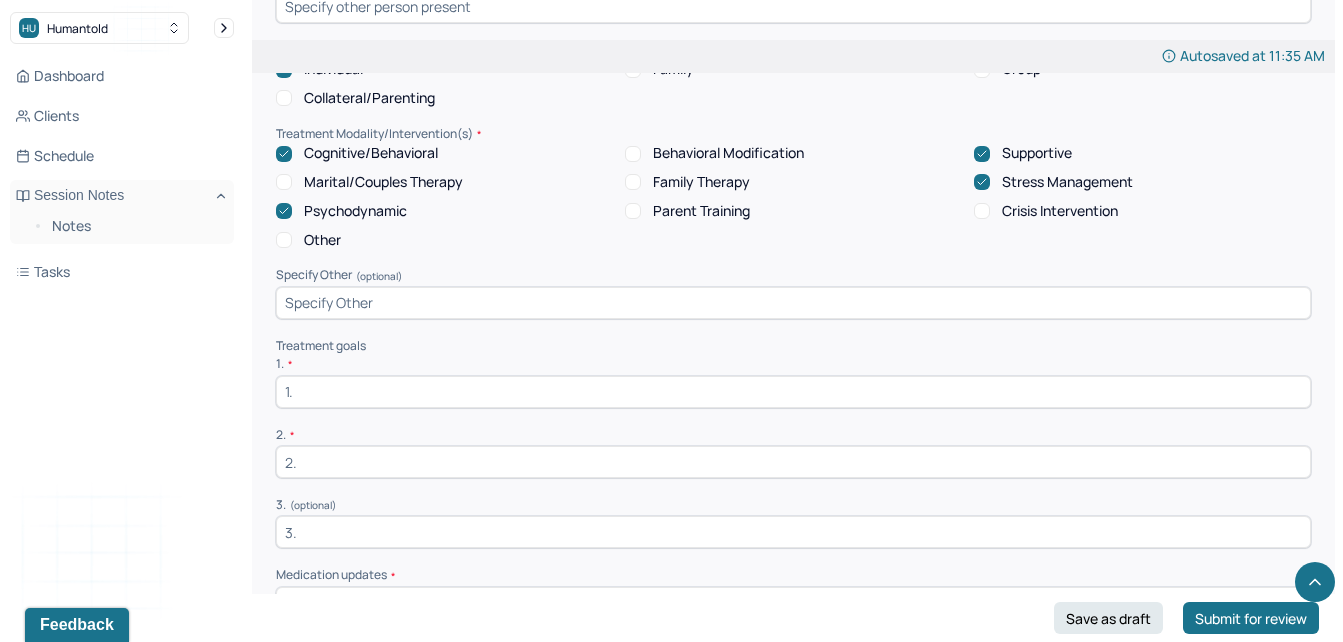 drag, startPoint x: 1350, startPoint y: 482, endPoint x: 845, endPoint y: 208, distance: 574.5442 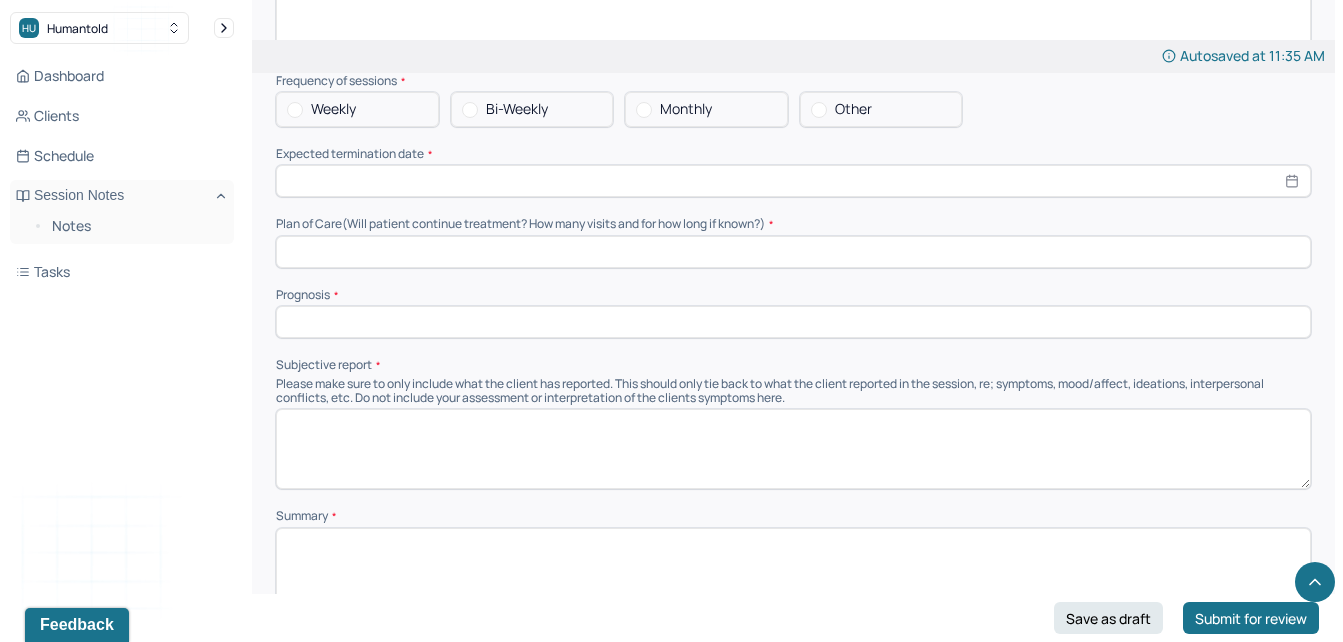 scroll, scrollTop: 4469, scrollLeft: 0, axis: vertical 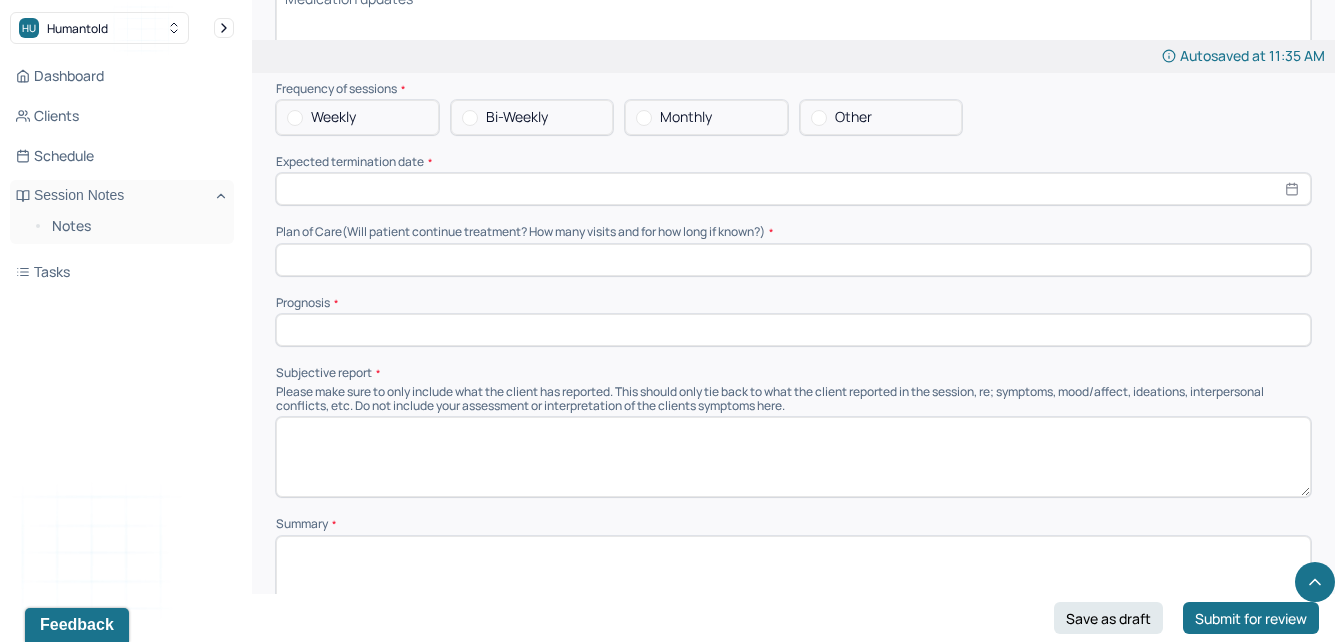 click on "Weekly" at bounding box center (357, 117) 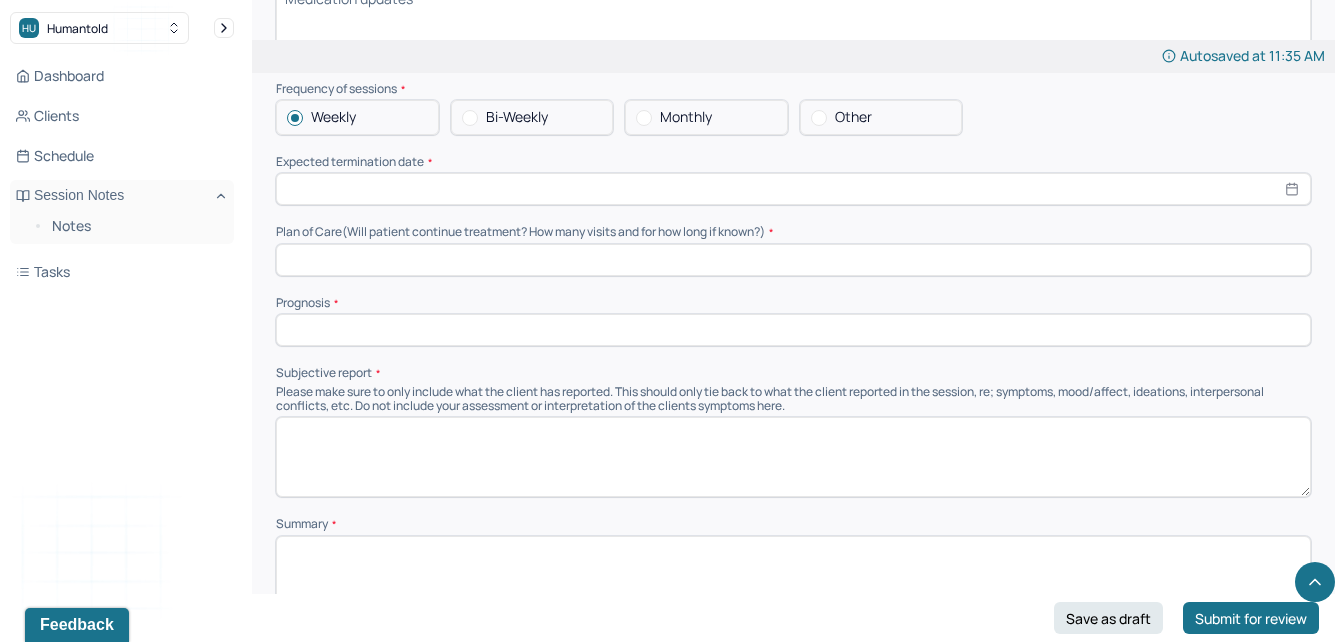 select on "7" 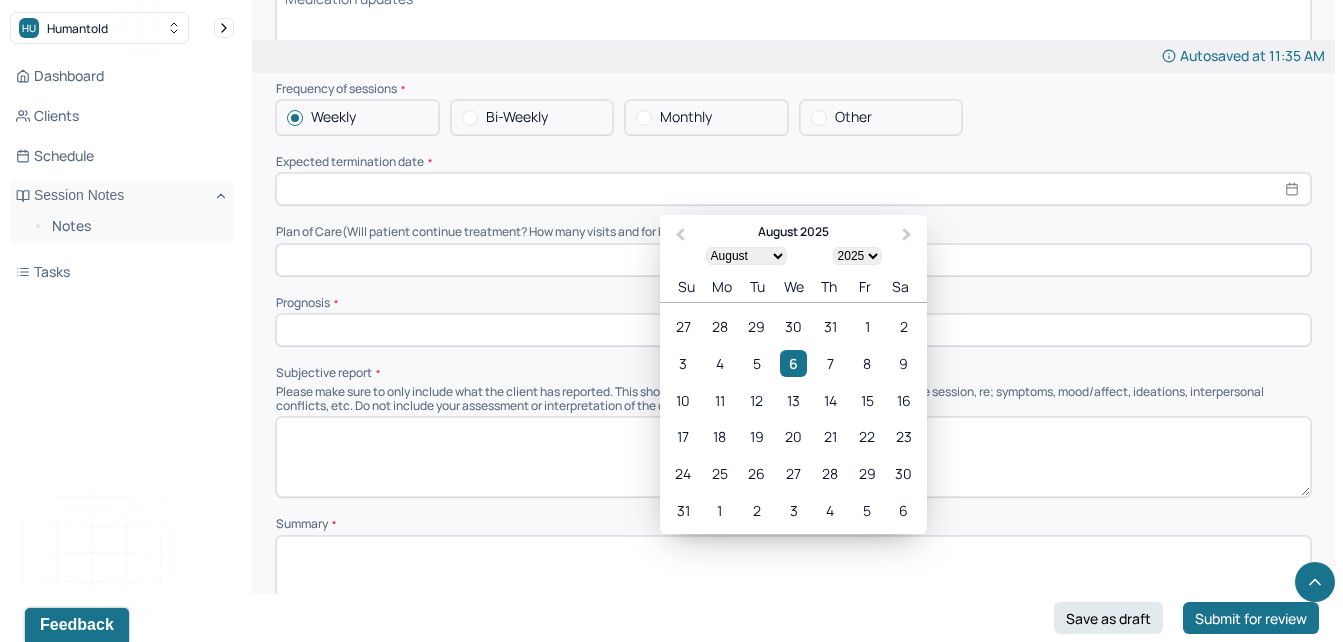 click at bounding box center [793, 189] 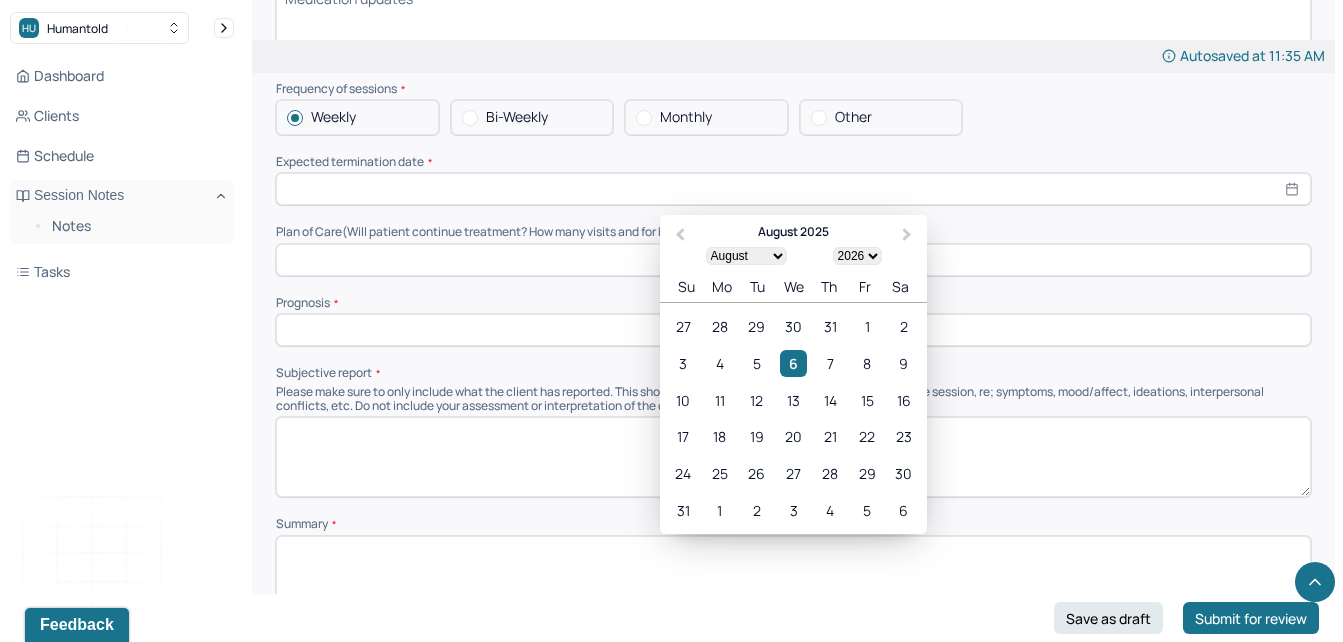 click on "1900 1901 1902 1903 1904 1905 1906 1907 1908 1909 1910 1911 1912 1913 1914 1915 1916 1917 1918 1919 1920 1921 1922 1923 1924 1925 1926 1927 1928 1929 1930 1931 1932 1933 1934 1935 1936 1937 1938 1939 1940 1941 1942 1943 1944 1945 1946 1947 1948 1949 1950 1951 1952 1953 1954 1955 1956 1957 1958 1959 1960 1961 1962 1963 1964 1965 1966 1967 1968 1969 1970 1971 1972 1973 1974 1975 1976 1977 1978 1979 1980 1981 1982 1983 1984 1985 1986 1987 1988 1989 1990 1991 1992 1993 1994 1995 1996 1997 1998 1999 2000 2001 2002 2003 2004 2005 2006 2007 2008 2009 2010 2011 2012 2013 2014 2015 2016 2017 2018 2019 2020 2021 2022 2023 2024 2025 2026 2027 2028 2029 2030 2031 2032 2033 2034 2035 2036 2037 2038 2039 2040 2041 2042 2043 2044 2045 2046 2047 2048 2049 2050 2051 2052 2053 2054 2055 2056 2057 2058 2059 2060 2061 2062 2063 2064 2065 2066 2067 2068 2069 2070 2071 2072 2073 2074 2075 2076 2077 2078 2079 2080 2081 2082 2083 2084 2085 2086 2087 2088 2089 2090 2091 2092 2093 2094 2095 2096 2097 2098 2099 2100" at bounding box center (857, 256) 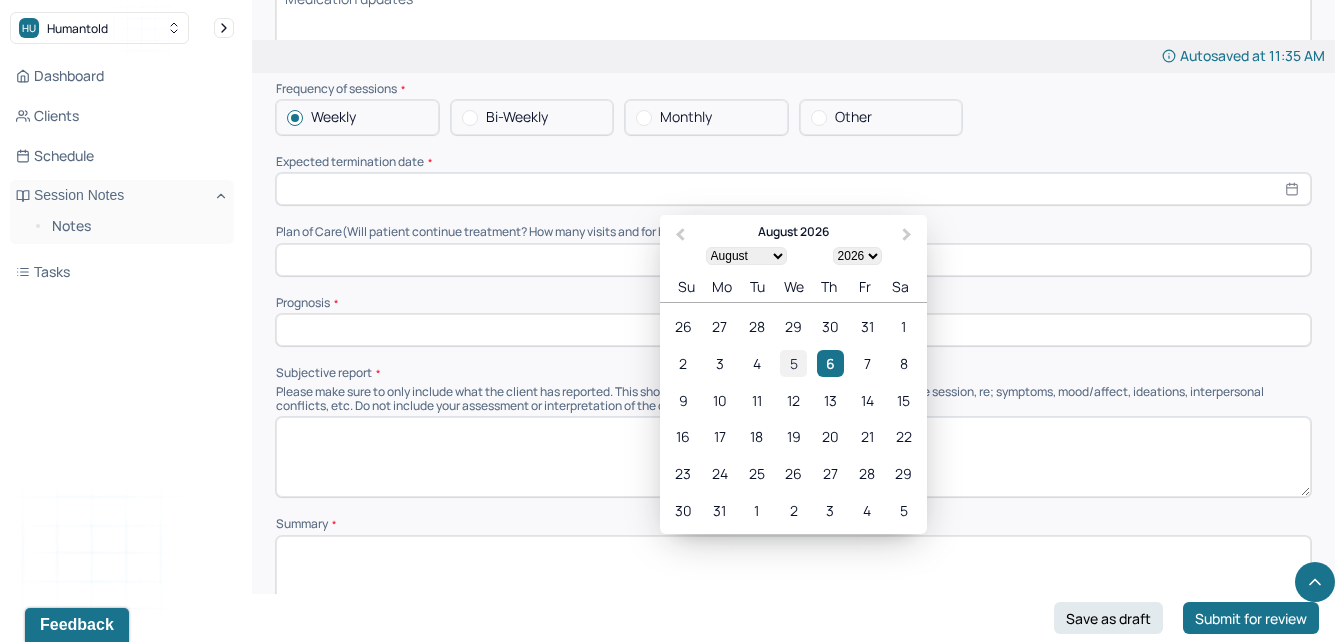 click on "5" at bounding box center [793, 363] 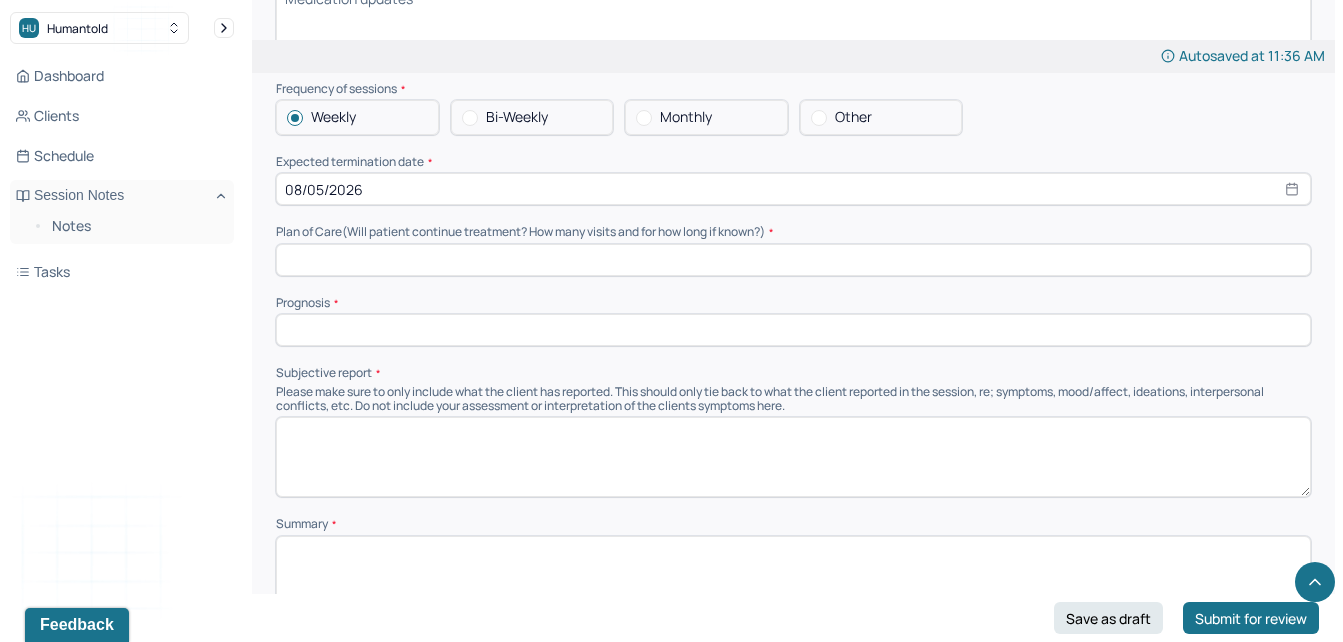 click at bounding box center (793, 457) 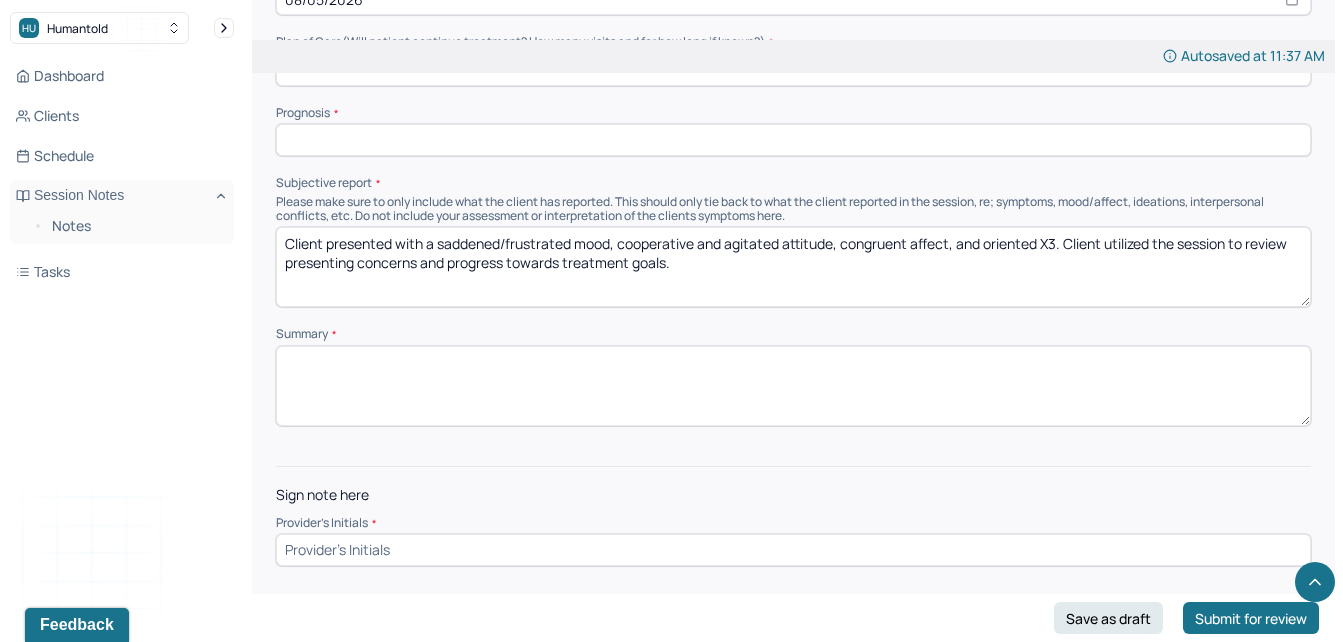scroll, scrollTop: 4655, scrollLeft: 0, axis: vertical 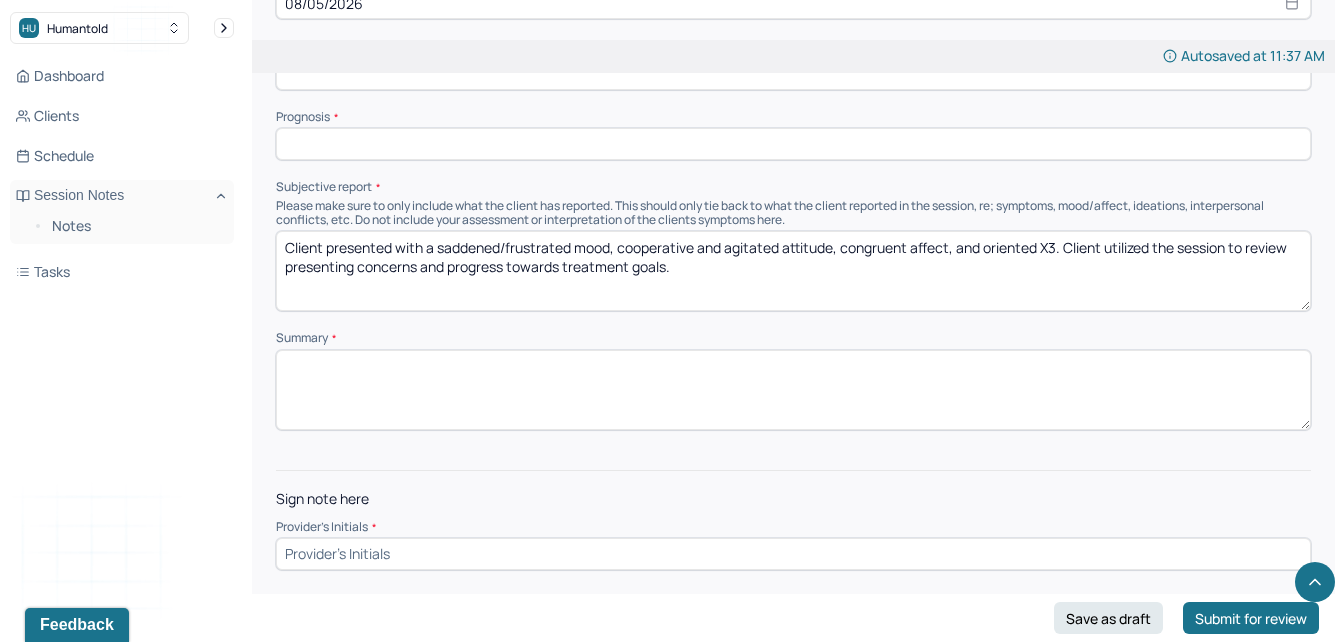 type on "Client presented with a saddened/frustrated mood, cooperative and agitated attitude, congruent affect, and oriented X3. Client utilized the session to review presenting concerns and progress towards treatment goals." 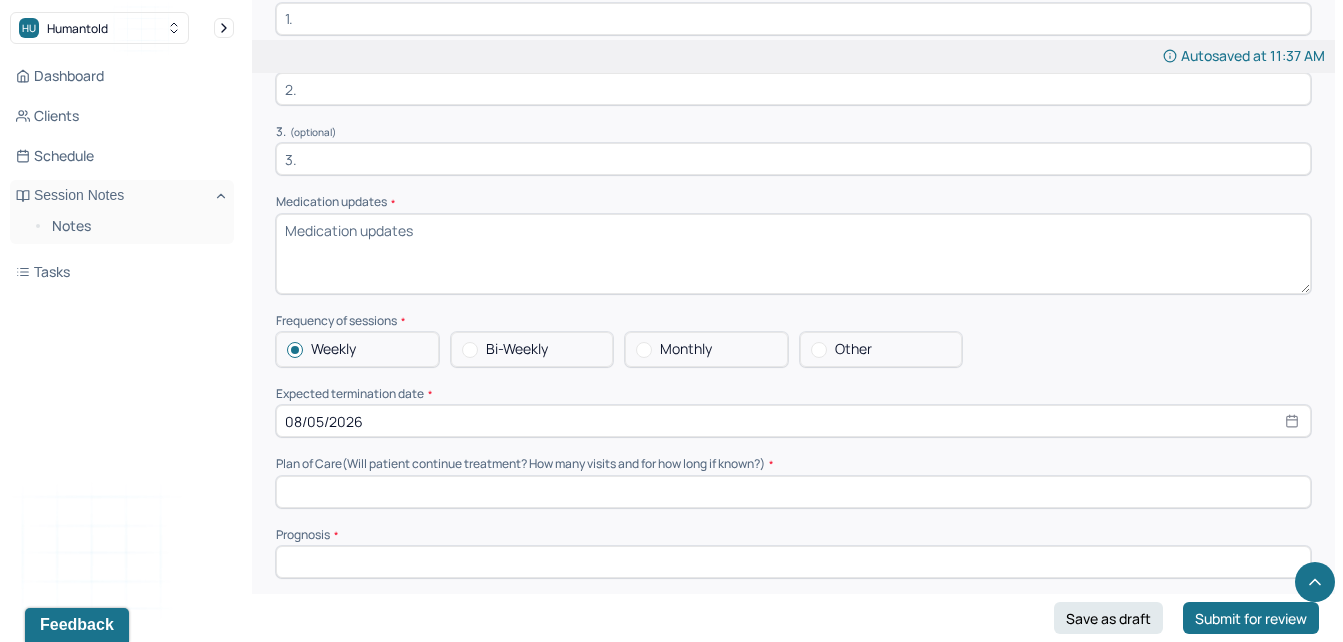 scroll, scrollTop: 4220, scrollLeft: 0, axis: vertical 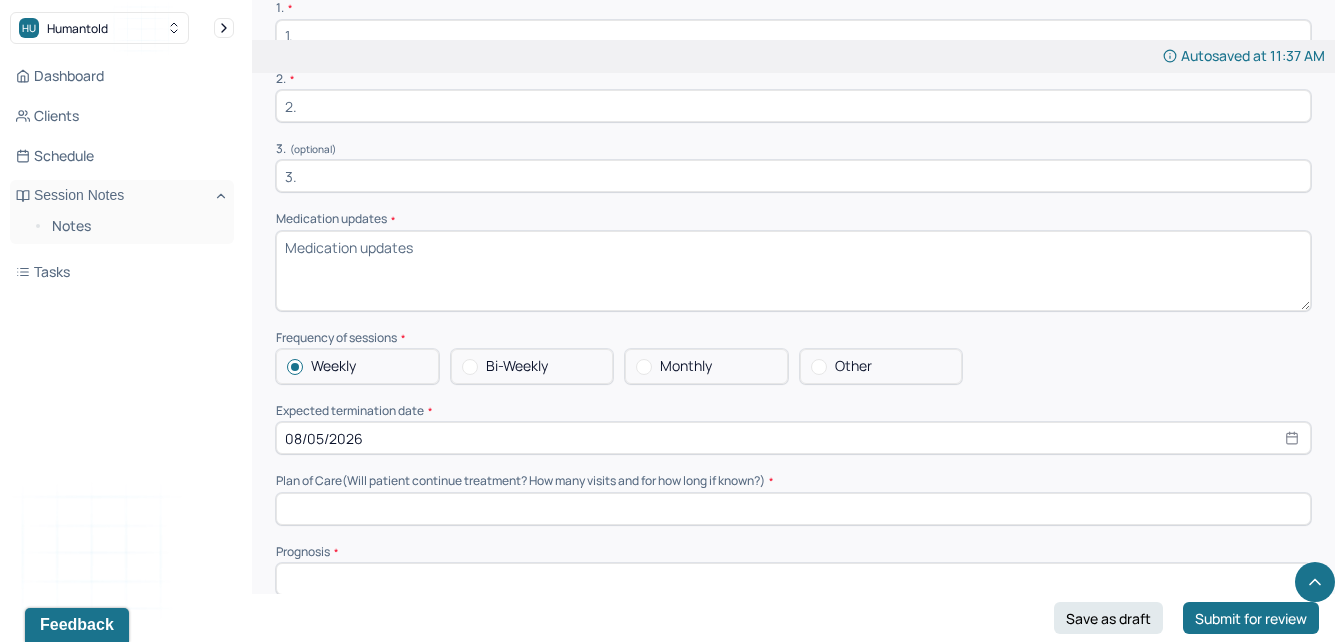 type on "RR" 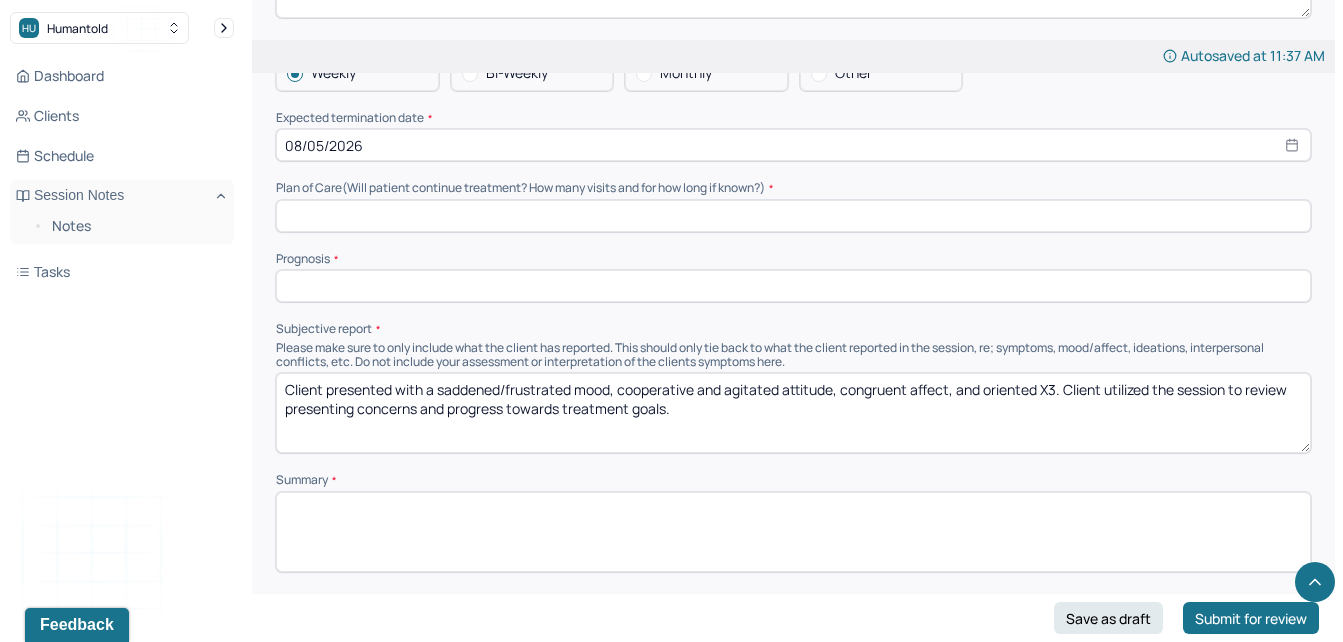 scroll, scrollTop: 4522, scrollLeft: 0, axis: vertical 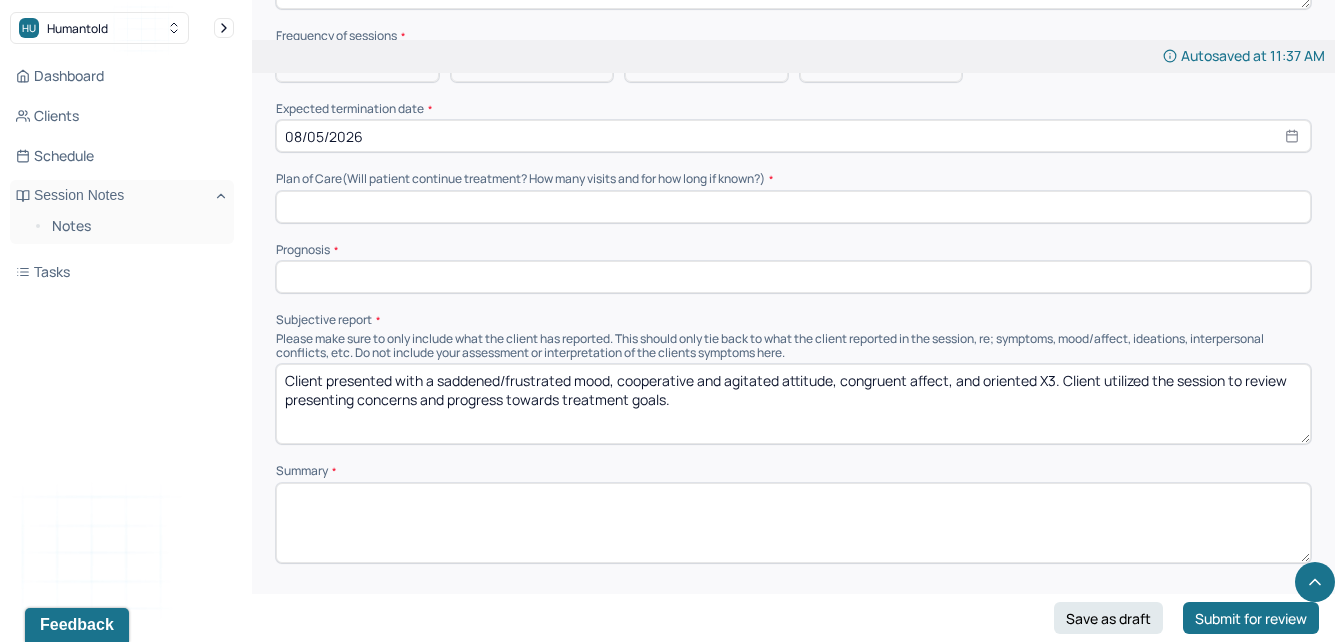type on "No medication updates at this time." 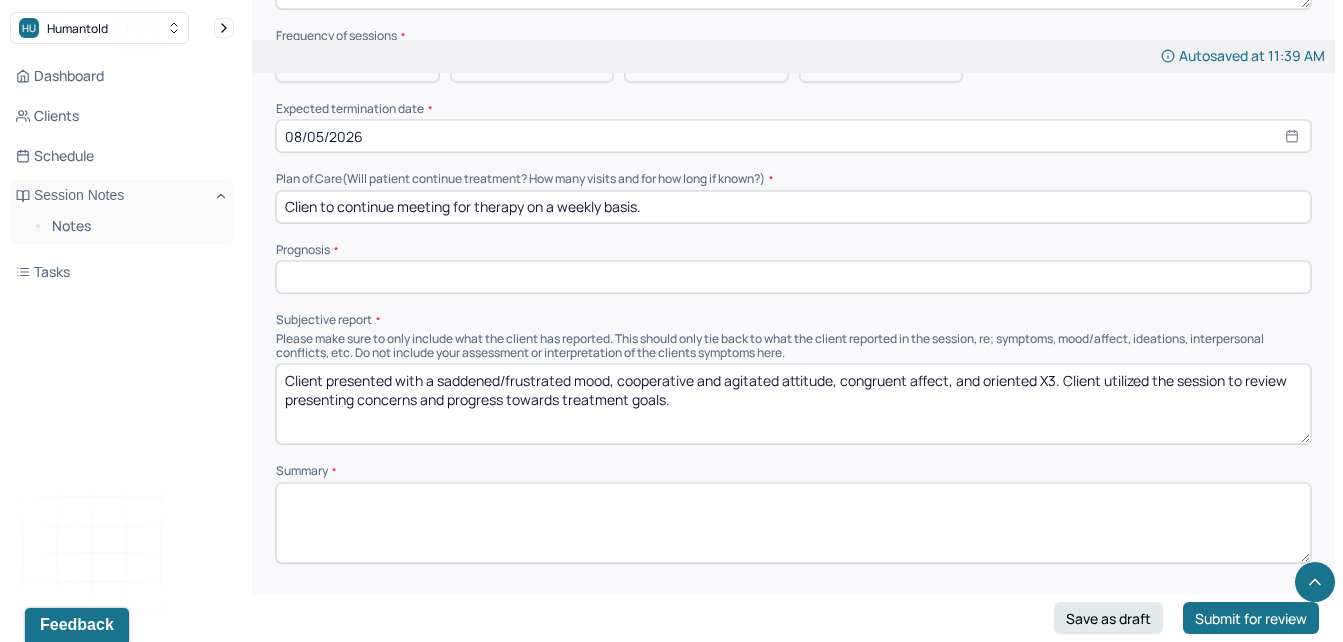 click on "Clien to continue meeting for therapy on a weekly basis." at bounding box center [793, 207] 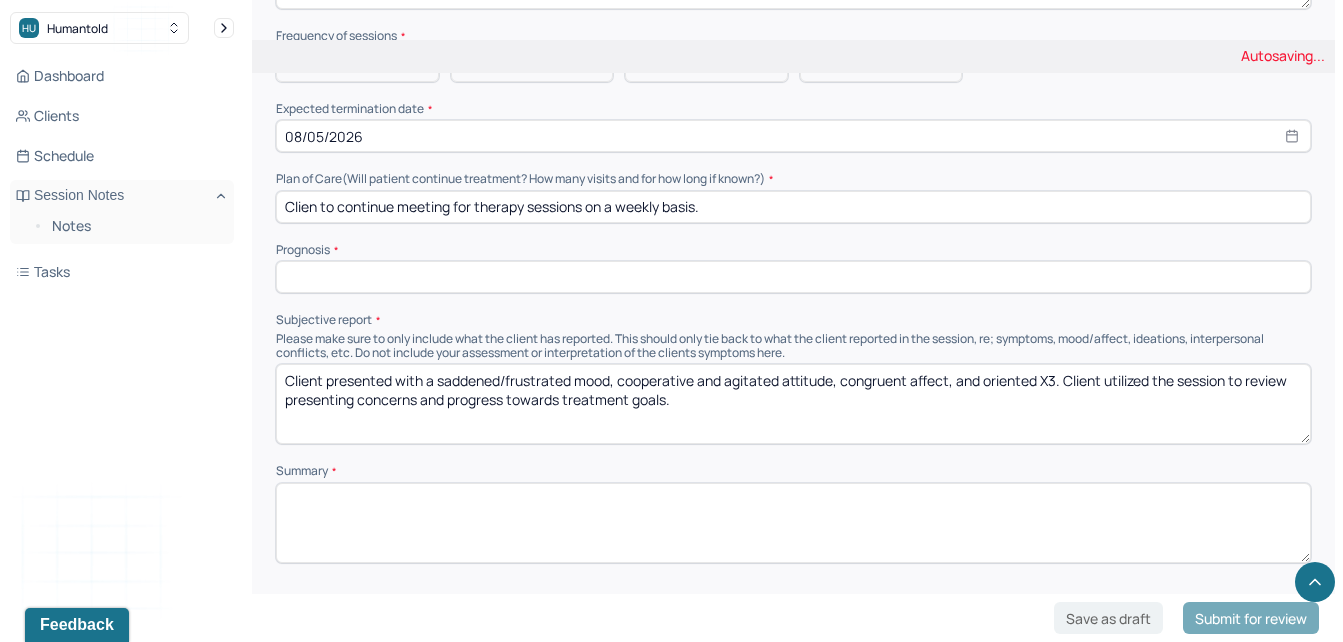 click on "Clien to continue meeting for therapy sessions on a weekly basis." at bounding box center (793, 207) 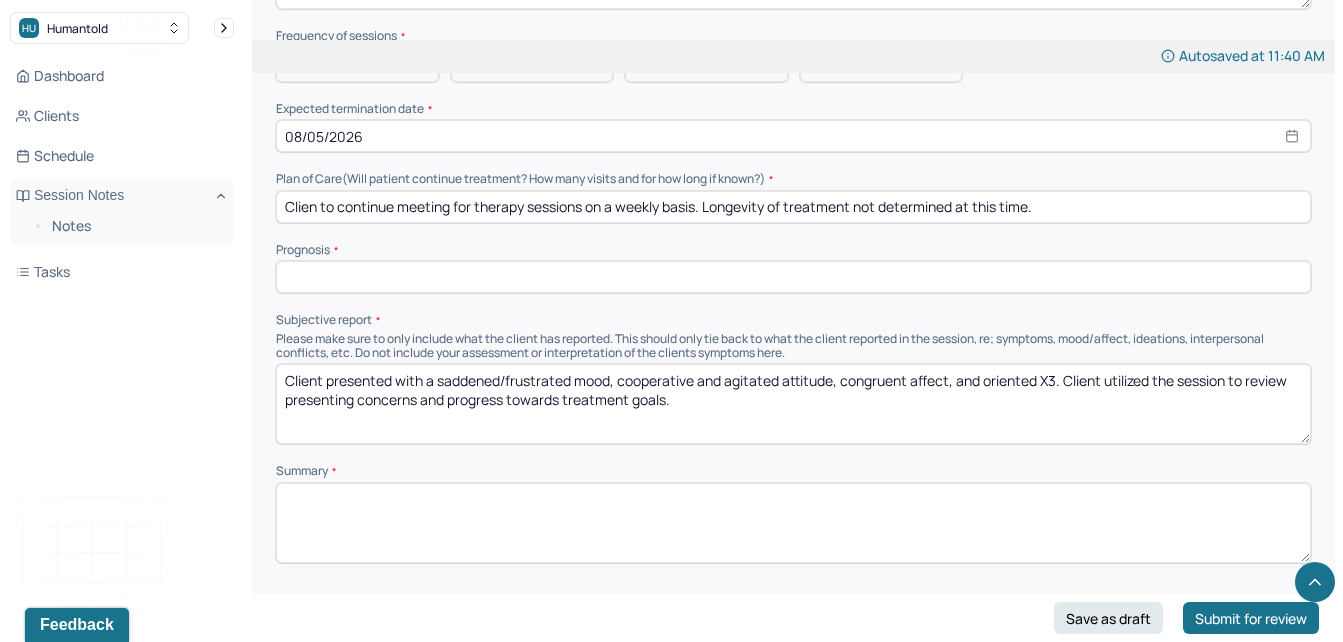 type on "Clien to continue meeting for therapy sessions on a weekly basis. Longevity of treatment not determined at this time." 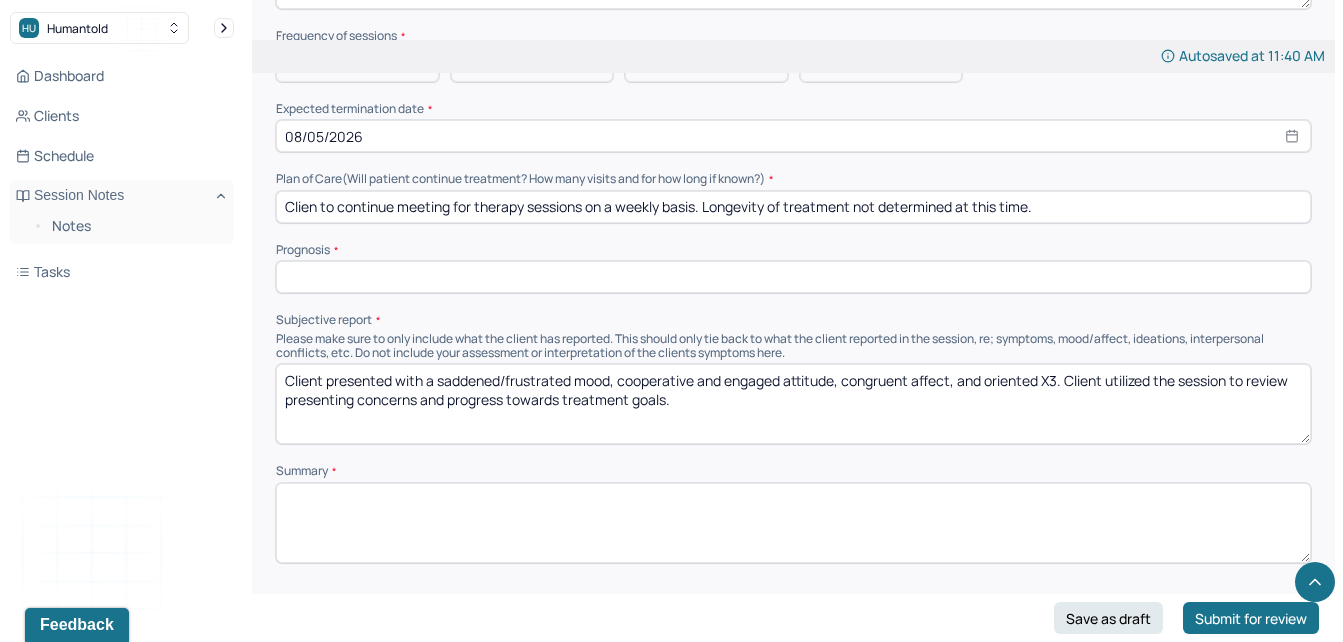 type on "Client presented with a saddened/frustrated mood, cooperative and engaged attitude, congruent affect, and oriented X3. Client utilized the session to review presenting concerns and progress towards treatment goals." 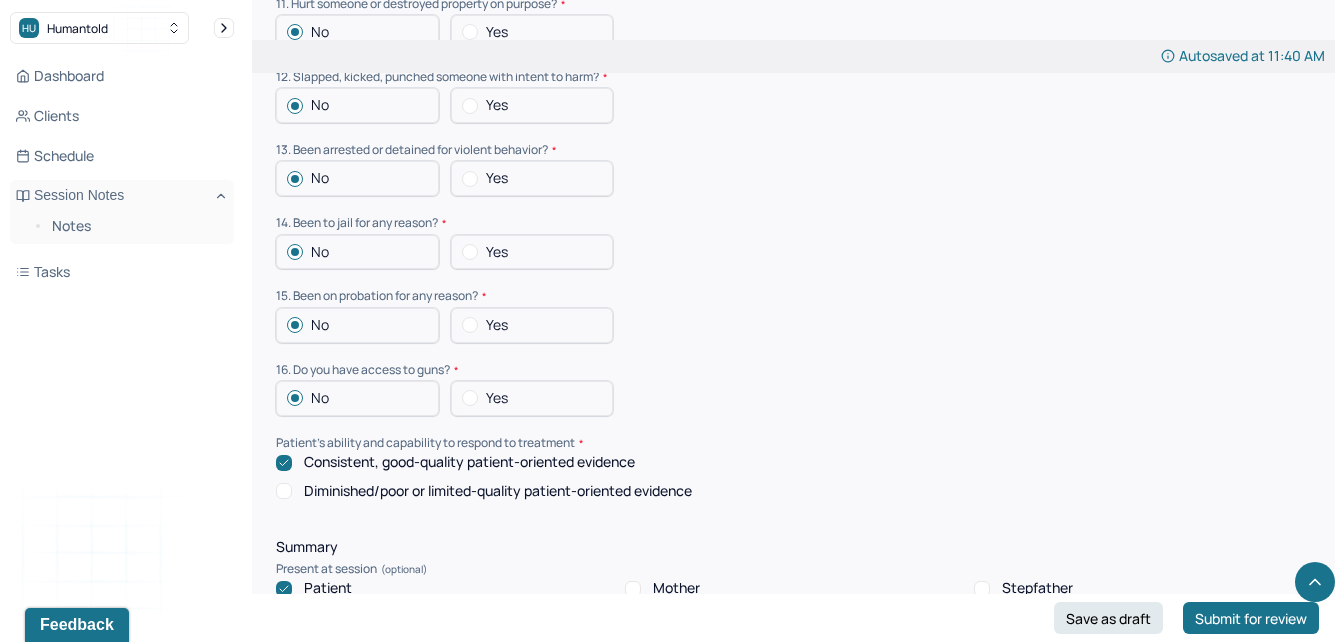 scroll, scrollTop: 4659, scrollLeft: 0, axis: vertical 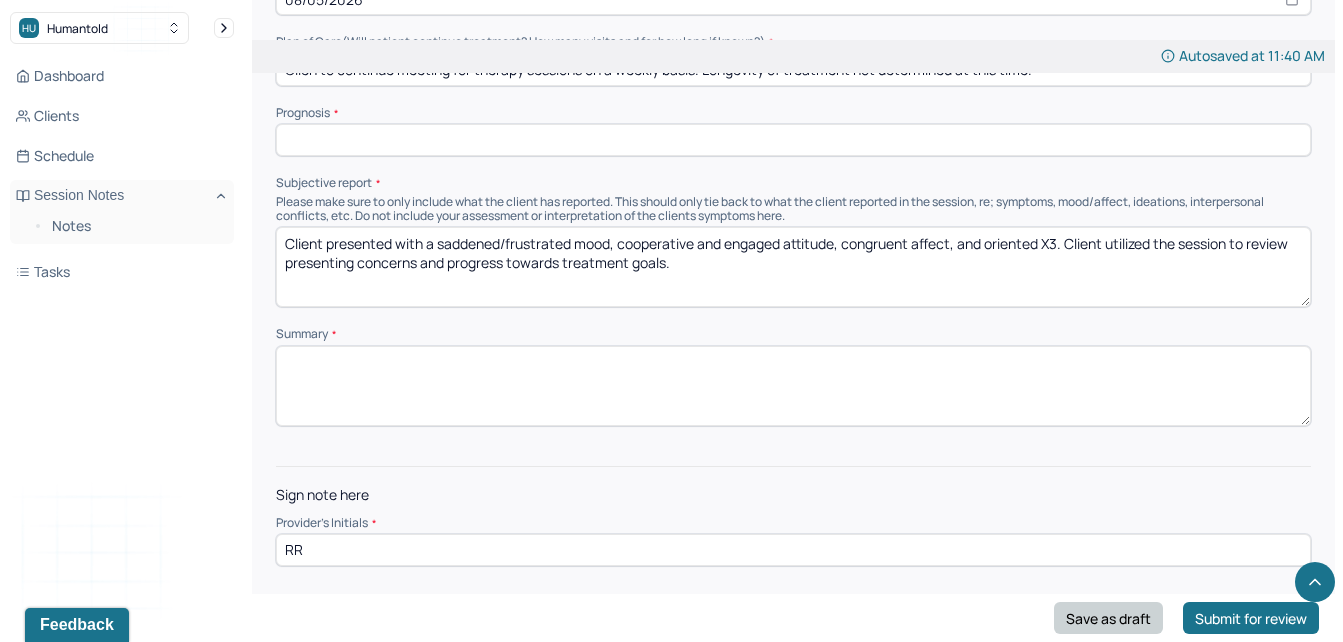 click on "Save as draft" at bounding box center [1108, 618] 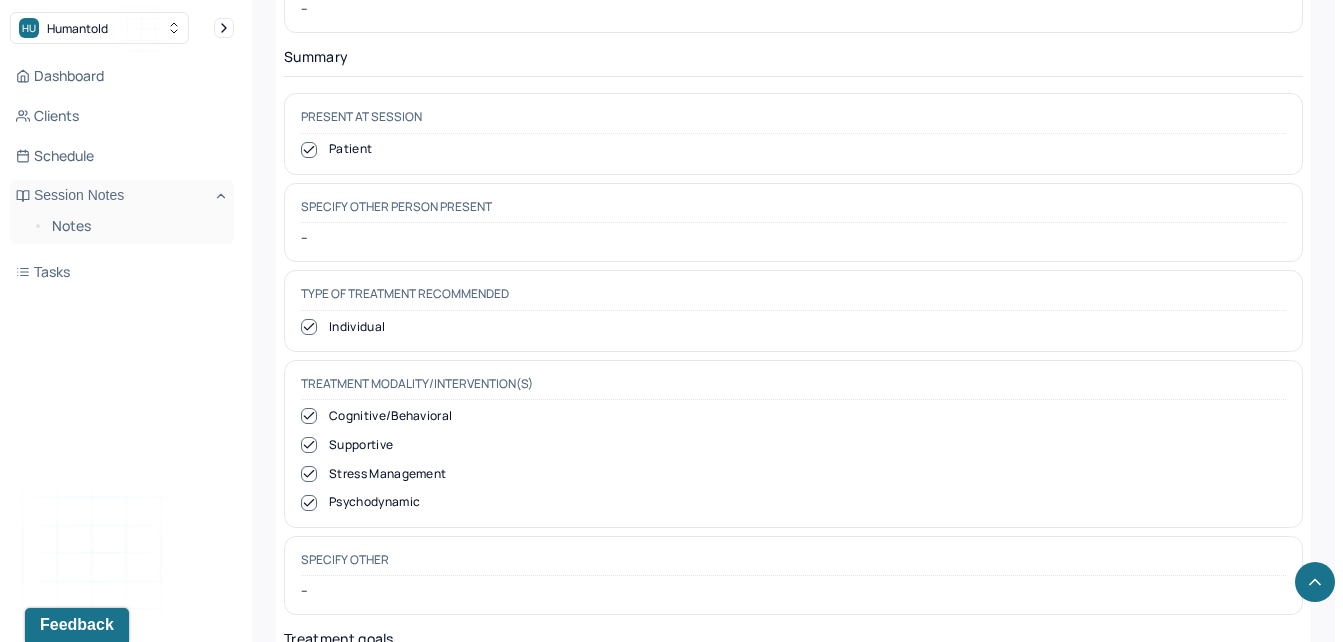 scroll, scrollTop: 0, scrollLeft: 0, axis: both 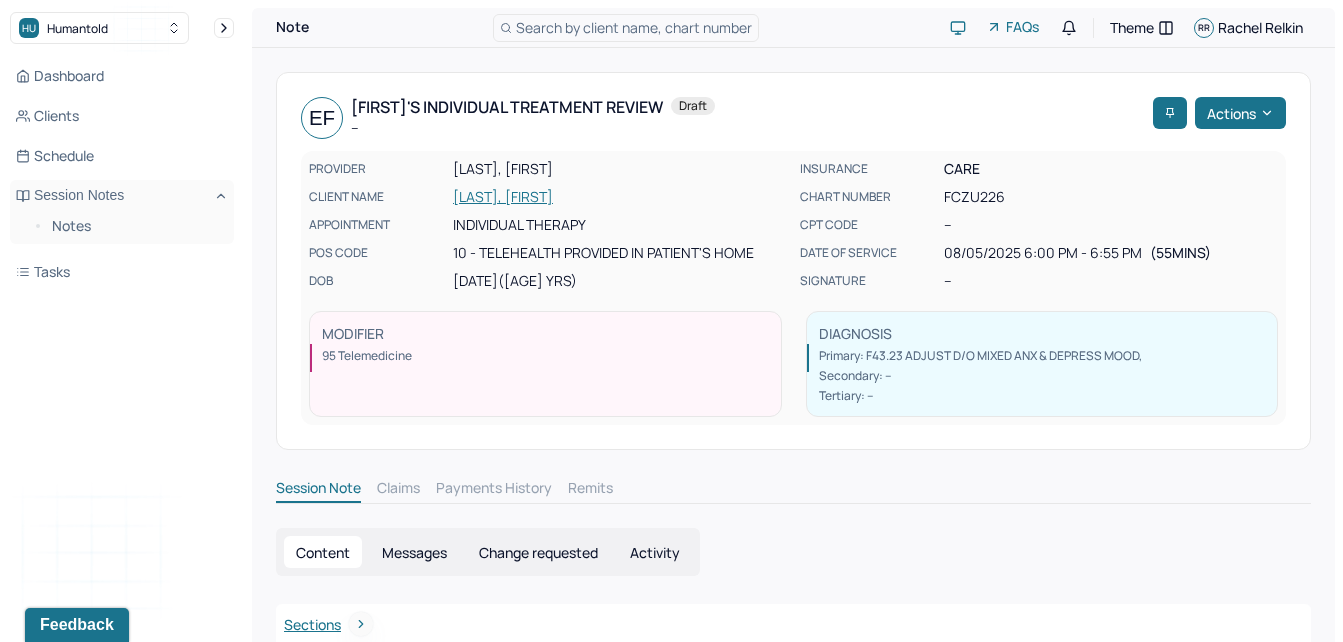 click on "Notes" at bounding box center (122, 228) 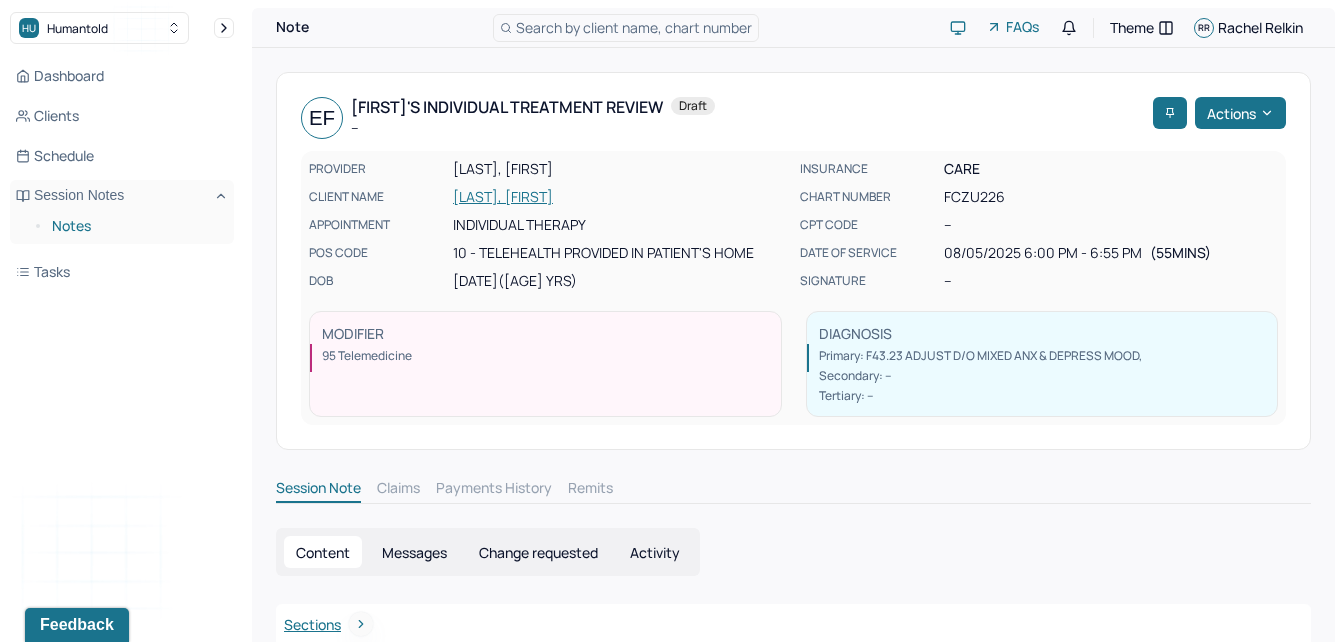 click on "Notes" at bounding box center (135, 226) 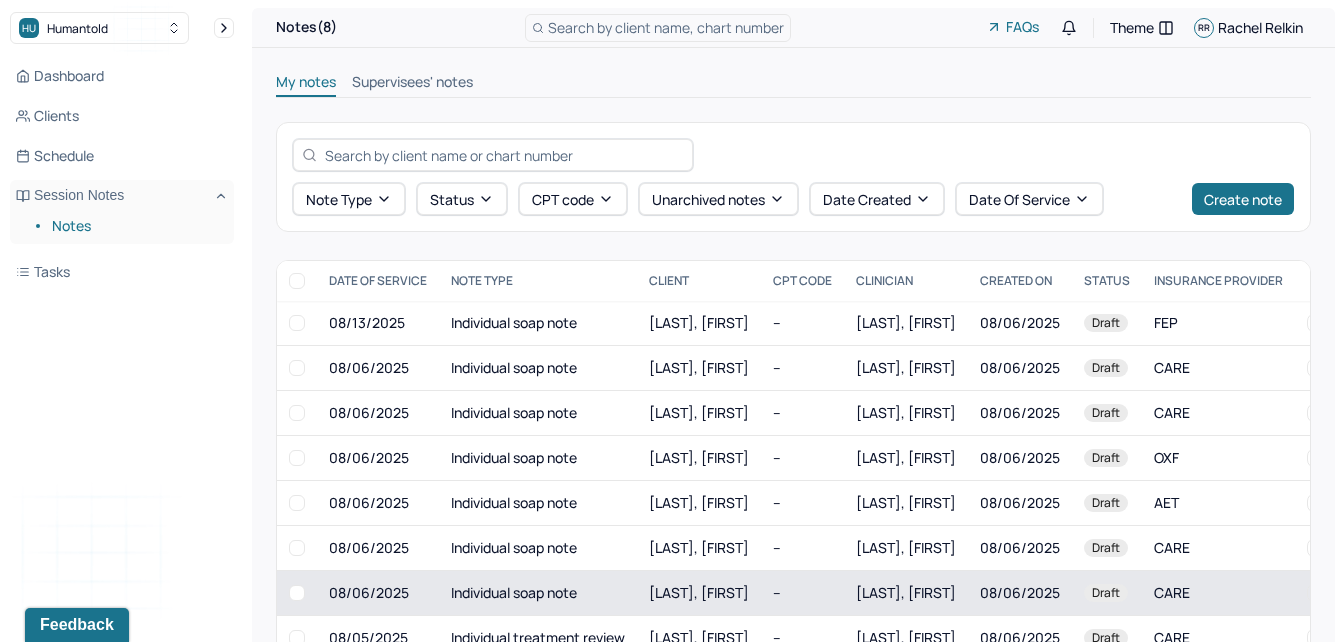 click on "Individual soap note" at bounding box center (538, 593) 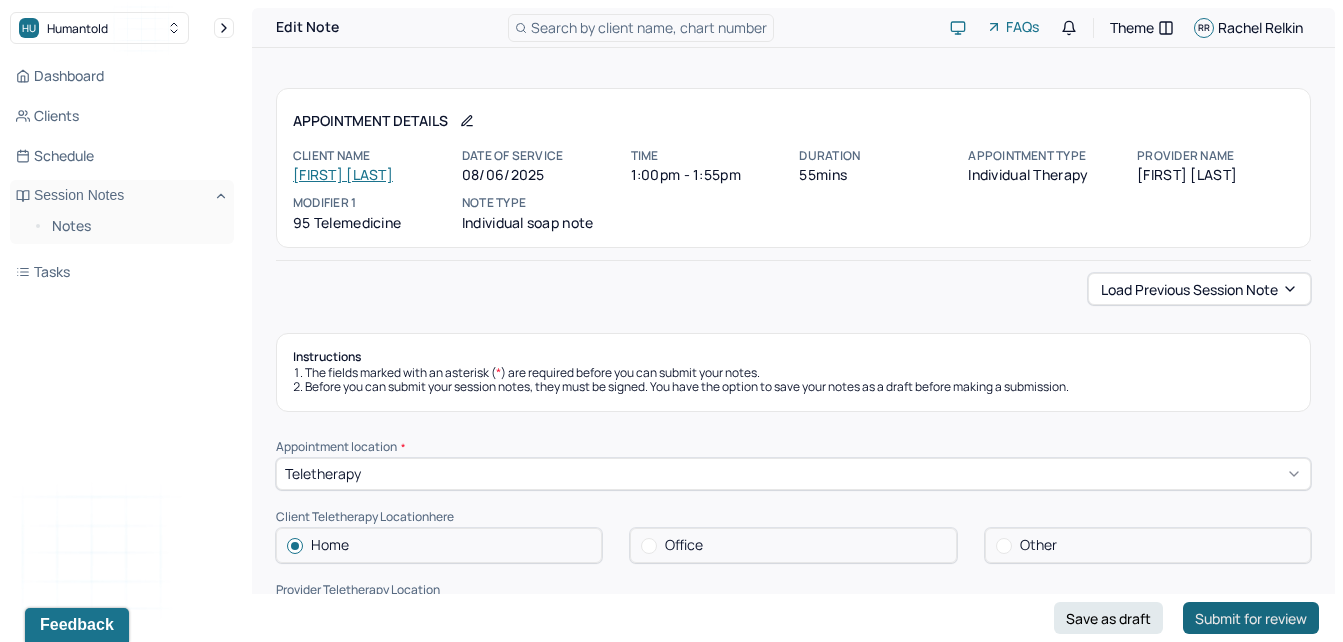 click on "Submit for review" at bounding box center (1251, 618) 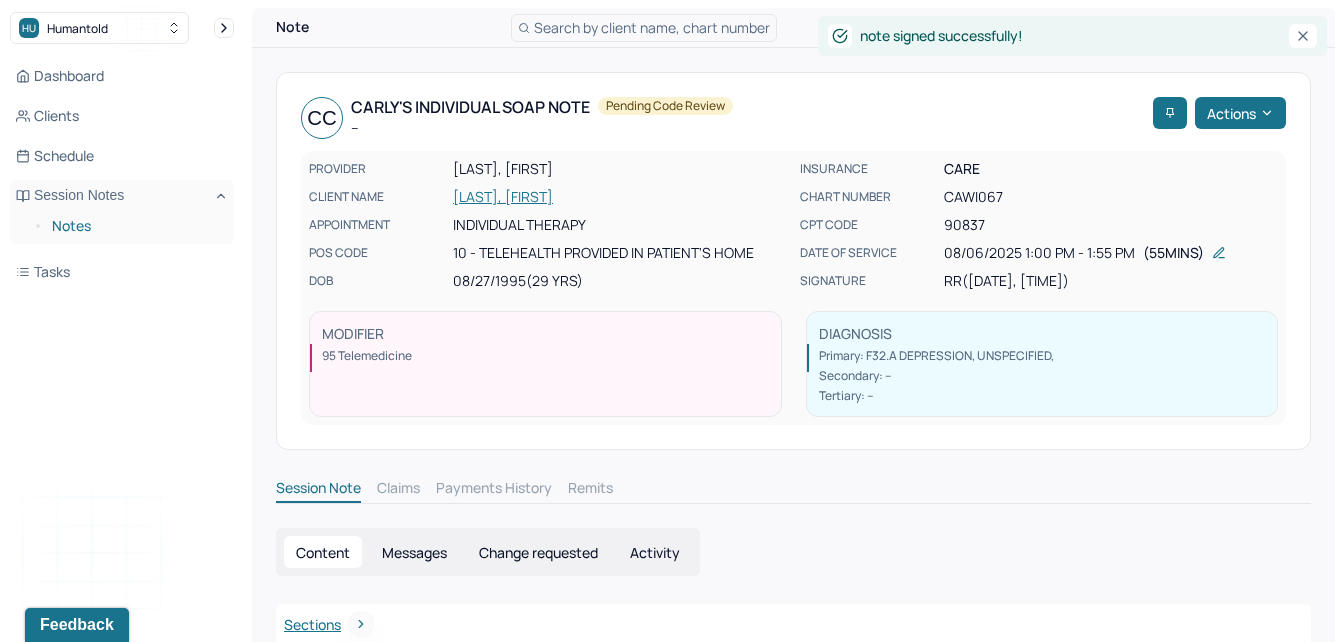 click on "Notes" at bounding box center [135, 226] 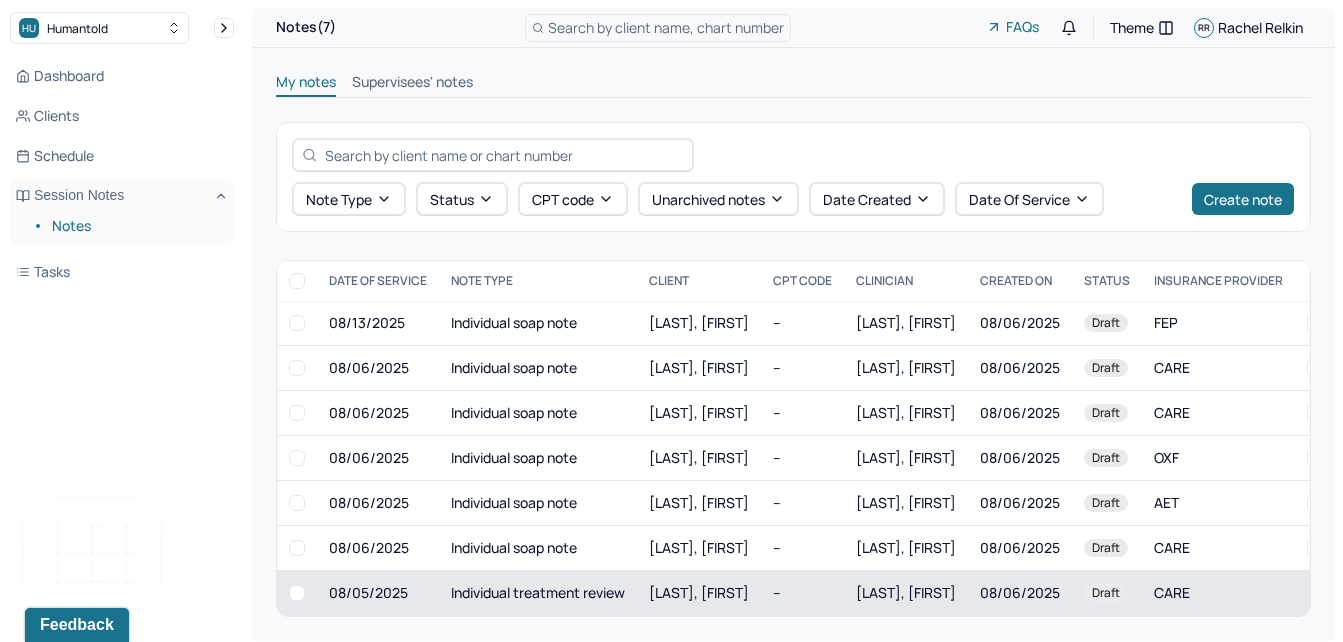 click on "Individual treatment review" at bounding box center (538, 593) 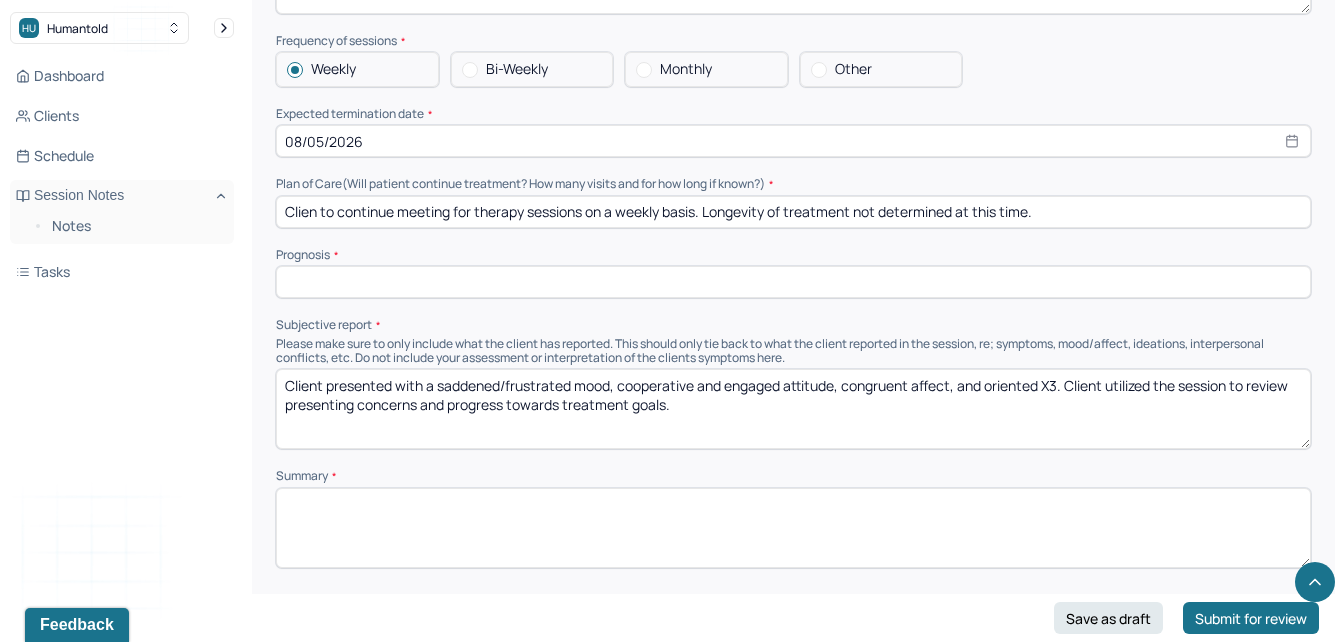 scroll, scrollTop: 4526, scrollLeft: 0, axis: vertical 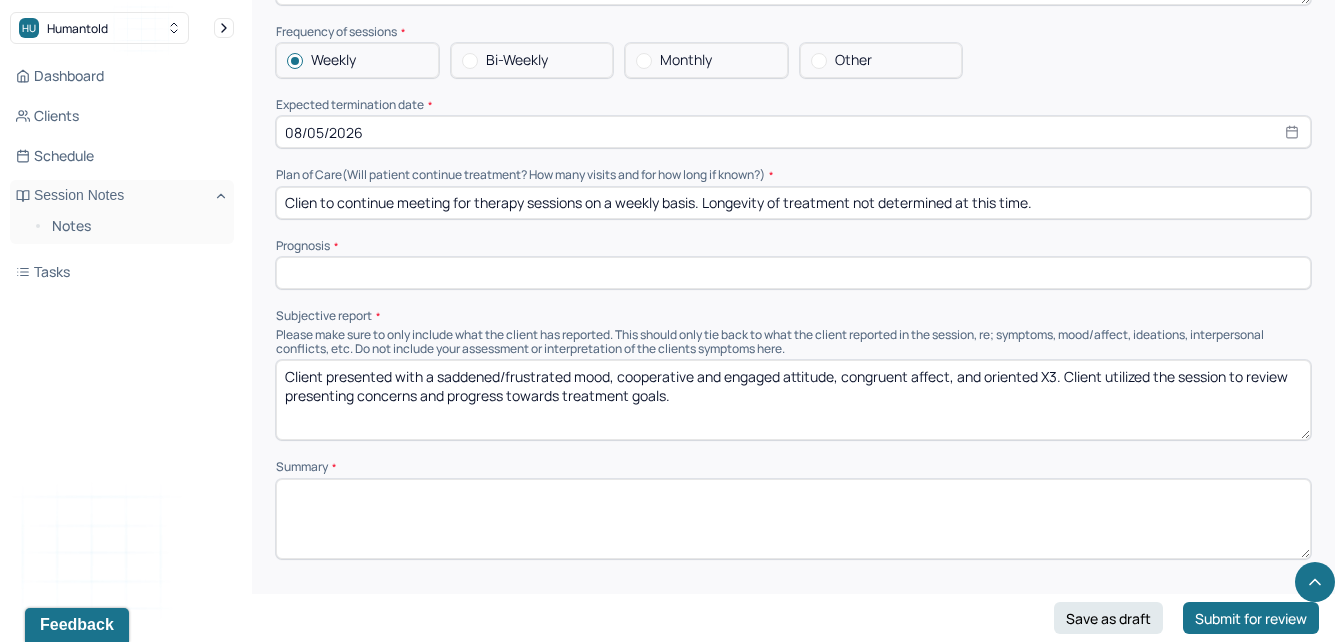 paste on "Client has a good prognosis, indicated by their understanding of anxiety and depression symptoms. Client is likely to respond well to supportive therapy, CBT, conflict management, stress management, and person-centered therapy approaches to better understand triggers and symptom management. Client’s prognosis remains the same since previous session on 7/24" 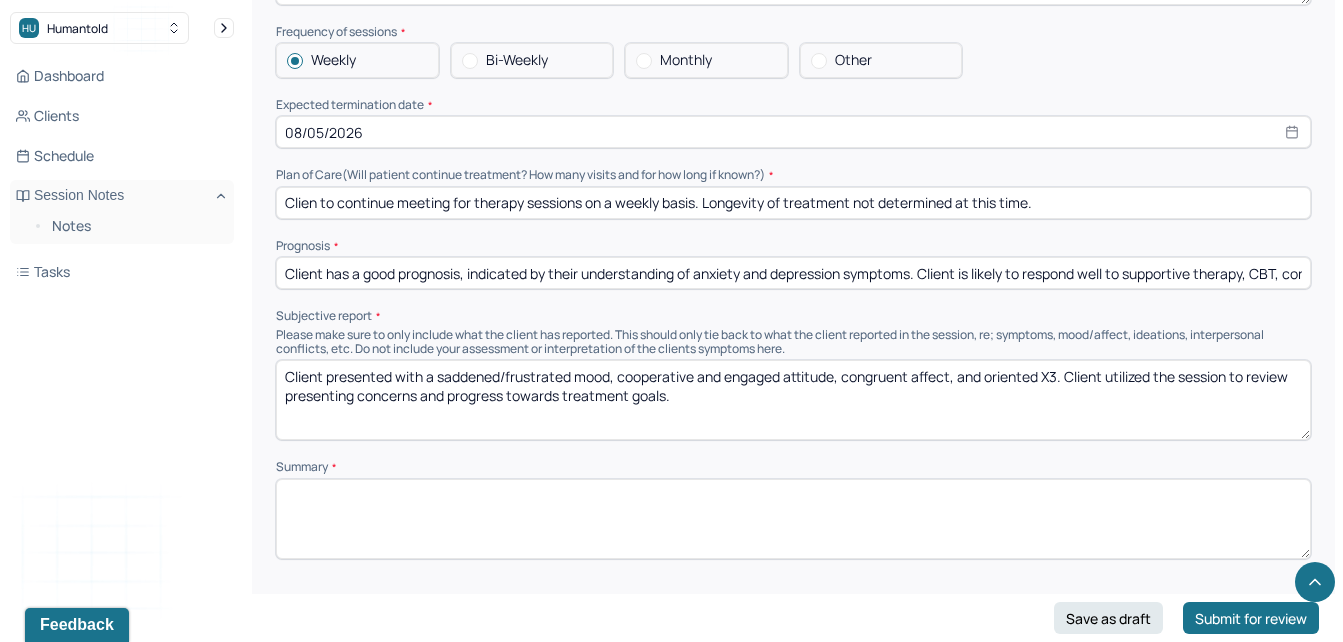 scroll, scrollTop: 0, scrollLeft: 1345, axis: horizontal 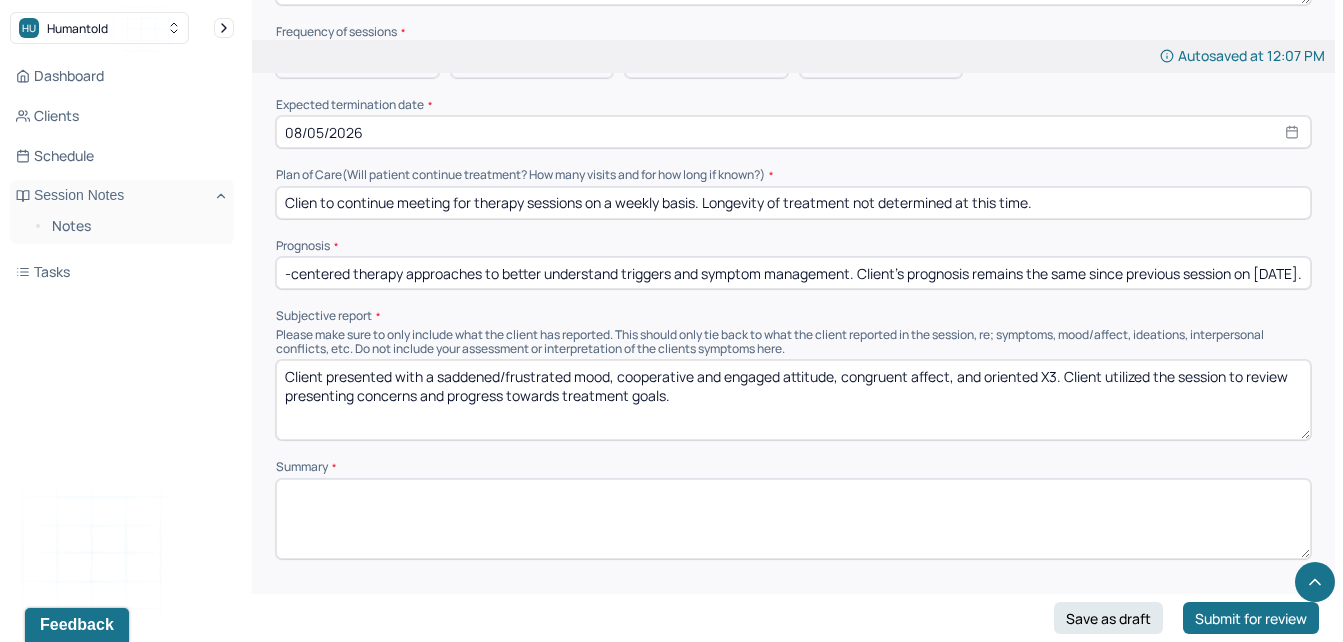 type on "Client has a good prognosis, indicated by their understanding of anxiety and depression symptoms. Client is likely to respond well to supportive therapy, CBT, conflict management, stress management, and person-centered therapy approaches to better understand triggers and symptom management. Client’s prognosis remains the same since previous session on [DATE]." 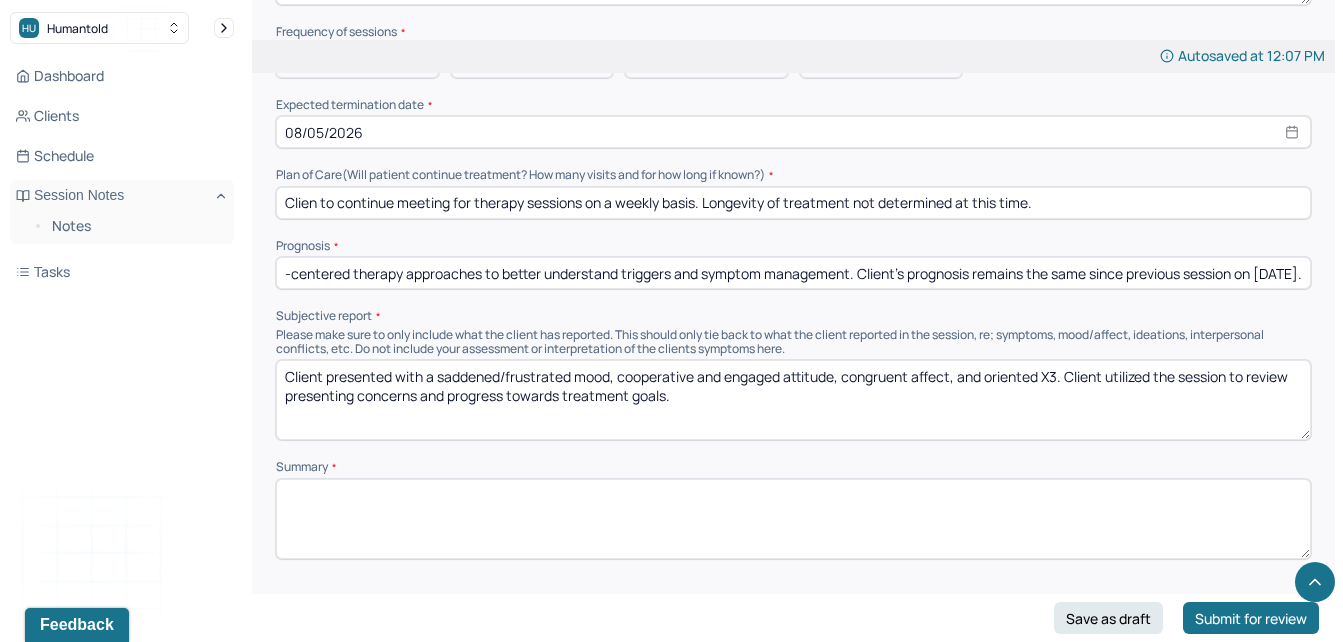 scroll, scrollTop: 0, scrollLeft: 0, axis: both 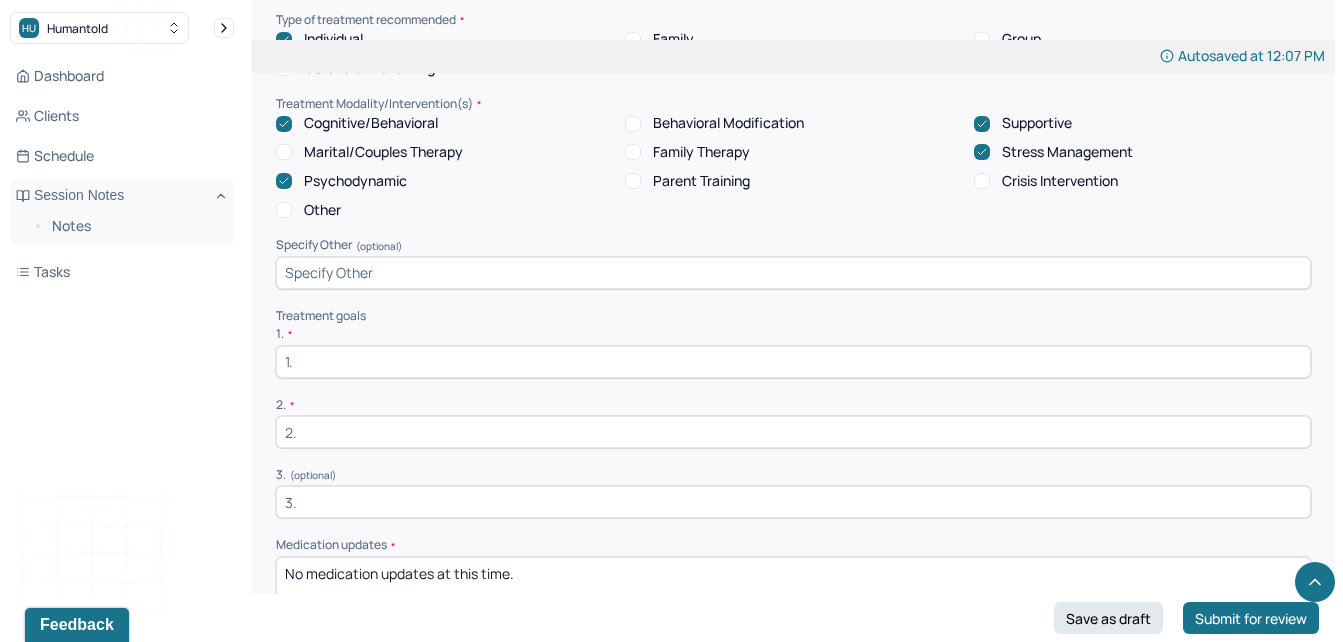 click at bounding box center [793, 362] 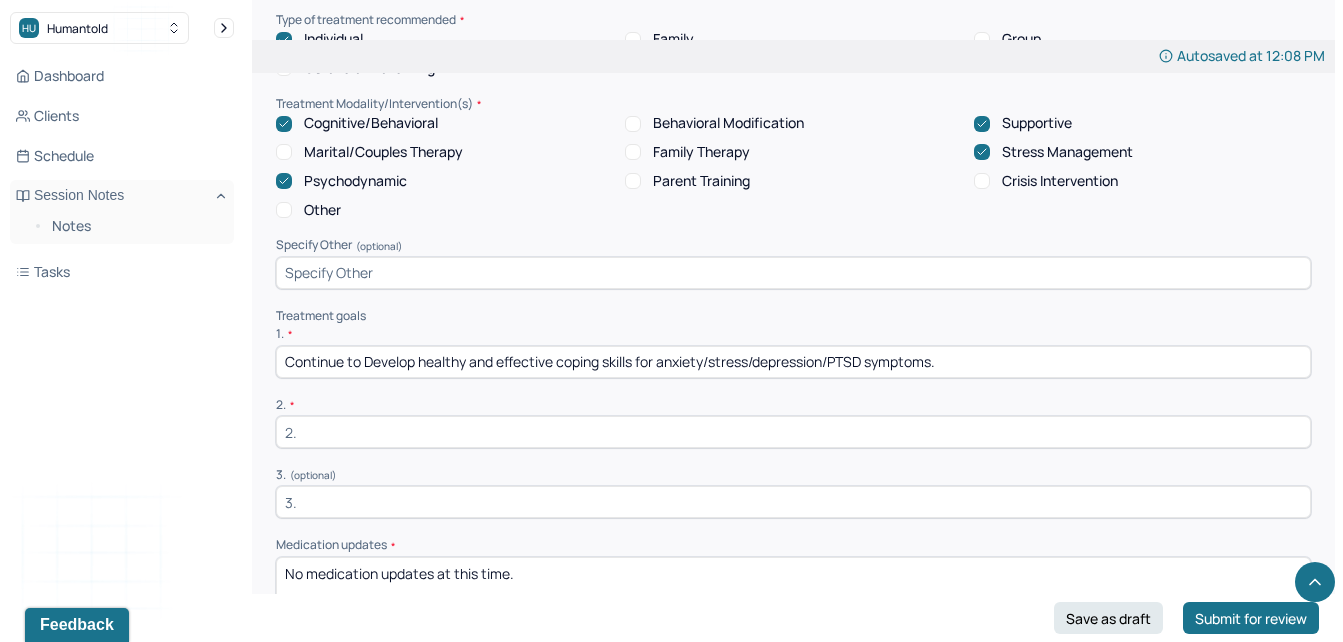 click on "Continue to Develop healthy and effective coping skills for anxiety/stress/depression/PTSD symptoms." at bounding box center (793, 362) 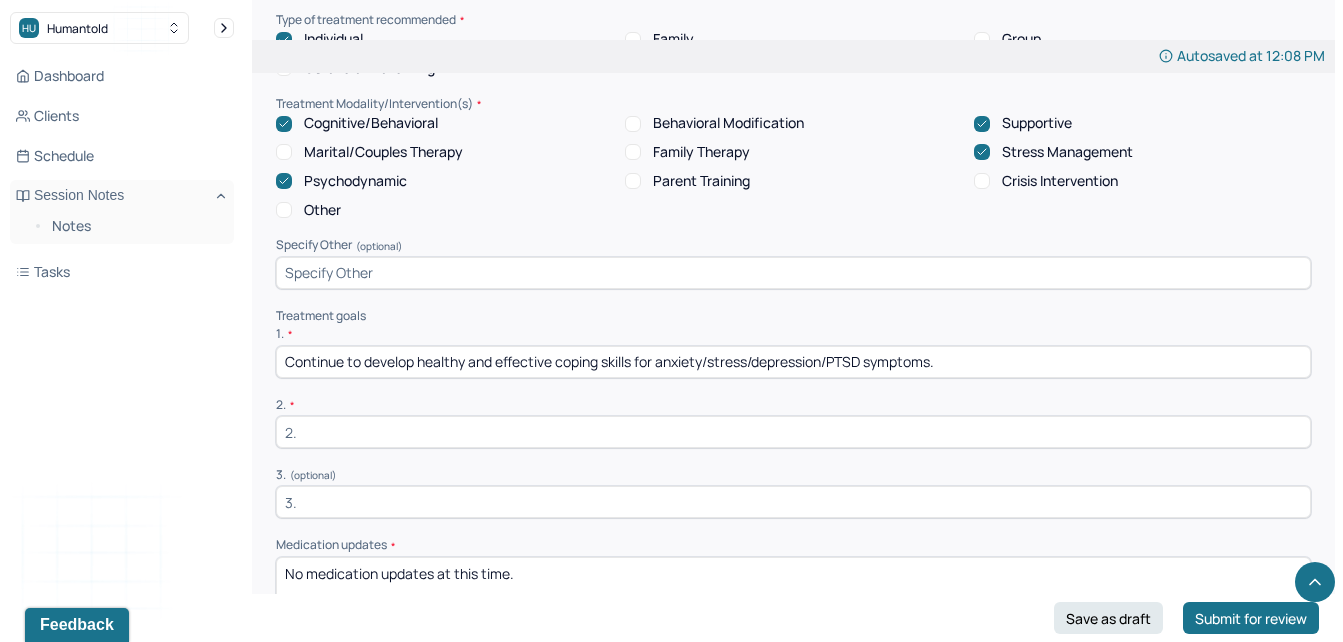 type on "Continue to develop healthy and effective coping skills for anxiety/stress/depression/PTSD symptoms." 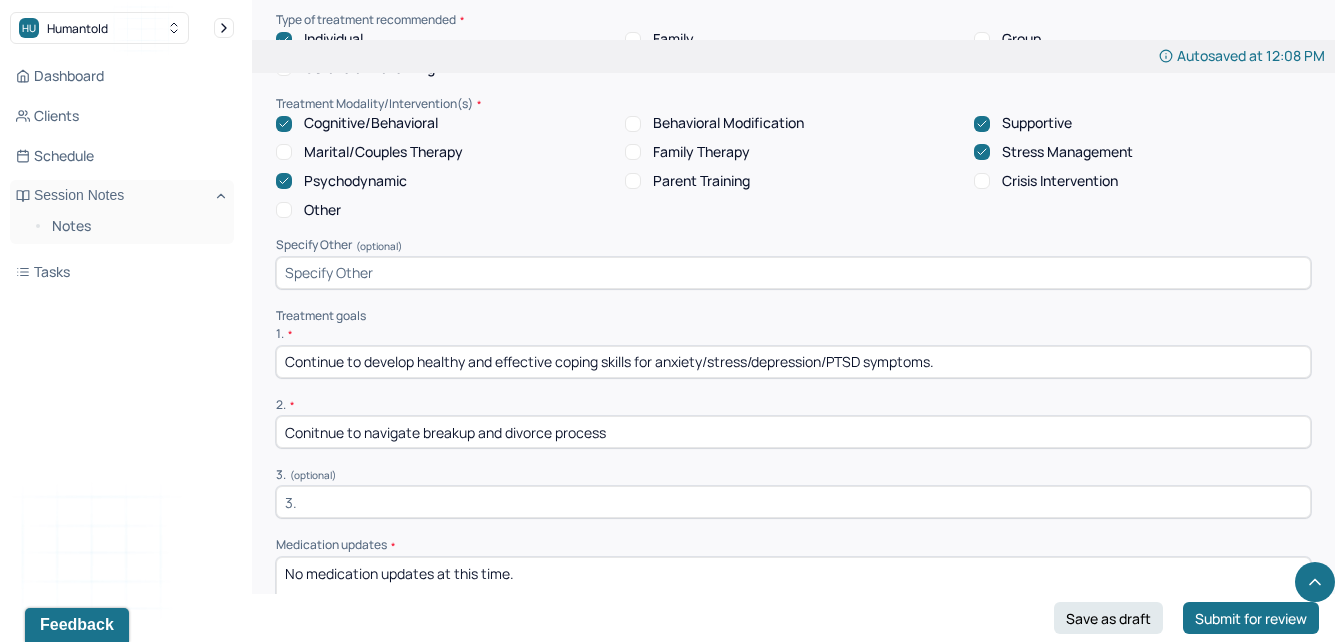 click on "Conitnue to navigate breakup and divorce process" at bounding box center (793, 432) 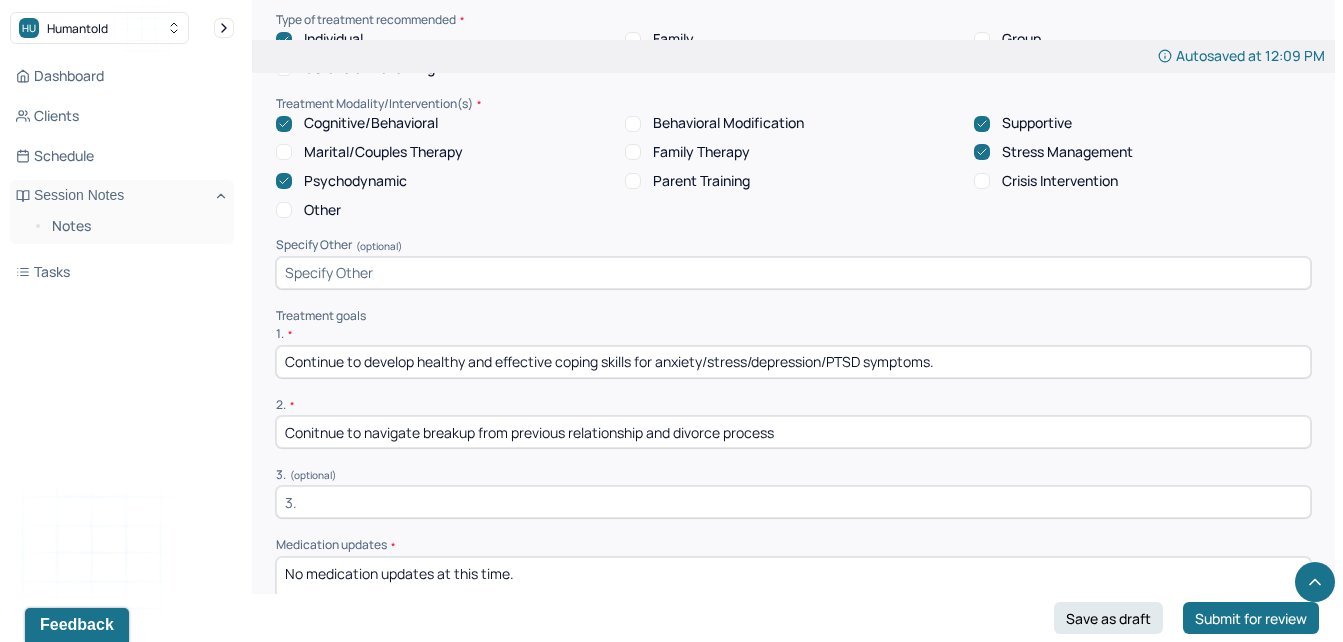 click on "Conitnue to navigate breakup from previous relationship and divorce process" at bounding box center [793, 432] 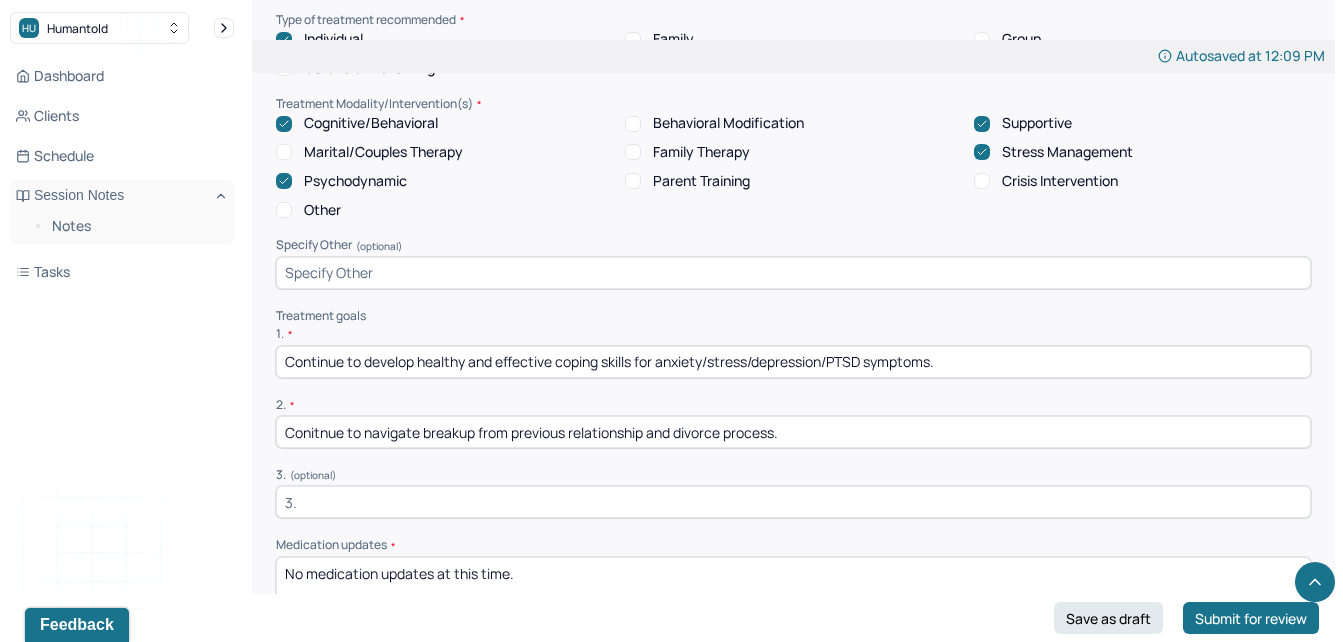 type on "Conitnue to navigate breakup from previous relationship and divorce process." 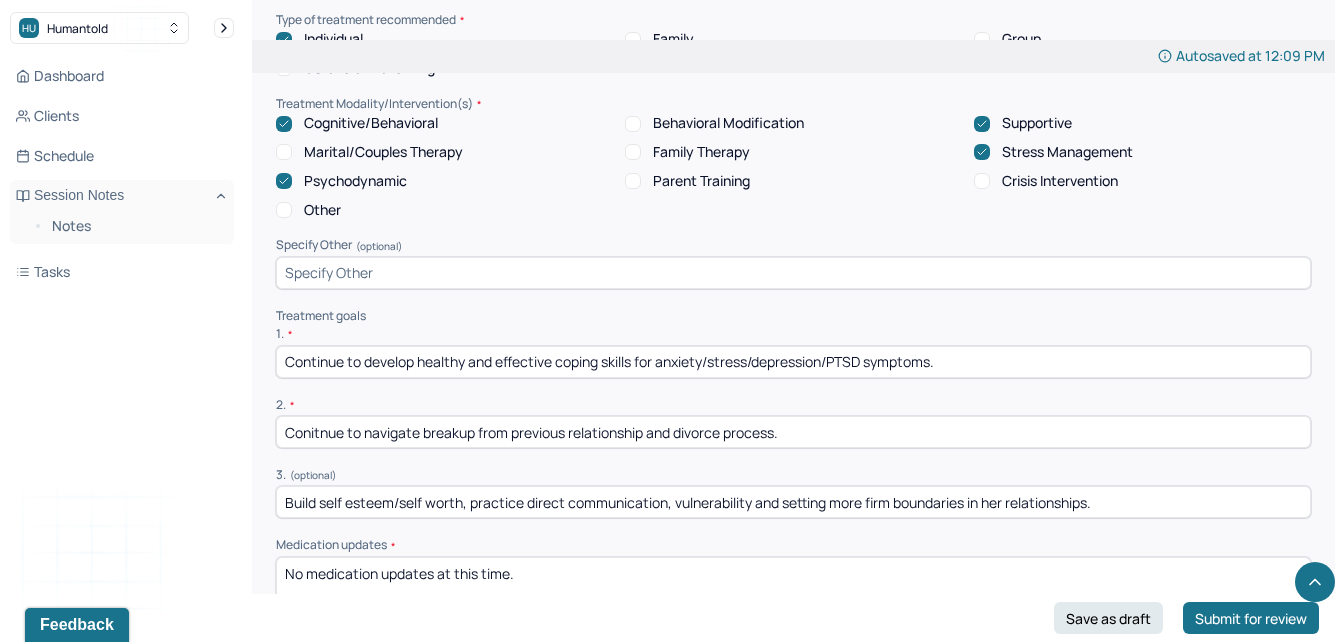 click on "Build self esteem/self worth, practice direct communication, vulnerability and setting more firm boundaries in her relationships." at bounding box center [793, 502] 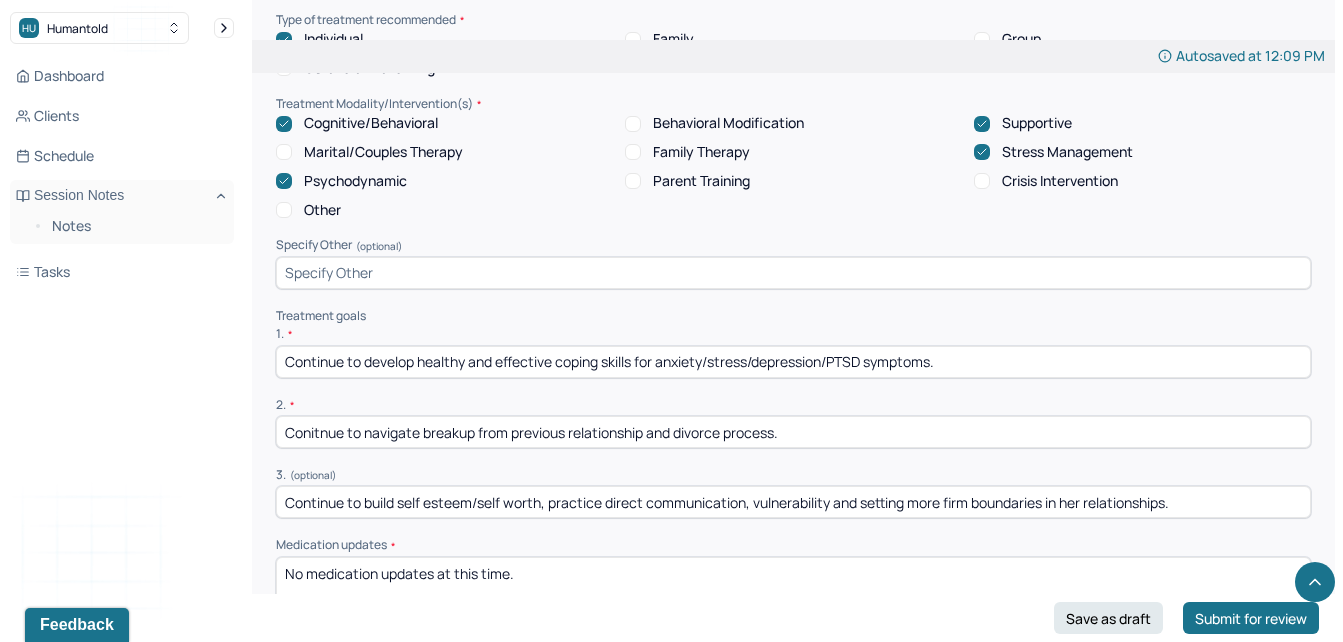 type on "Continue to build self esteem/self worth, practice direct communication, vulnerability and setting more firm boundaries in her relationships." 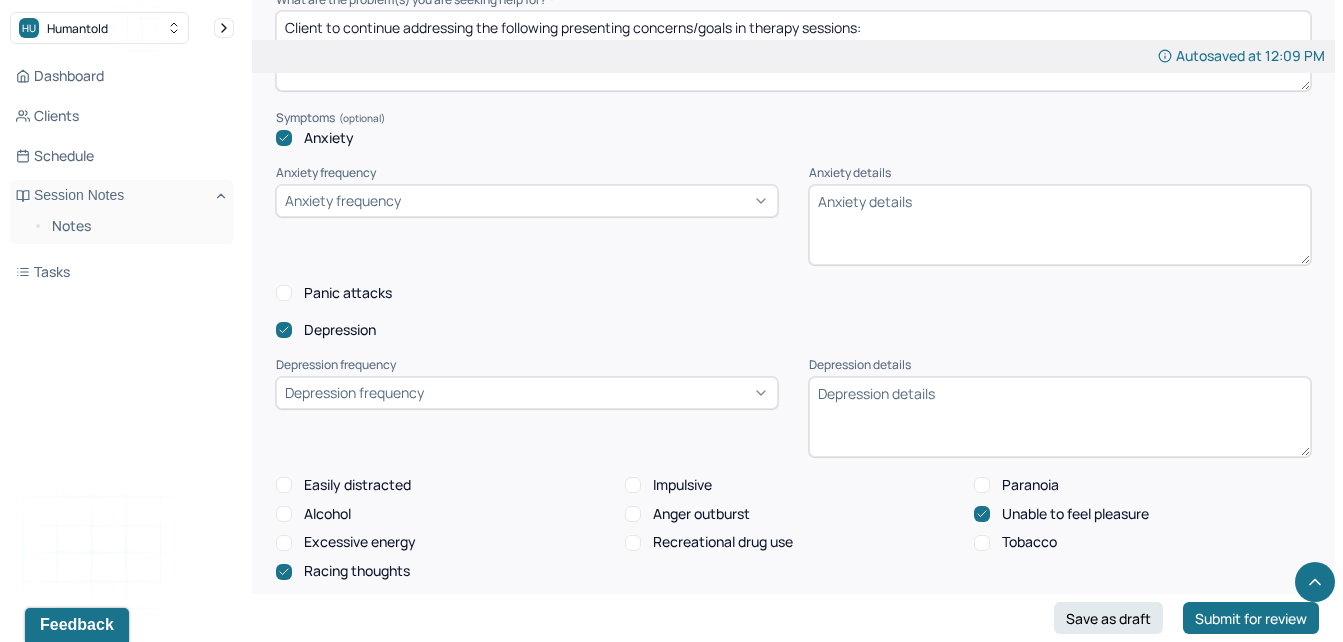 scroll, scrollTop: 987, scrollLeft: 0, axis: vertical 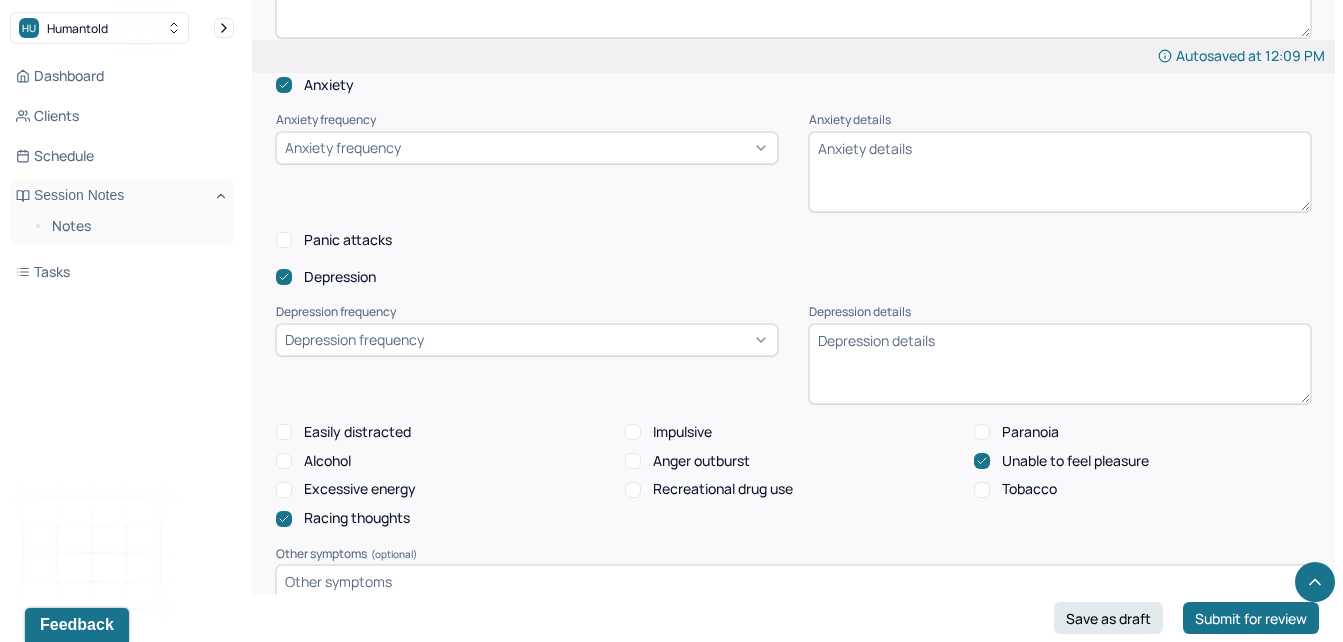 click on "Anxiety frequency" at bounding box center [527, 172] 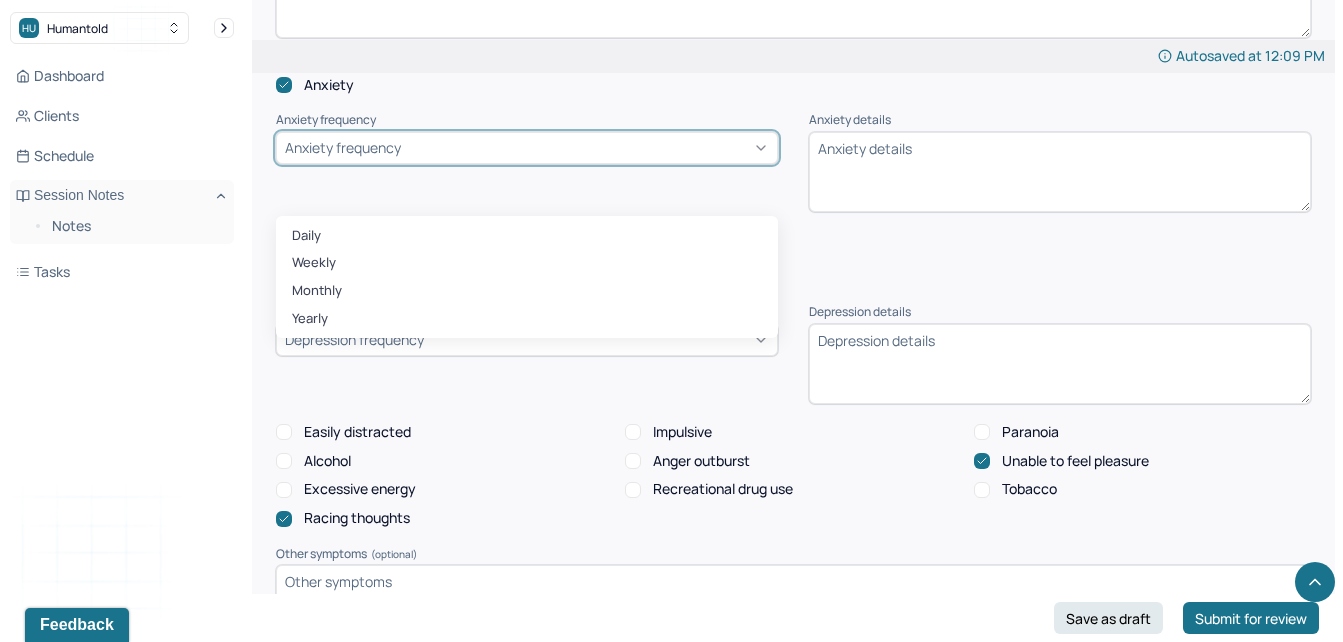 click on "Anxiety frequency" at bounding box center [527, 148] 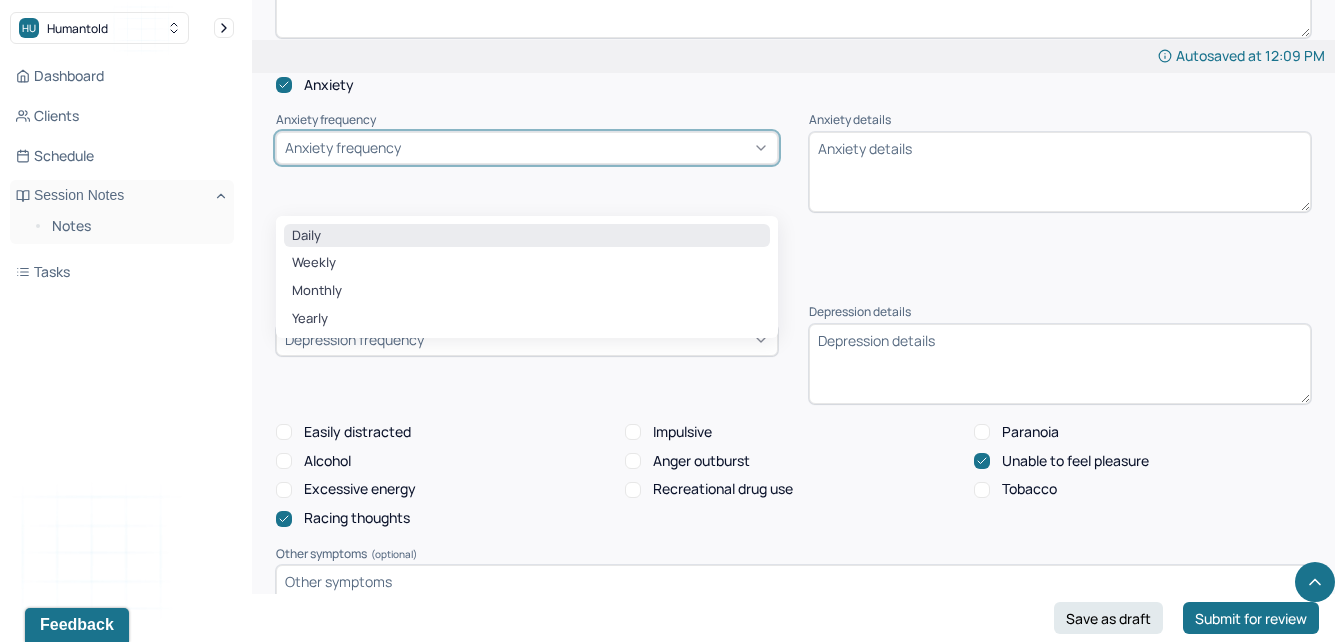 click on "Daily" at bounding box center [527, 236] 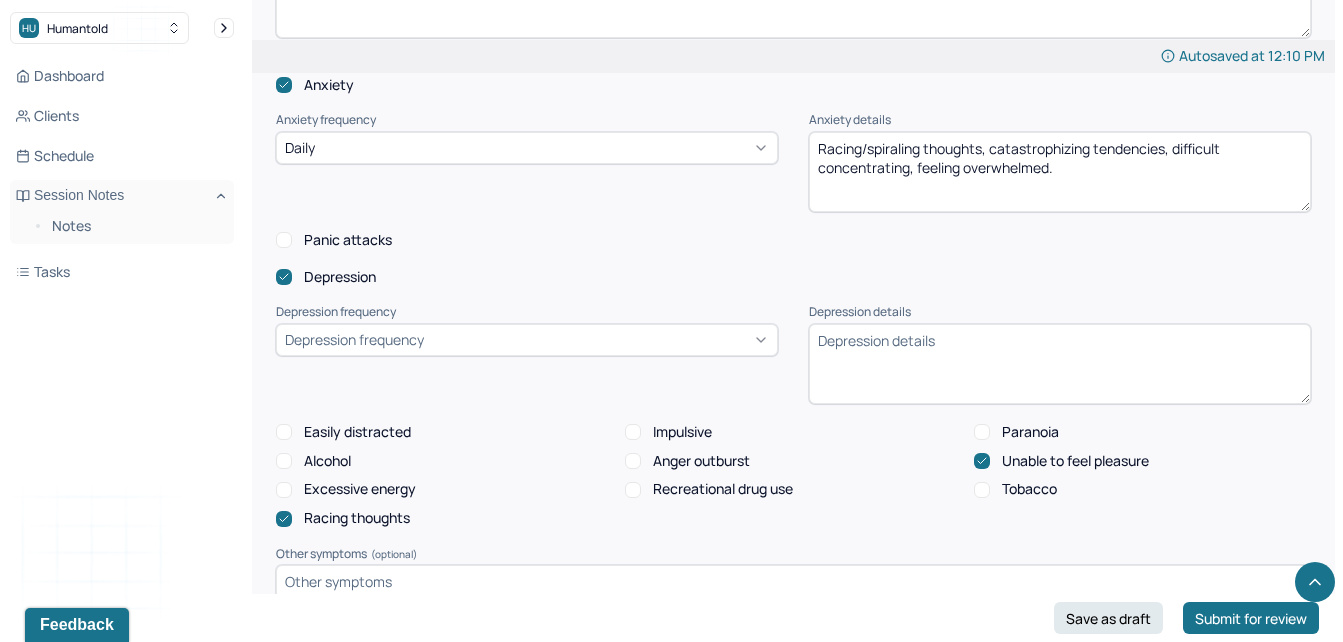 type on "Racing/spiraling thoughts, catastrophizing tendencies, difficult concentrating, feeling overwhelmed." 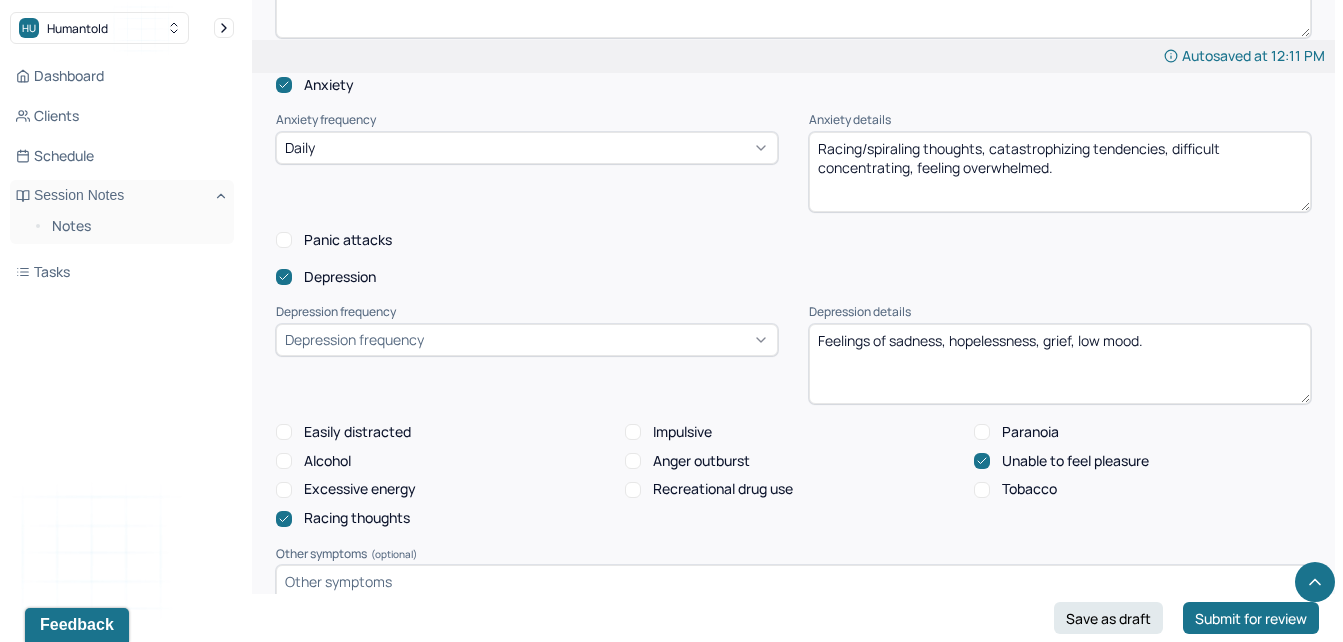 type on "Feelings of sadness, hopelessness, grief, low mood." 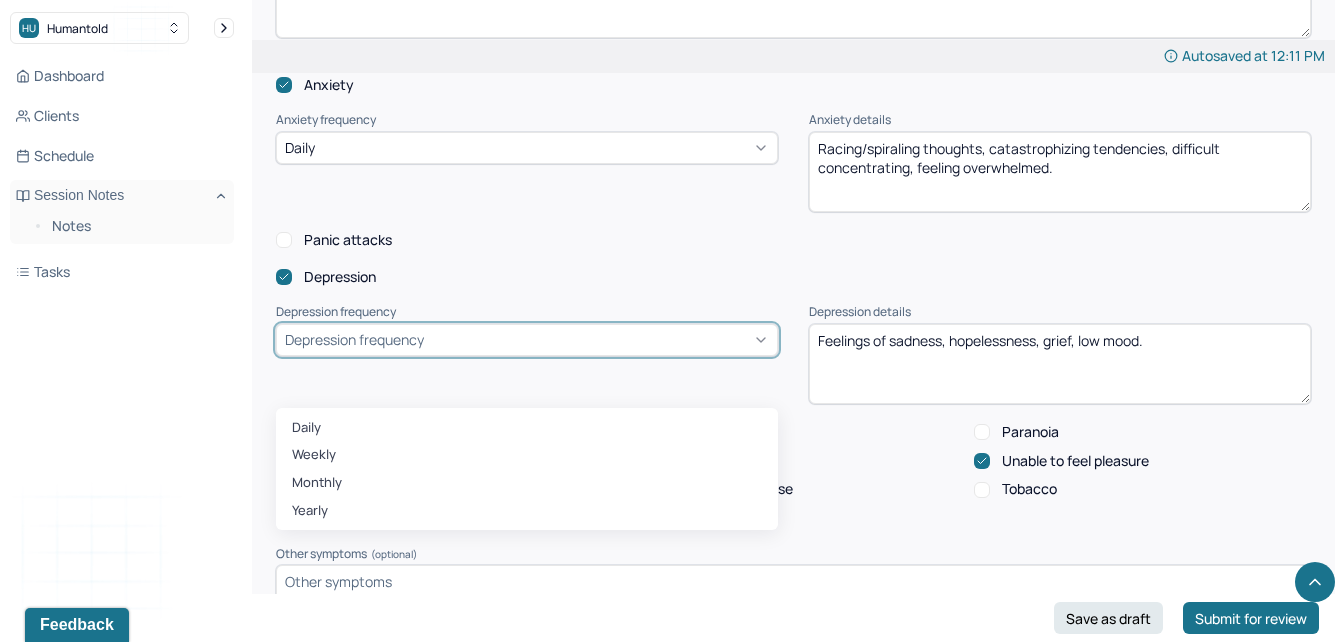 click on "Depression frequency" at bounding box center (527, 340) 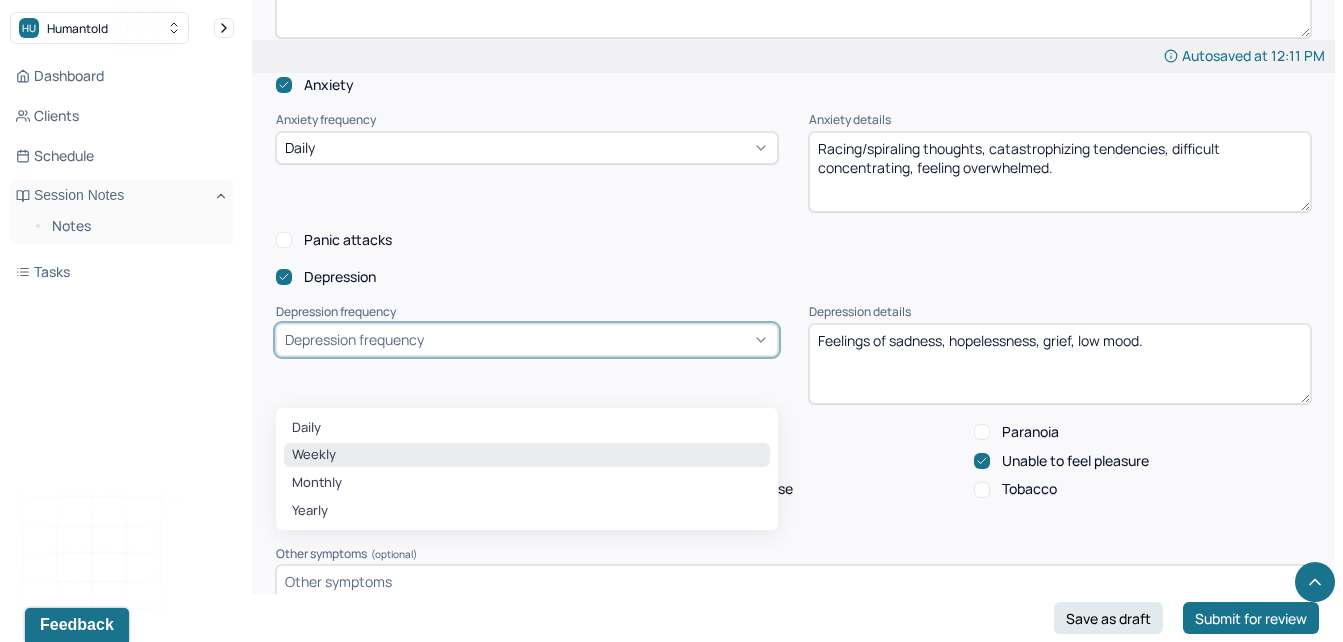 click on "Weekly" at bounding box center (527, 455) 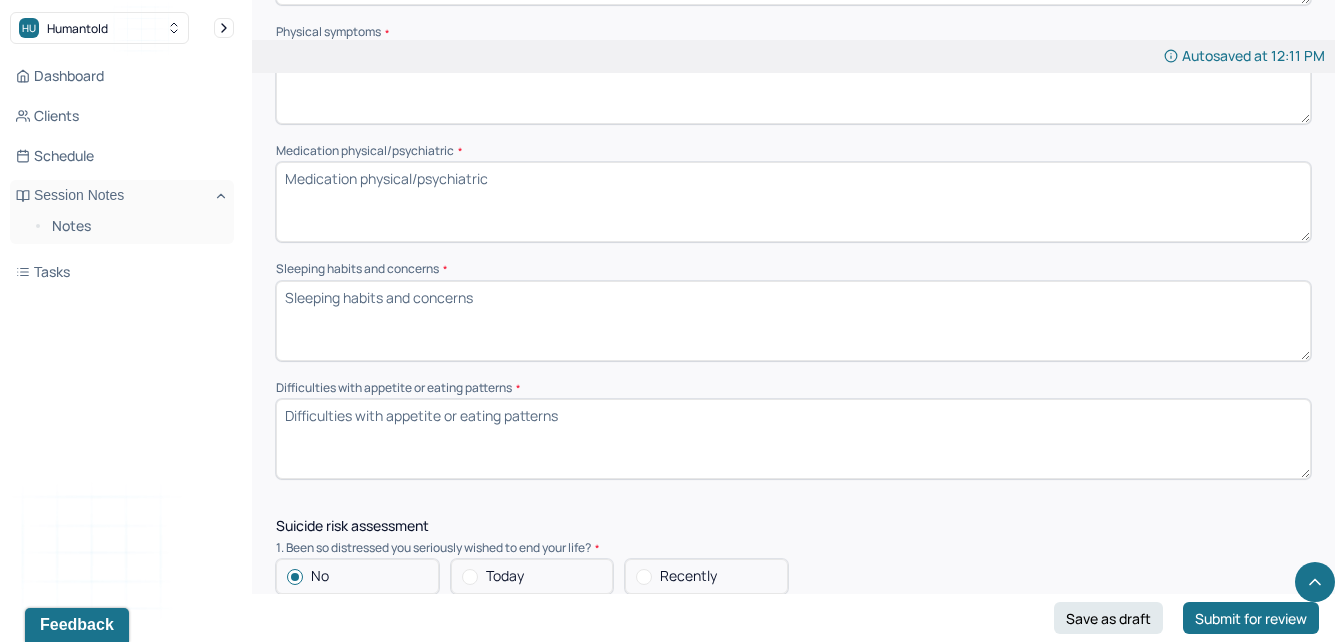 scroll, scrollTop: 1645, scrollLeft: 0, axis: vertical 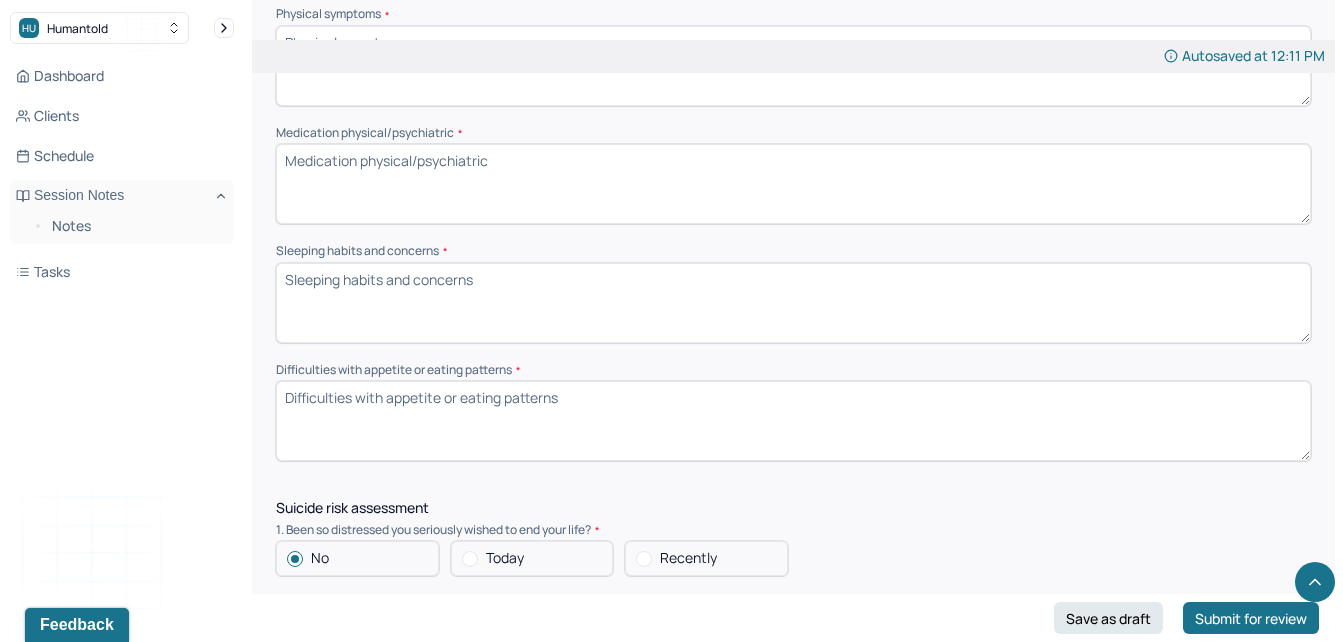 click on "Difficulties with appetite or eating patterns *" at bounding box center [793, 421] 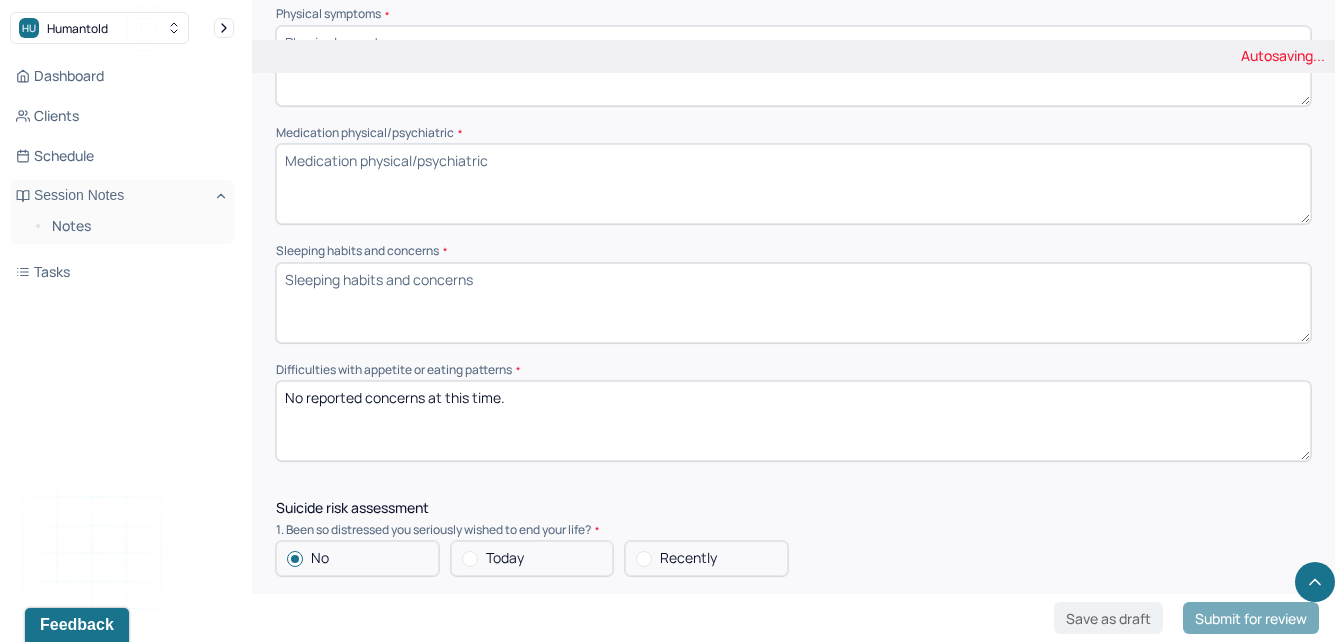 type on "No reported concerns at this time." 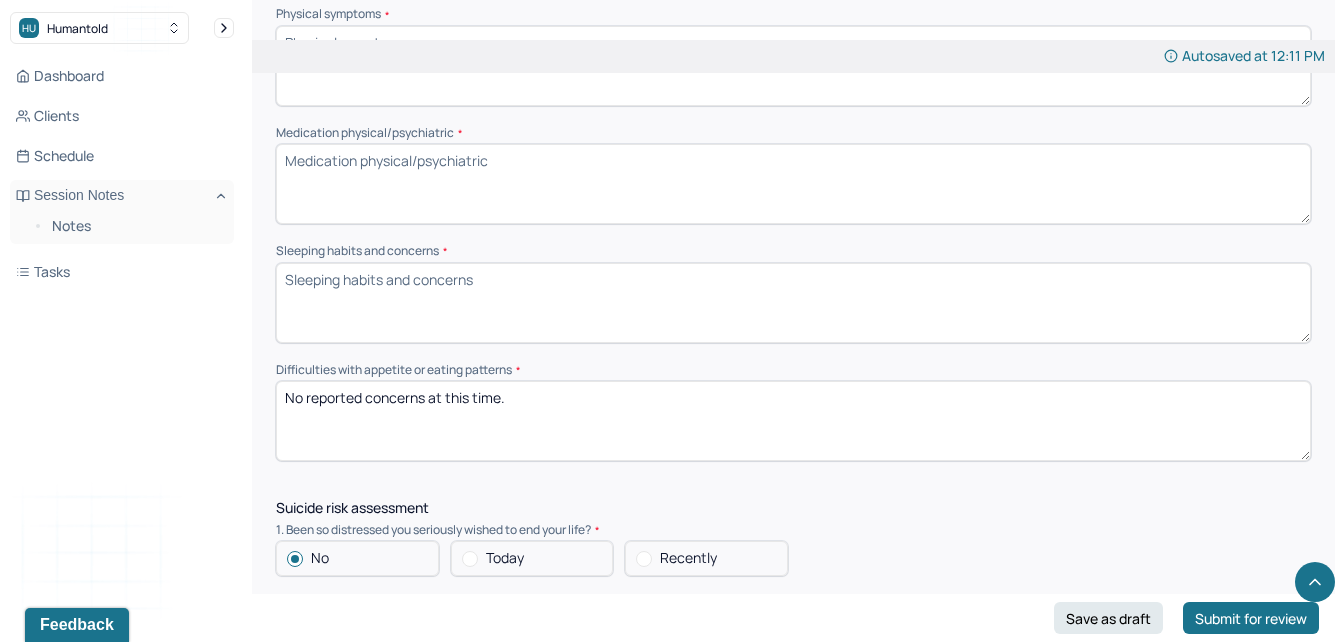 click on "Sleeping habits and concerns *" at bounding box center (793, 303) 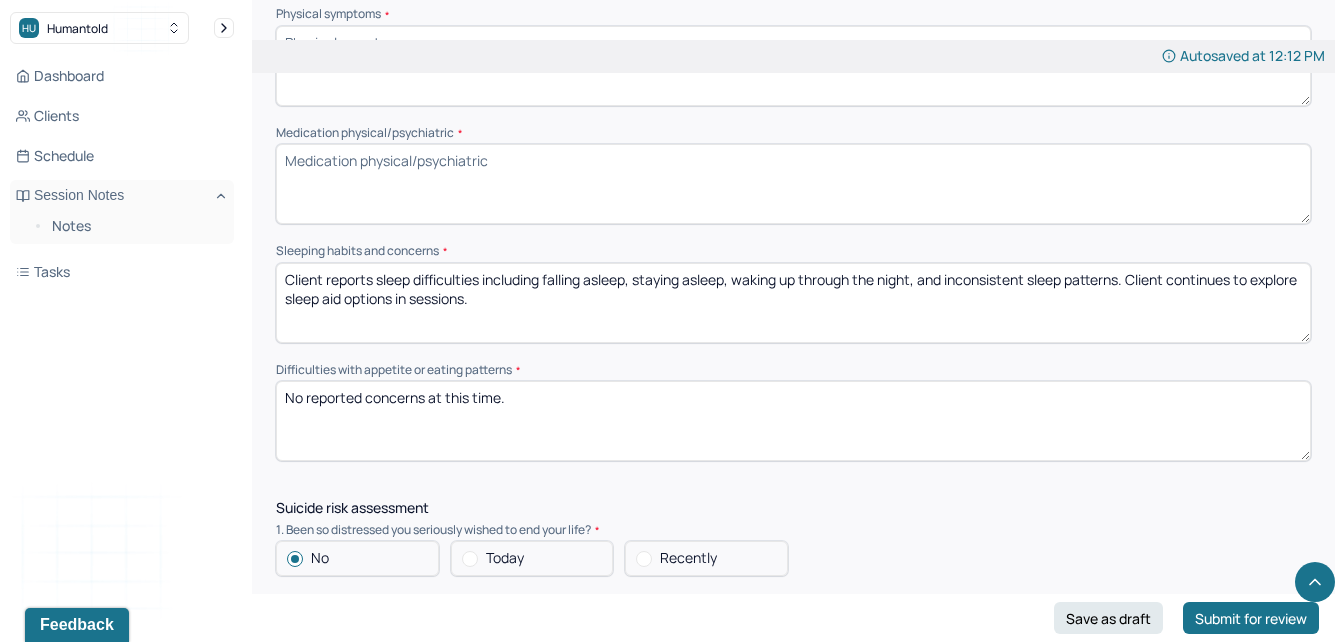 type on "Client reports sleep difficulties including falling asleep, staying asleep, waking up through the night, and inconsistent sleep patterns. Client continues to explore sleep aid options in sessions." 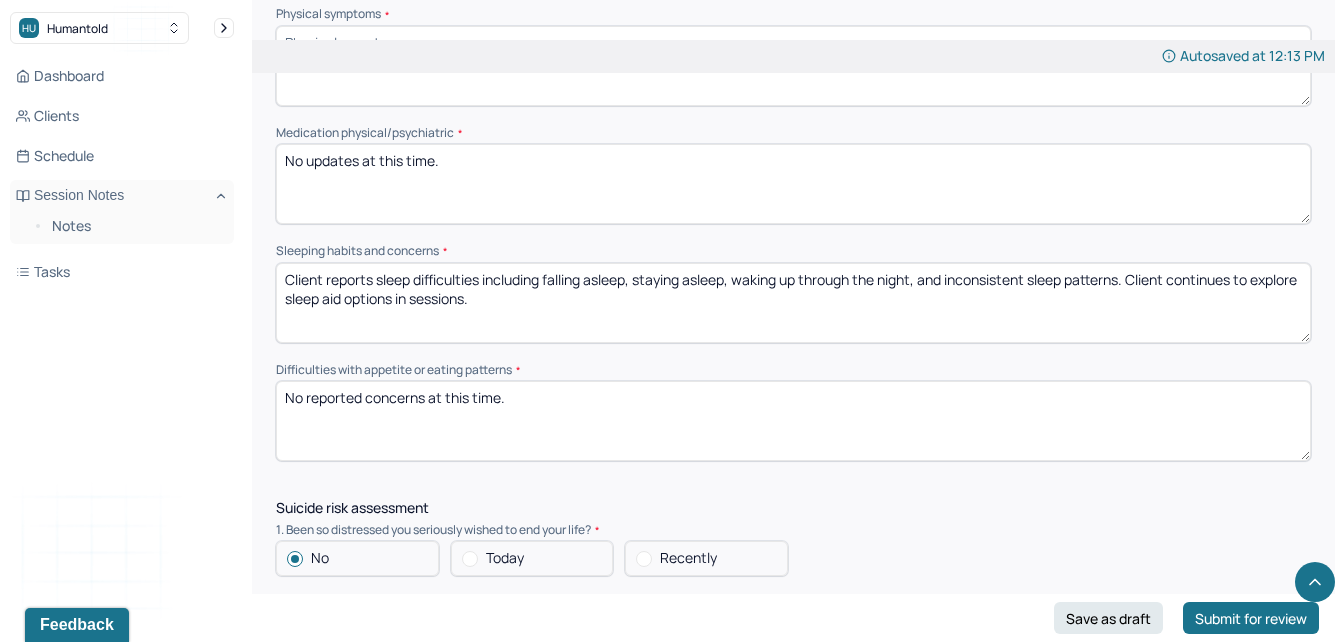 type on "No updates at this time." 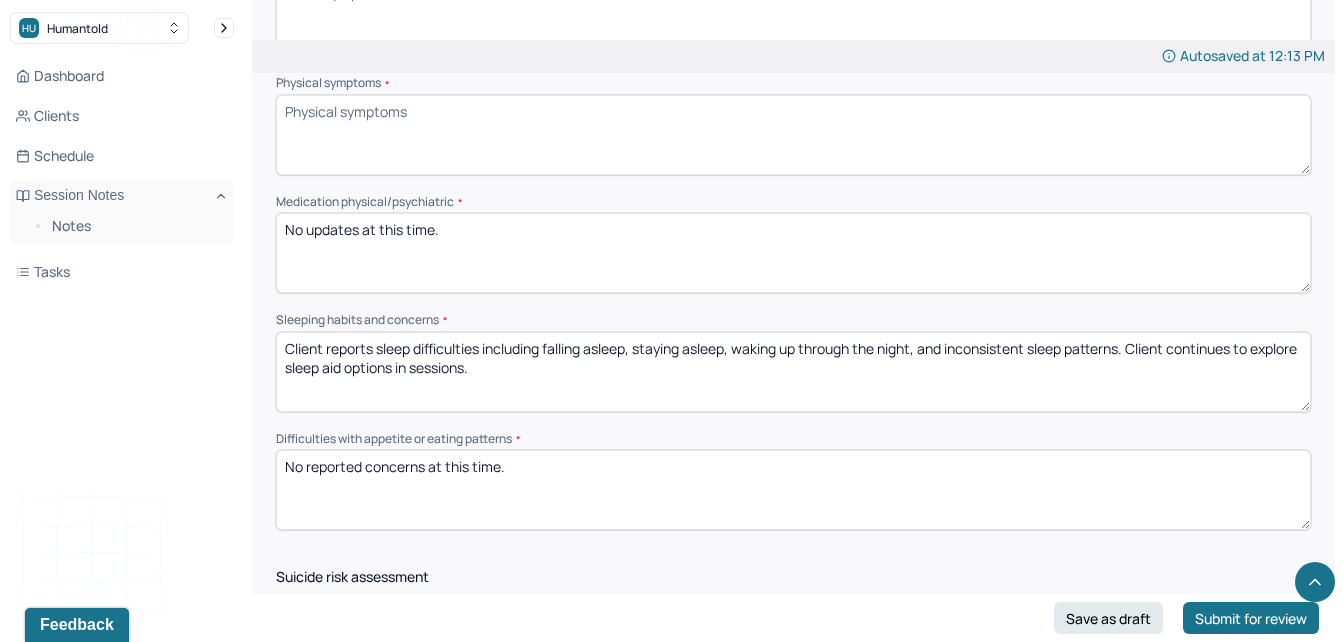 scroll, scrollTop: 1565, scrollLeft: 0, axis: vertical 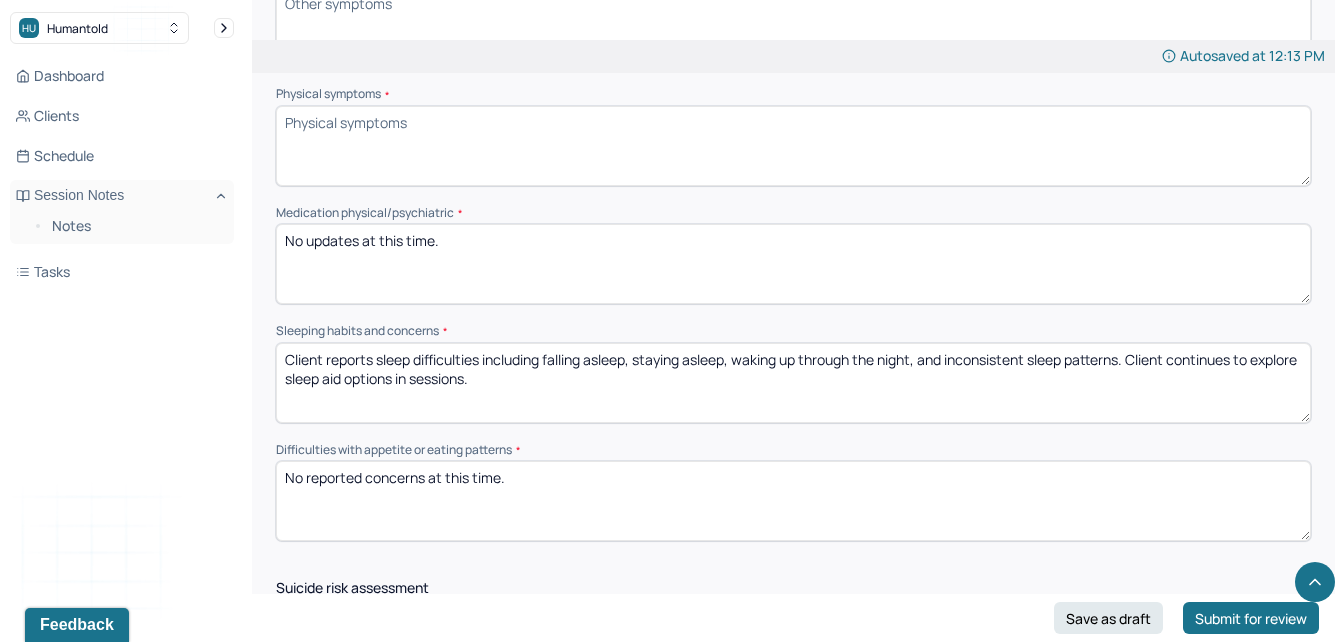click on "Physical symptoms *" at bounding box center (793, 146) 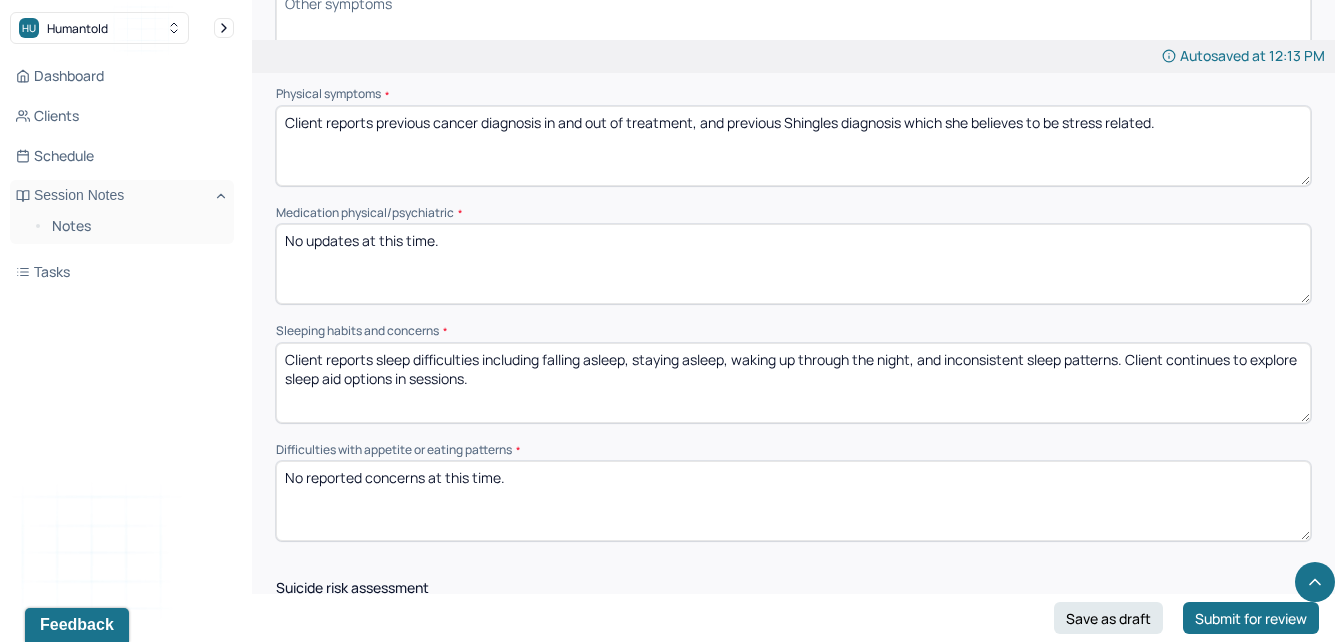 click on "Client reports previous cancer diagnosis in and out of treatment, and previous Shingles diagnosis which she believes to be stress related." at bounding box center [793, 146] 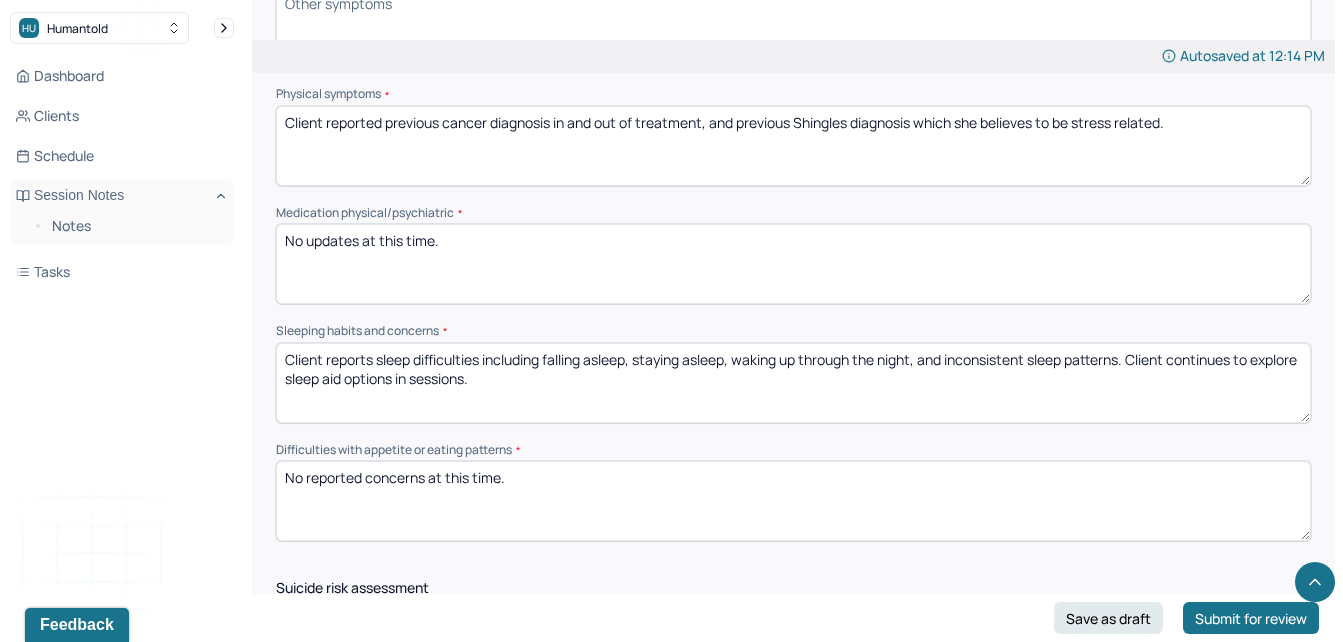 click on "Client reported previous cancer diagnosis in and out of treatment, and previous Shingles diagnosis which she believes to be stress related." at bounding box center (793, 146) 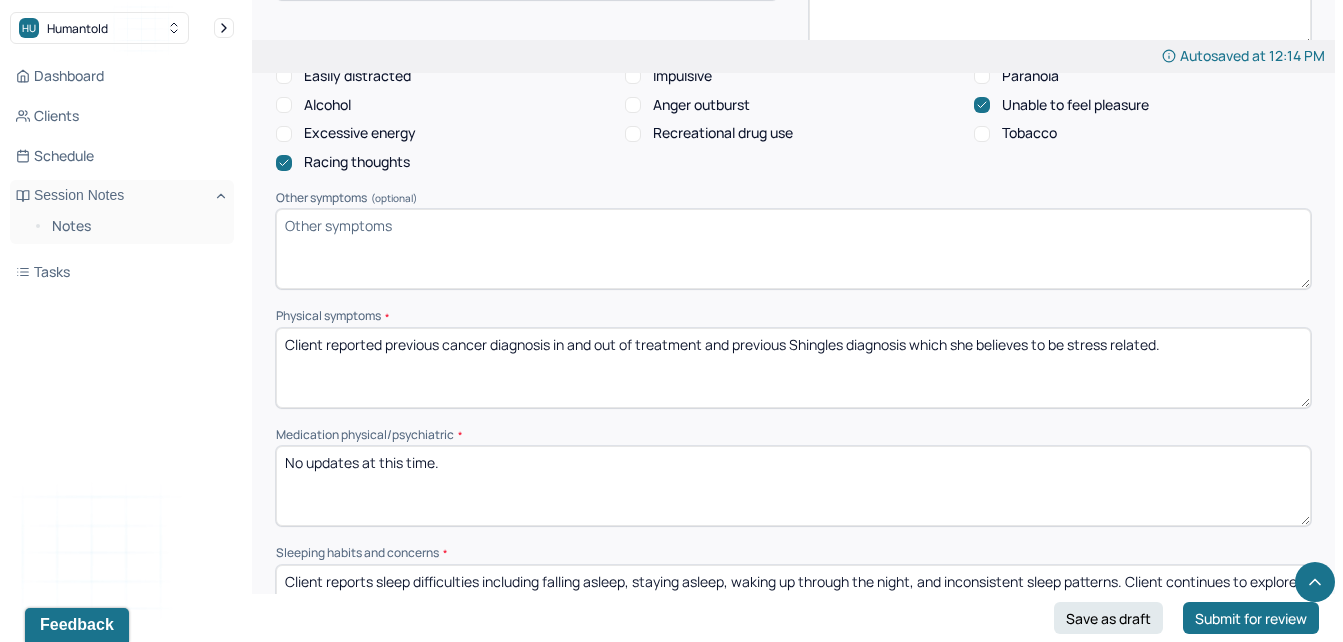 scroll, scrollTop: 711, scrollLeft: 0, axis: vertical 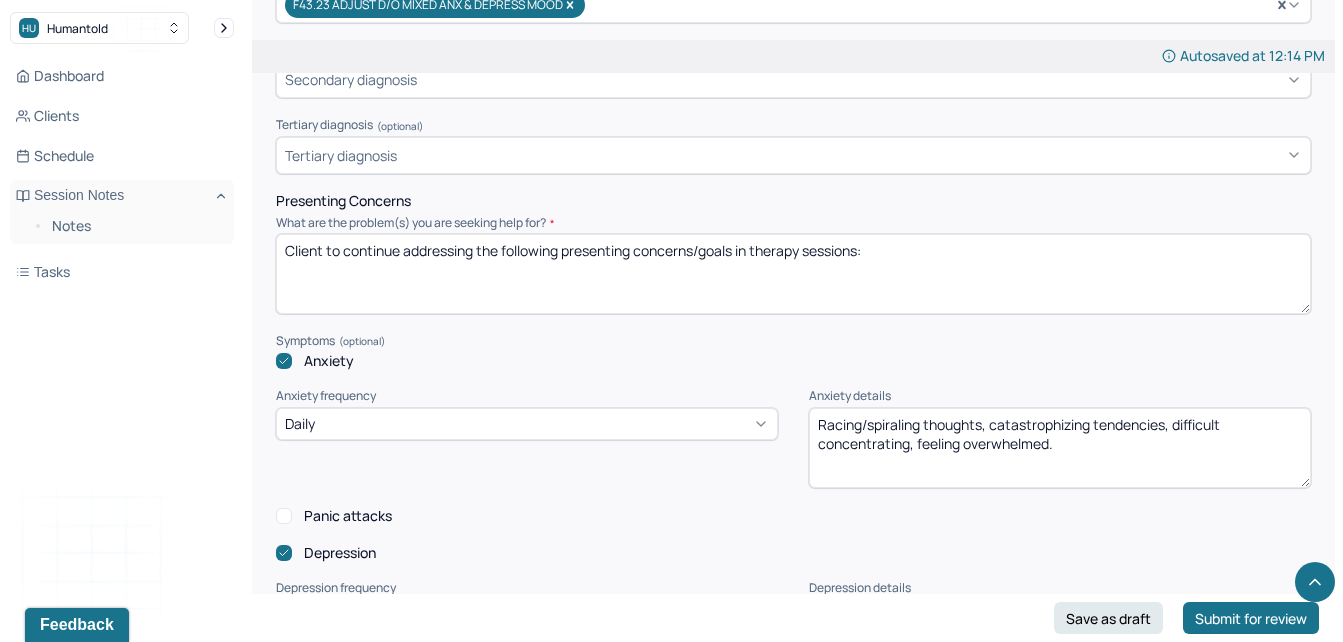 type on "Client reported previous cancer diagnosis in and out of treatment and previous Shingles diagnosis which she believes to be stress related." 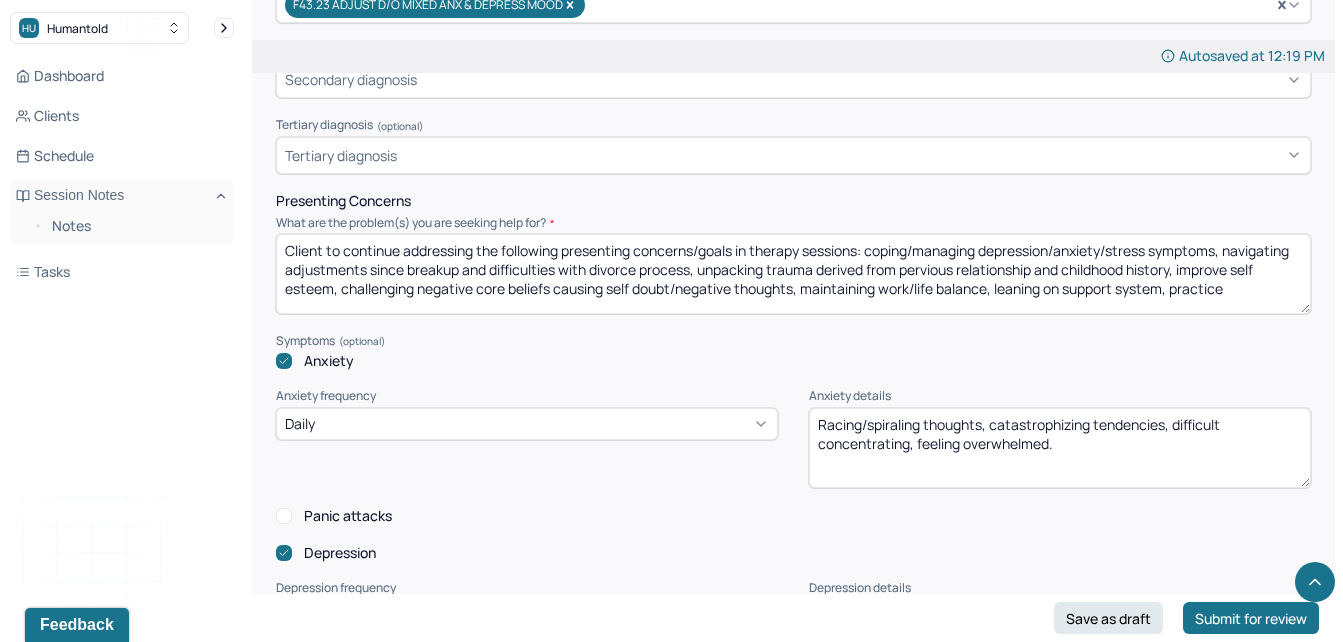 scroll, scrollTop: 5, scrollLeft: 0, axis: vertical 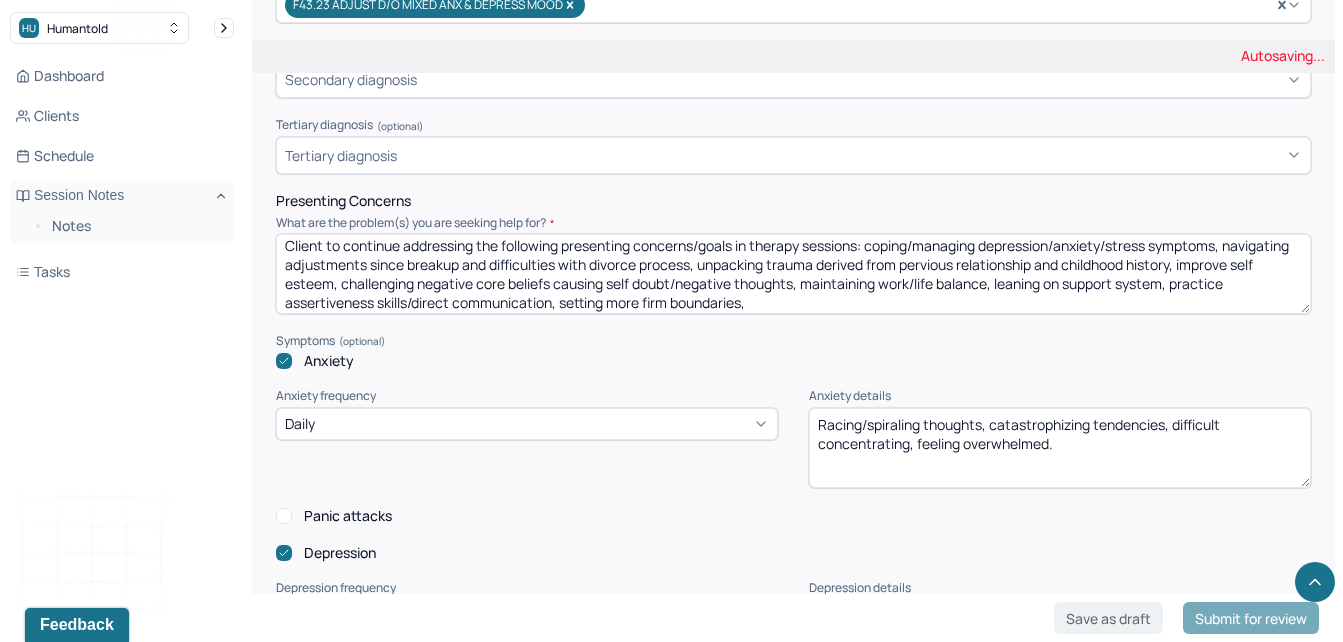 click on "Client to continue addressing the following presenting concerns/goals in therapy sessions: coping/managing depression/anxiety/stress symptoms, navigating adjustments since breakup and difficulties with divorce process, unpacking trauma derived from pervious relationship and childhood history, improve self esteem, challenging negative core beliefs causing self doubt/negative thoughts, maintaining work/life balance, leaning on support system, practice assertivness skills/direct communication, setting more firm boundaries," at bounding box center [793, 274] 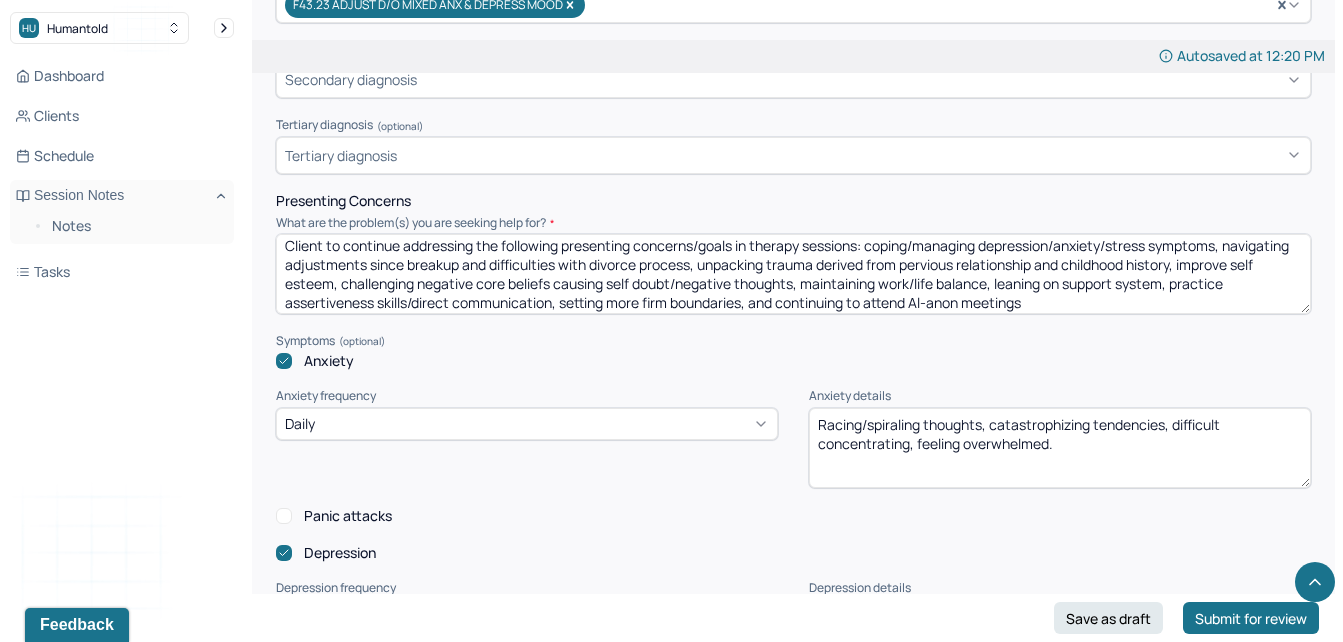 click on "Client to continue addressing the following presenting concerns/goals in therapy sessions: coping/managing depression/anxiety/stress symptoms, navigating adjustments since breakup and difficulties with divorce process, unpacking trauma derived from pervious relationship and childhood history, improve self esteem, challenging negative core beliefs causing self doubt/negative thoughts, maintaining work/life balance, leaning on support system, practice assertiveness skills/direct communication, setting more firm boundaries, and continuing to attend Al-anon meetings" at bounding box center [793, 274] 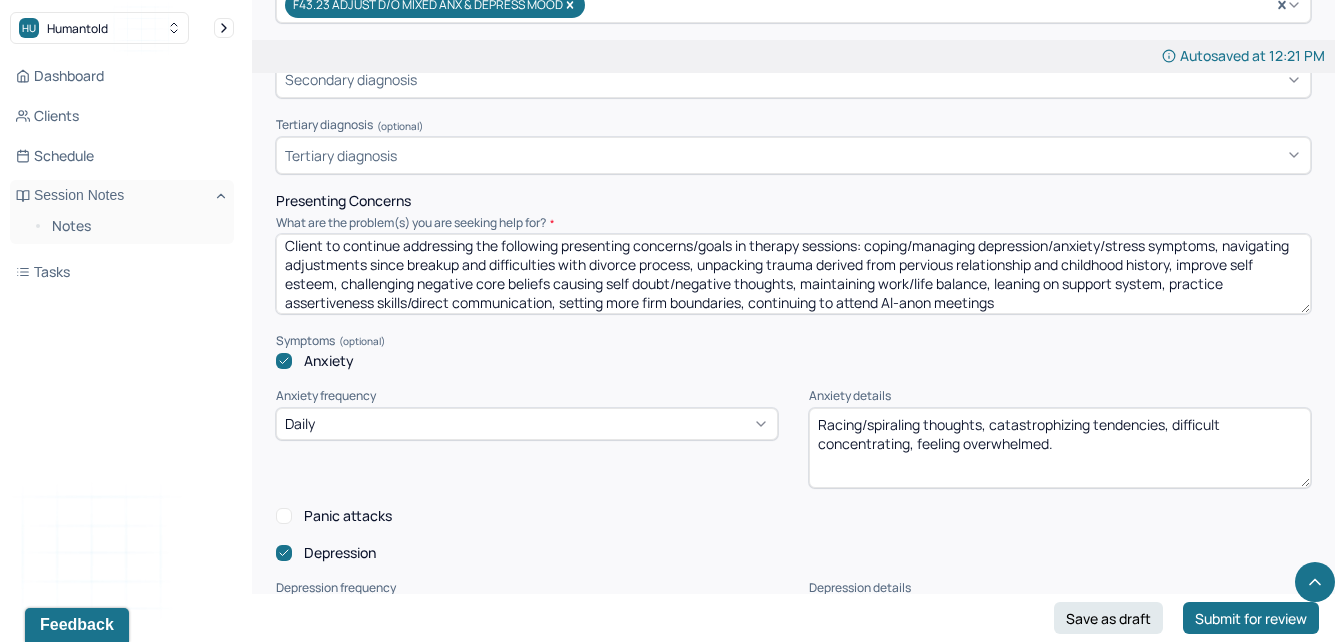 click on "Client to continue addressing the following presenting concerns/goals in therapy sessions: coping/managing depression/anxiety/stress symptoms, navigating adjustments since breakup and difficulties with divorce process, unpacking trauma derived from pervious relationship and childhood history, improve self esteem, challenging negative core beliefs causing self doubt/negative thoughts, maintaining work/life balance, leaning on support system, practice assertiveness skills/direct communication, setting more firm boundaries, continuing to attend Al-anon meetings" at bounding box center (793, 274) 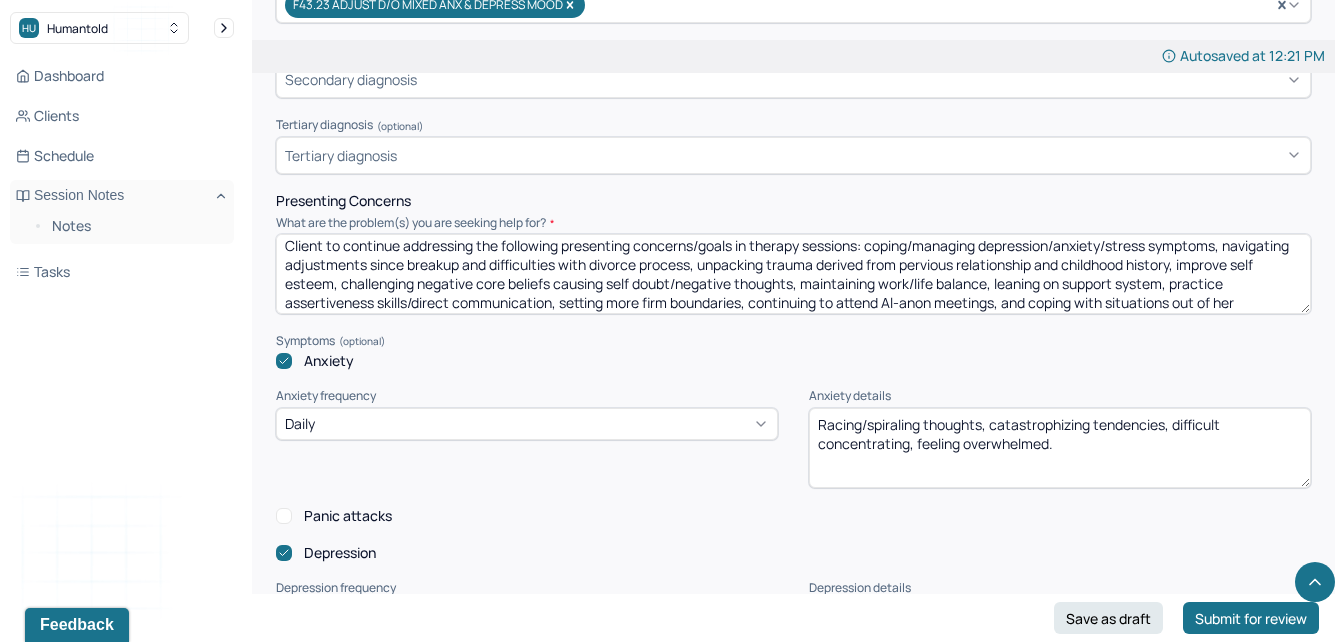 scroll, scrollTop: 24, scrollLeft: 0, axis: vertical 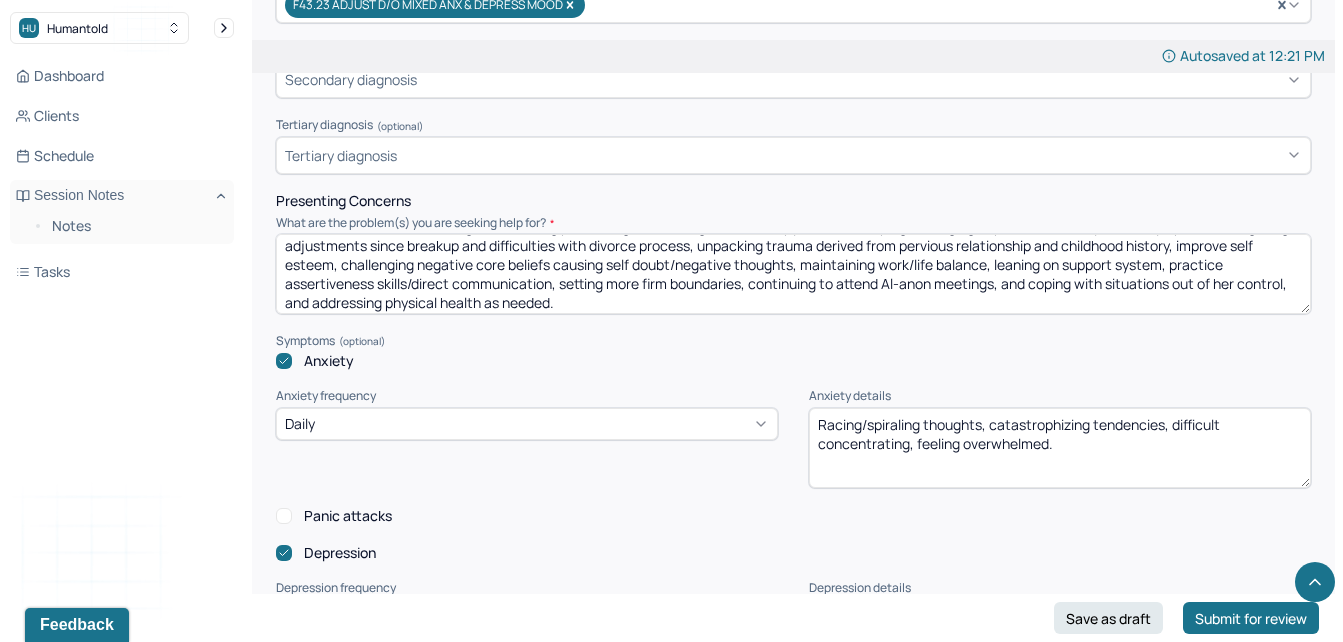 click on "Client to continue addressing the following presenting concerns/goals in therapy sessions: coping/managing depression/anxiety/stress symptoms, navigating adjustments since breakup and difficulties with divorce process, unpacking trauma derived from pervious relationship and childhood history, improve self esteem, challenging negative core beliefs causing self doubt/negative thoughts, maintaining work/life balance, leaning on support system, practice assertiveness skills/direct communication, setting more firm boundaries, continuing to attend Al-anon meetings, and coping with situations out of her control, and addressing physical health as needed." at bounding box center [793, 274] 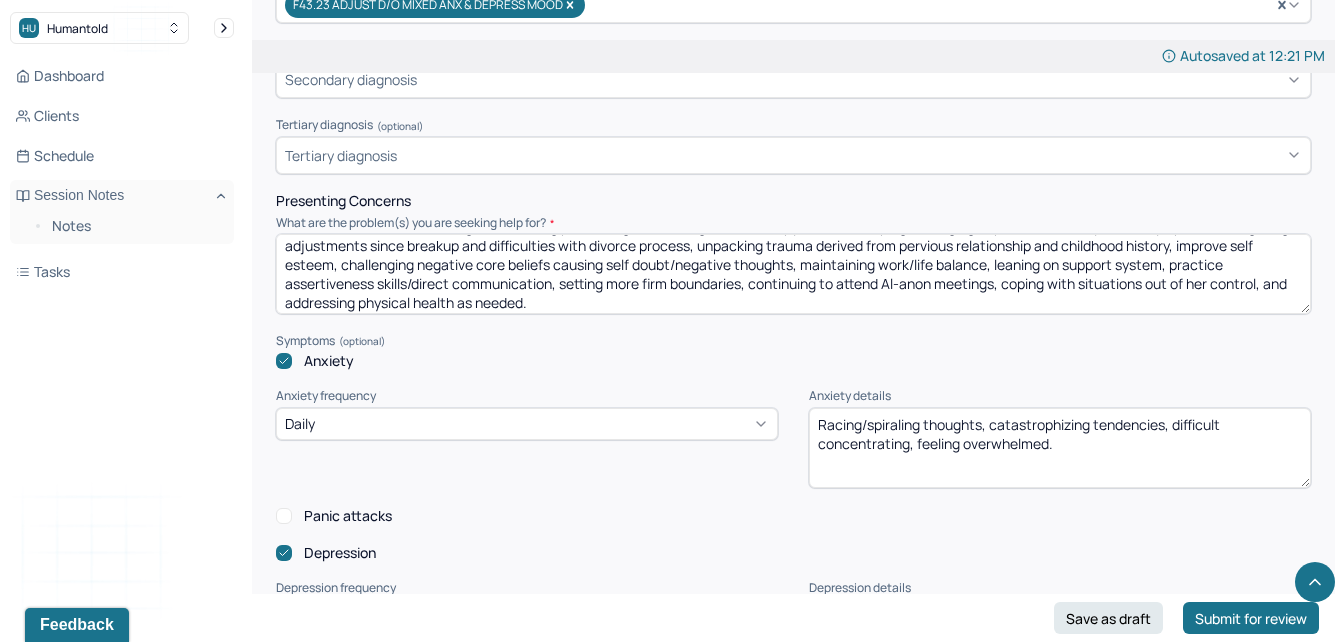 scroll, scrollTop: 0, scrollLeft: 0, axis: both 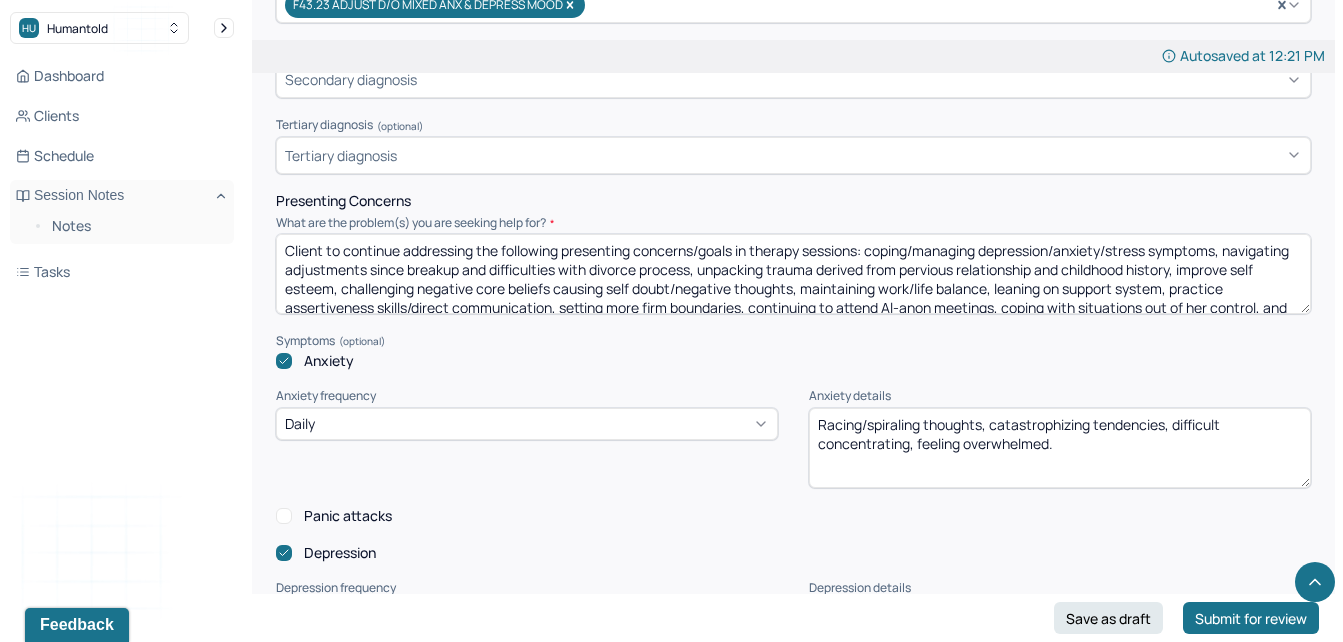 drag, startPoint x: 651, startPoint y: 306, endPoint x: 252, endPoint y: 163, distance: 423.85138 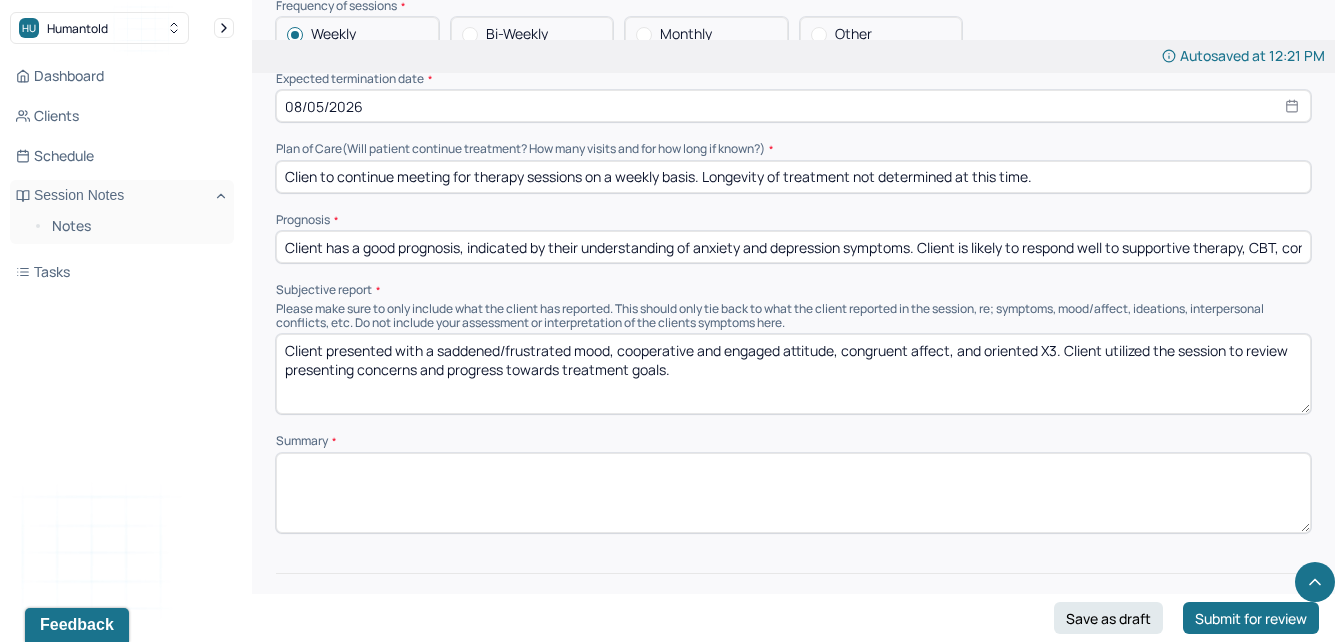 scroll, scrollTop: 4570, scrollLeft: 0, axis: vertical 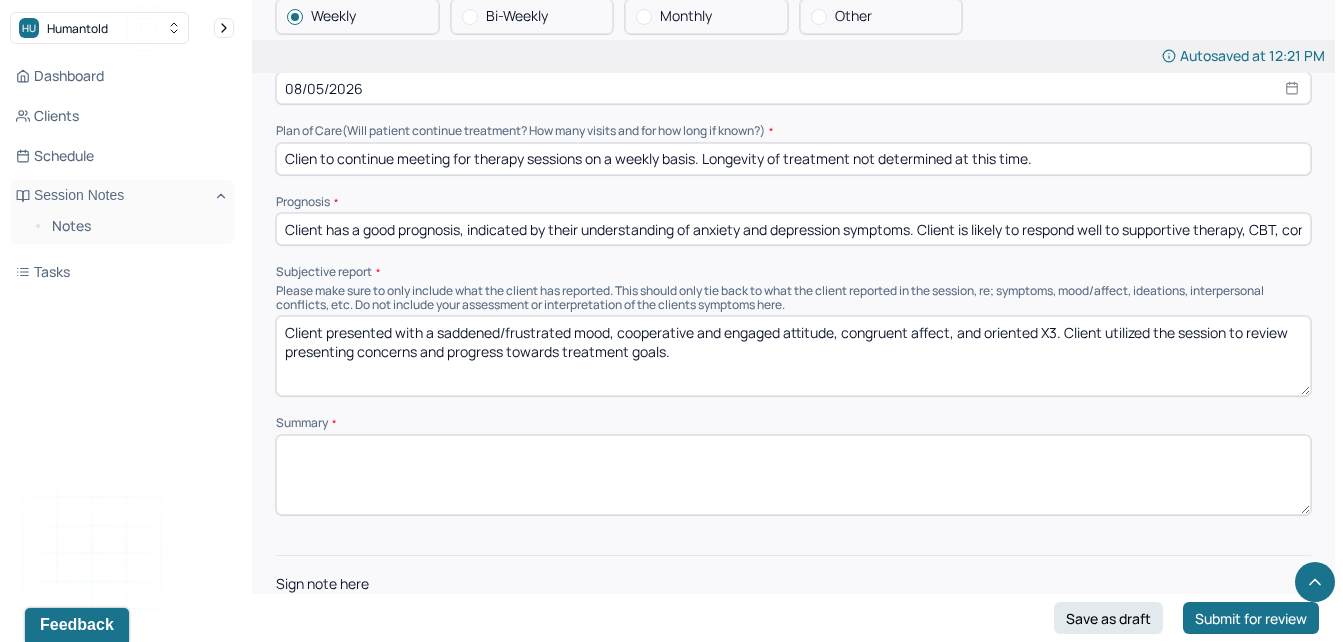 type on "Client to continue addressing the following presenting concerns/goals in therapy sessions: coping/managing depression/anxiety/stress symptoms, navigating adjustments since breakup and difficulties with divorce process, unpacking trauma derived from pervious relationship and childhood history, improve self esteem, challenging negative core beliefs causing self doubt/negative thoughts, maintaining work/life balance, leaning on support system, practice assertiveness skills/direct communication, setting more firm boundaries, continuing to attend Al-anon meetings, coping with situations out of her control, and addressing physical health as needed." 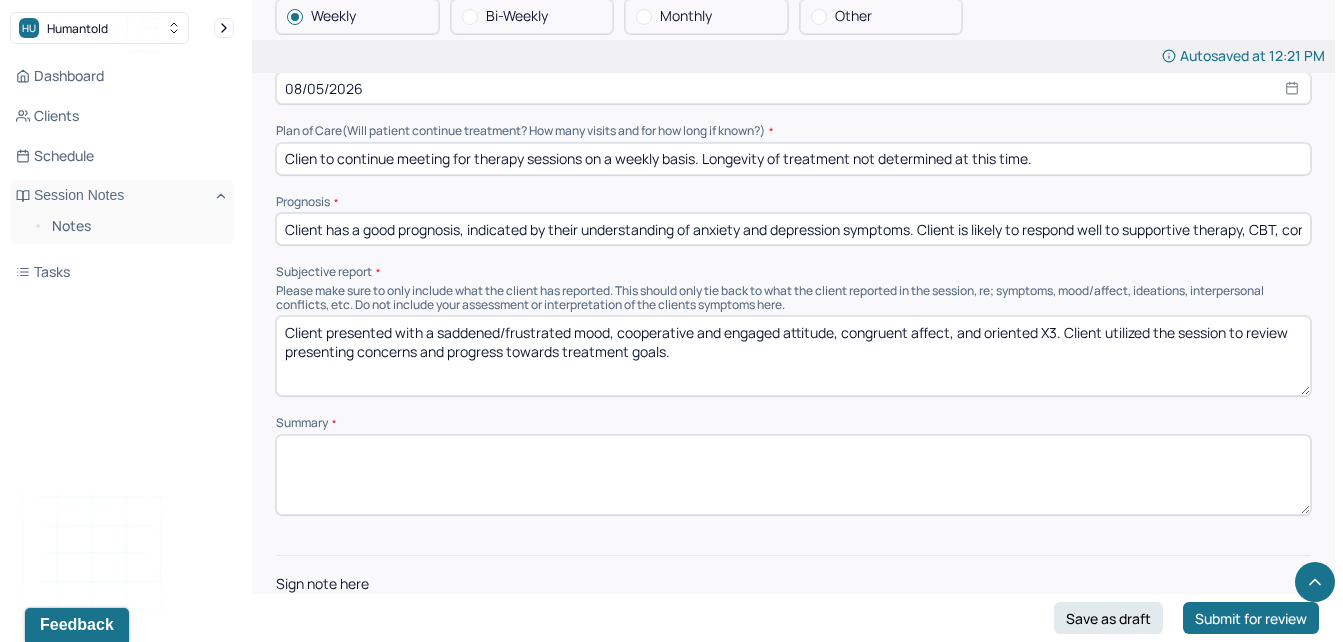 paste on "Client to continue addressing the following presenting concerns/goals in therapy sessions: coping/managing depression/anxiety/stress symptoms, navigating adjustments since breakup and difficulties with divorce process, unpacking trauma derived from pervious relationship and childhood history, improve self esteem, challenging negative core beliefs causing self doubt/negative thoughts, maintaining work/life balance, leaning on support system, practice assertiveness skills/direct communication, setting more firm boundaries, continuing to attend Al-anon meetings, coping with situations out of her control, and addressing physical health as needed." 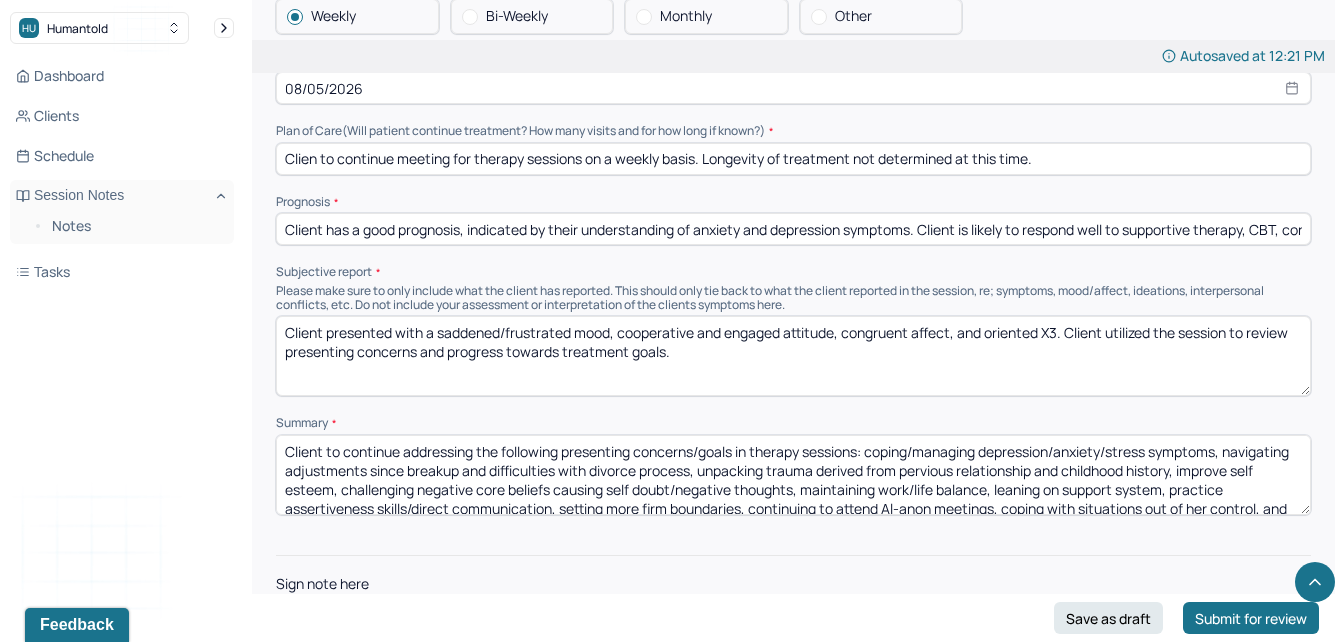 scroll, scrollTop: 23, scrollLeft: 0, axis: vertical 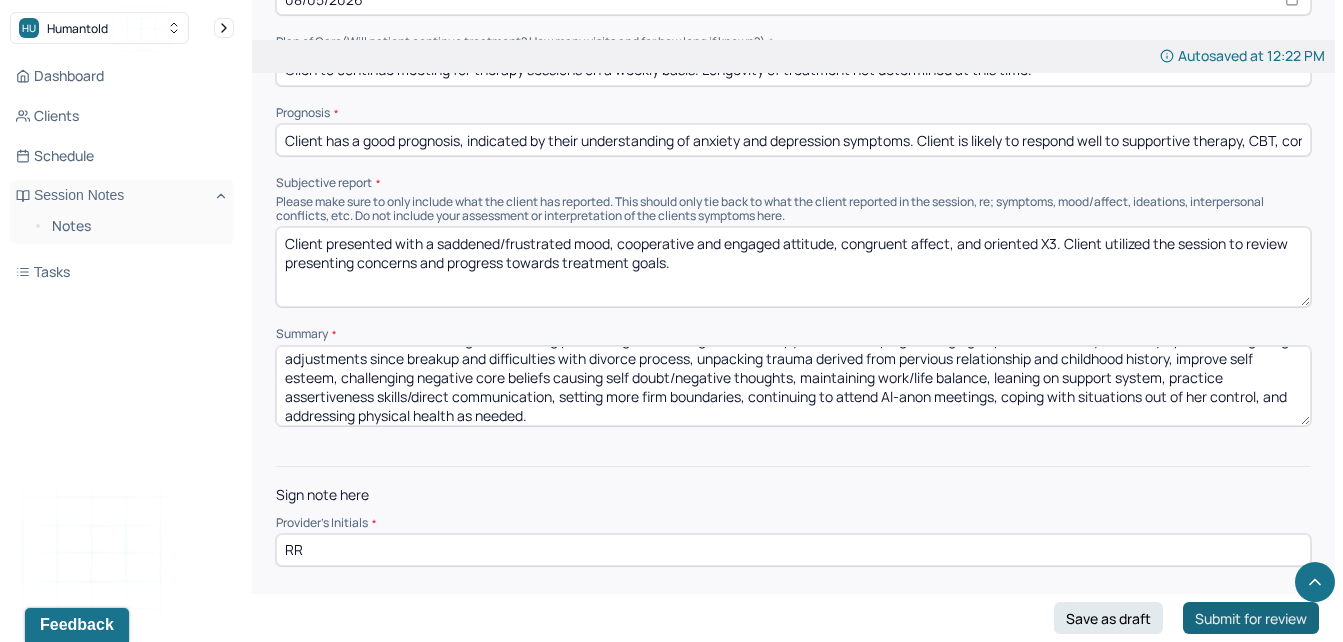 type on "Client to continue addressing the following presenting concerns/goals in therapy sessions: coping/managing depression/anxiety/stress symptoms, navigating adjustments since breakup and difficulties with divorce process, unpacking trauma derived from pervious relationship and childhood history, improve self esteem, challenging negative core beliefs causing self doubt/negative thoughts, maintaining work/life balance, leaning on support system, practice assertiveness skills/direct communication, setting more firm boundaries, continuing to attend Al-anon meetings, coping with situations out of her control, and addressing physical health as needed." 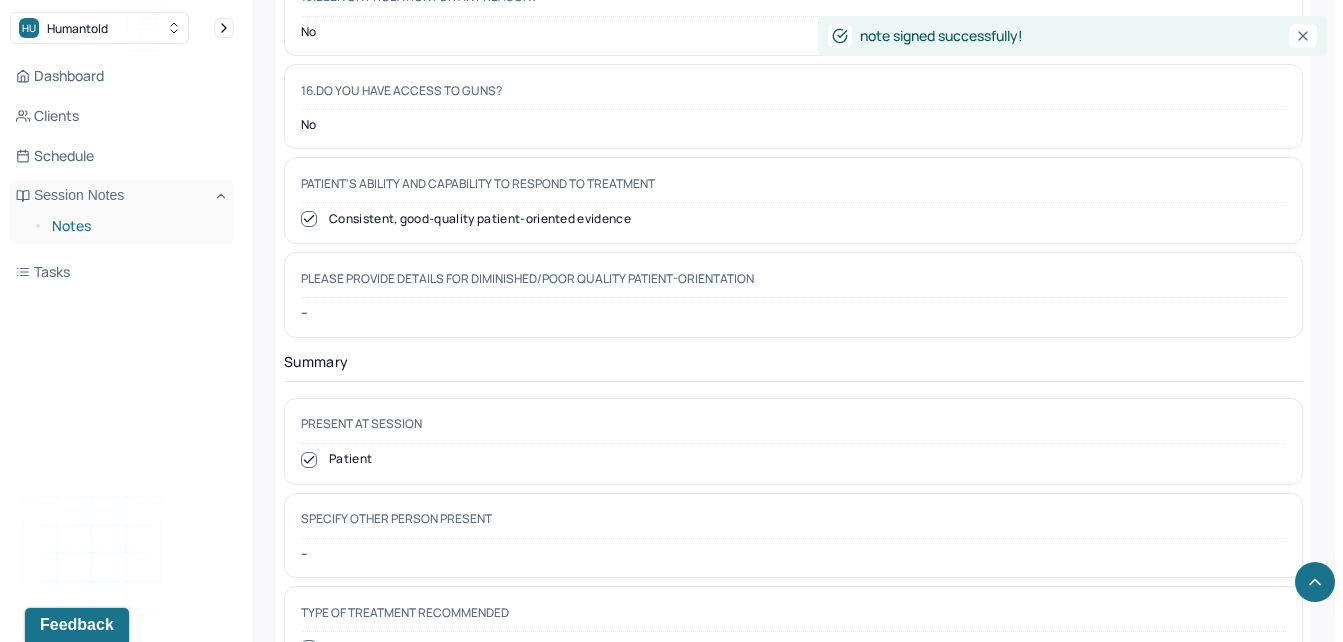 click on "Notes" at bounding box center (135, 226) 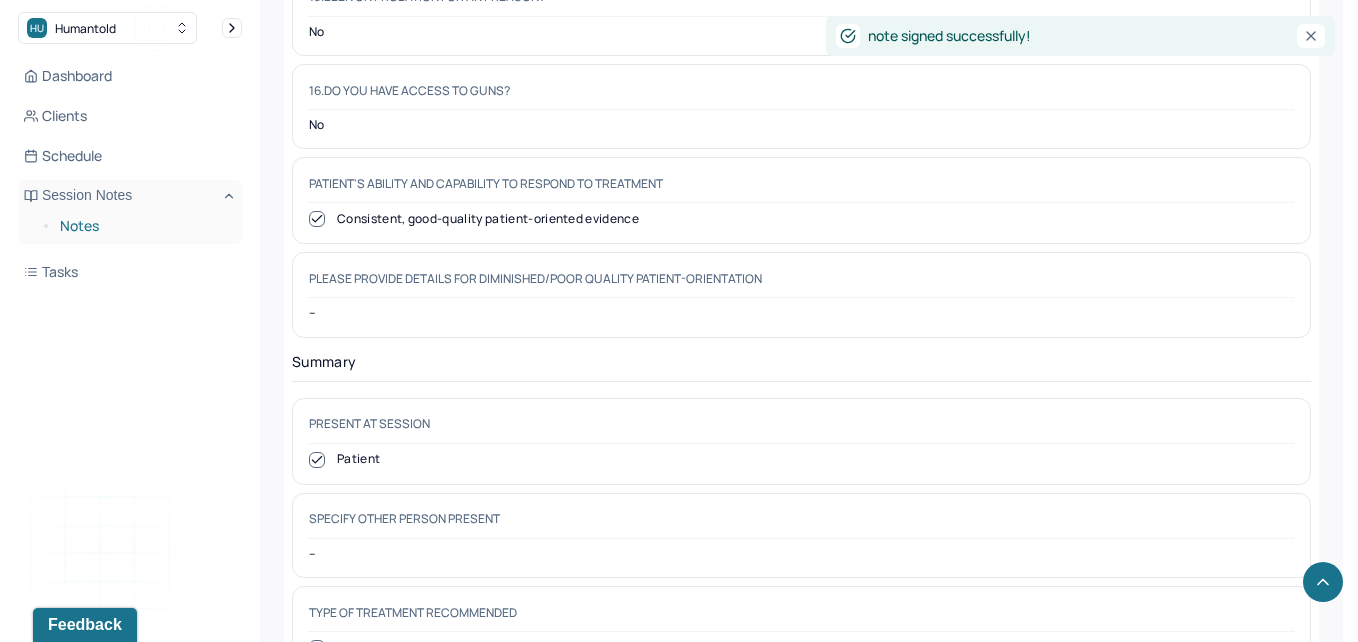 scroll, scrollTop: 0, scrollLeft: 0, axis: both 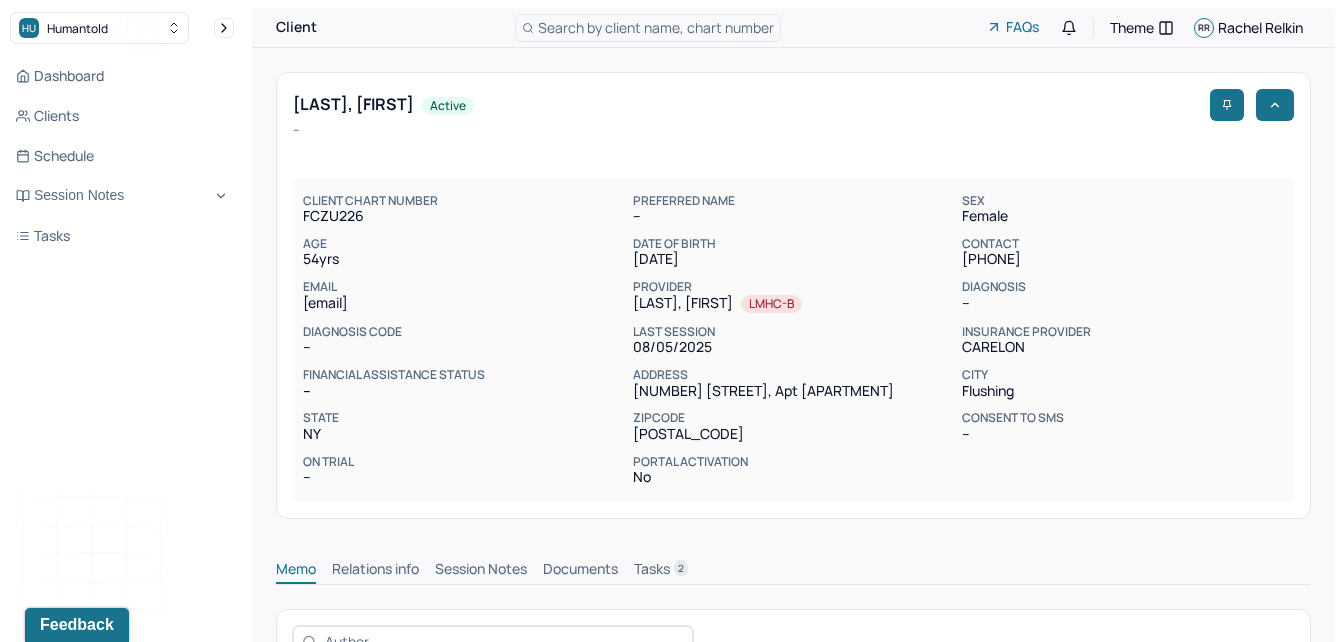 click on "Session Notes" at bounding box center (481, 571) 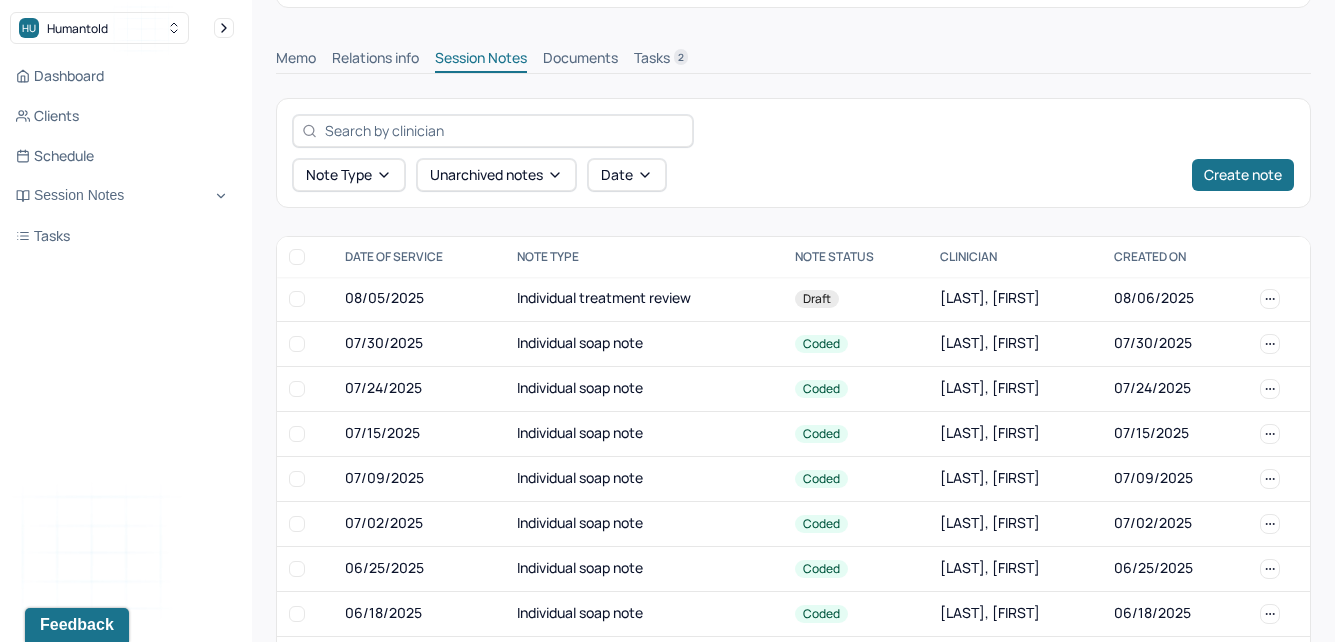 scroll, scrollTop: 514, scrollLeft: 0, axis: vertical 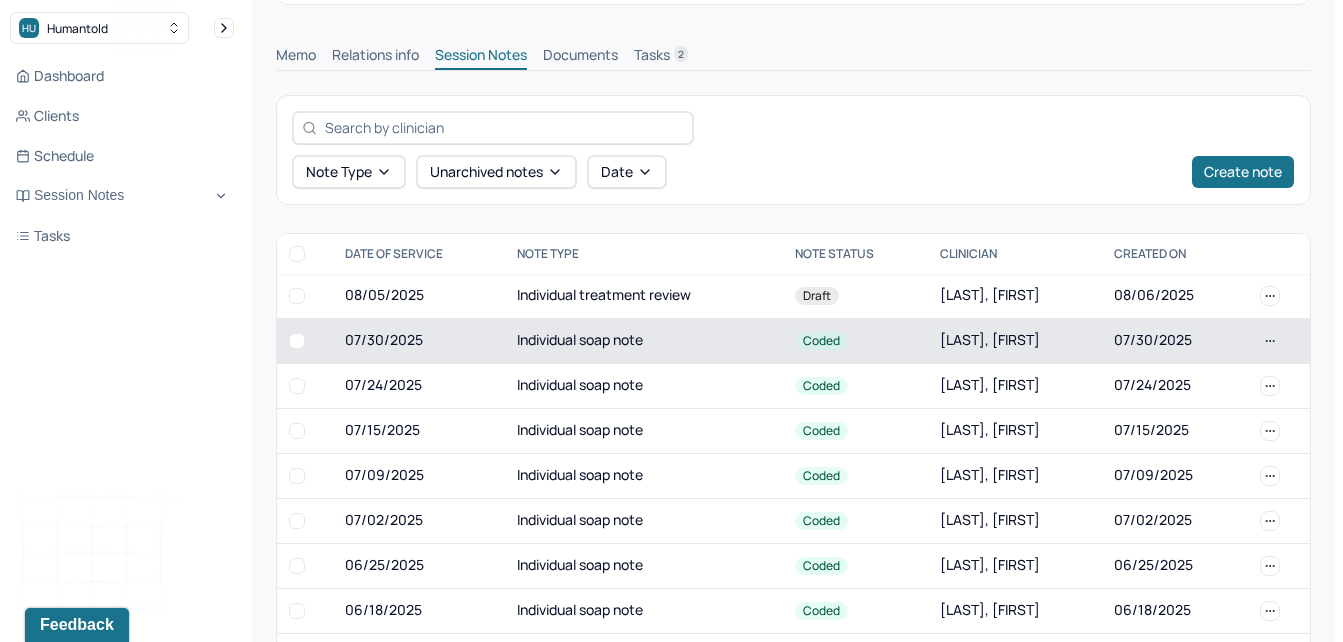 click on "Individual soap note" at bounding box center (644, 340) 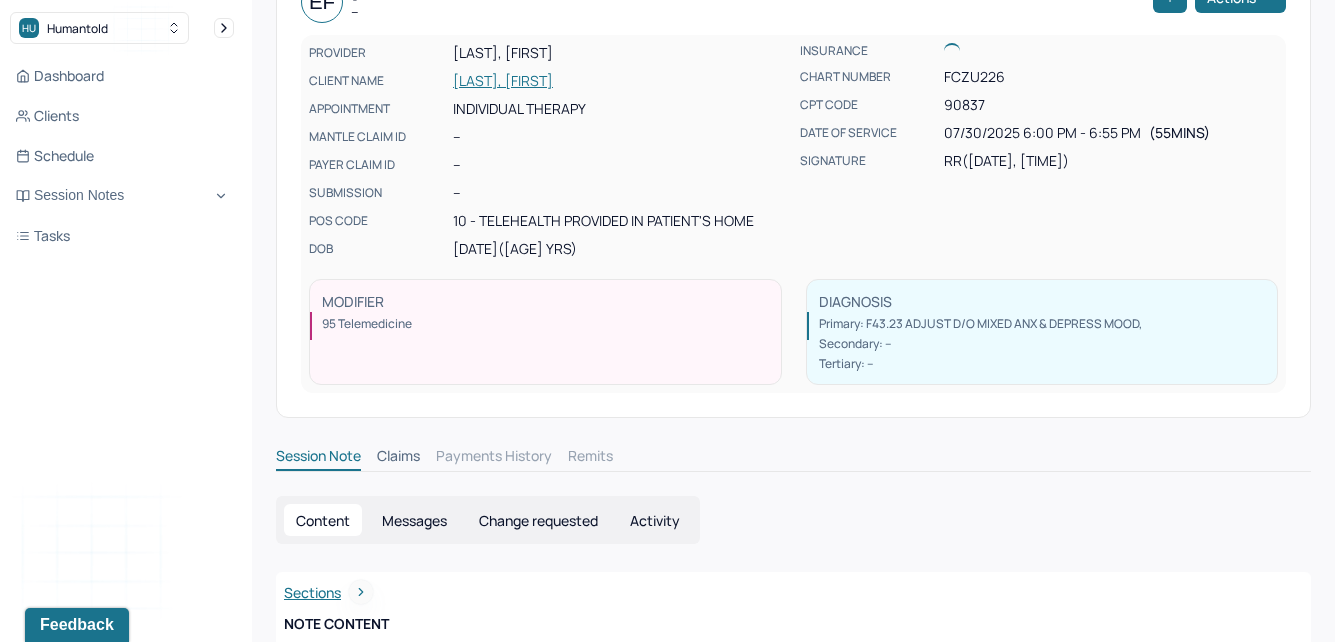 scroll, scrollTop: 514, scrollLeft: 0, axis: vertical 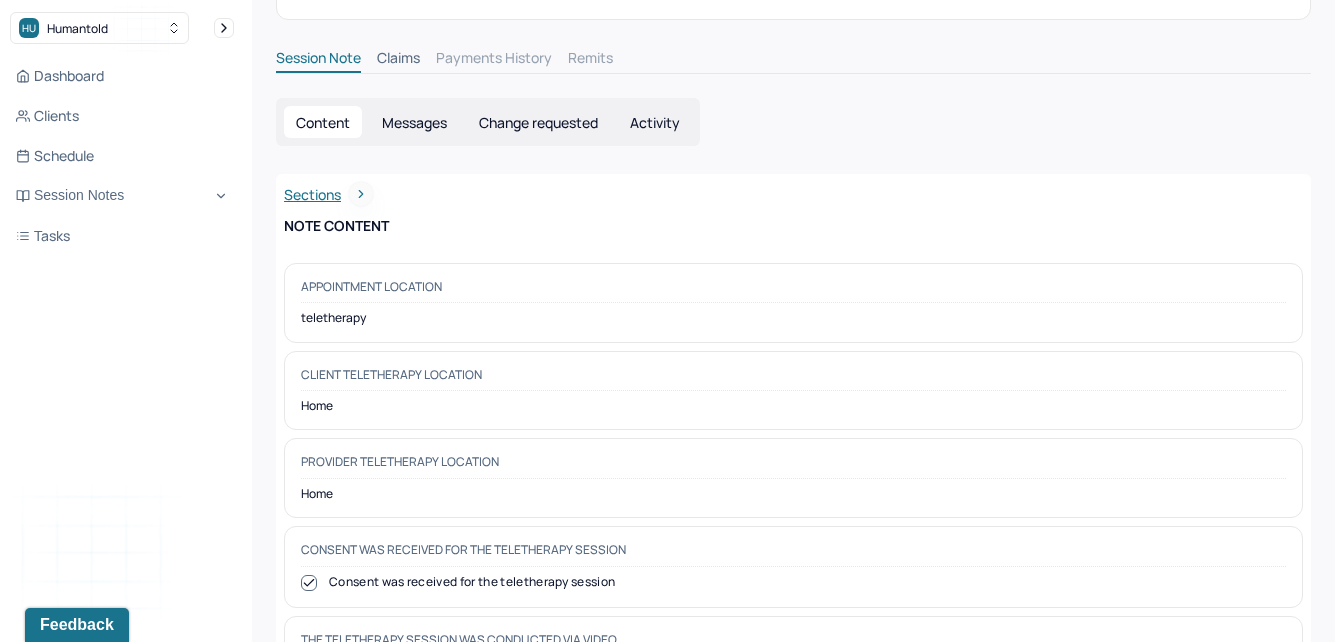 drag, startPoint x: 1351, startPoint y: 167, endPoint x: 928, endPoint y: 438, distance: 502.3644 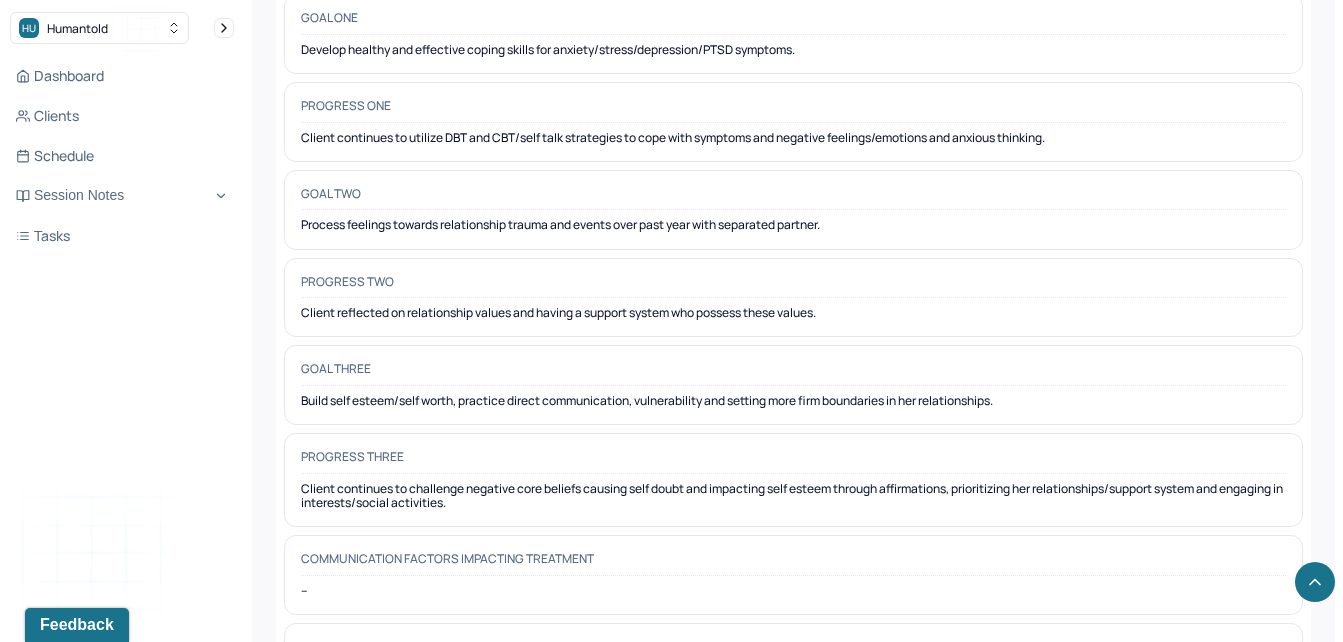 scroll, scrollTop: 3341, scrollLeft: 0, axis: vertical 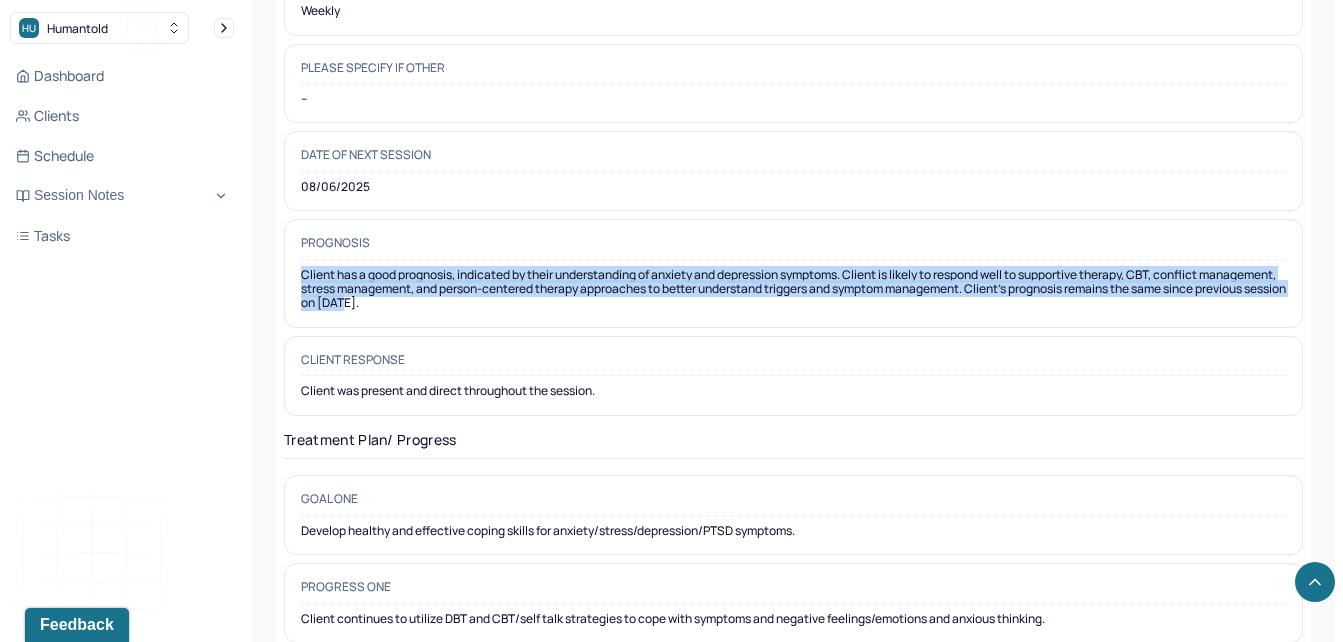 drag, startPoint x: 470, startPoint y: 299, endPoint x: 288, endPoint y: 262, distance: 185.72292 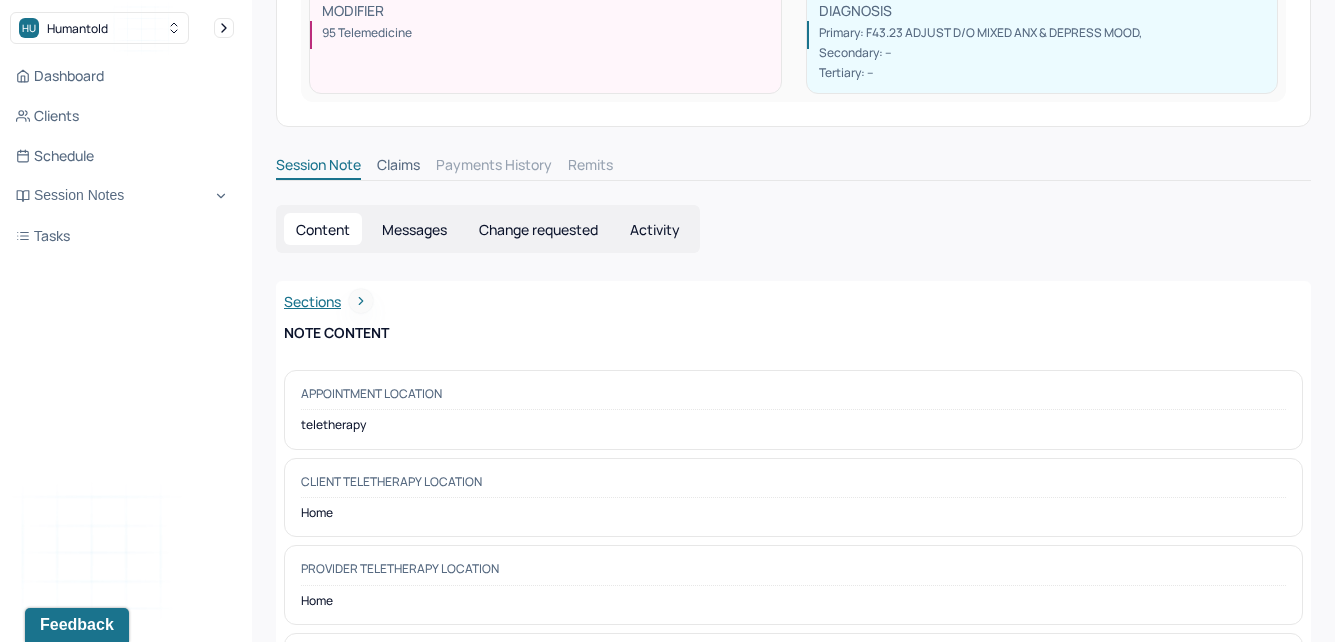 scroll, scrollTop: 0, scrollLeft: 0, axis: both 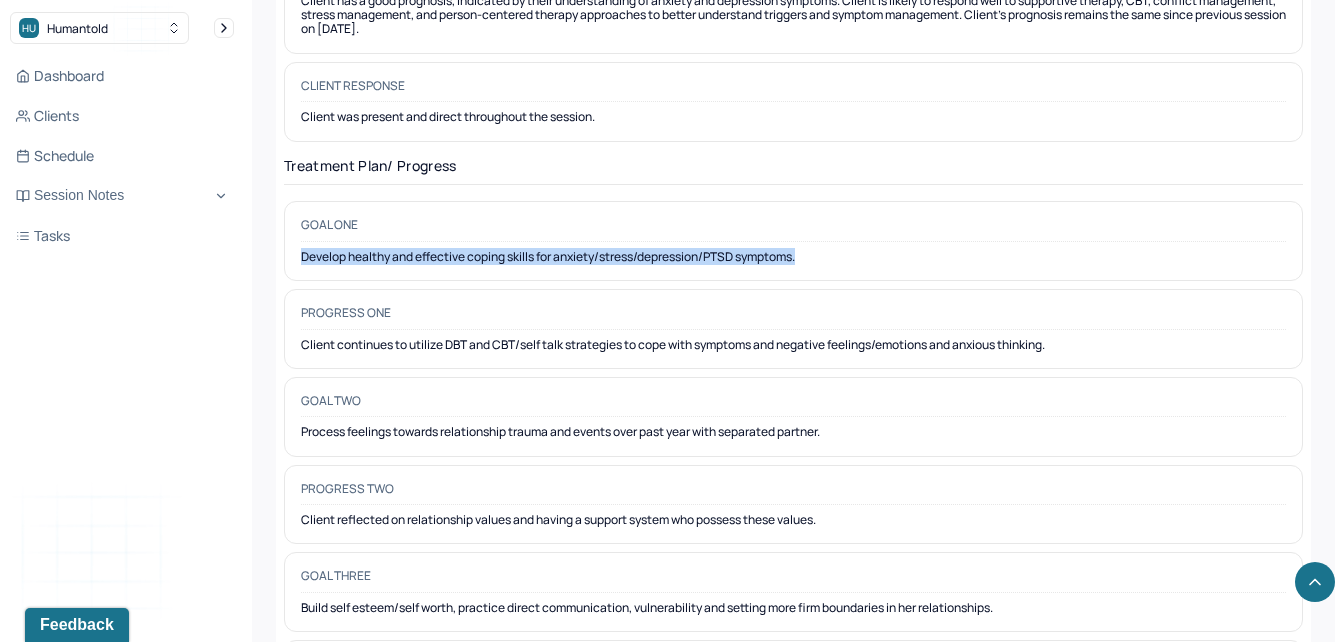 drag, startPoint x: 840, startPoint y: 257, endPoint x: 294, endPoint y: 252, distance: 546.0229 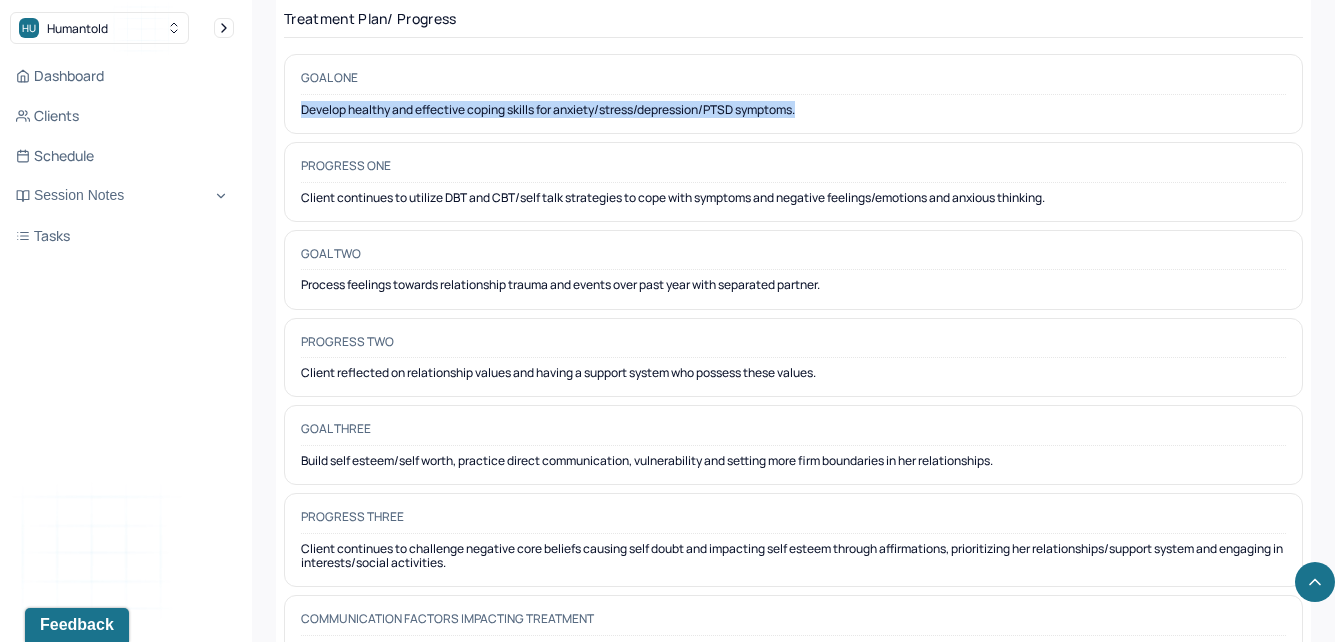 scroll, scrollTop: 3193, scrollLeft: 0, axis: vertical 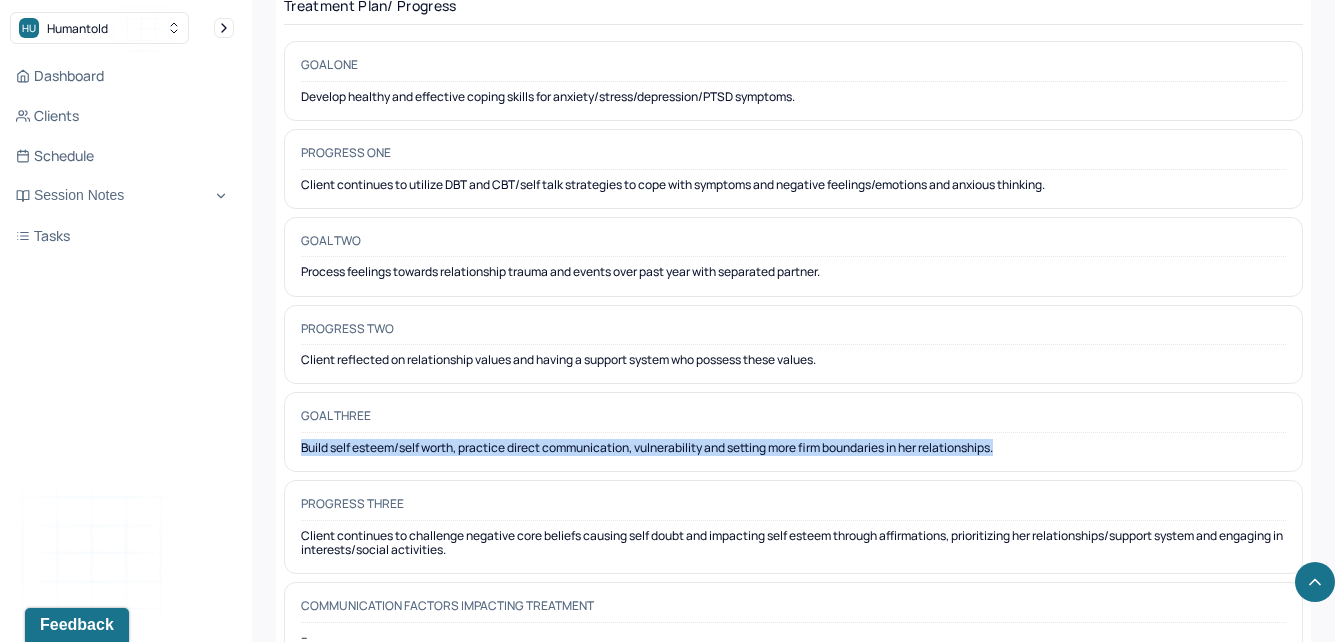 drag, startPoint x: 1037, startPoint y: 458, endPoint x: 298, endPoint y: 442, distance: 739.17316 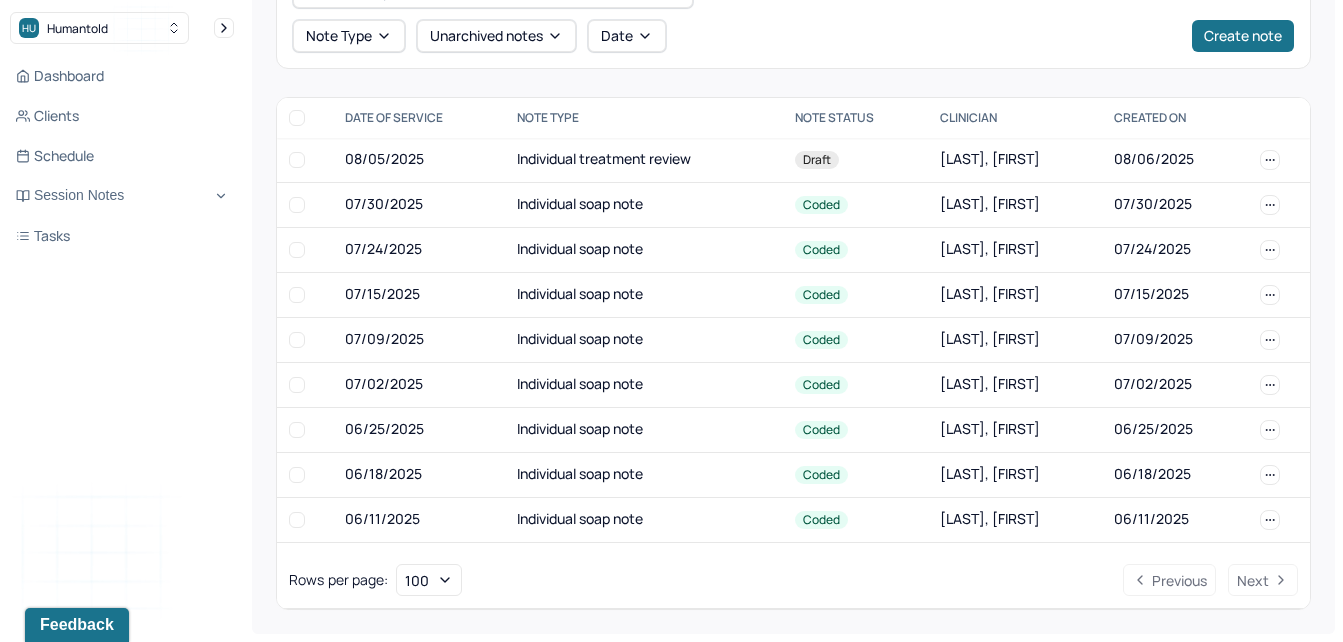 scroll, scrollTop: 514, scrollLeft: 0, axis: vertical 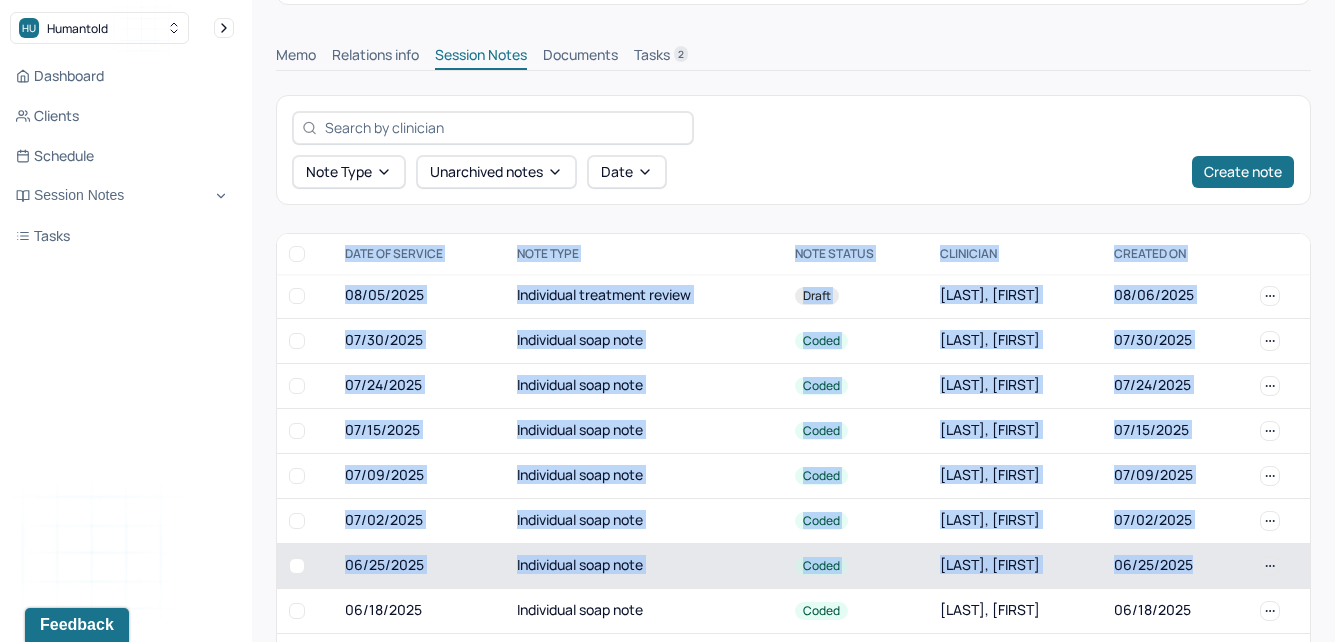 drag, startPoint x: 1310, startPoint y: 310, endPoint x: 1275, endPoint y: 571, distance: 263.33627 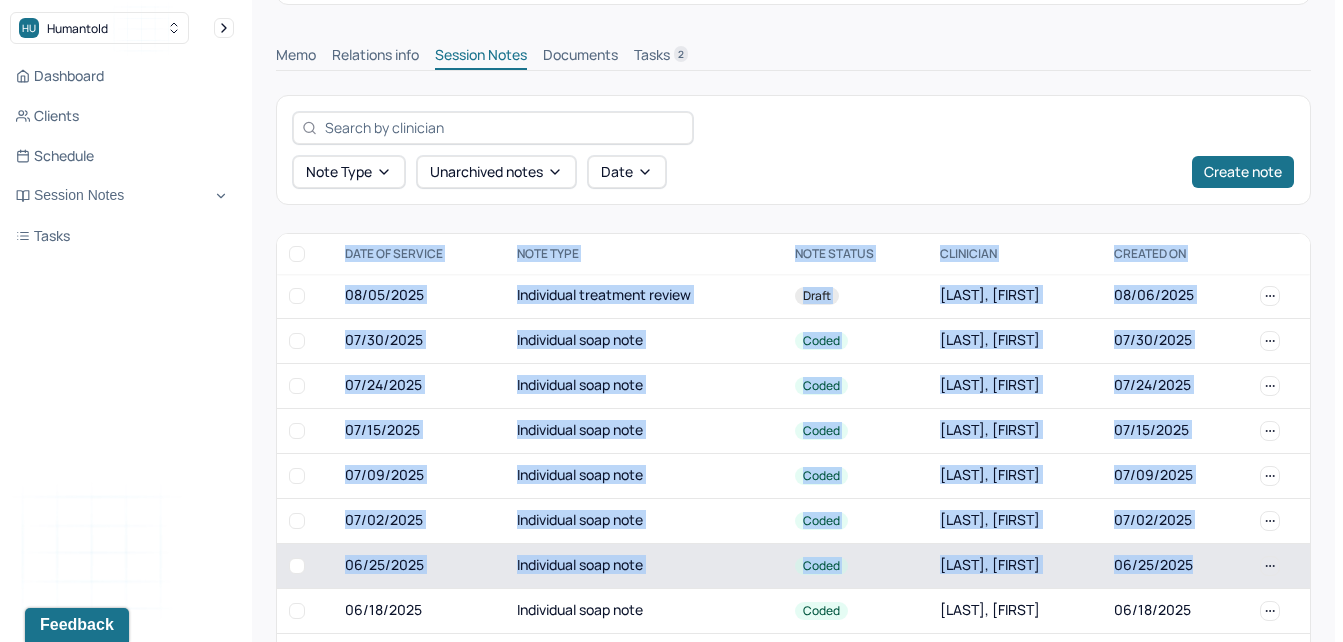 scroll, scrollTop: 755, scrollLeft: 0, axis: vertical 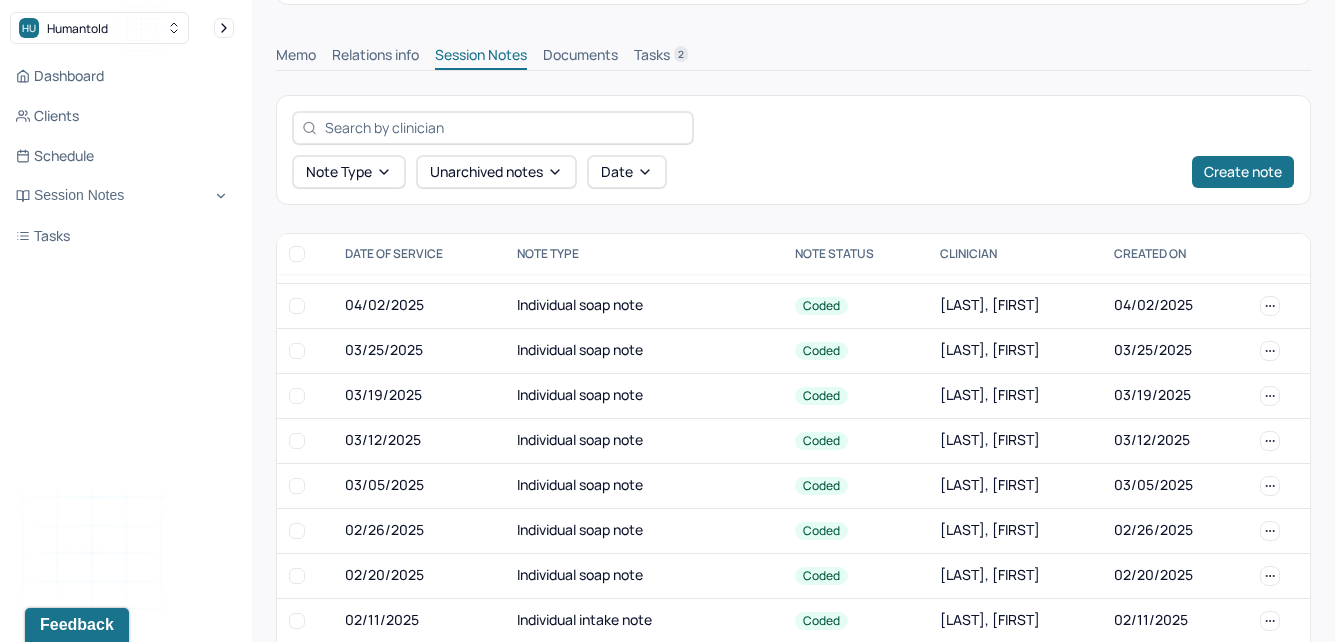 click on "Note type Unarchived notes Date Create note" at bounding box center [793, 150] 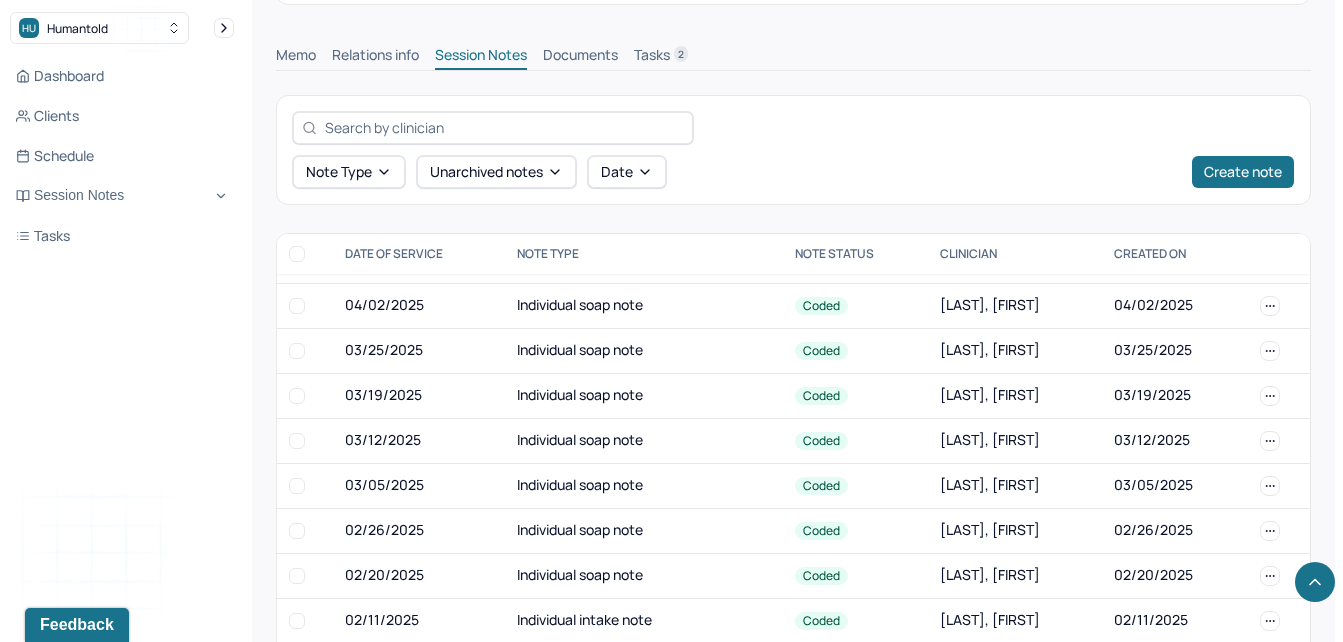 scroll, scrollTop: 650, scrollLeft: 0, axis: vertical 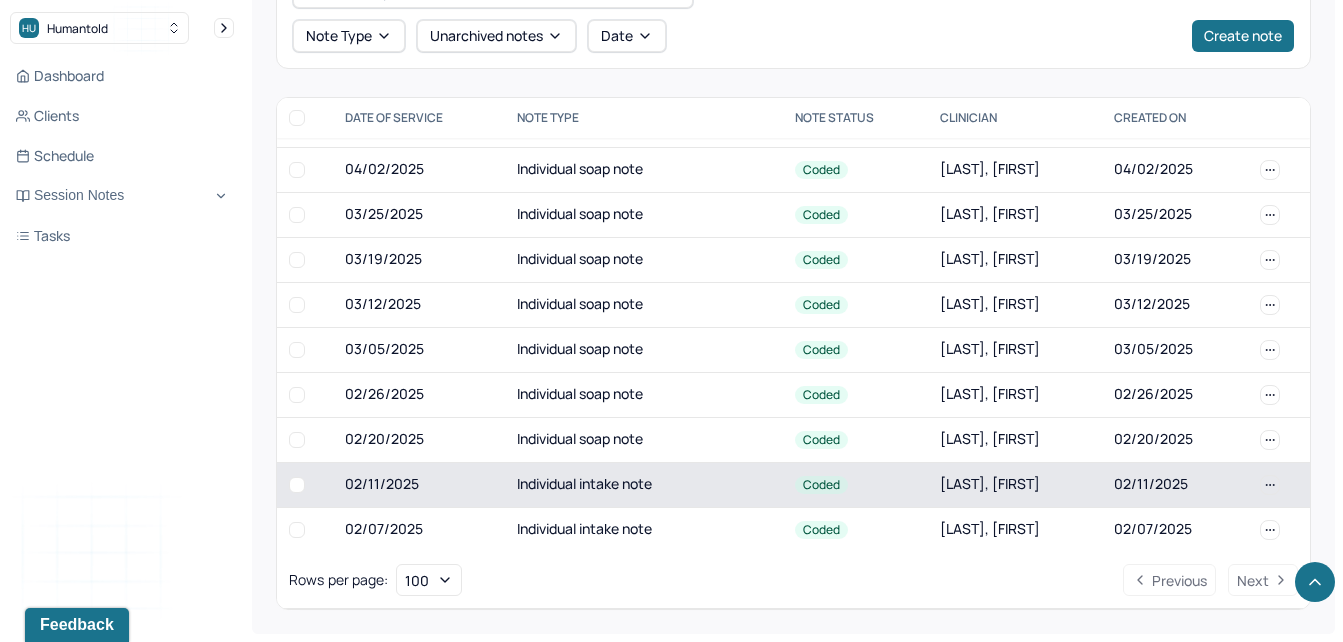 click on "Individual intake note" at bounding box center [644, 484] 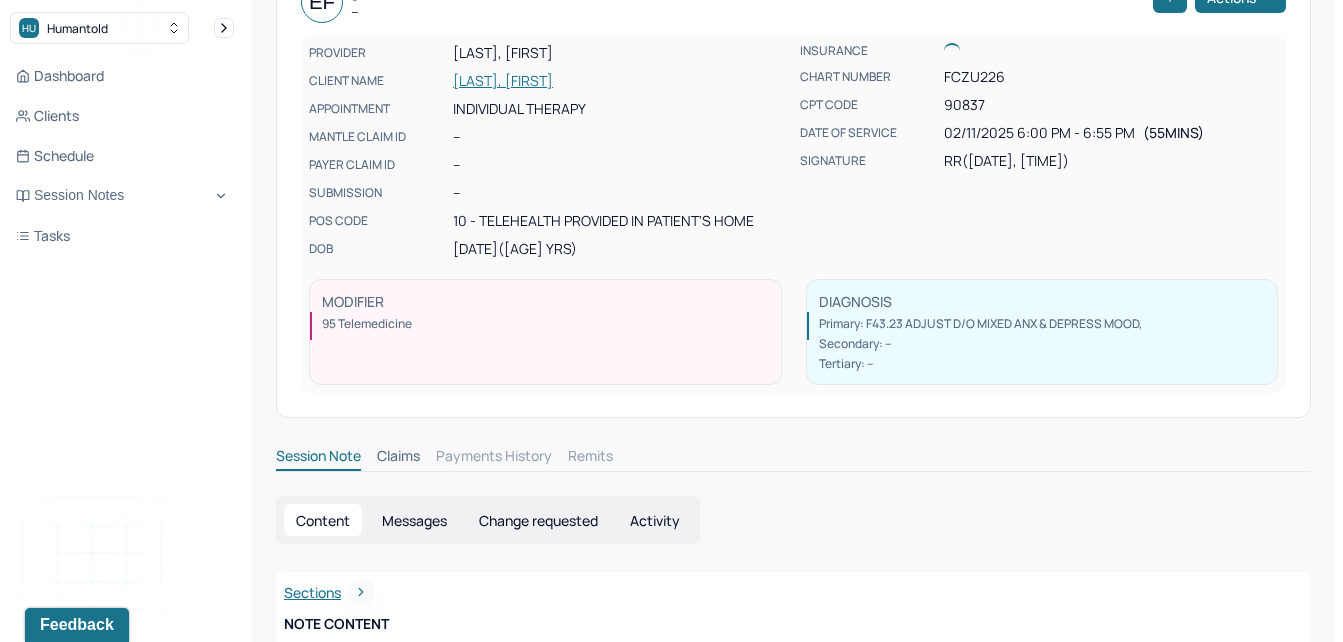 scroll, scrollTop: 650, scrollLeft: 0, axis: vertical 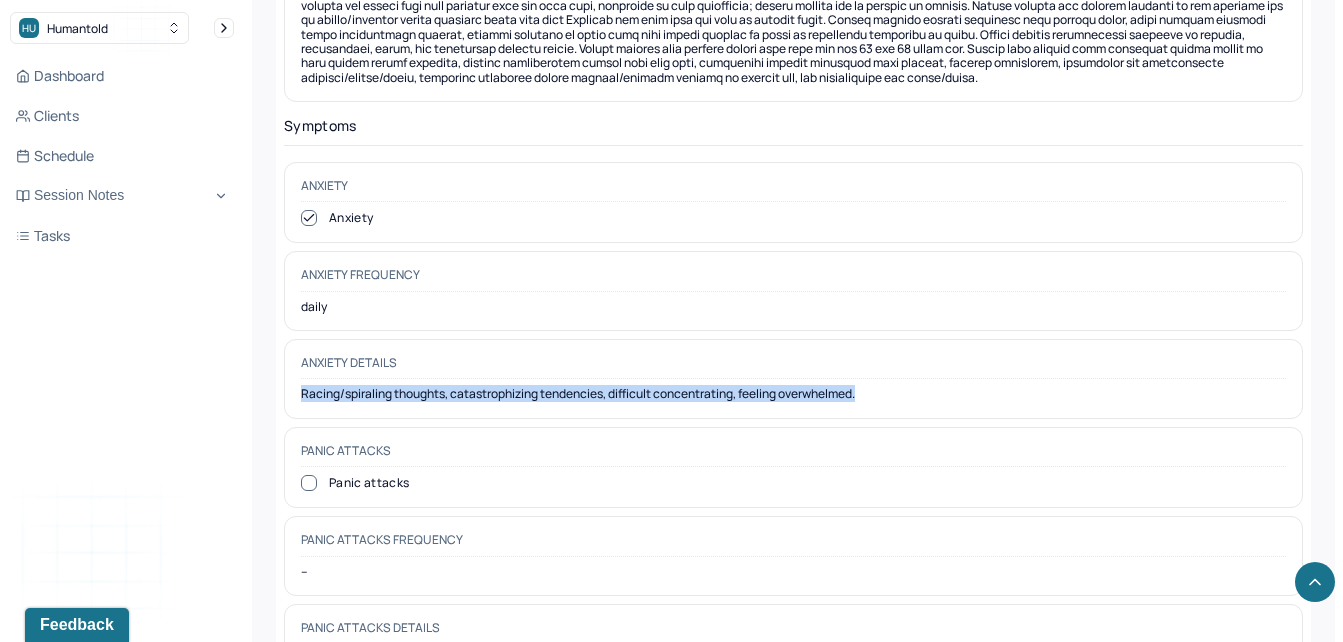 drag, startPoint x: 873, startPoint y: 399, endPoint x: 297, endPoint y: 413, distance: 576.1701 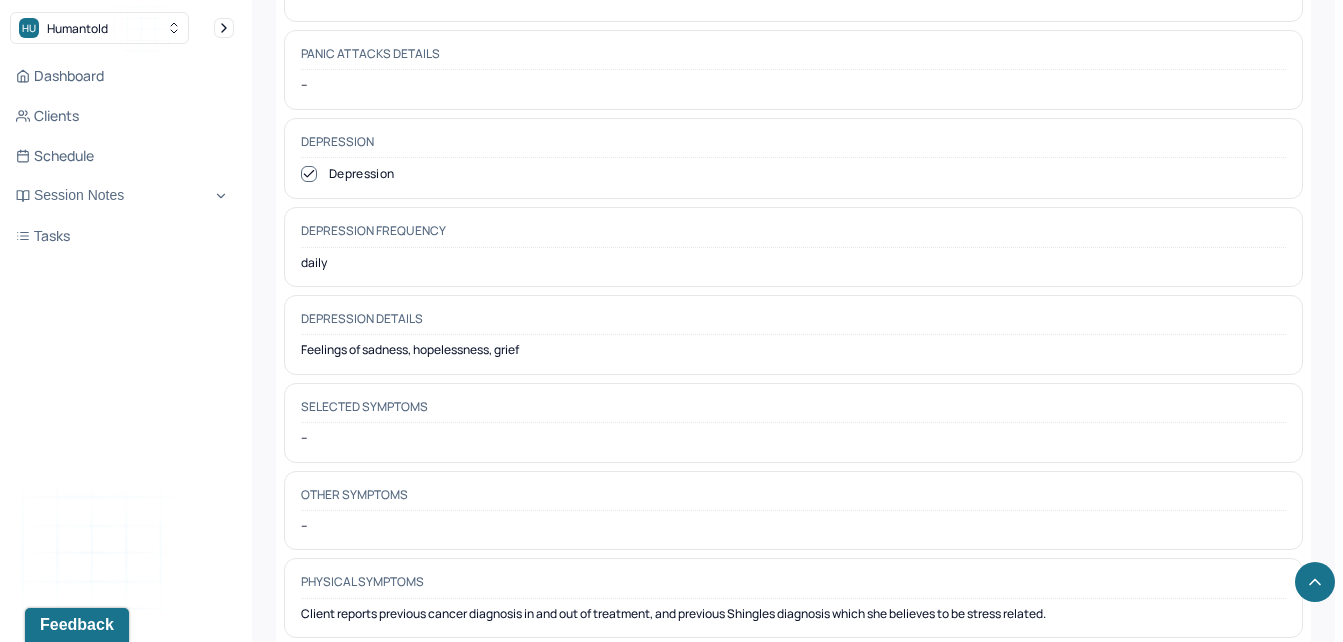scroll, scrollTop: 3648, scrollLeft: 0, axis: vertical 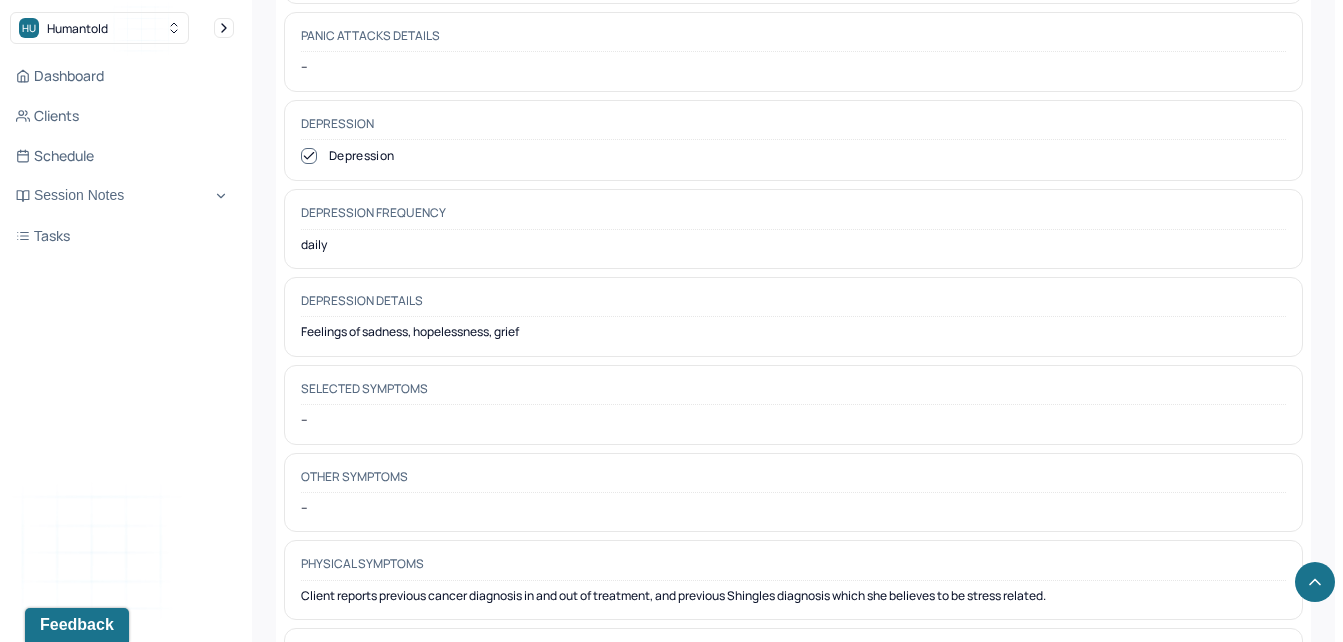 drag, startPoint x: 541, startPoint y: 337, endPoint x: 298, endPoint y: 338, distance: 243.00206 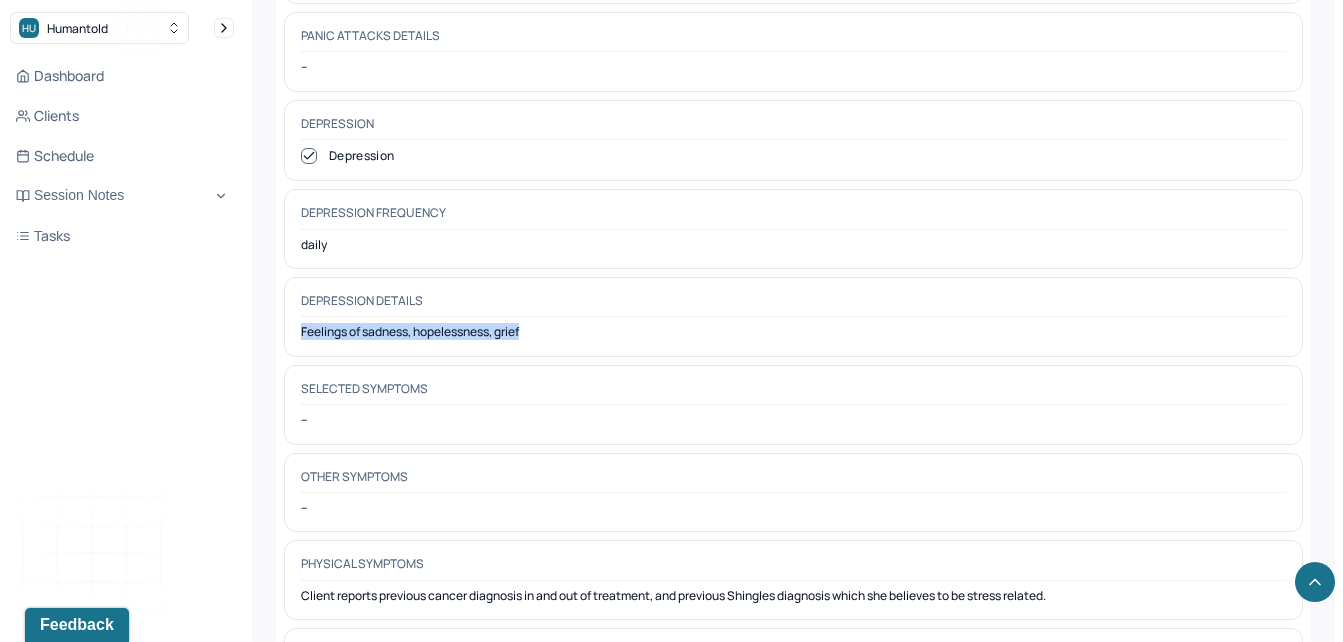 drag, startPoint x: 546, startPoint y: 335, endPoint x: 298, endPoint y: 341, distance: 248.07257 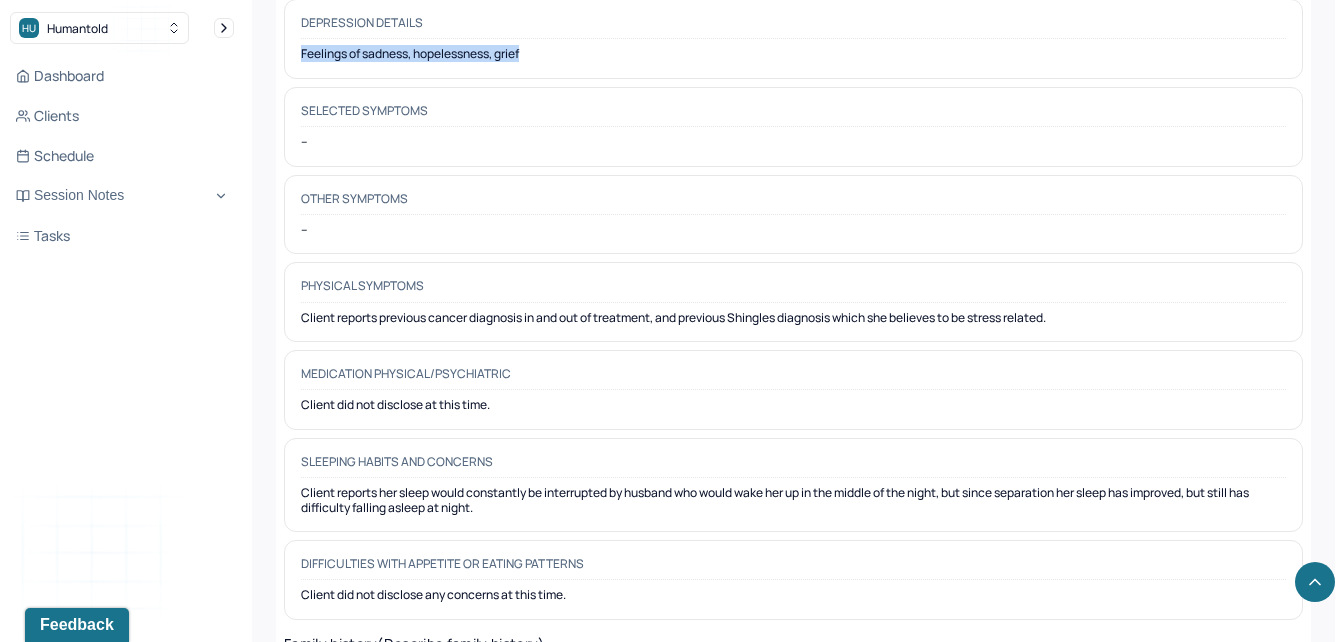 scroll, scrollTop: 3907, scrollLeft: 0, axis: vertical 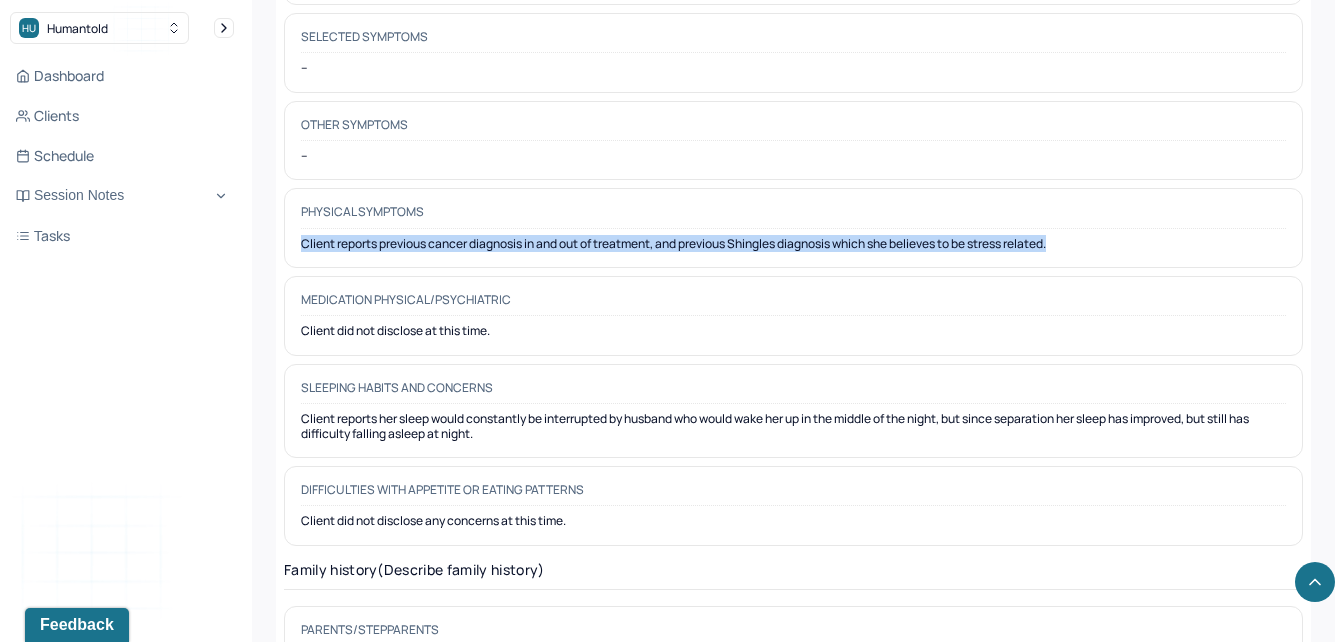 drag, startPoint x: 872, startPoint y: 33, endPoint x: 299, endPoint y: 236, distance: 607.89636 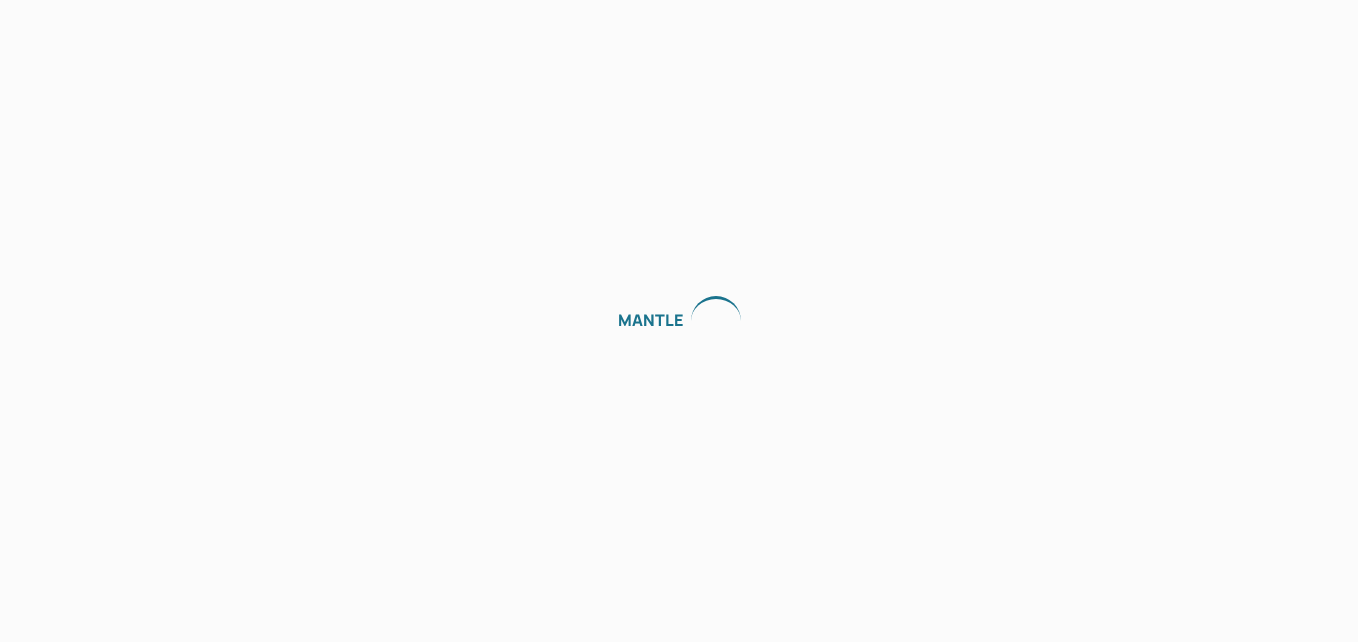 scroll, scrollTop: 0, scrollLeft: 0, axis: both 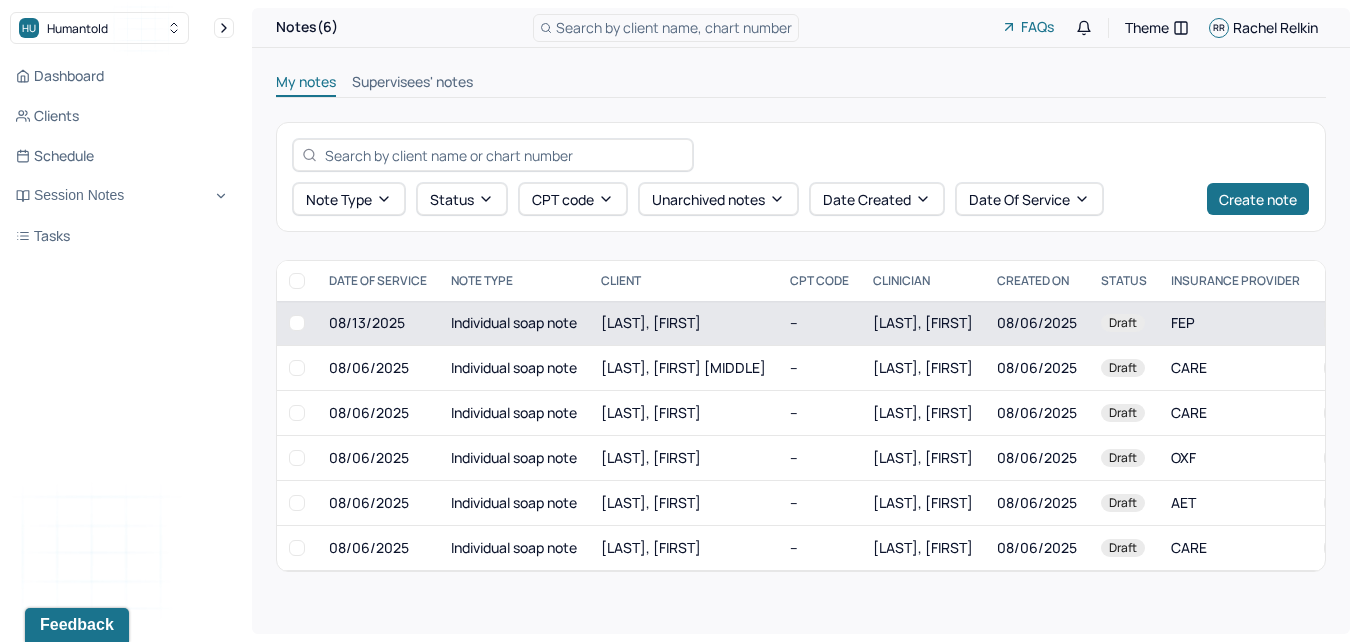 click on "[LAST], [FIRST]" at bounding box center [683, 323] 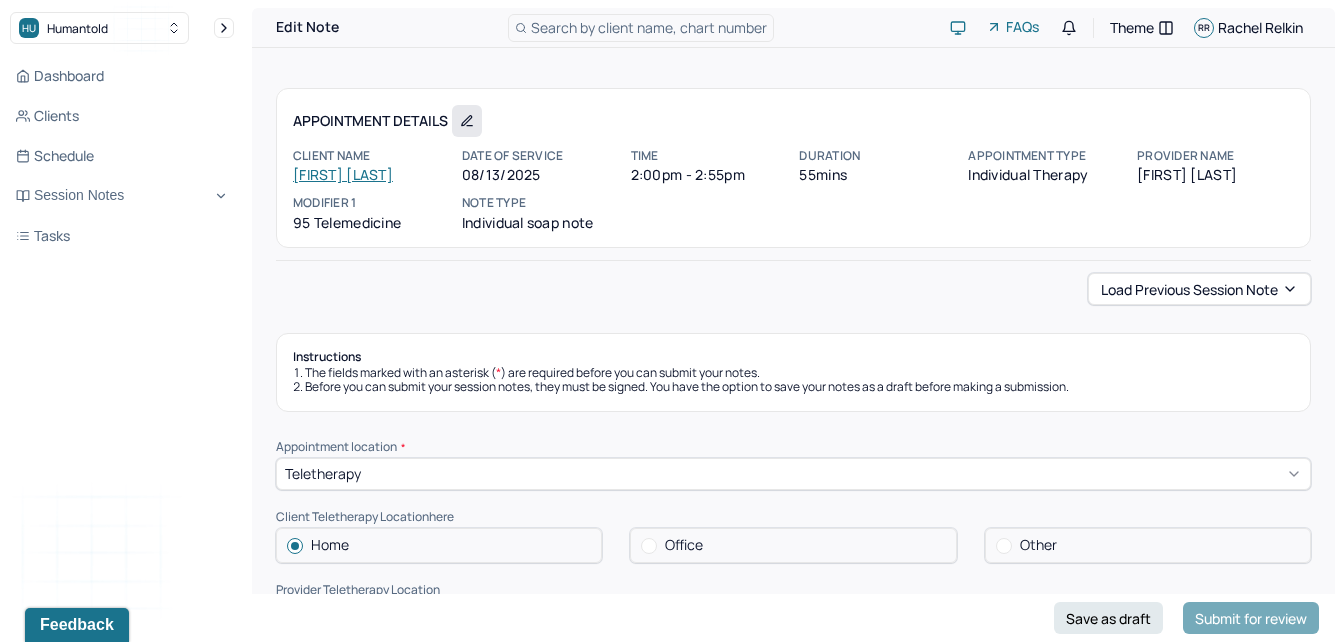 click 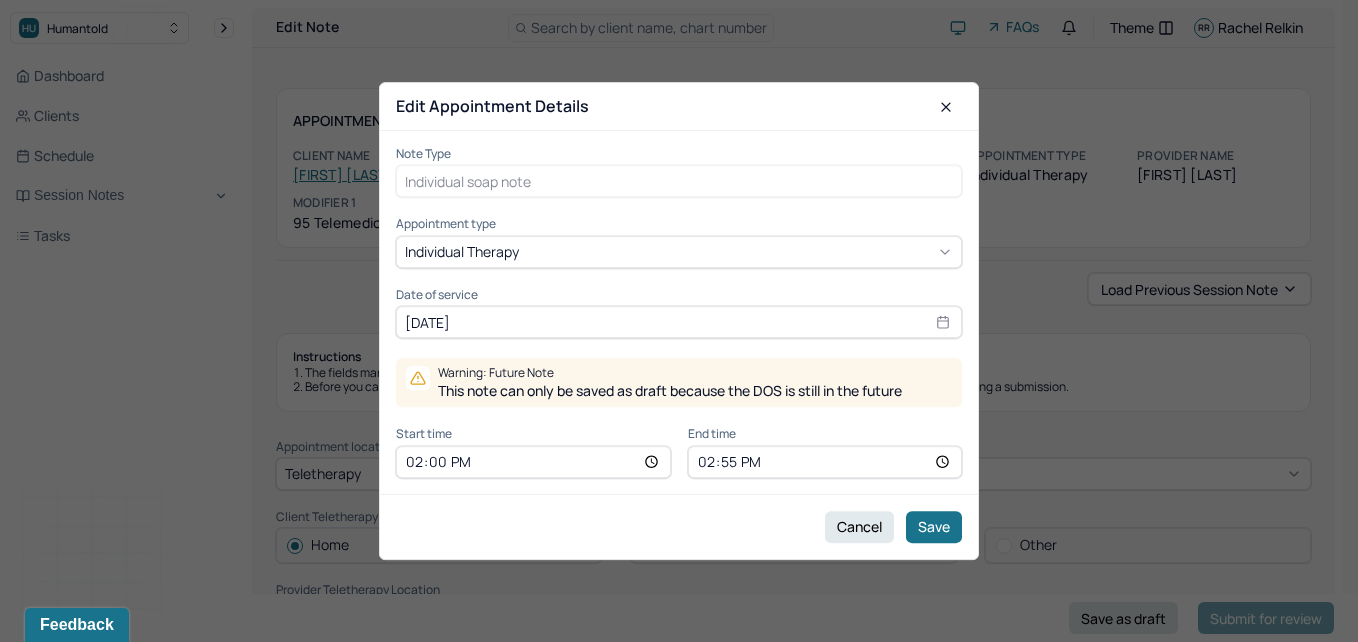 select on "7" 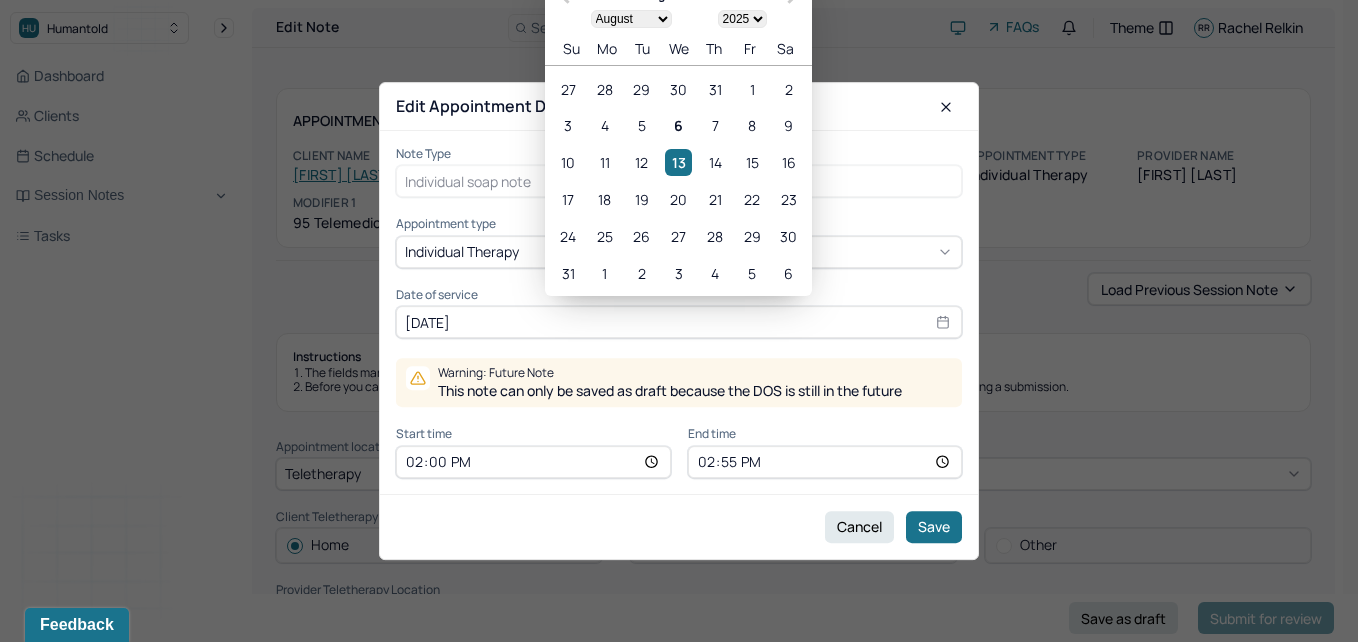 click on "[DATE]" at bounding box center (679, 322) 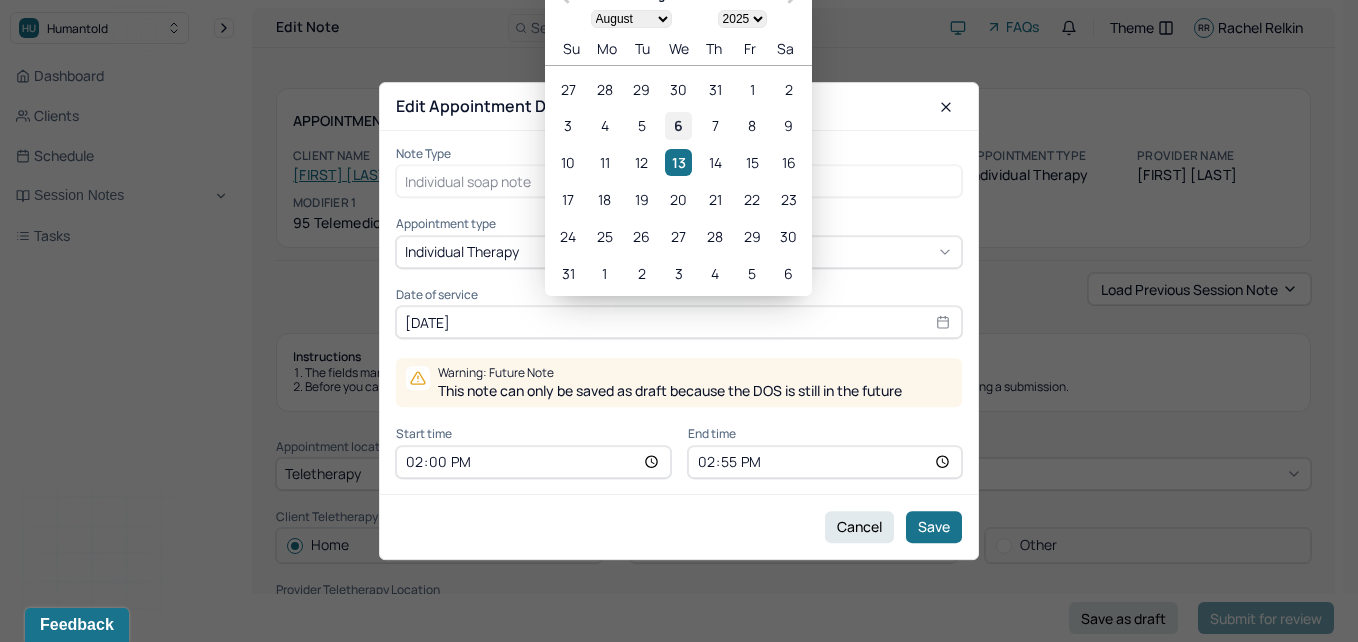 click on "6" at bounding box center [678, 125] 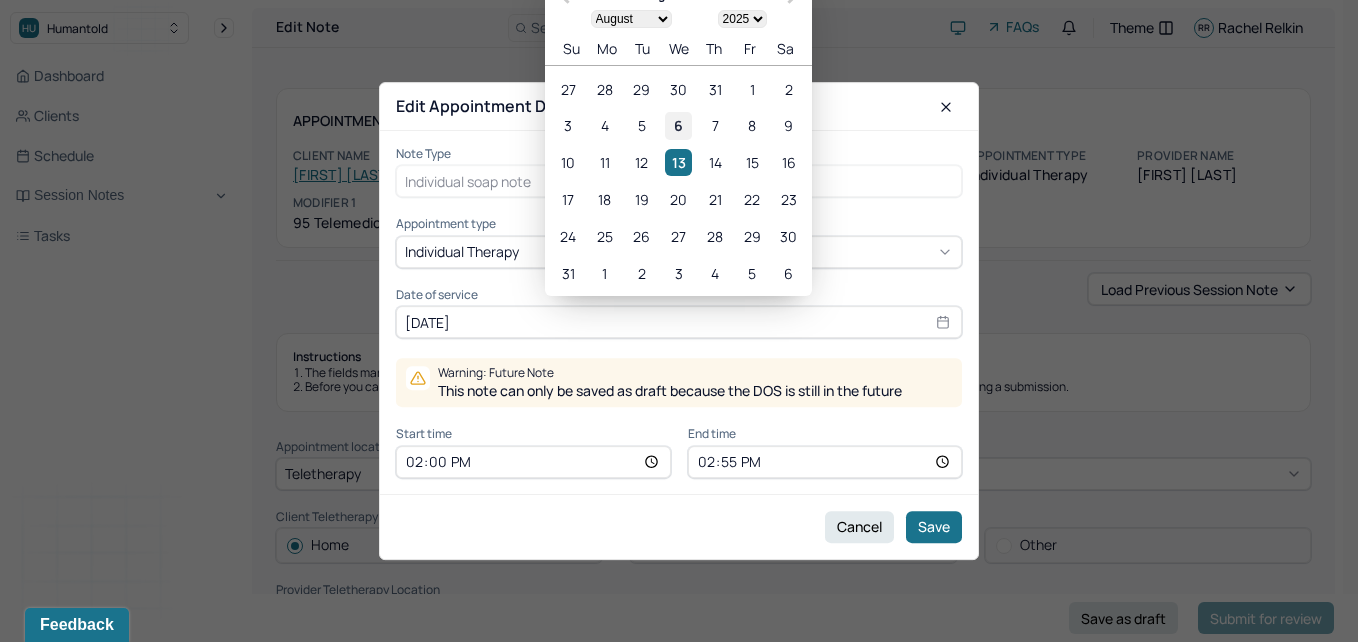 type on "Aug 6, 2025" 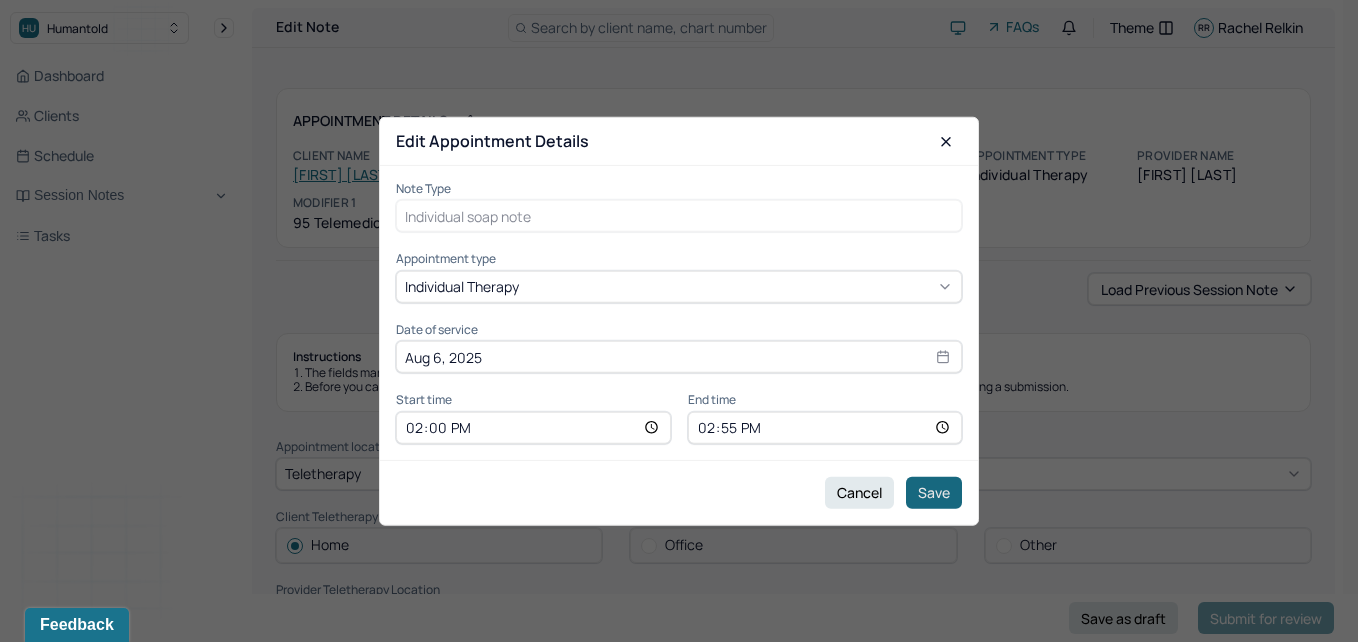 click on "Save" at bounding box center [934, 492] 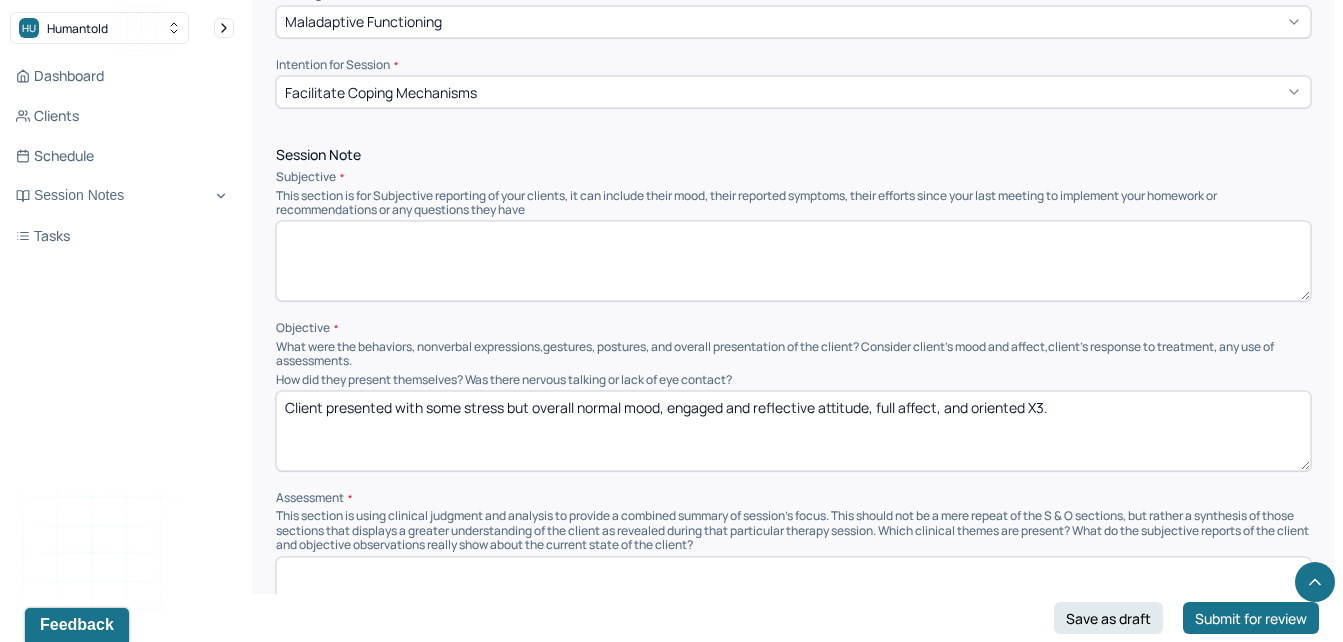scroll, scrollTop: 1091, scrollLeft: 0, axis: vertical 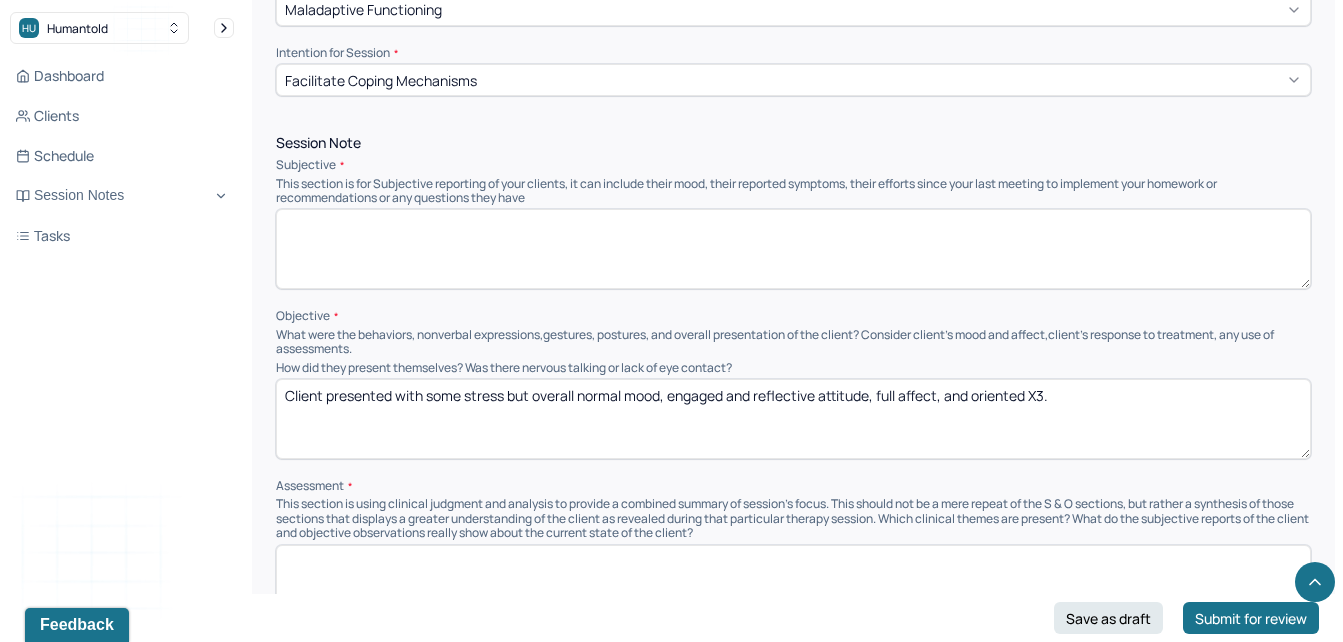 click on "Appointment Details Client name [FIRST] [LAST] Date of service [DATE] Time 2:00pm - 2:55pm Duration 55mins Appointment type individual therapy Provider name [FIRST] [LAST] Modifier 1 95 Telemedicine Note type Individual soap note Load previous session note Instructions The fields marked with an asterisk ( * ) are required before you can submit your notes. Before you can submit your session notes, they must be signed. You have the option to save your notes as a draft before making a submission. Appointment location * Teletherapy Client Teletherapy Location here Home Office Other Provider Teletherapy Location Home Office Other Consent was received for the teletherapy session The teletherapy session was conducted via video Primary diagnosis * F41.1 GENERALIZED ANXIETY DISORDER Secondary diagnosis (optional) Secondary diagnosis Tertiary diagnosis (optional) Tertiary diagnosis Emotional / Behavioural symptoms demonstrated * Client presented with some stress throughout the session. Causing * Intention for Session" at bounding box center [793, 726] 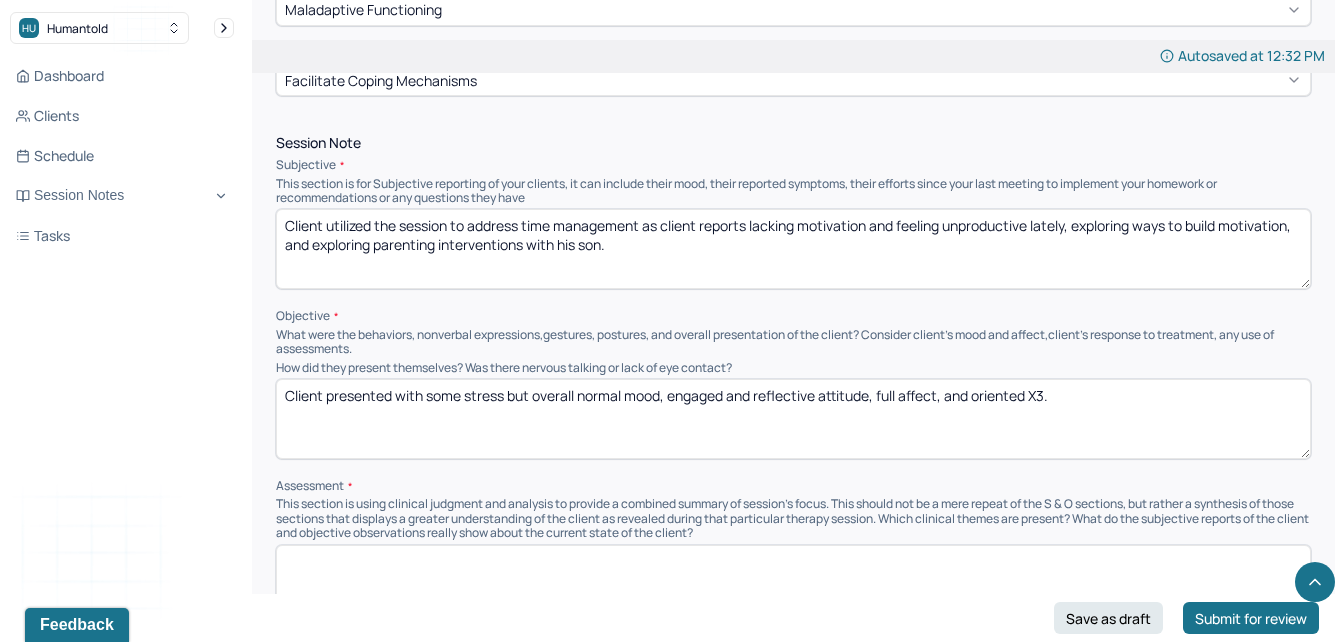 type on "Client utilized the session to address time management as client reports lacking motivation and feeling unproductive lately, exploring ways to build motivation, and exploring parenting interventions with his son." 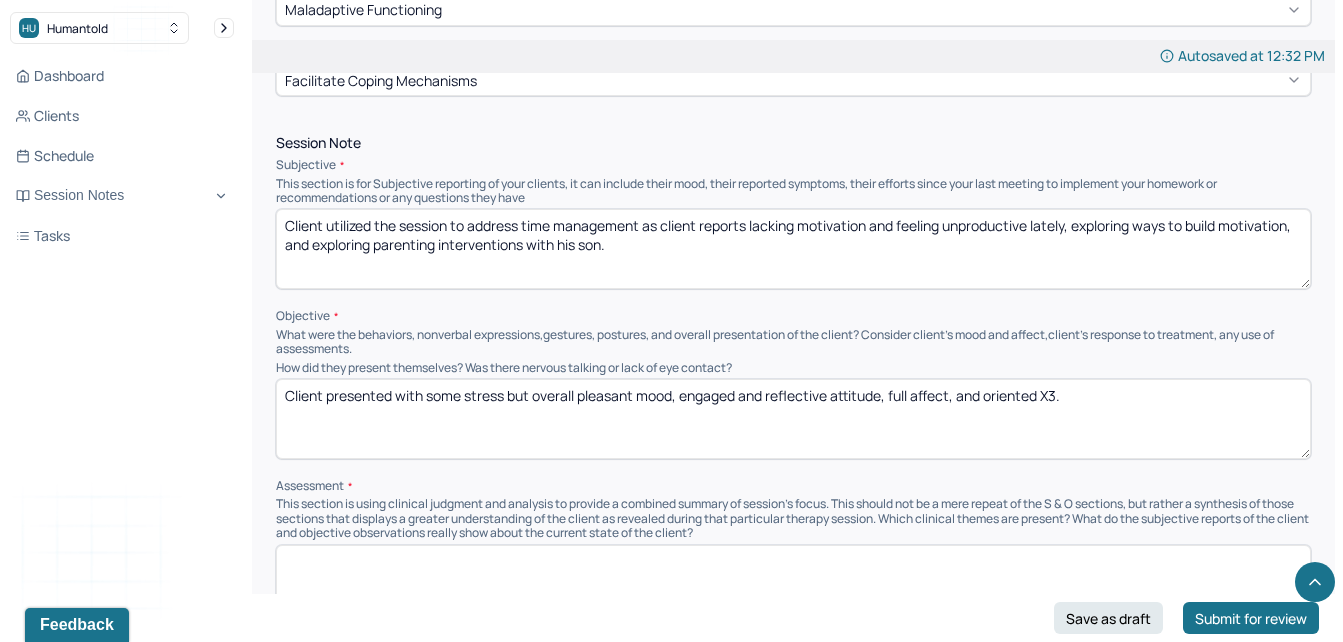 click on "Client presented with some stress but overall pleasant mood, engaged and reflective attitude, full affect, and oriented X3." at bounding box center (793, 419) 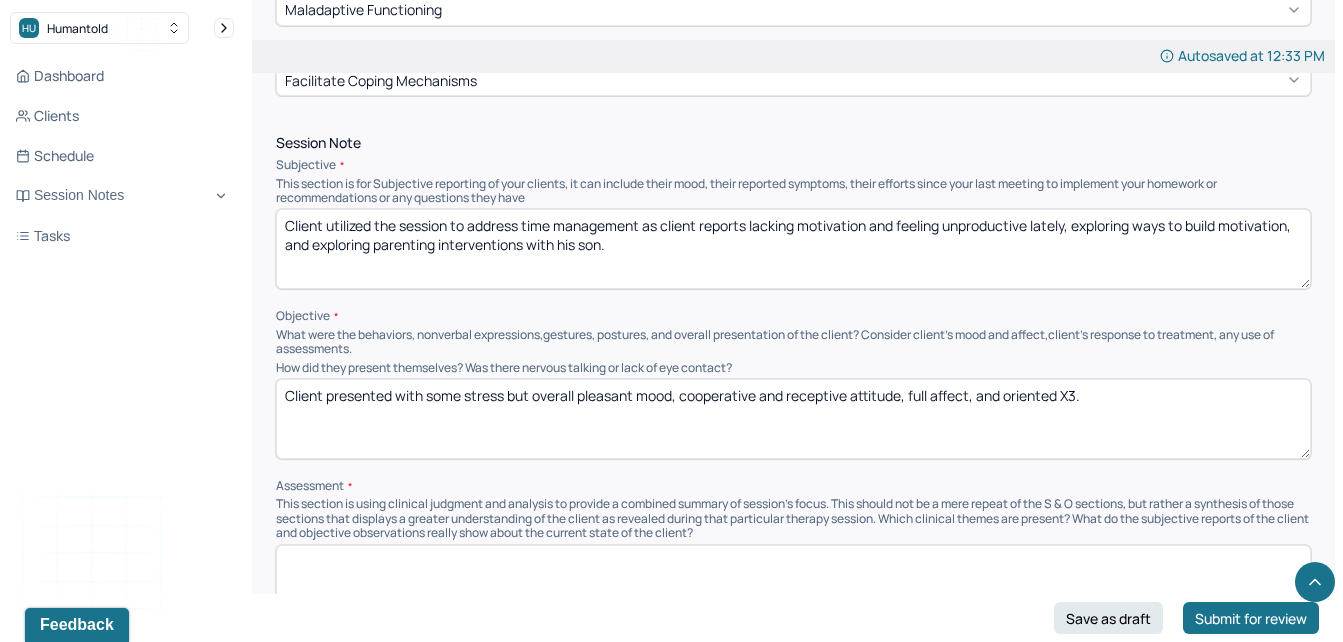 click on "Client presented with some stress but overall pleasant mood, cooperative and receptive attitude, full affect, and oriented X3." at bounding box center (793, 419) 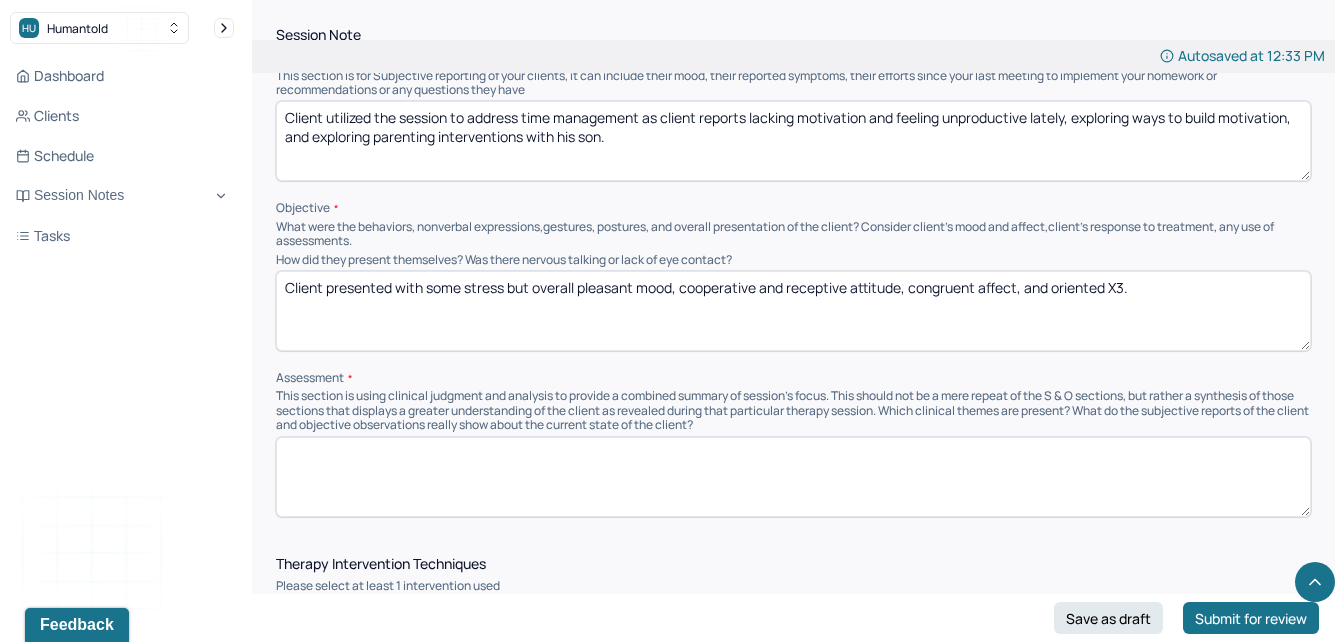 scroll, scrollTop: 1205, scrollLeft: 0, axis: vertical 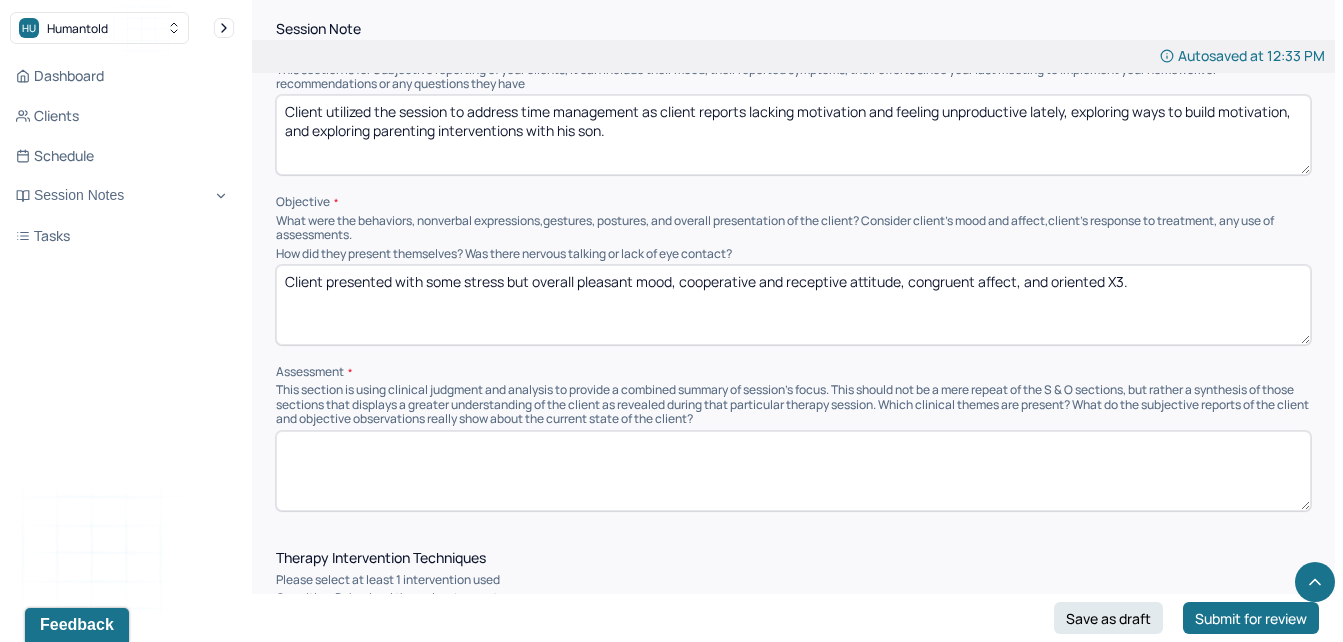 type on "Client presented with some stress but overall pleasant mood, cooperative and receptive attitude, congruent affect, and oriented X3." 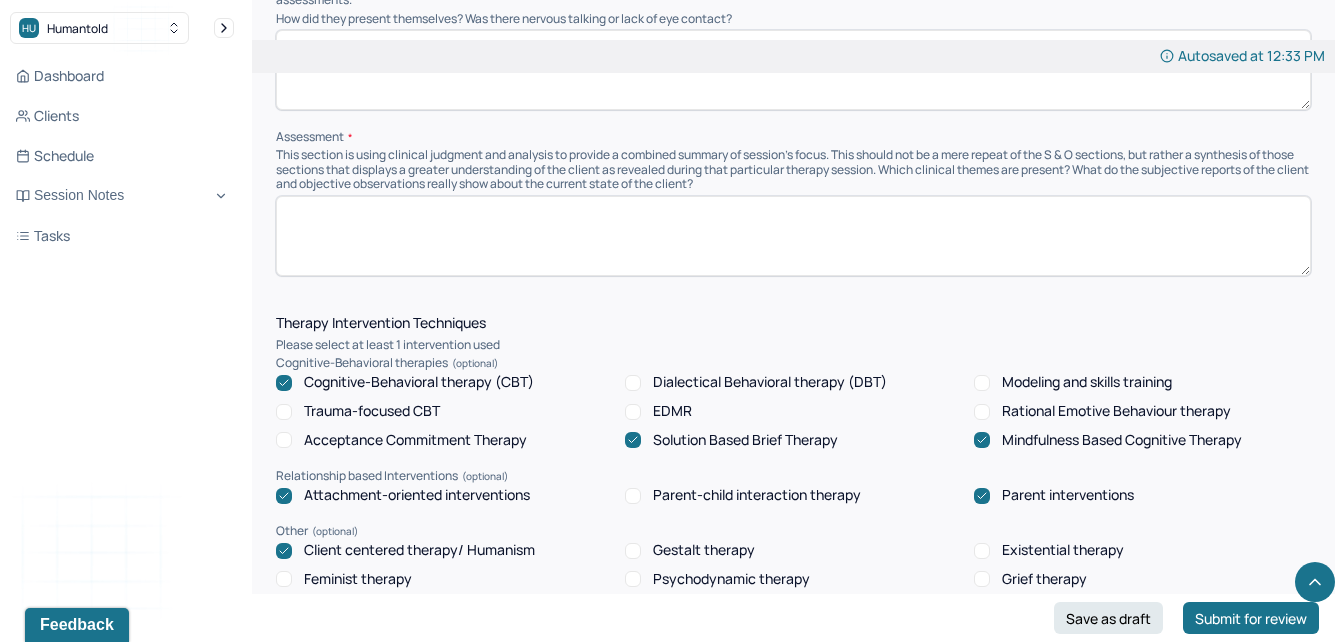 scroll, scrollTop: 1458, scrollLeft: 0, axis: vertical 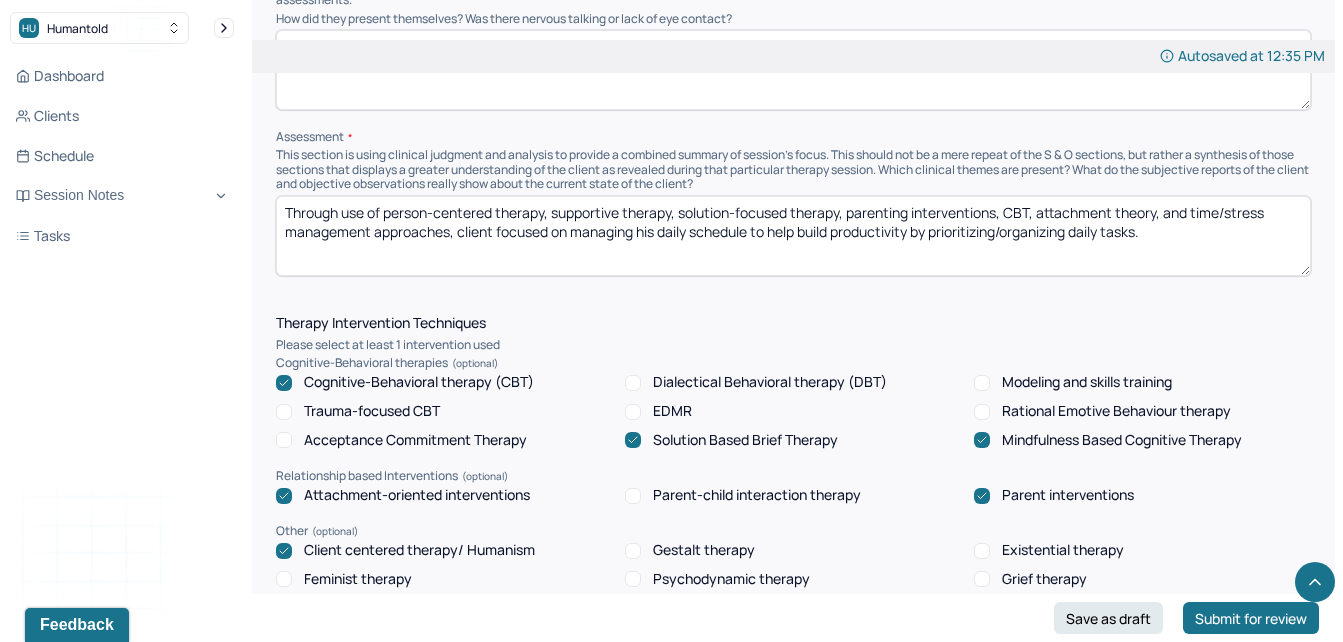 click on "Through use of person-centered therapy, supportive therapy, solution-focused therapy, parenting interventions, CBT, attachment theory, and time/stress management approaches, client focused on managing his daily schedule to help build productivity by prioritizing/organizing daily tasks." at bounding box center (793, 236) 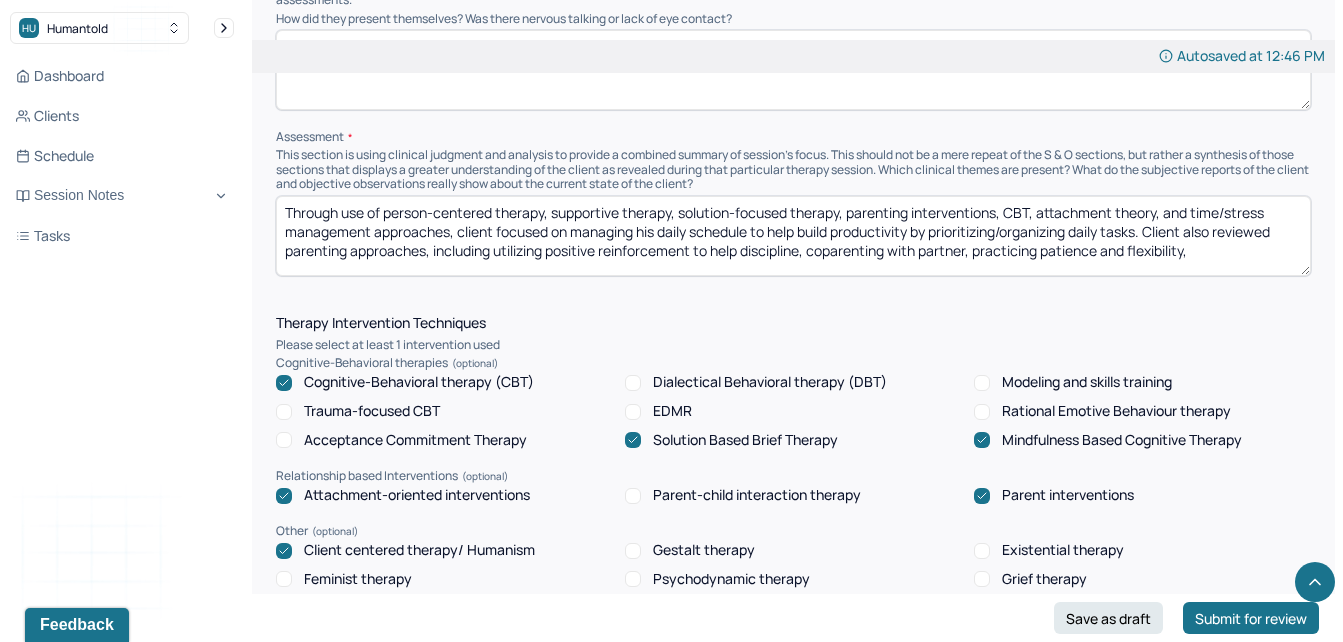 click on "Through use of person-centered therapy, supportive therapy, solution-focused therapy, parenting interventions, CBT, attachment theory, and time/stress management approaches, client focused on managing his daily schedule to help build productivity by prioritizing/organizing daily tasks. Client also reviewed parenting approaches, including utilizing positive reinforcement to help discipline, coparenting with partner, practicing patience and flexibility," at bounding box center (793, 236) 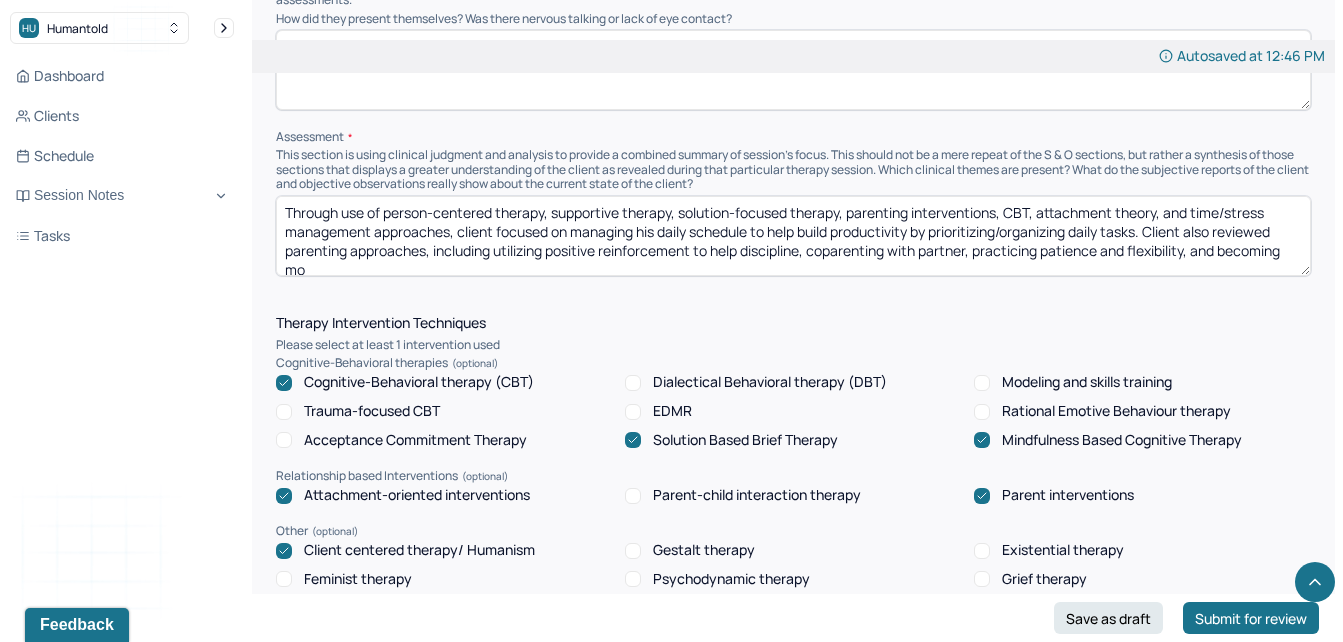 scroll, scrollTop: 4, scrollLeft: 0, axis: vertical 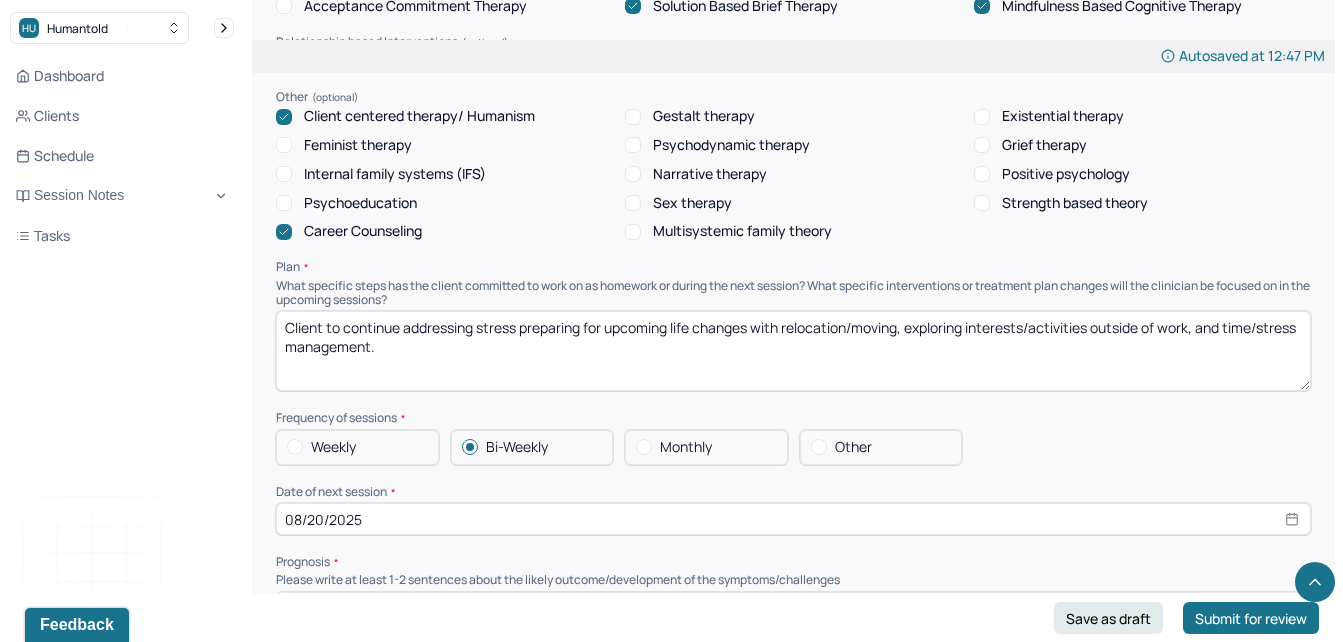 type on "Through use of person-centered therapy, supportive therapy, solution-focused therapy, parenting interventions, CBT, attachment theory, and time/stress management approaches, client focused on managing his daily schedule to help build productivity by prioritizing/organizing daily tasks. Client also reviewed parenting approaches, including utilizing positive reinforcement to help discipline, coparenting with partner, practicing patience and flexibility, and becoming more  comfortable in accepting feedback when it comes to his parenting strategies." 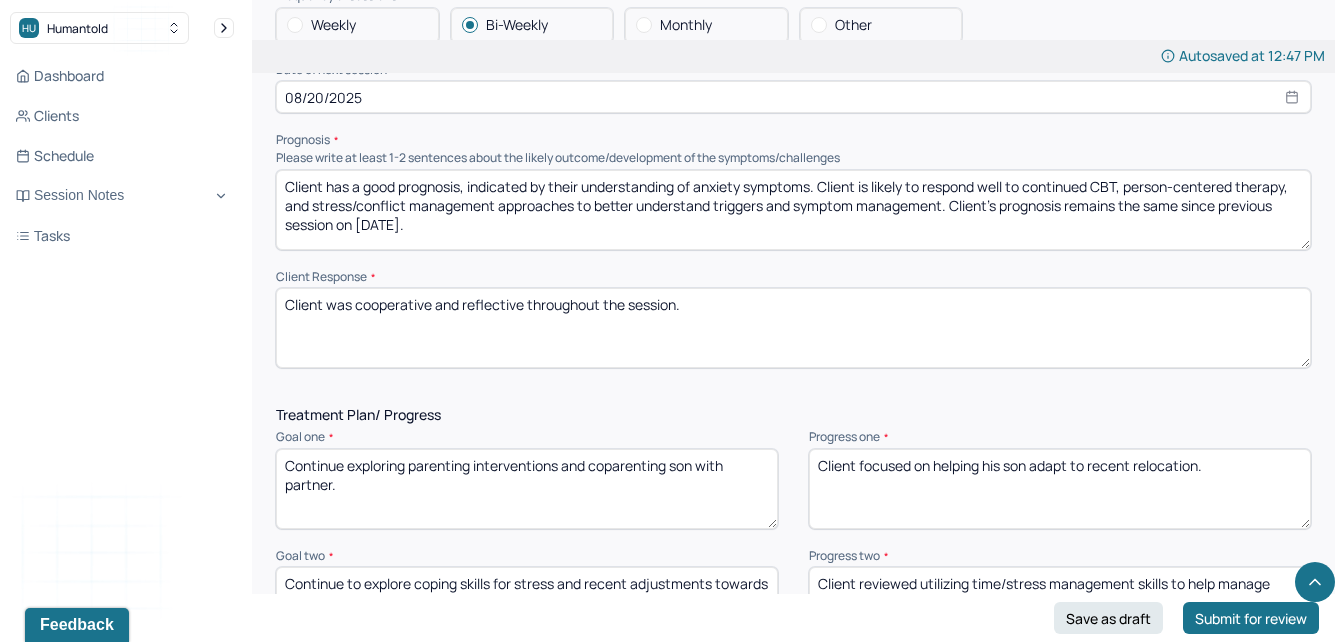 scroll, scrollTop: 2332, scrollLeft: 0, axis: vertical 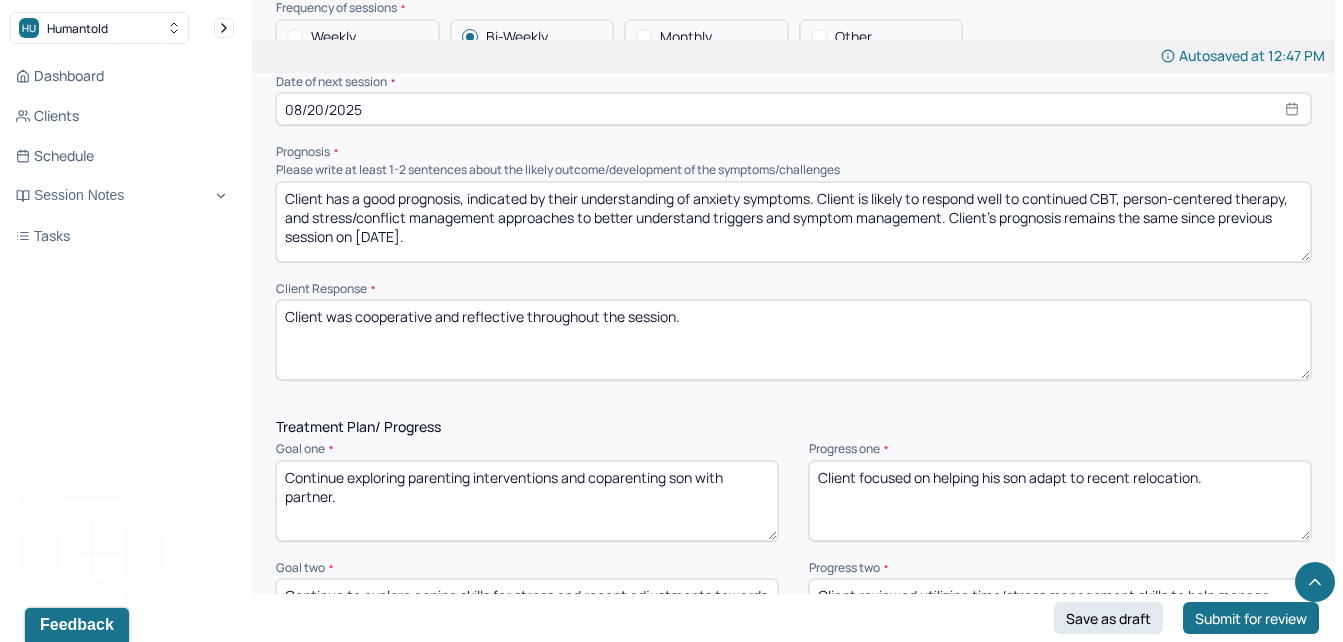 type on "Client to continue working on improving time management skills, build motivation, and exploring parenting skills." 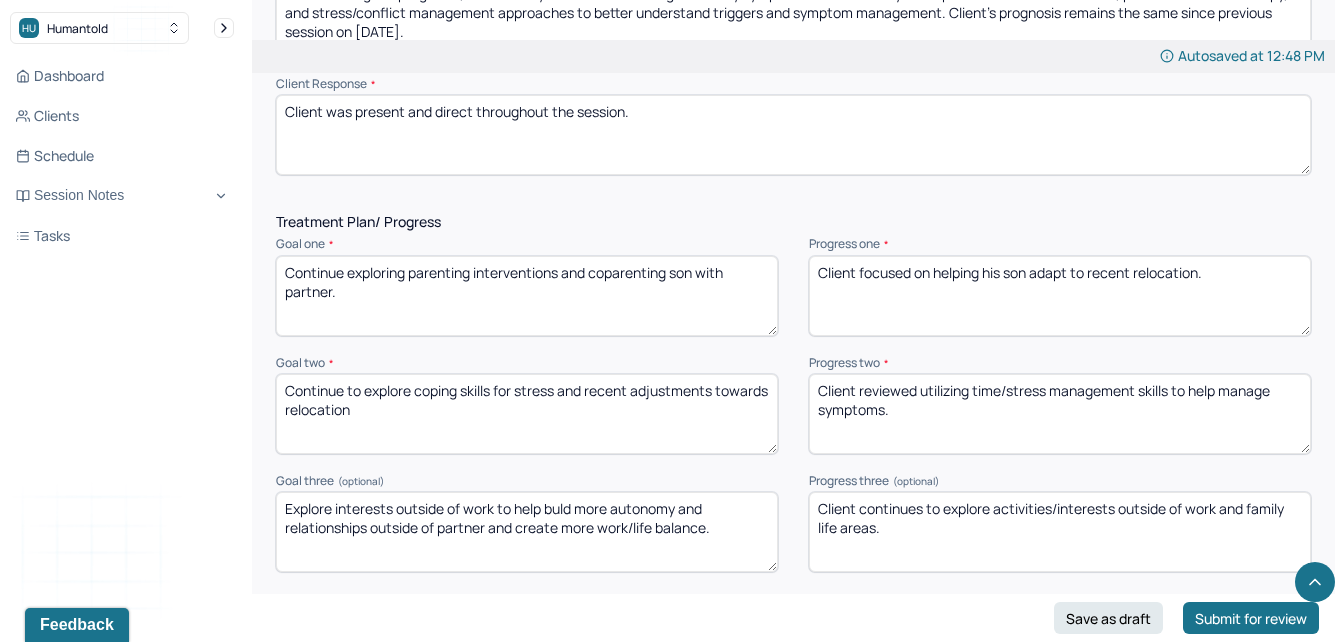 scroll, scrollTop: 2501, scrollLeft: 0, axis: vertical 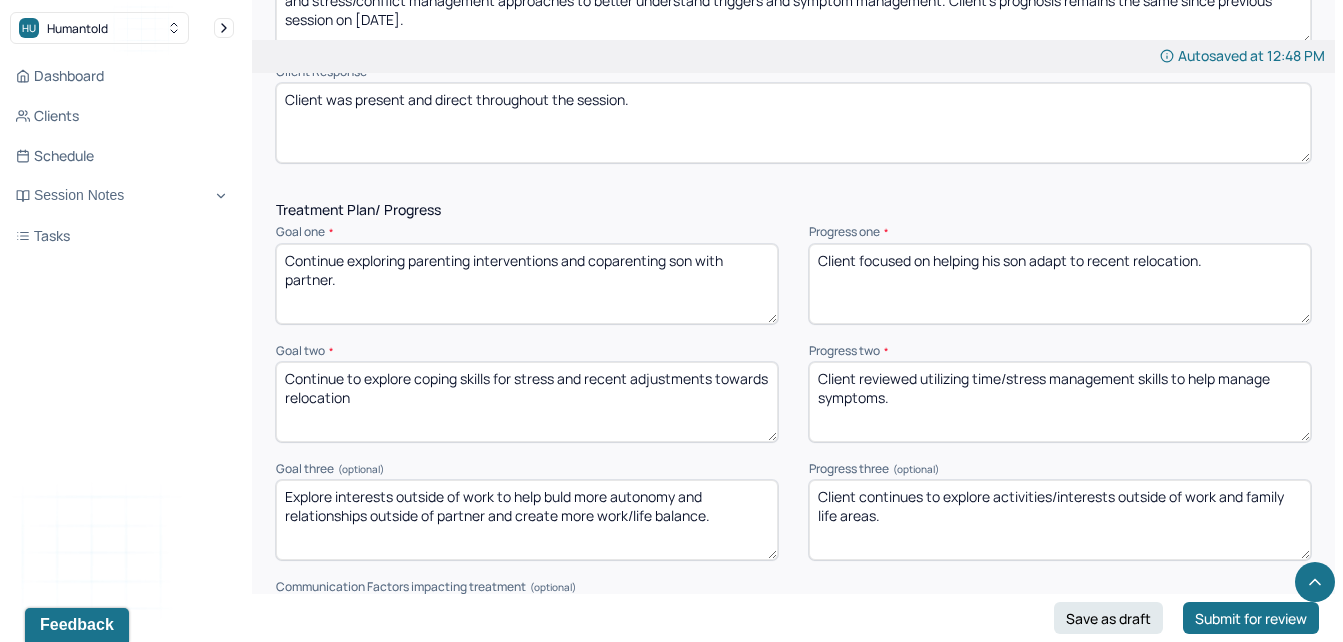 type on "Client was present and direct throughout the session." 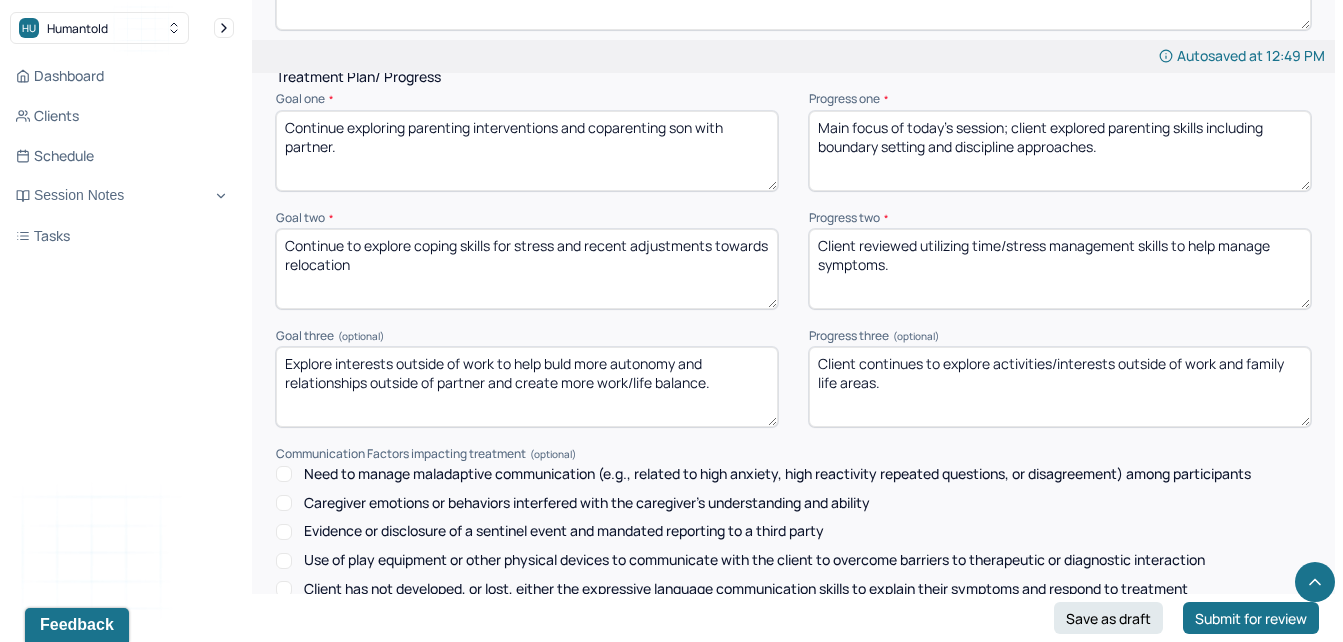 scroll, scrollTop: 2640, scrollLeft: 0, axis: vertical 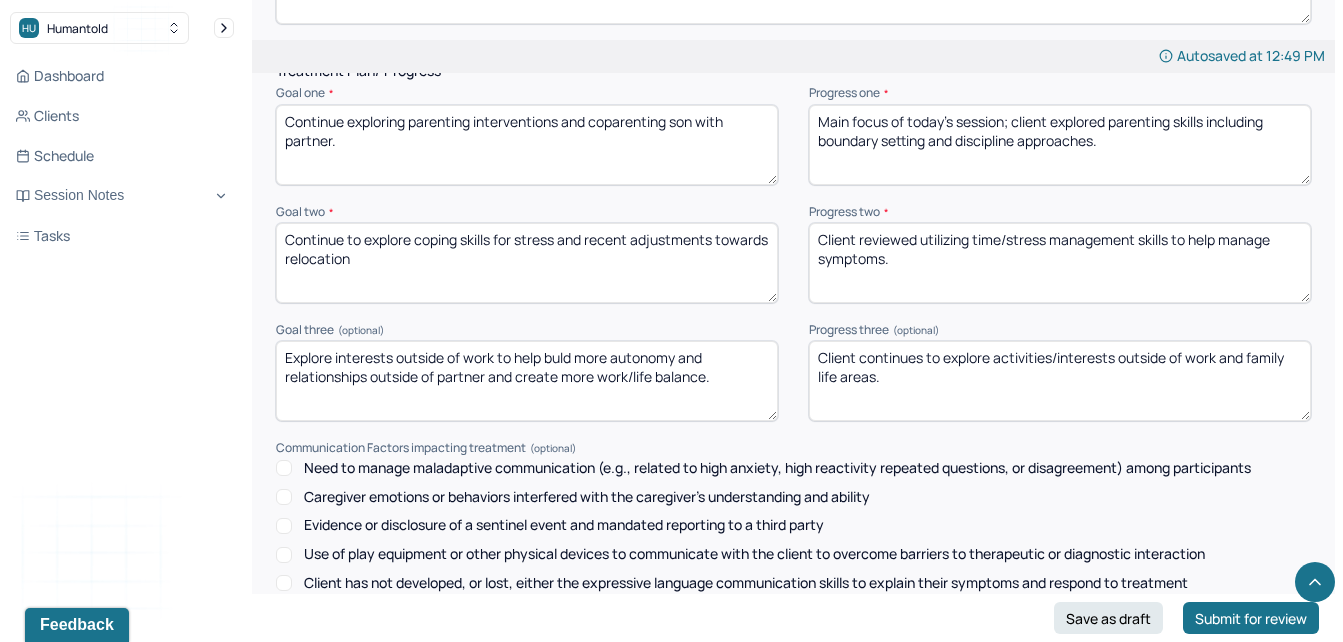 type on "Main focus of today's session; client explored parenting skills including boundary setting and discipline approaches." 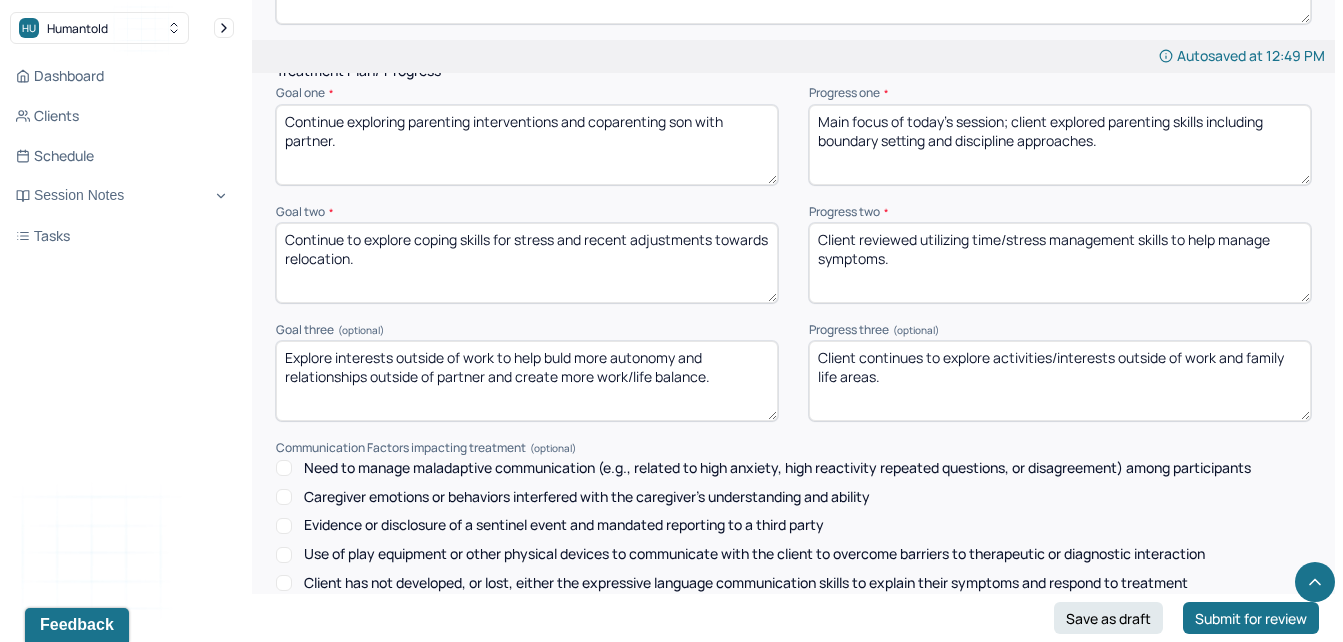 type on "Continue to explore coping skills for stress and recent adjustments towards relocation." 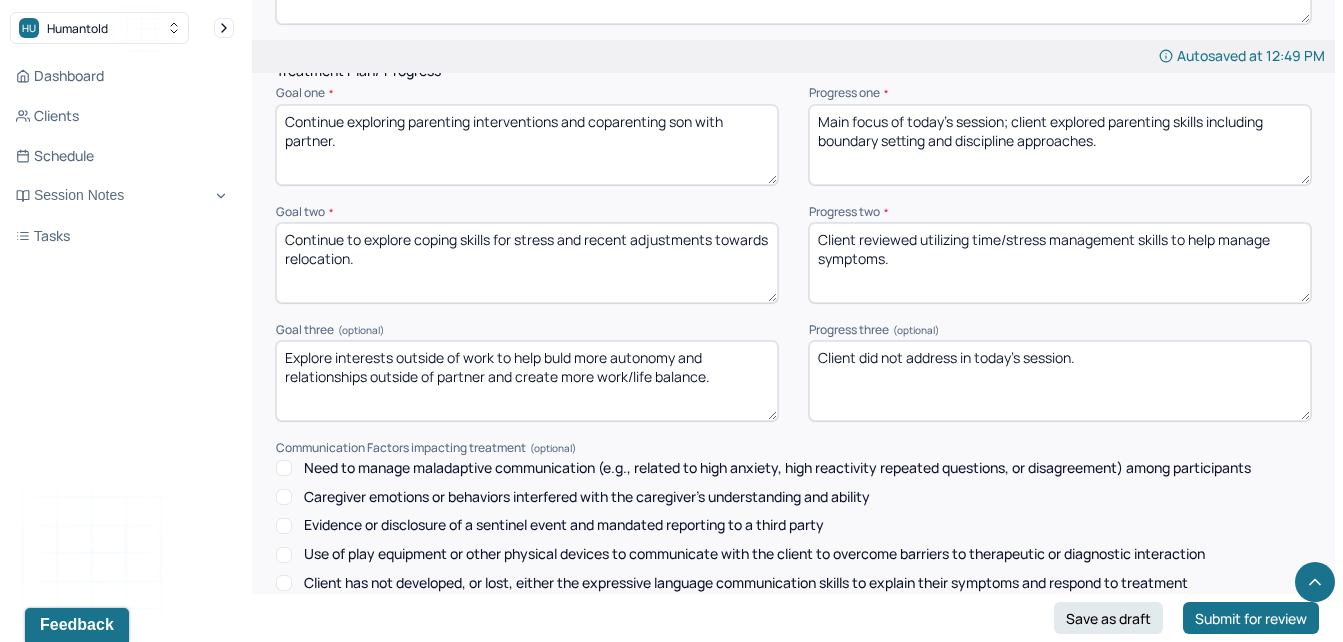 type on "Client did not address in today's session." 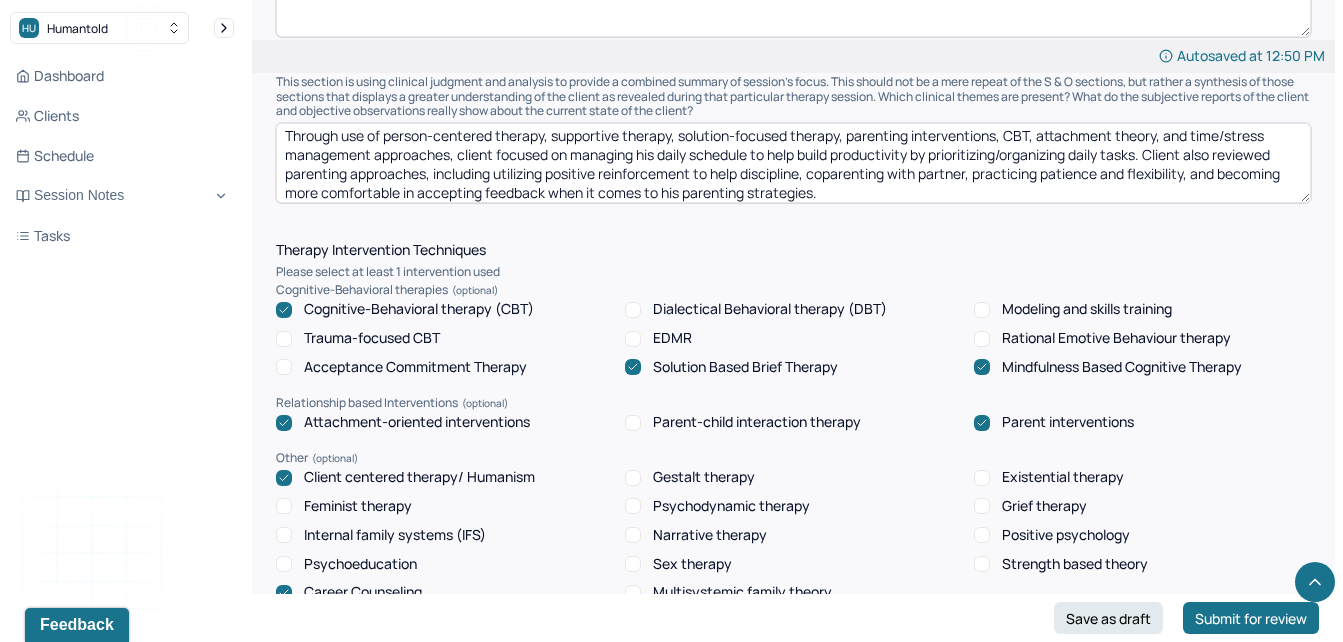 scroll, scrollTop: 1464, scrollLeft: 0, axis: vertical 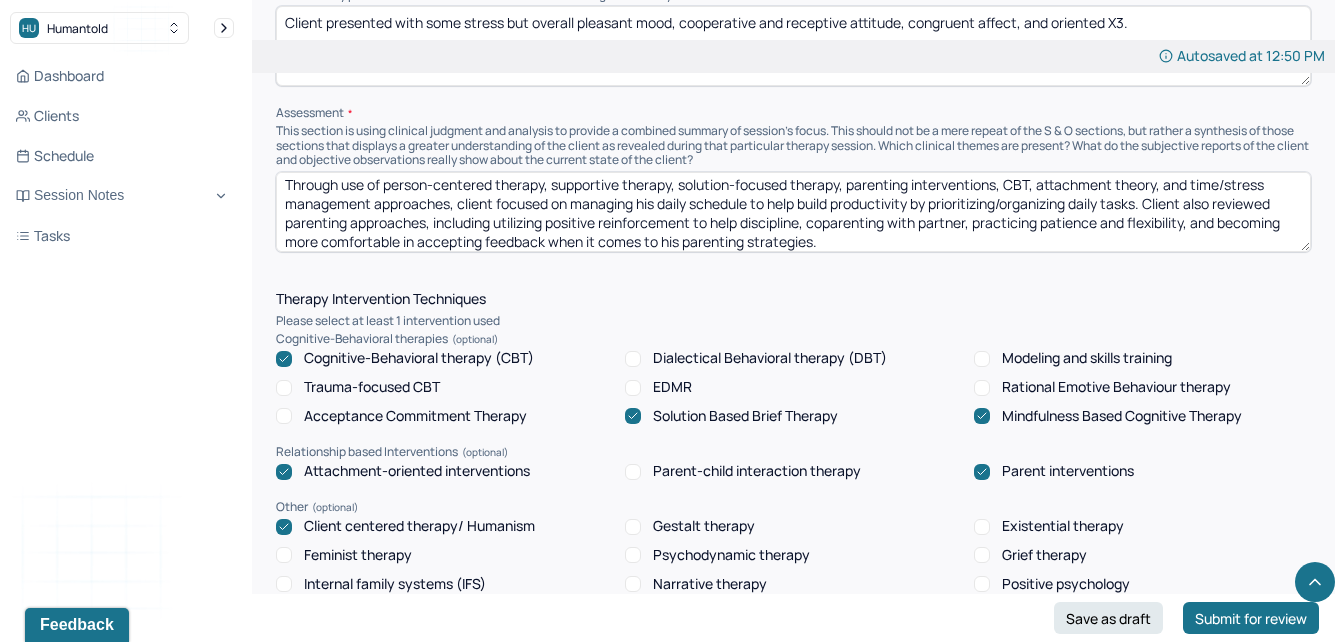 type on "Client reviewed time and stress management strategies to help build motivation and productivity towards completing tasks." 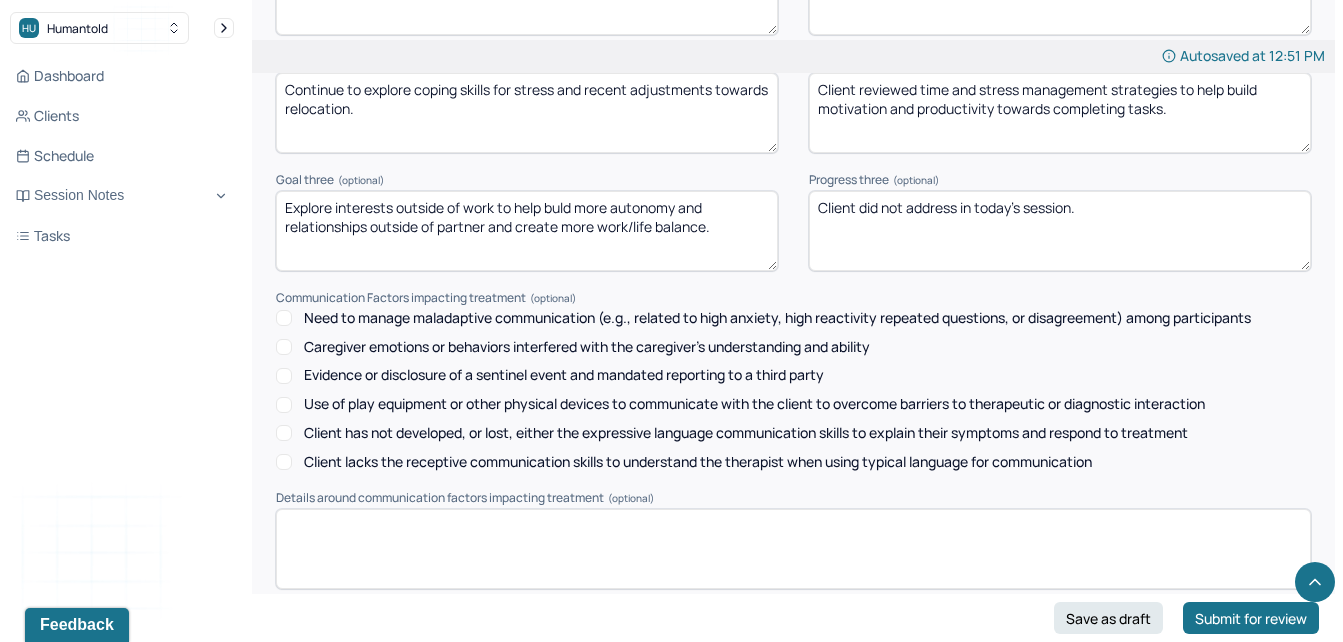 scroll, scrollTop: 2953, scrollLeft: 0, axis: vertical 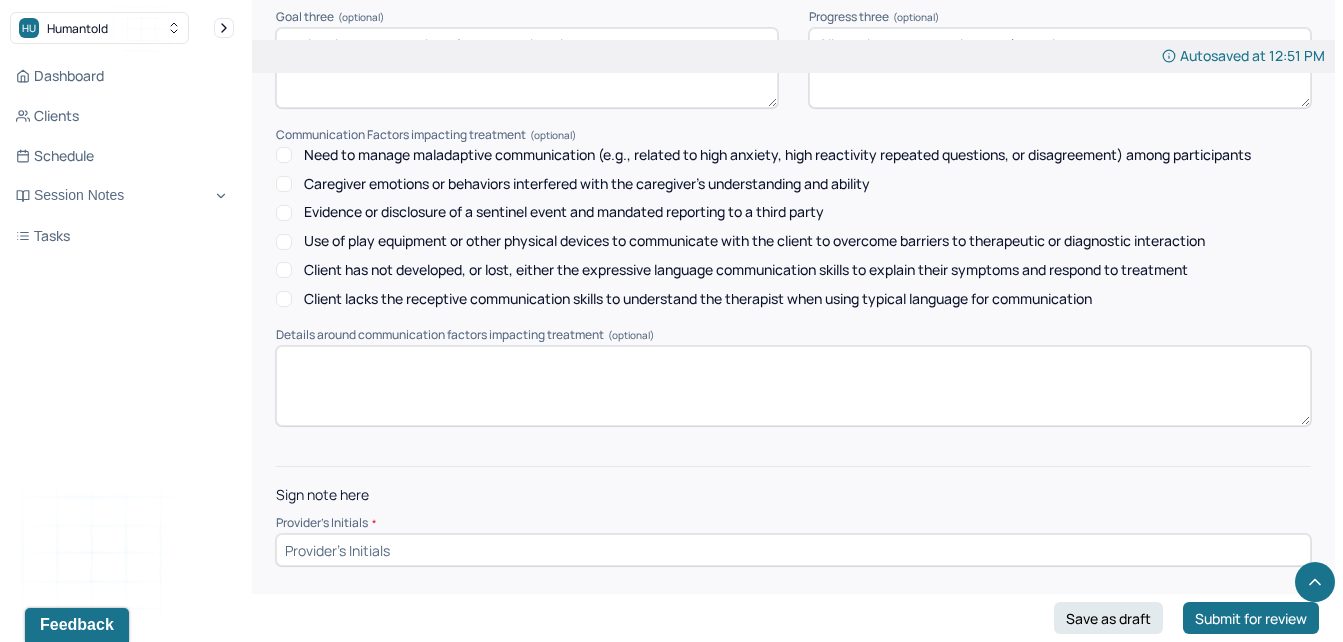 type on "Through use of person-centered therapy, supportive therapy, solution-focused therapy, parenting interventions, CBT, attachment theory, and time/stress management approaches, client focused on managing his daily schedule to help build productivity by prioritizing/organizing daily tasks. Client also reviewed parenting approaches, including utilizing positive reinforcement to help discipline, setting boundaries, coparenting with partner, practicing patience and flexibility, and becoming more  comfortable in accepting feedback when it comes to his parenting strategies." 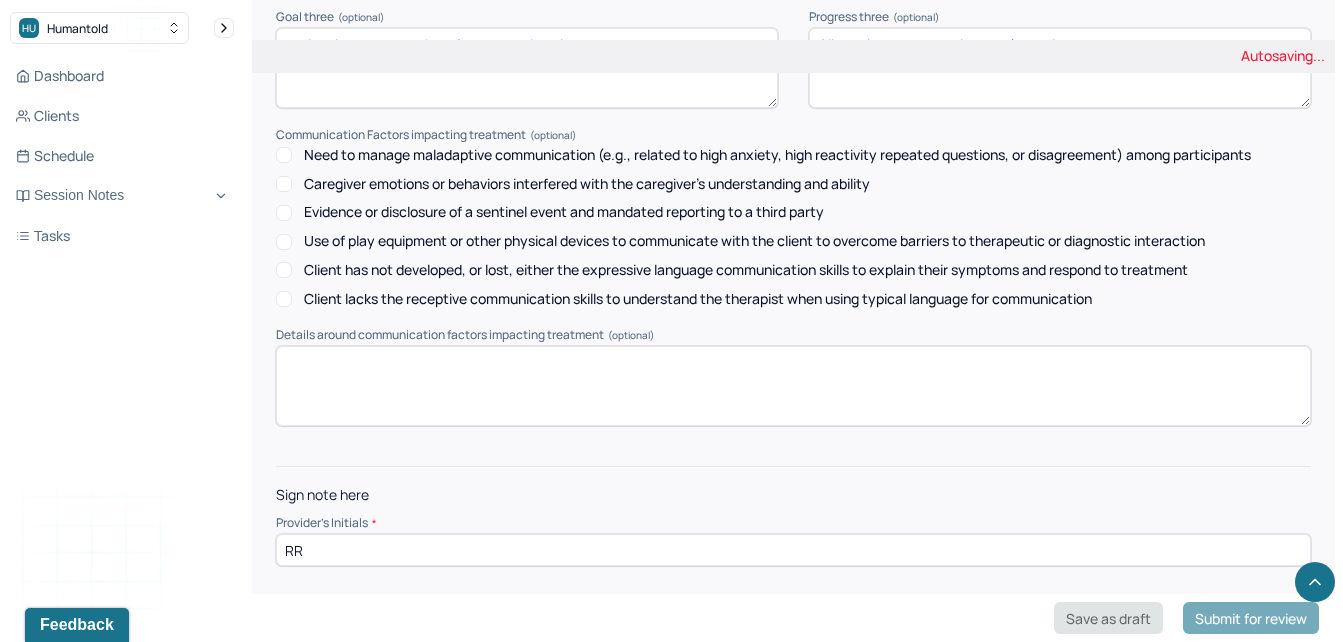 type on "RR" 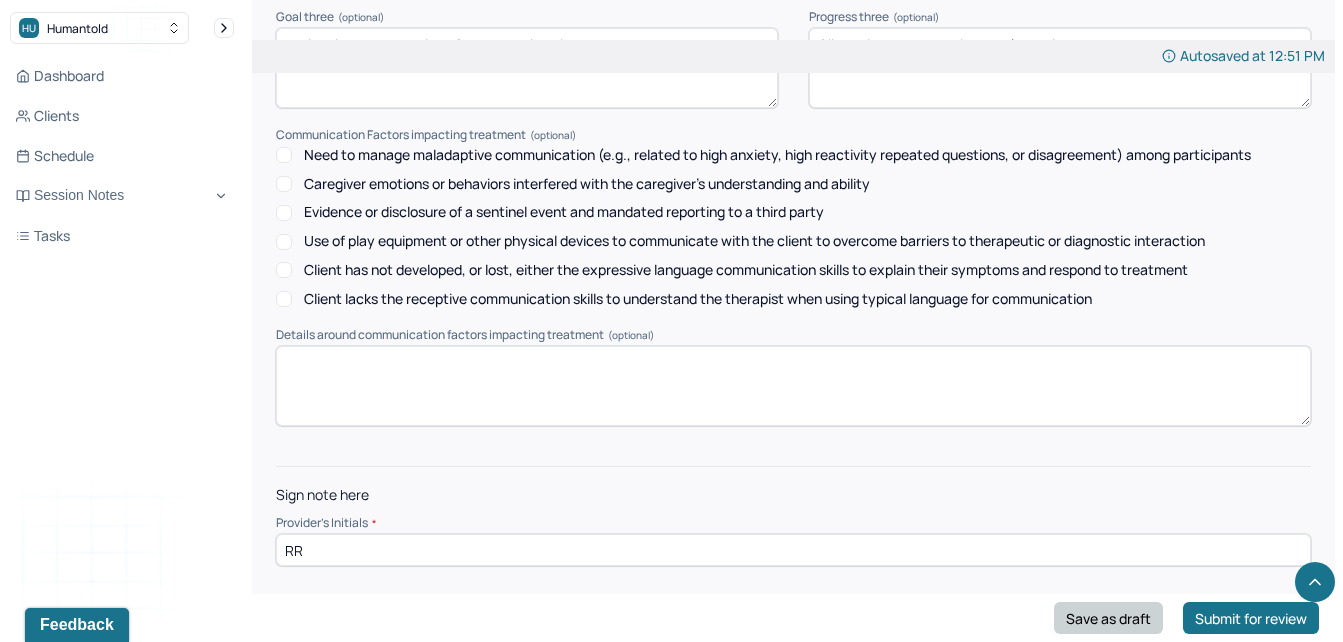 click on "Save as draft" at bounding box center [1108, 618] 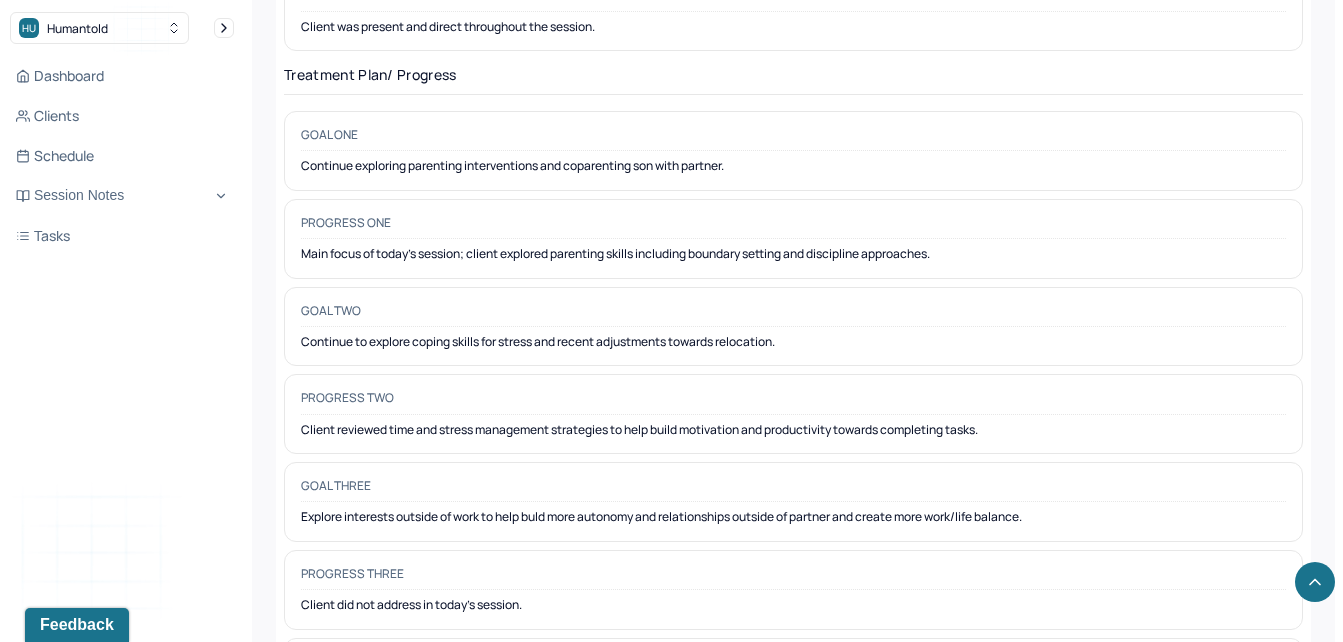 scroll, scrollTop: 0, scrollLeft: 0, axis: both 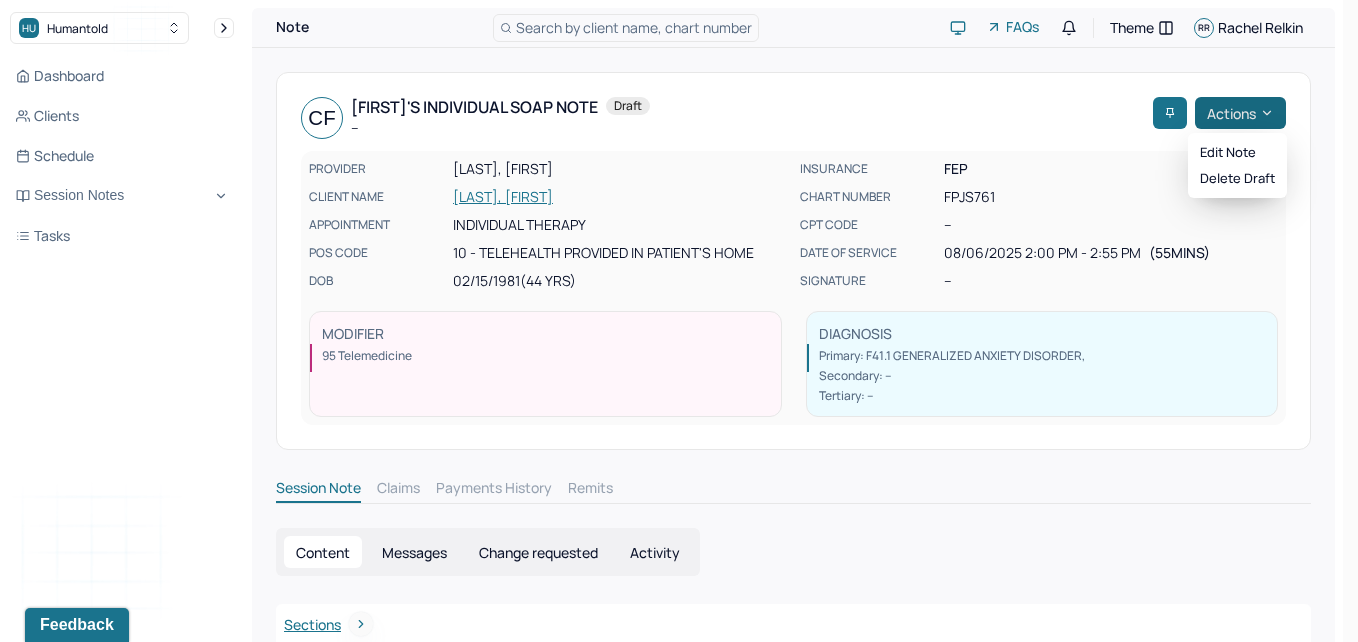 click on "Actions" at bounding box center [1240, 113] 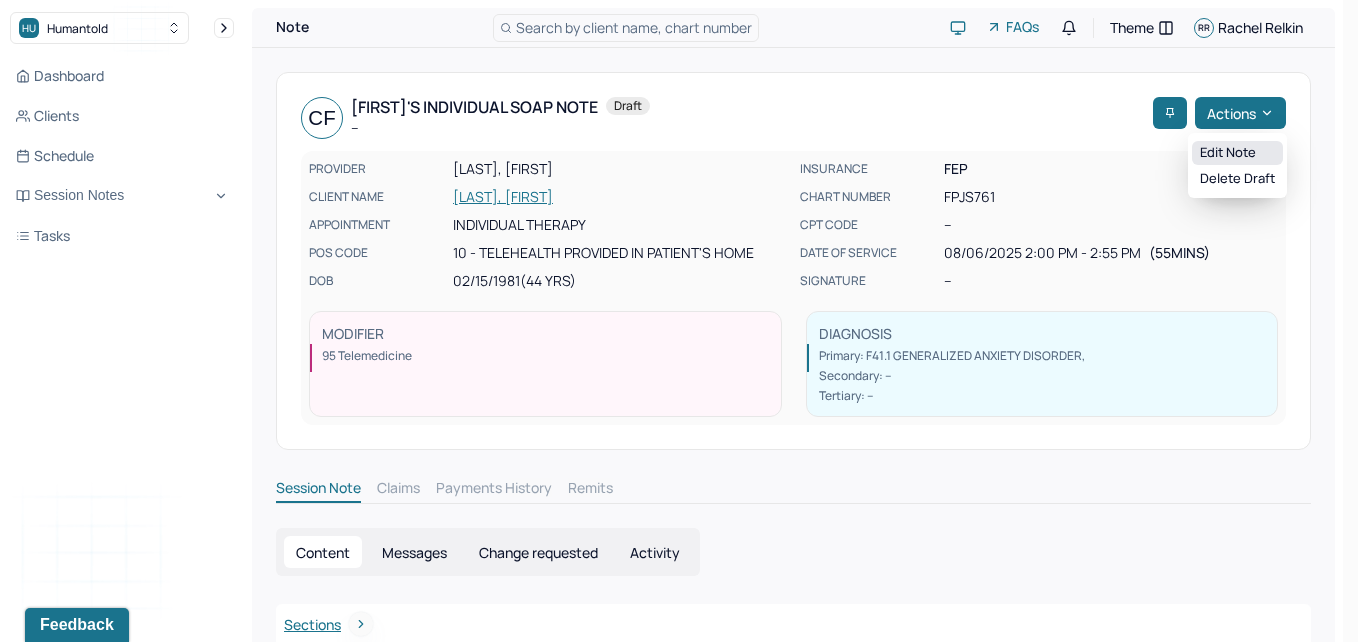 click on "Edit note" at bounding box center (1237, 153) 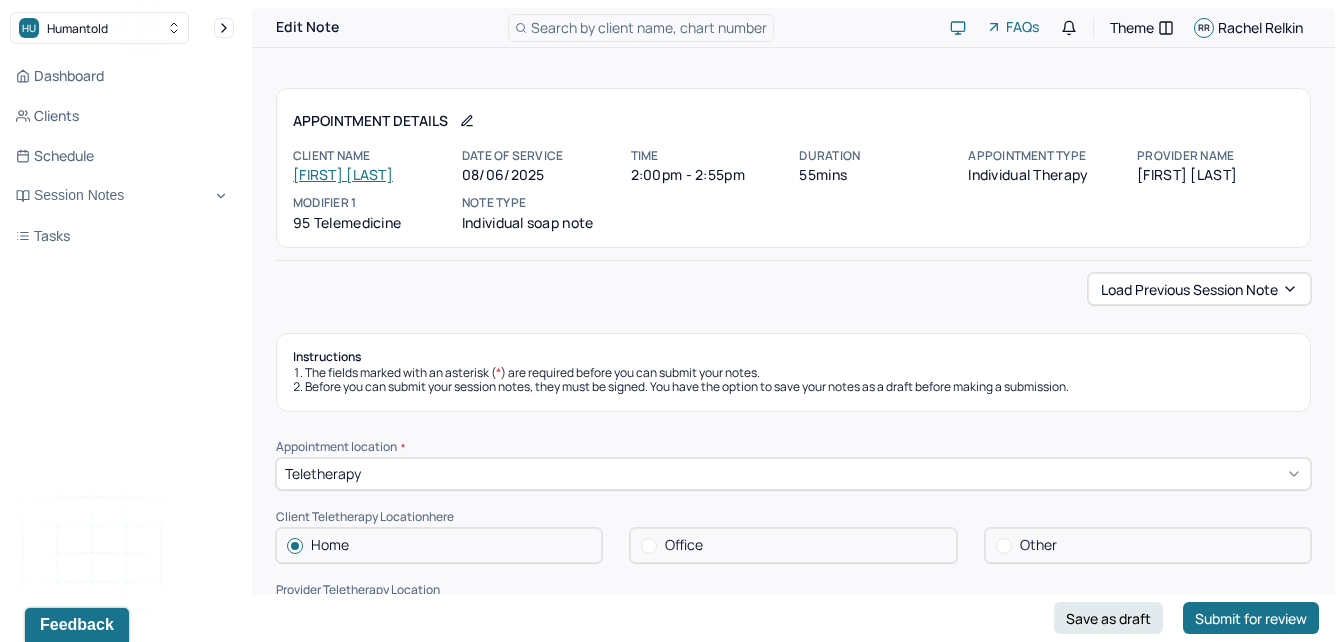 scroll, scrollTop: 2953, scrollLeft: 0, axis: vertical 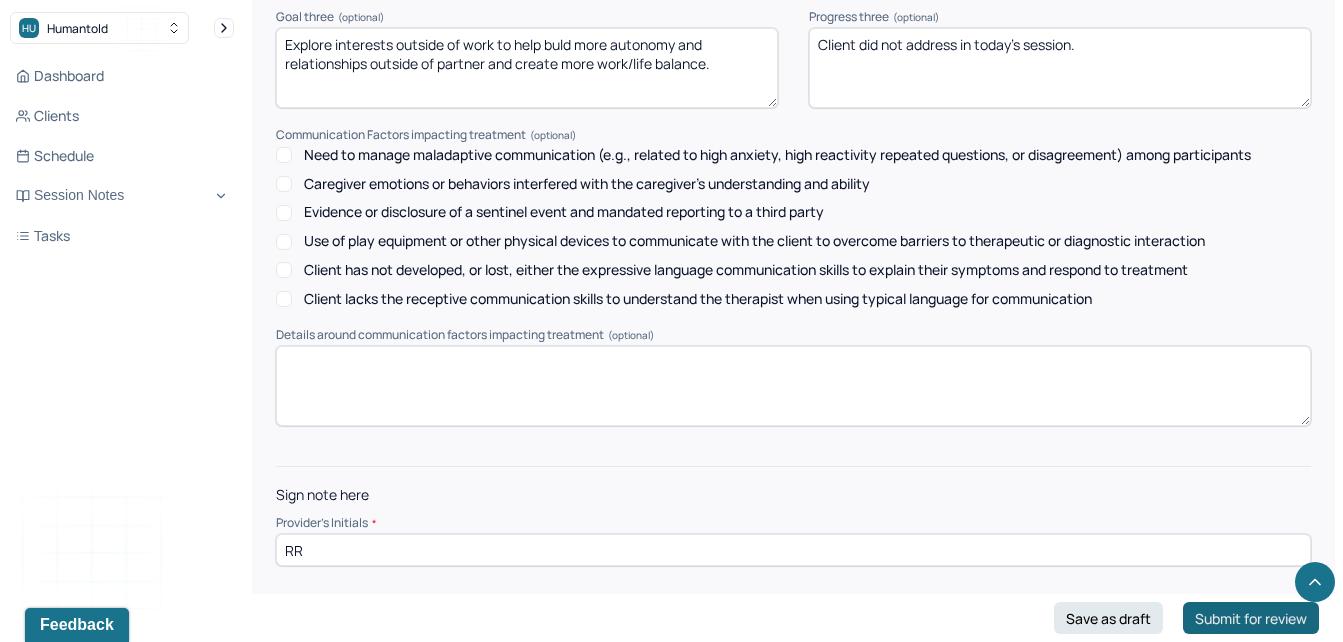 click on "Submit for review" at bounding box center (1251, 618) 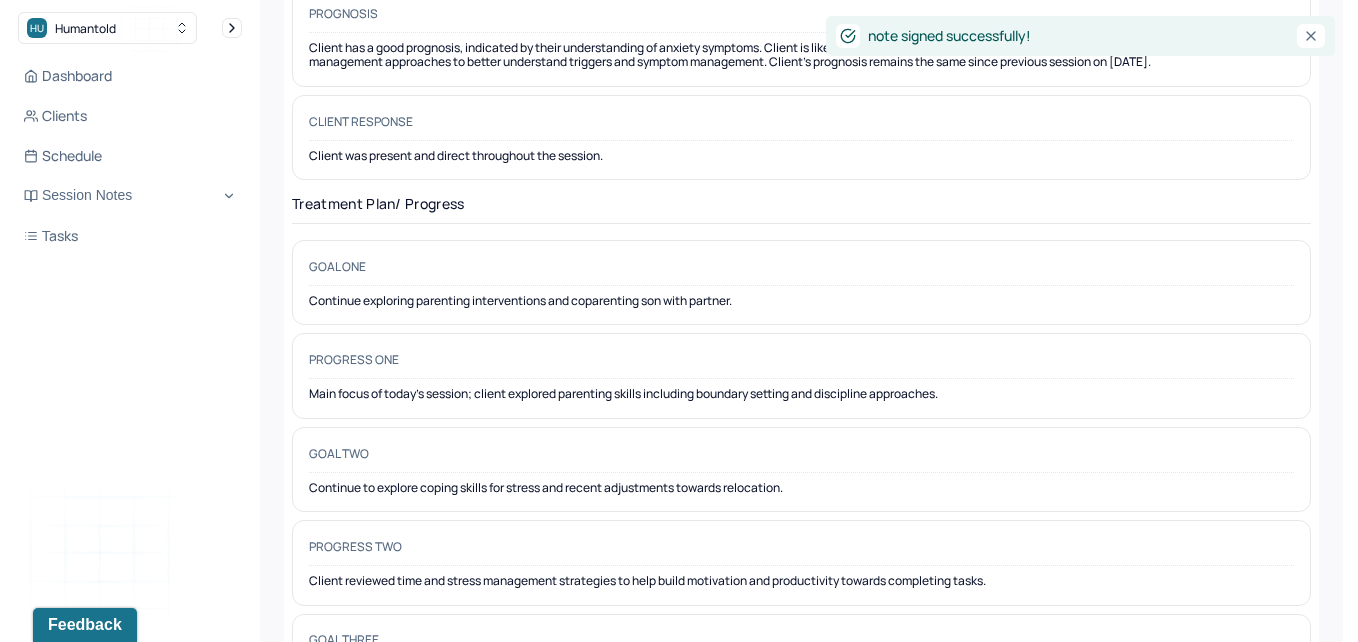 scroll, scrollTop: 0, scrollLeft: 0, axis: both 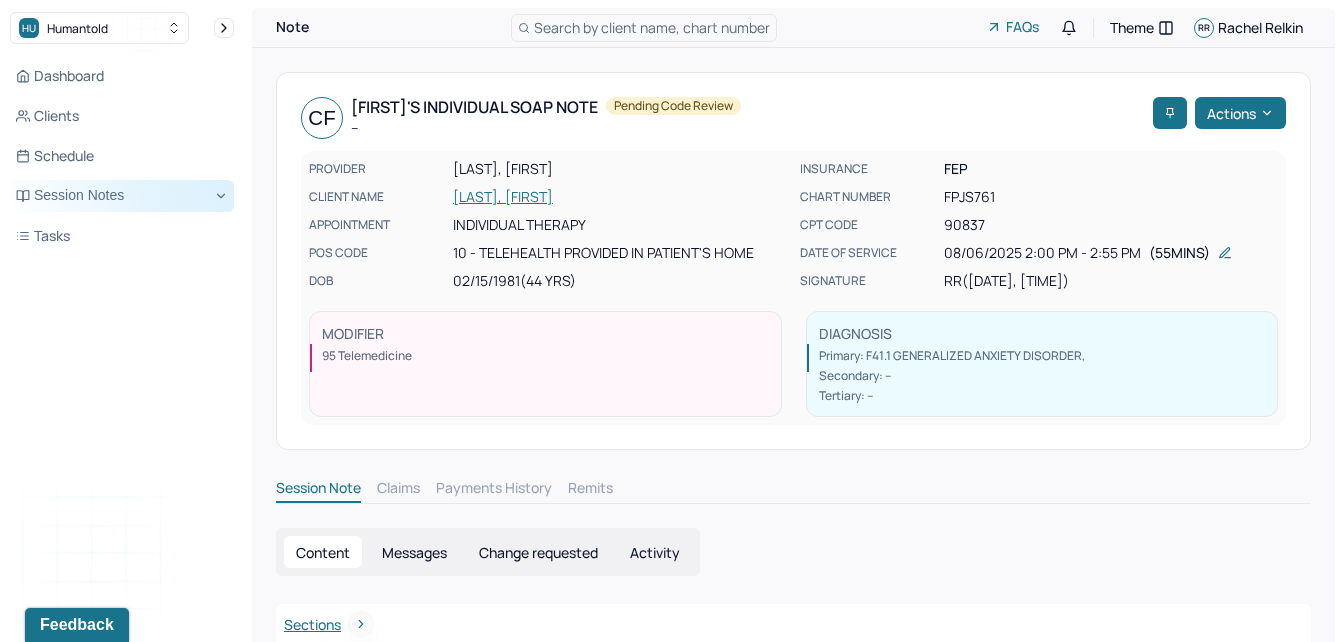 click on "Session Notes" at bounding box center (122, 196) 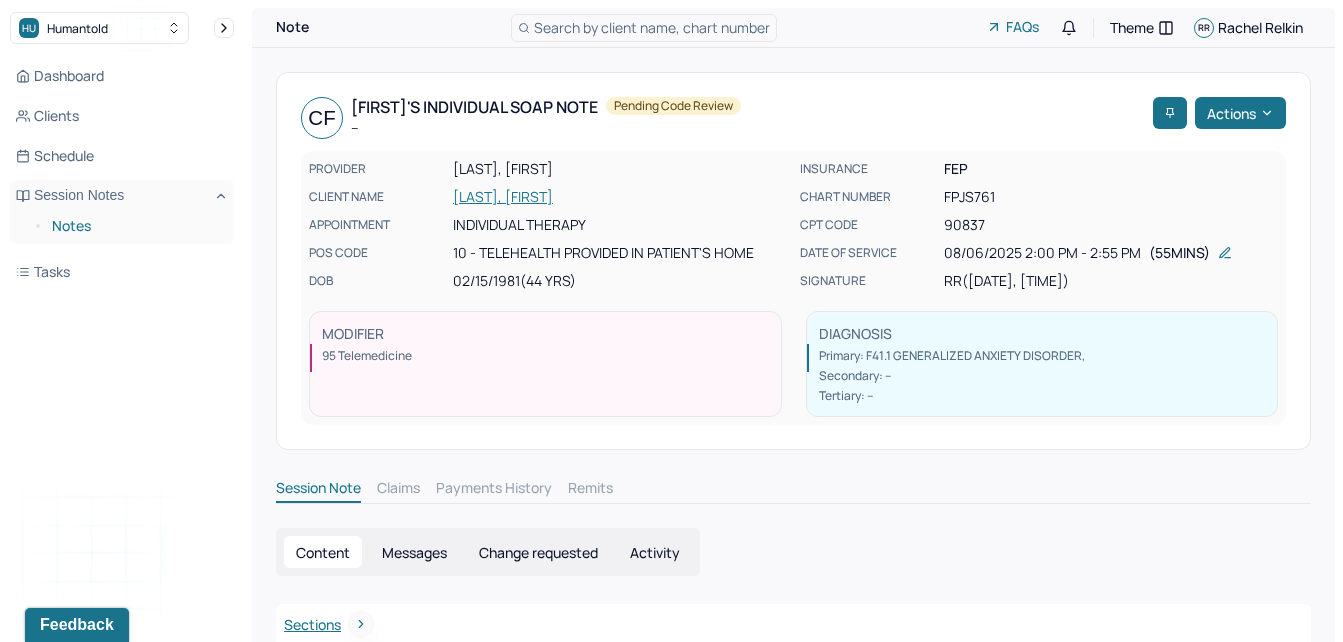 click on "Notes" at bounding box center (135, 226) 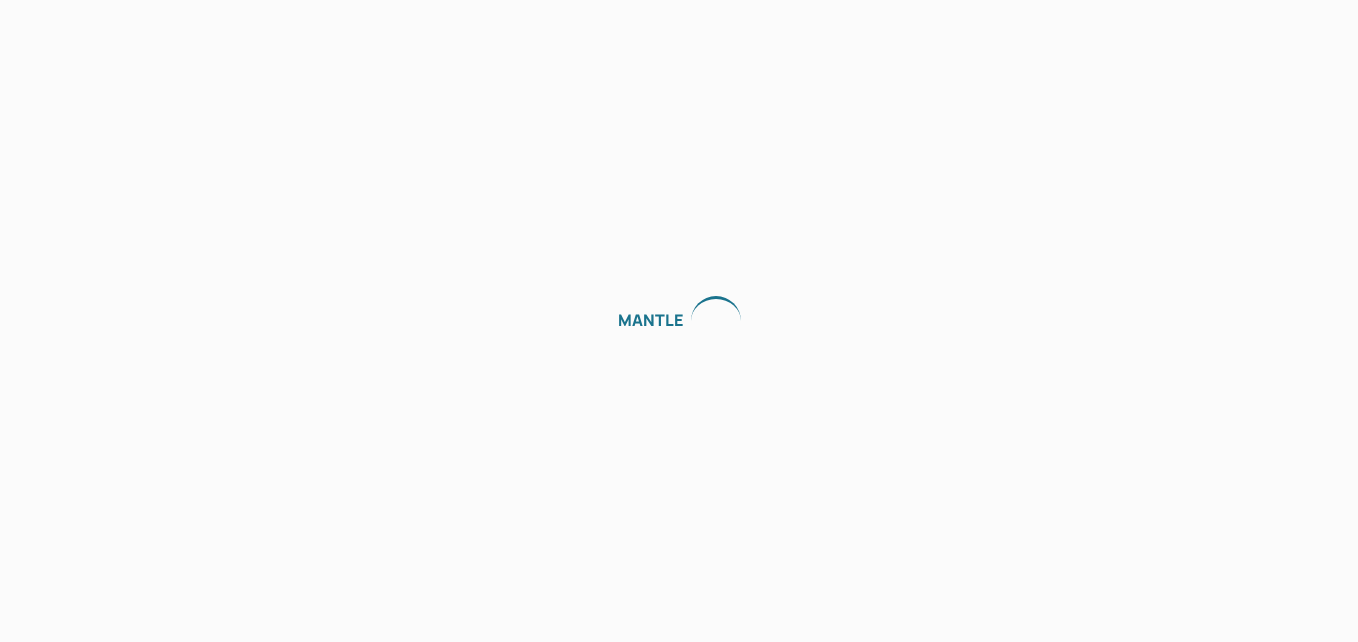 scroll, scrollTop: 0, scrollLeft: 0, axis: both 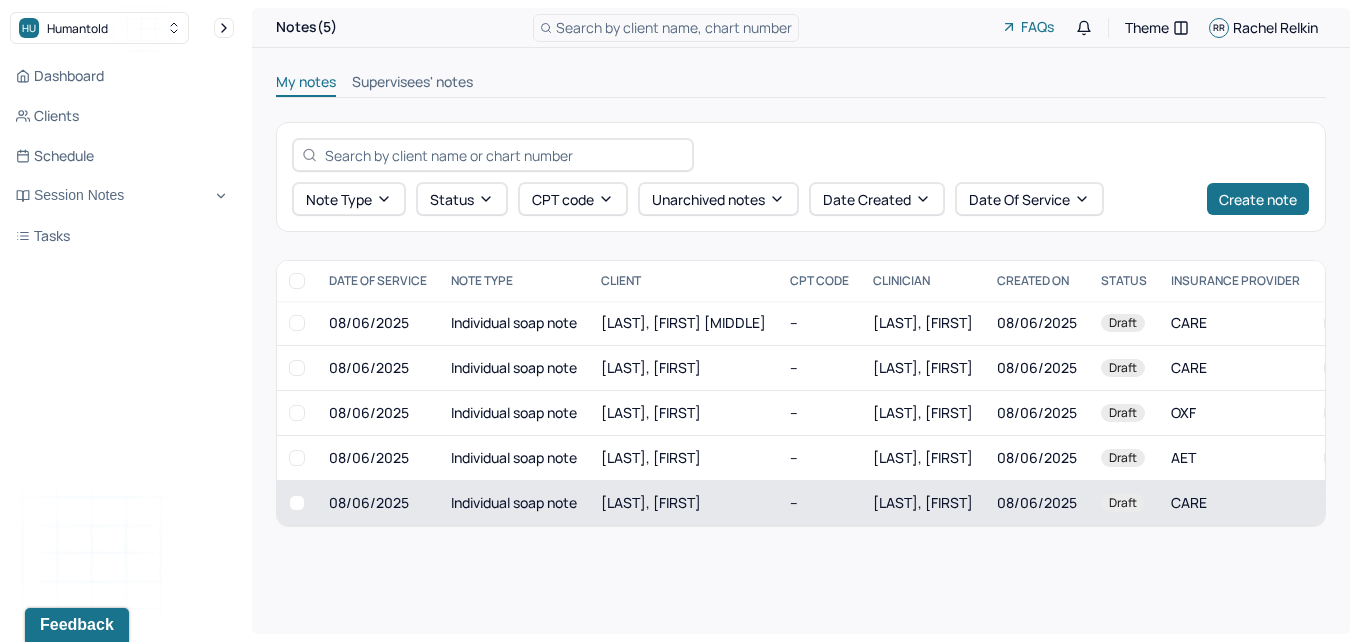 click on "[LAST], [FIRST]" at bounding box center (651, 502) 